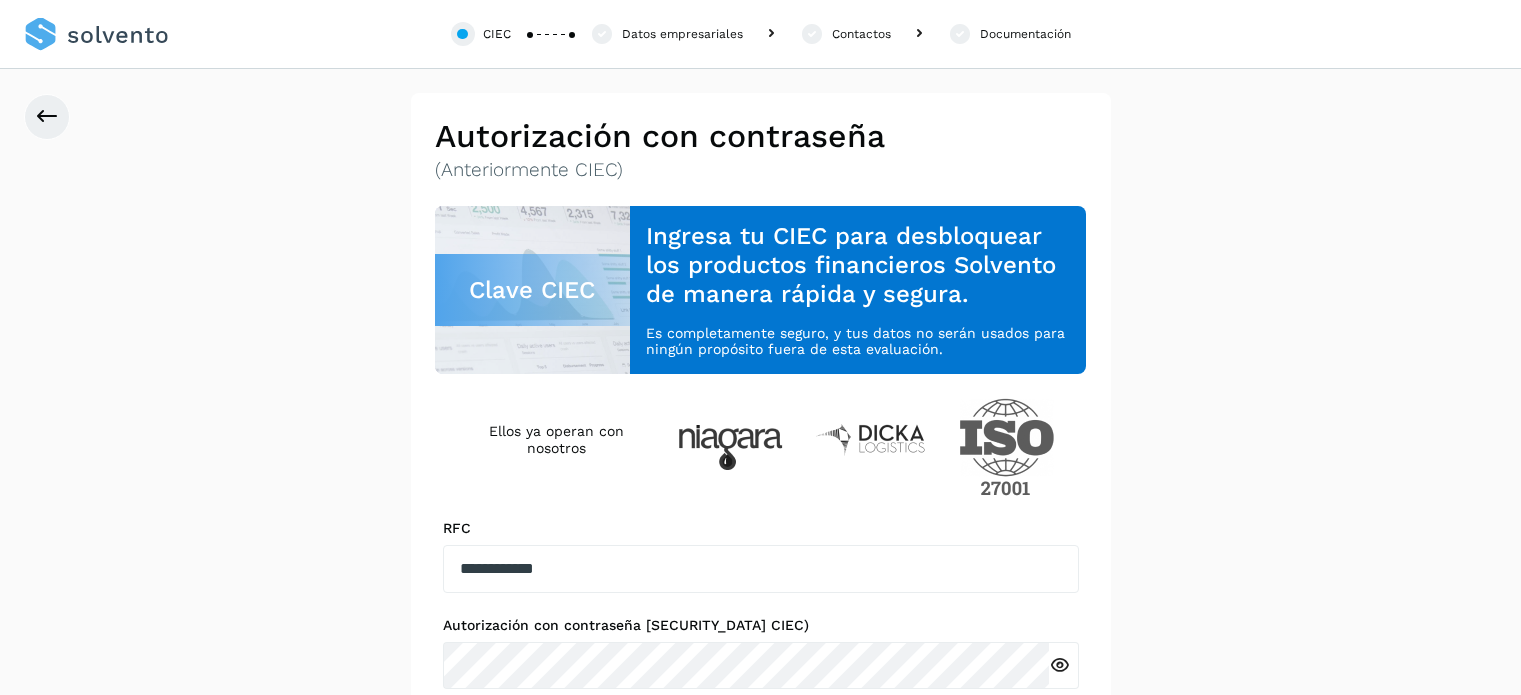 scroll, scrollTop: 196, scrollLeft: 0, axis: vertical 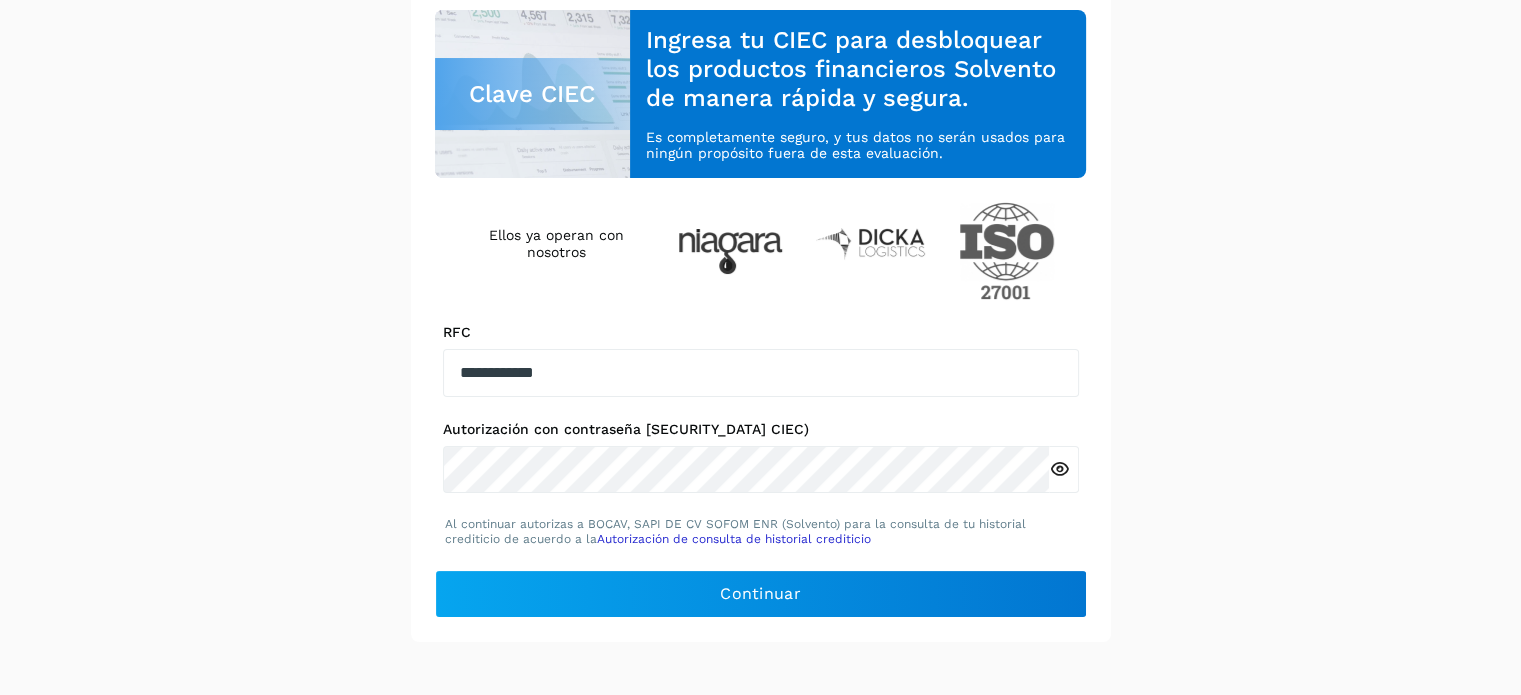 click at bounding box center (1059, 469) 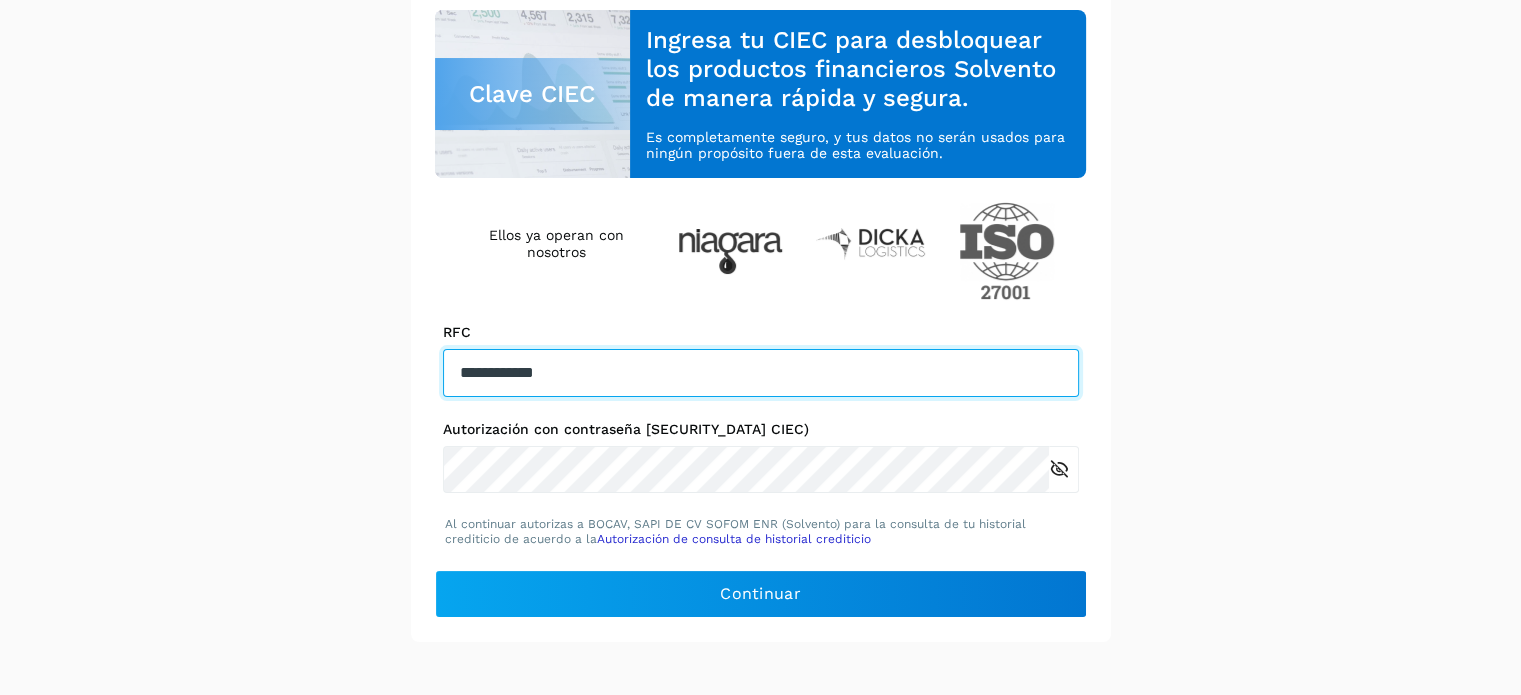 click on "**********" at bounding box center (761, 373) 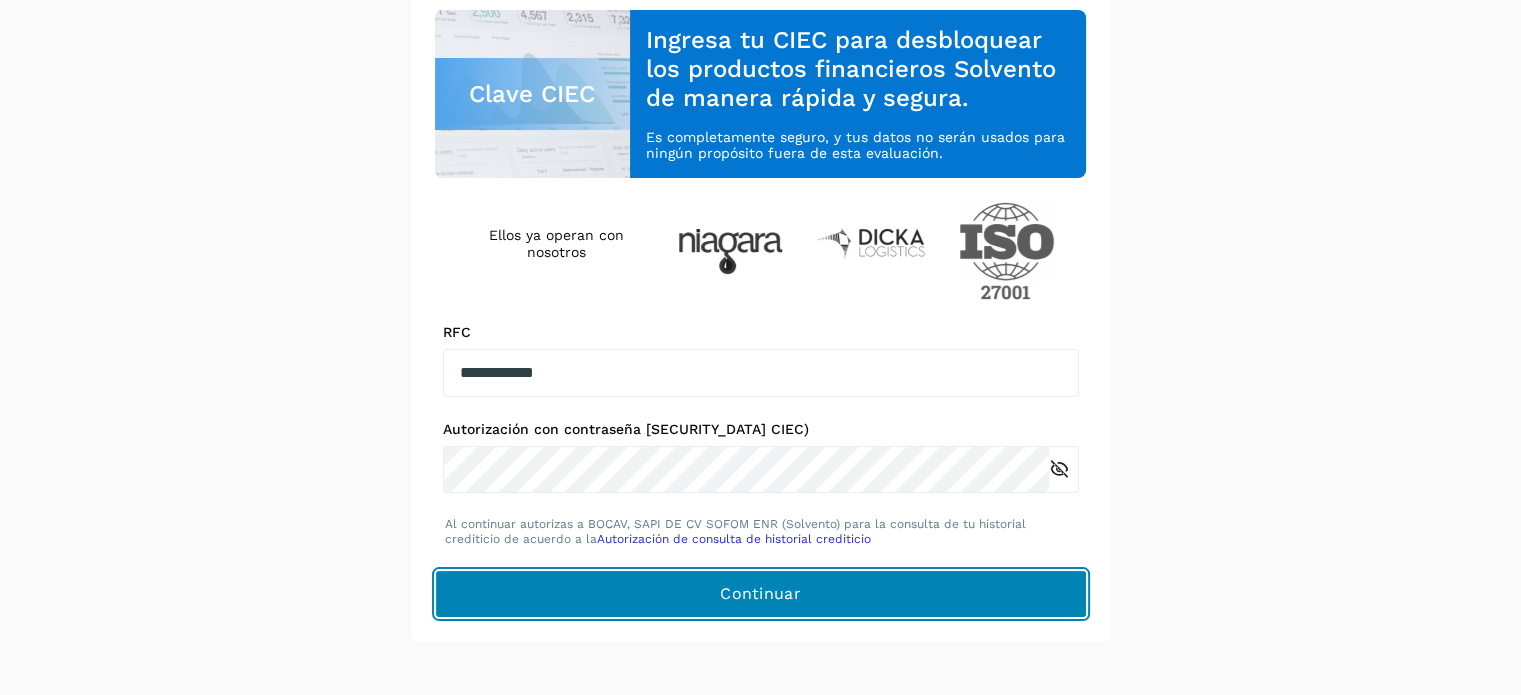 click on "Continuar" at bounding box center [761, 594] 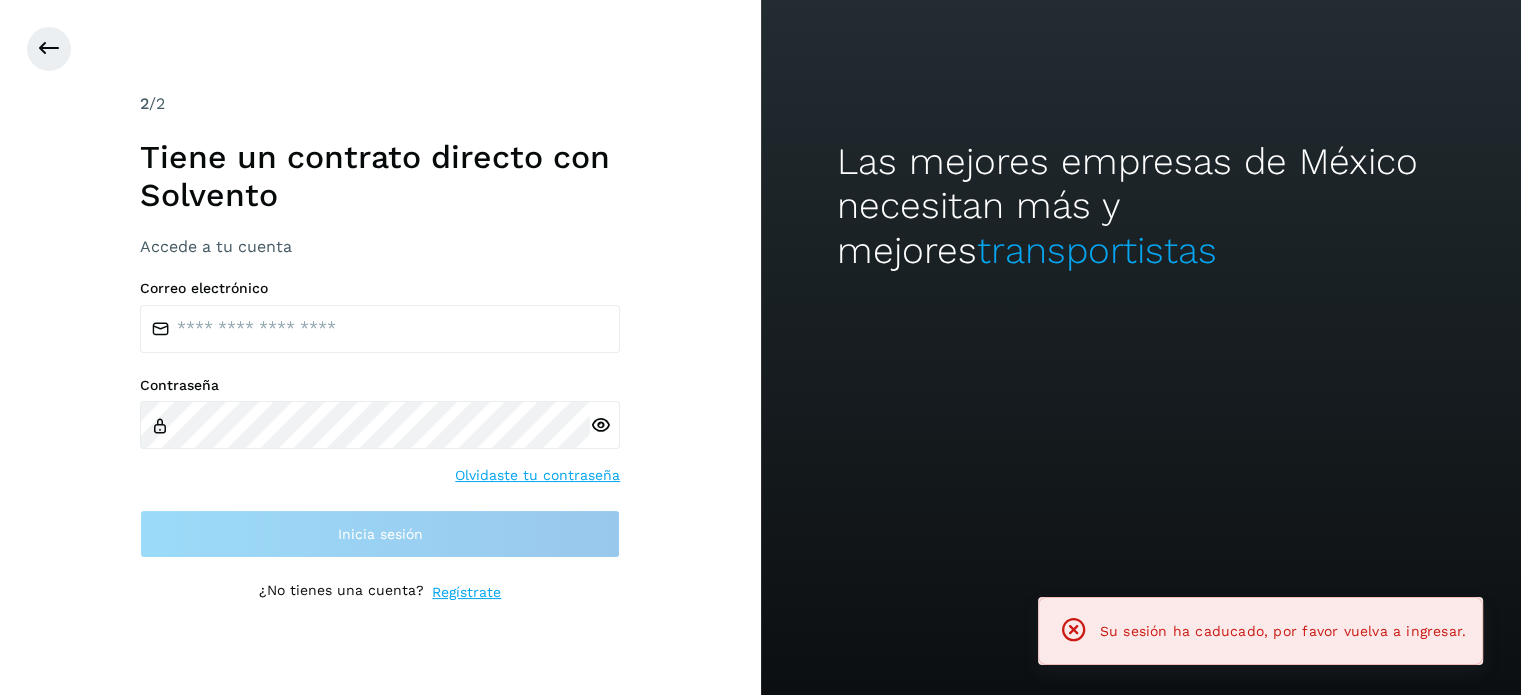scroll, scrollTop: 0, scrollLeft: 0, axis: both 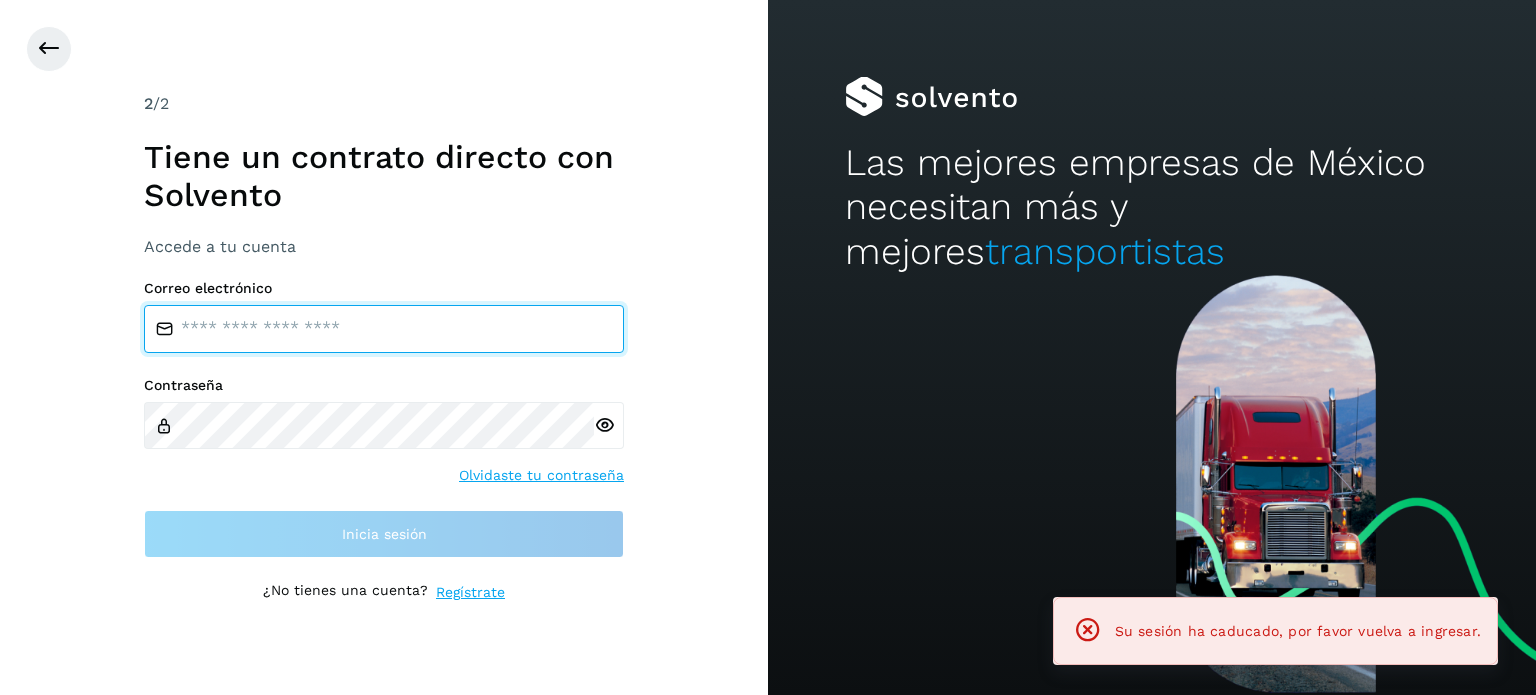 type on "**********" 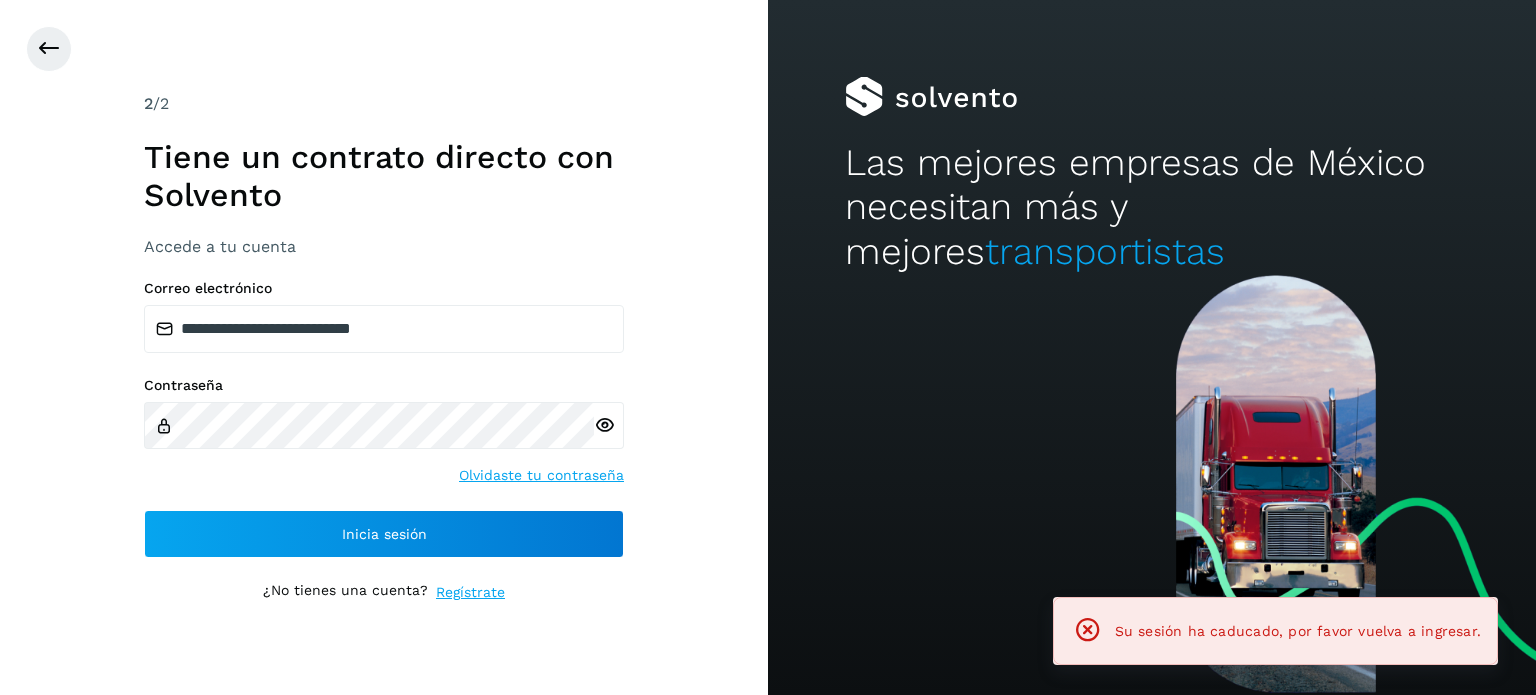 click at bounding box center [604, 425] 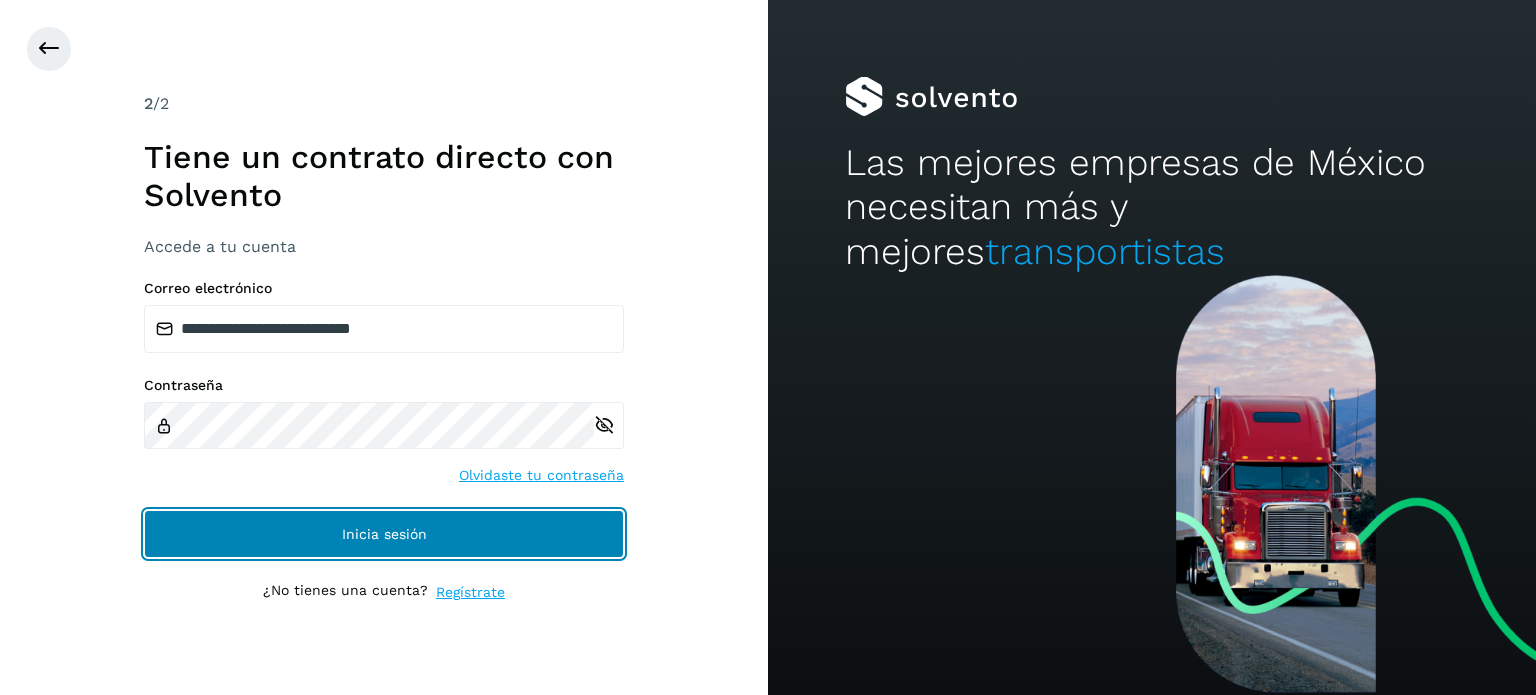 click on "Inicia sesión" at bounding box center (384, 534) 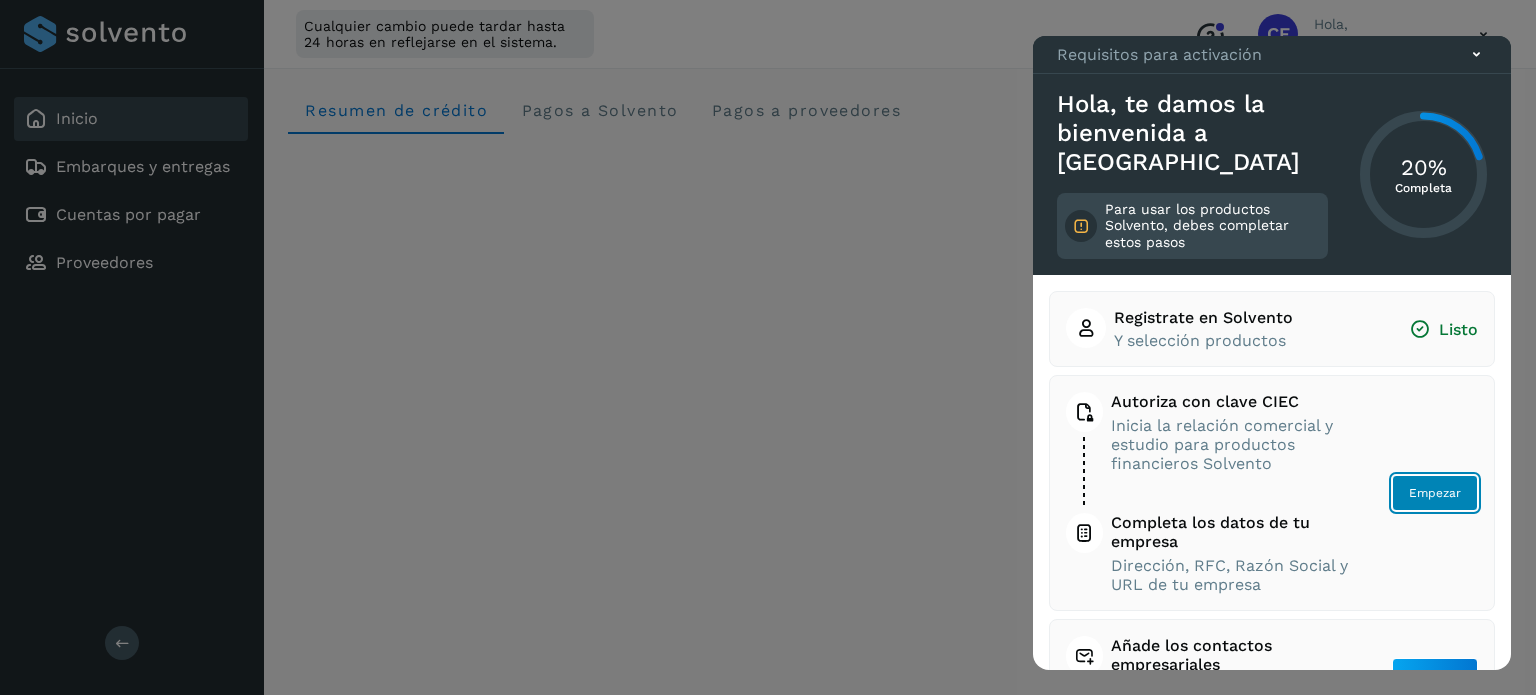 click on "Empezar" 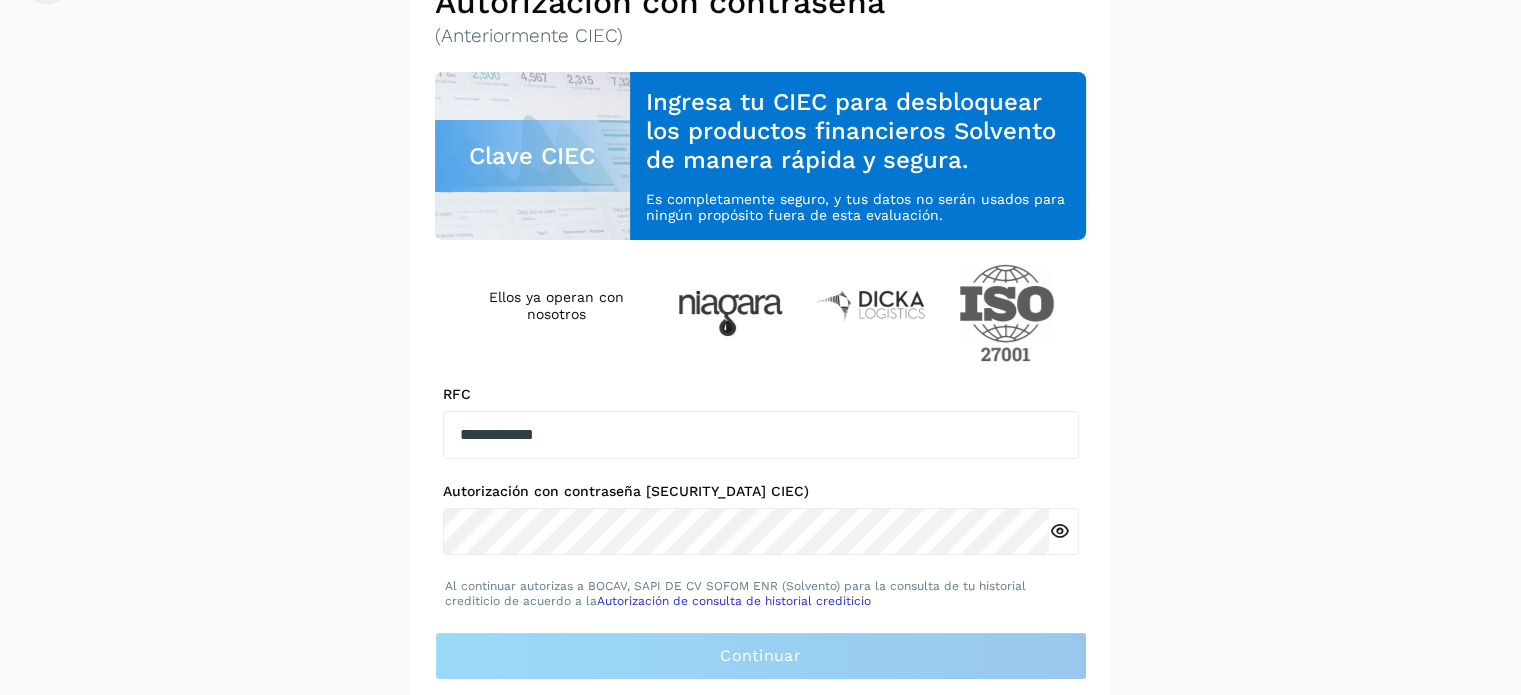 scroll, scrollTop: 173, scrollLeft: 0, axis: vertical 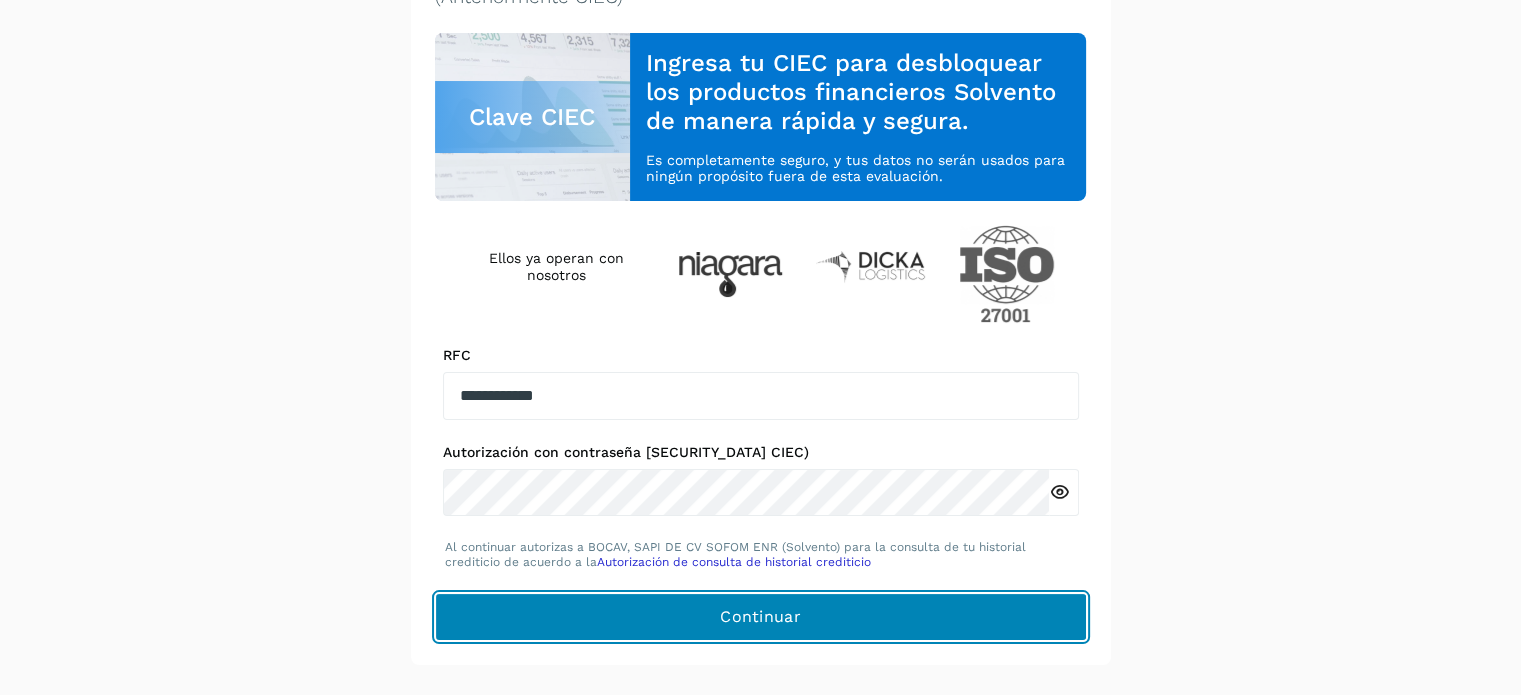 click on "Continuar" at bounding box center [761, 617] 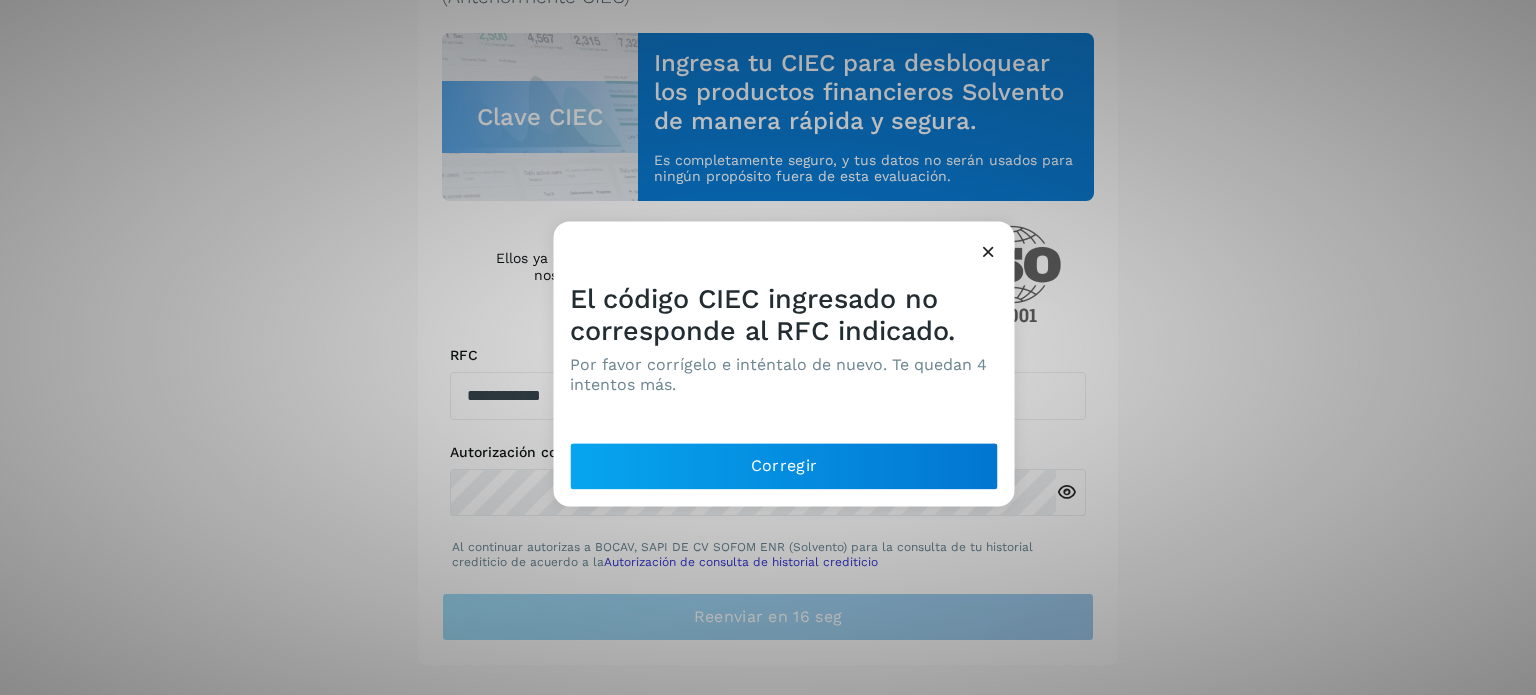 click at bounding box center [988, 251] 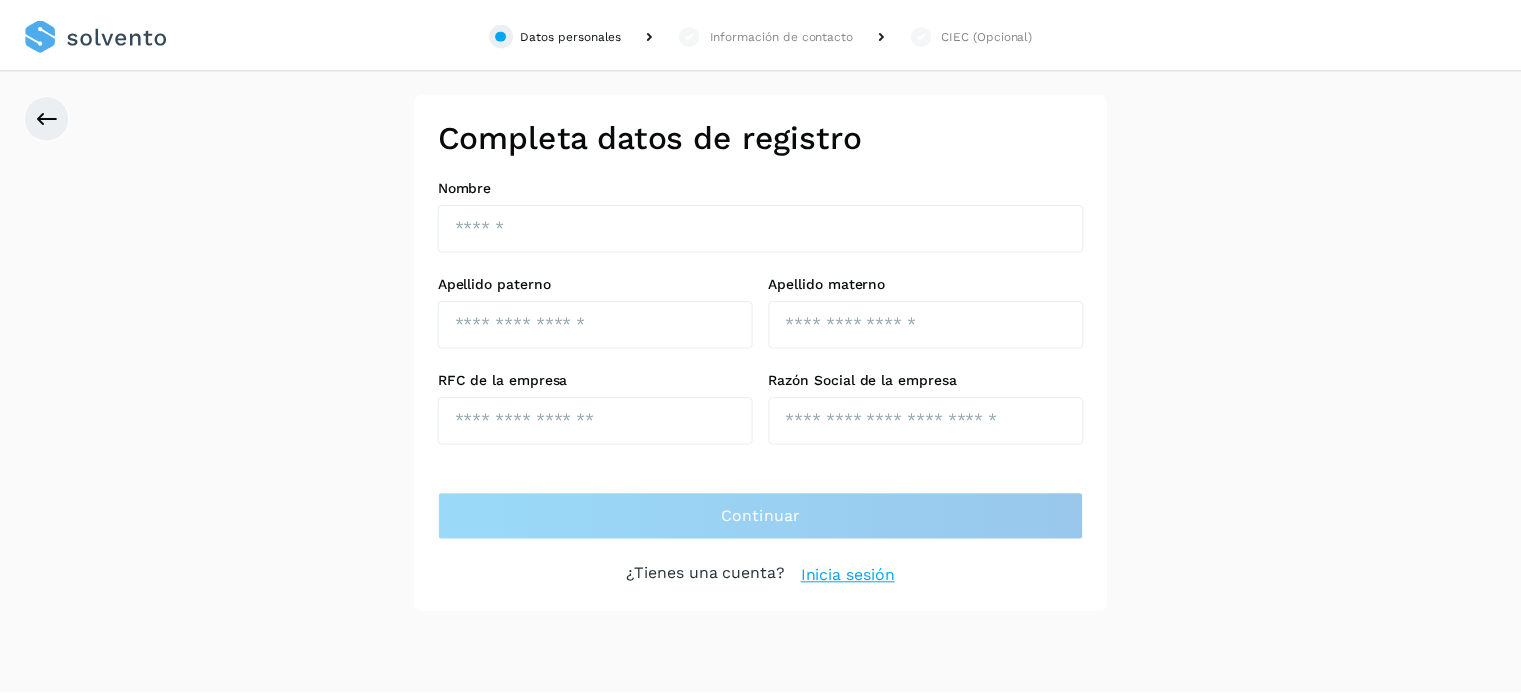 scroll, scrollTop: 0, scrollLeft: 0, axis: both 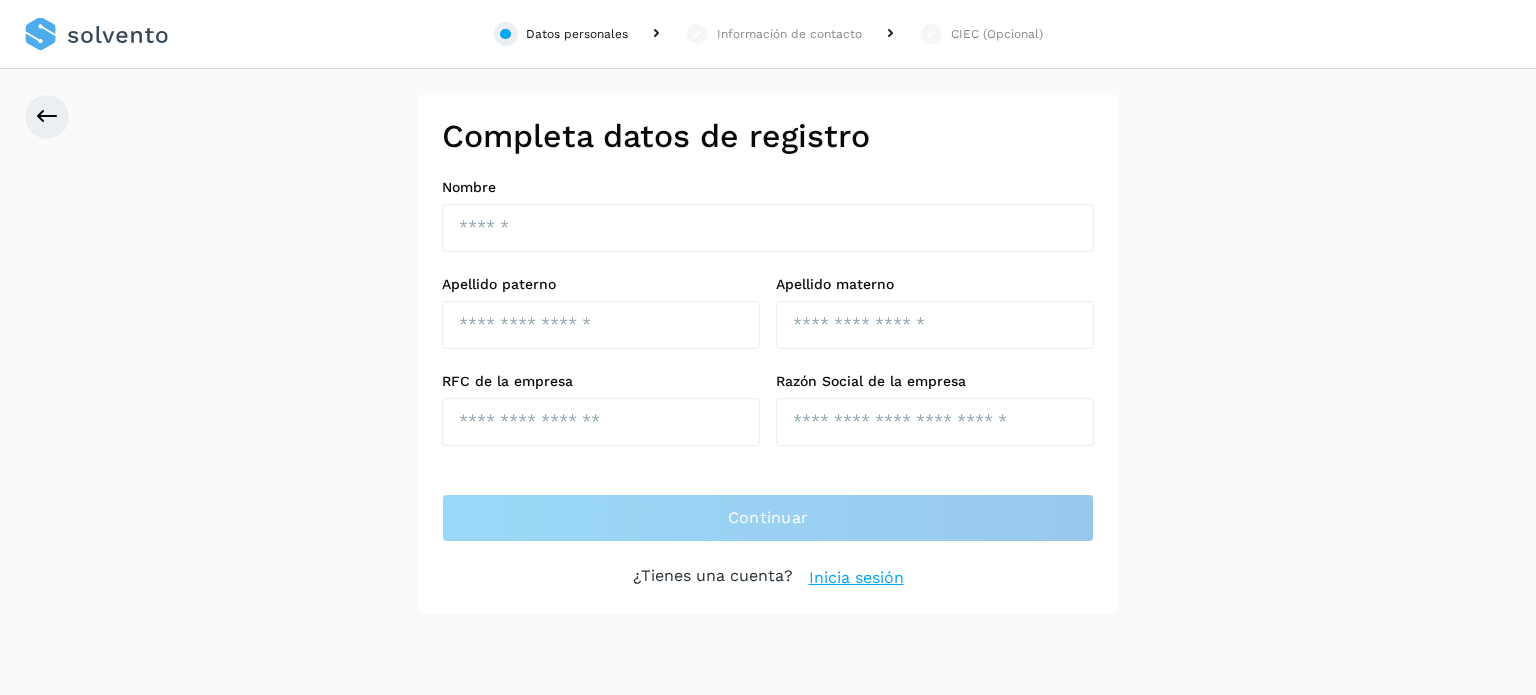 click on "Inicia sesión" at bounding box center (856, 578) 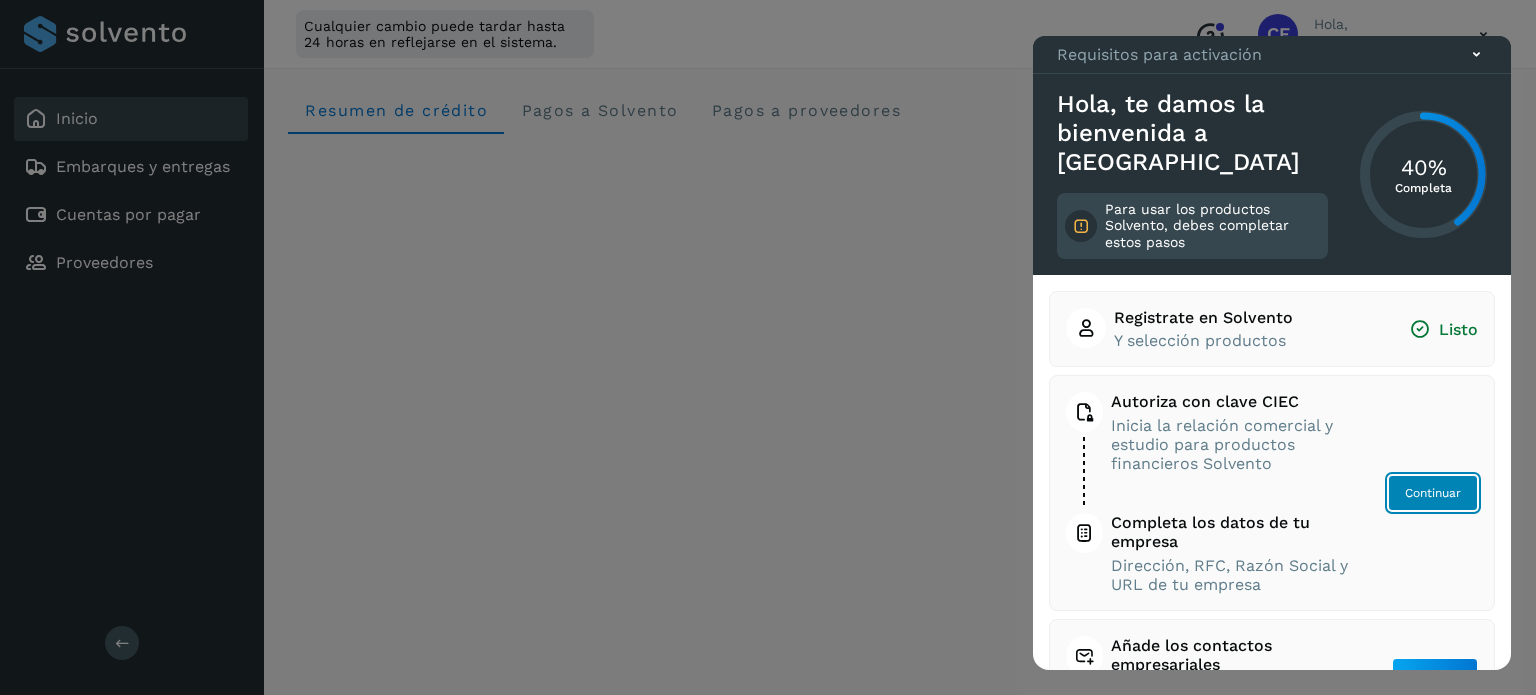 click on "Continuar" 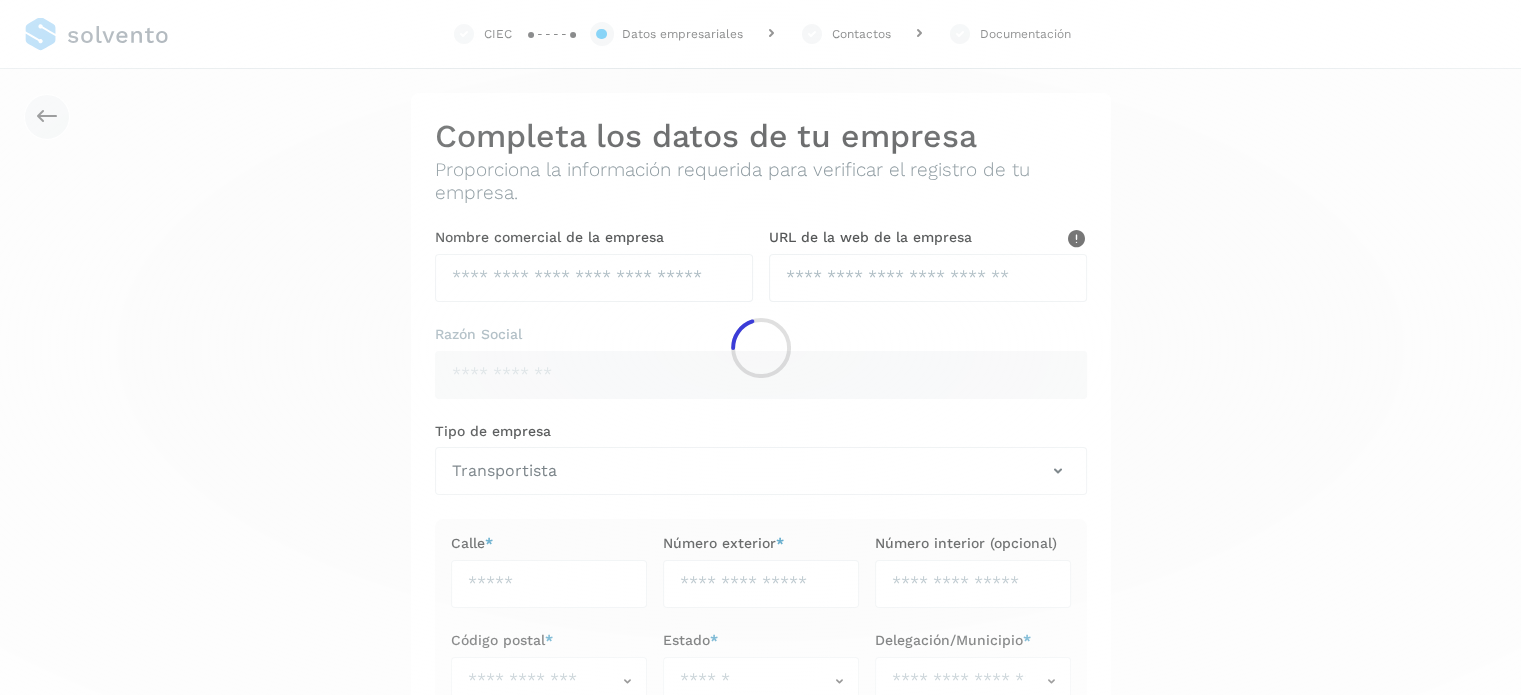 type on "**********" 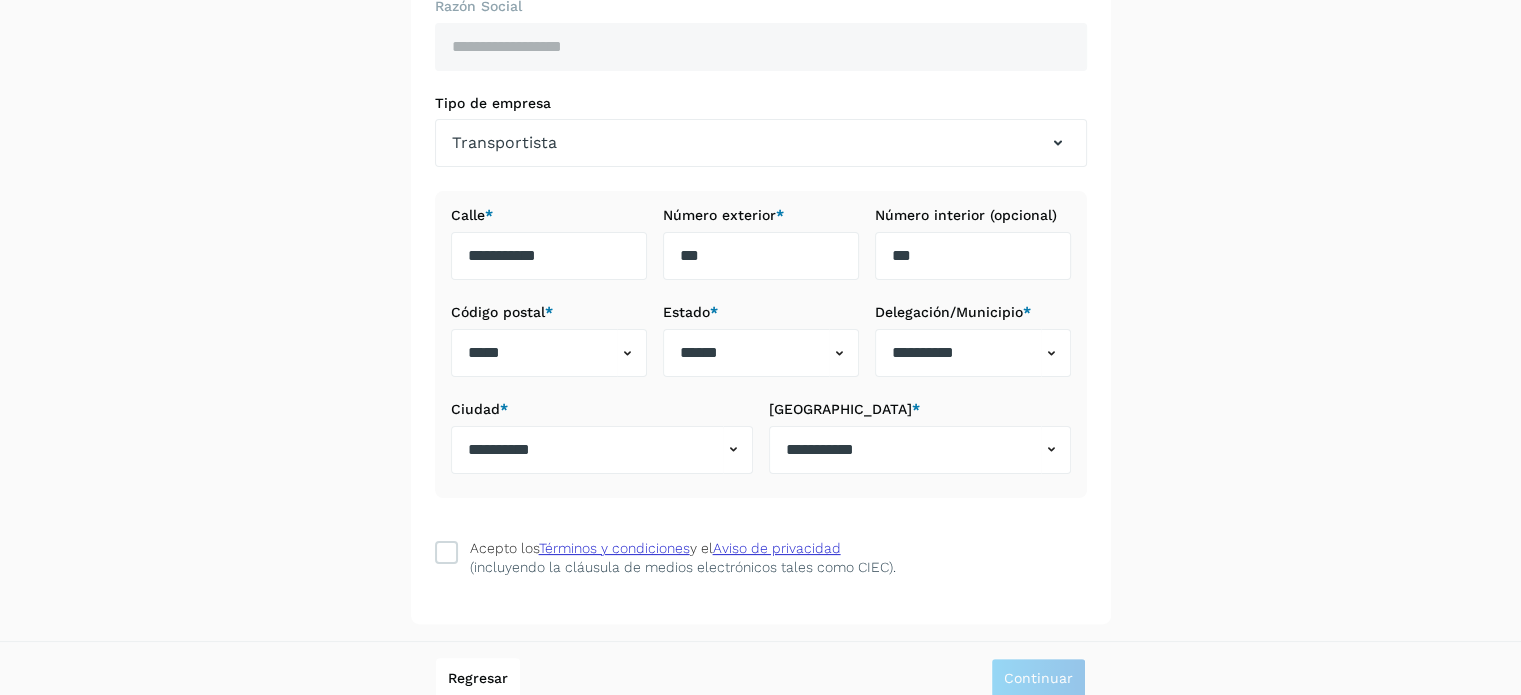 scroll, scrollTop: 344, scrollLeft: 0, axis: vertical 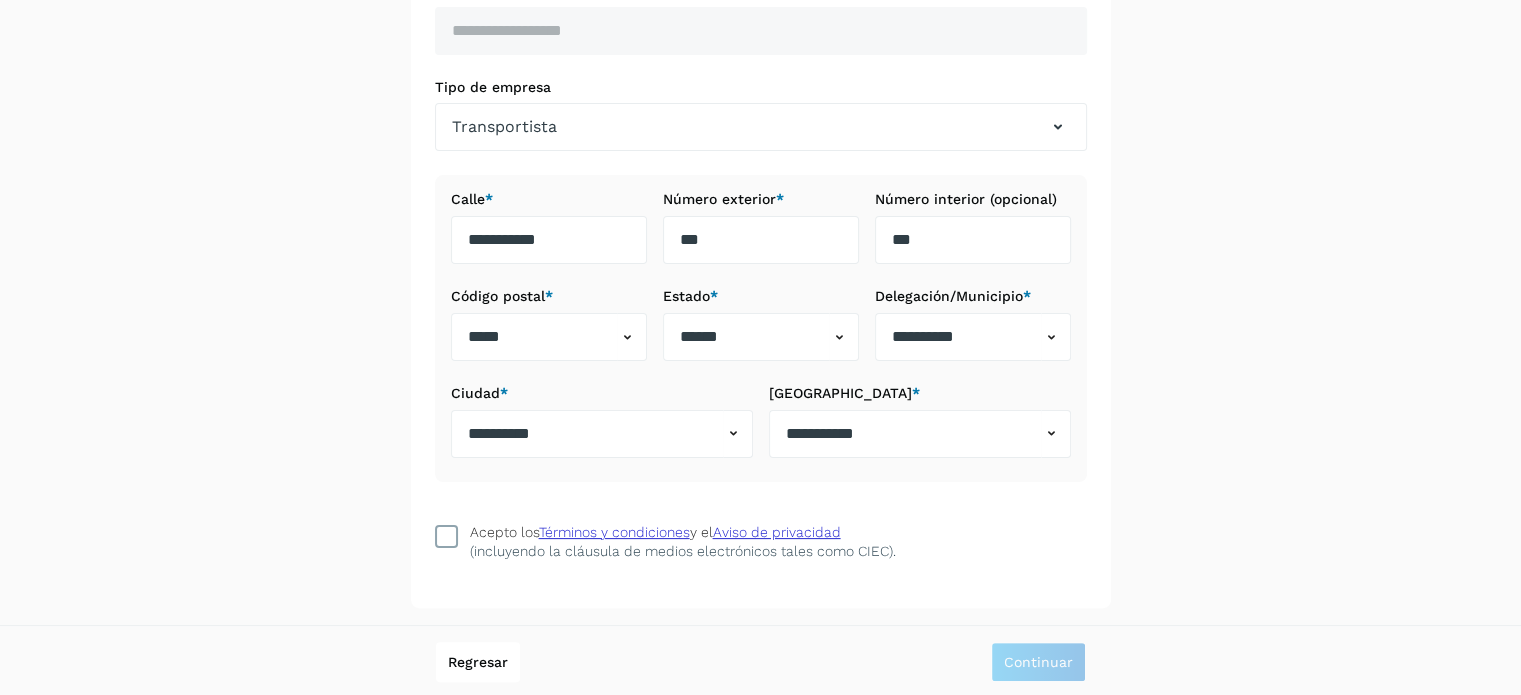 click at bounding box center [446, 536] 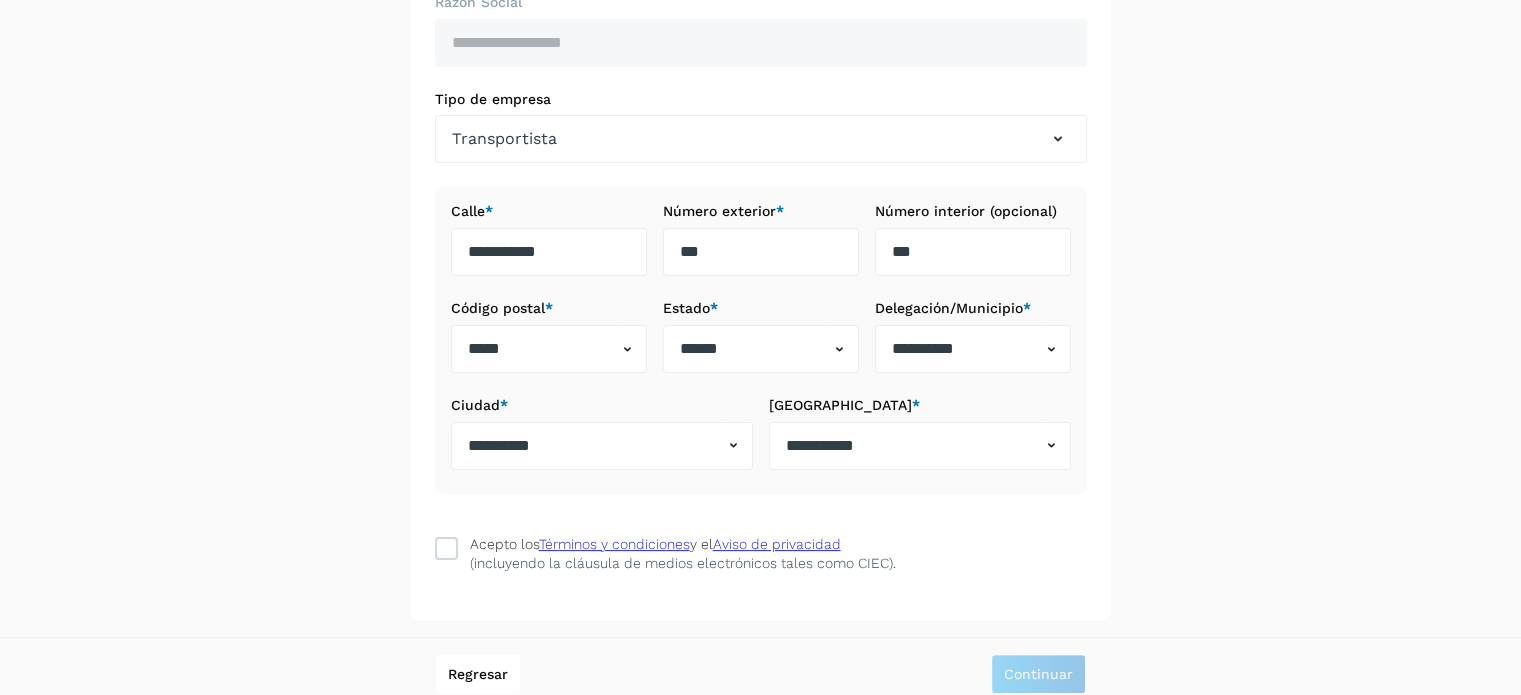 scroll, scrollTop: 344, scrollLeft: 0, axis: vertical 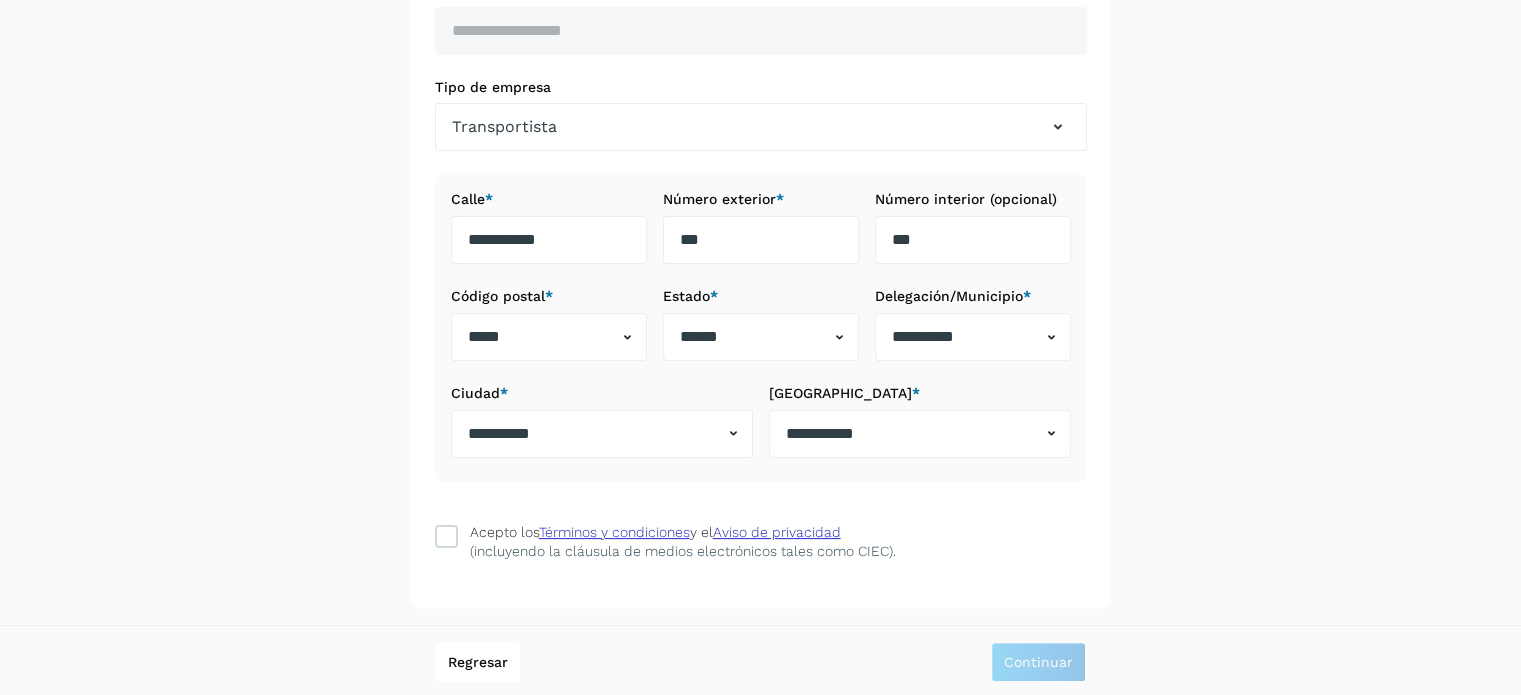 click on "**********" at bounding box center (760, 178) 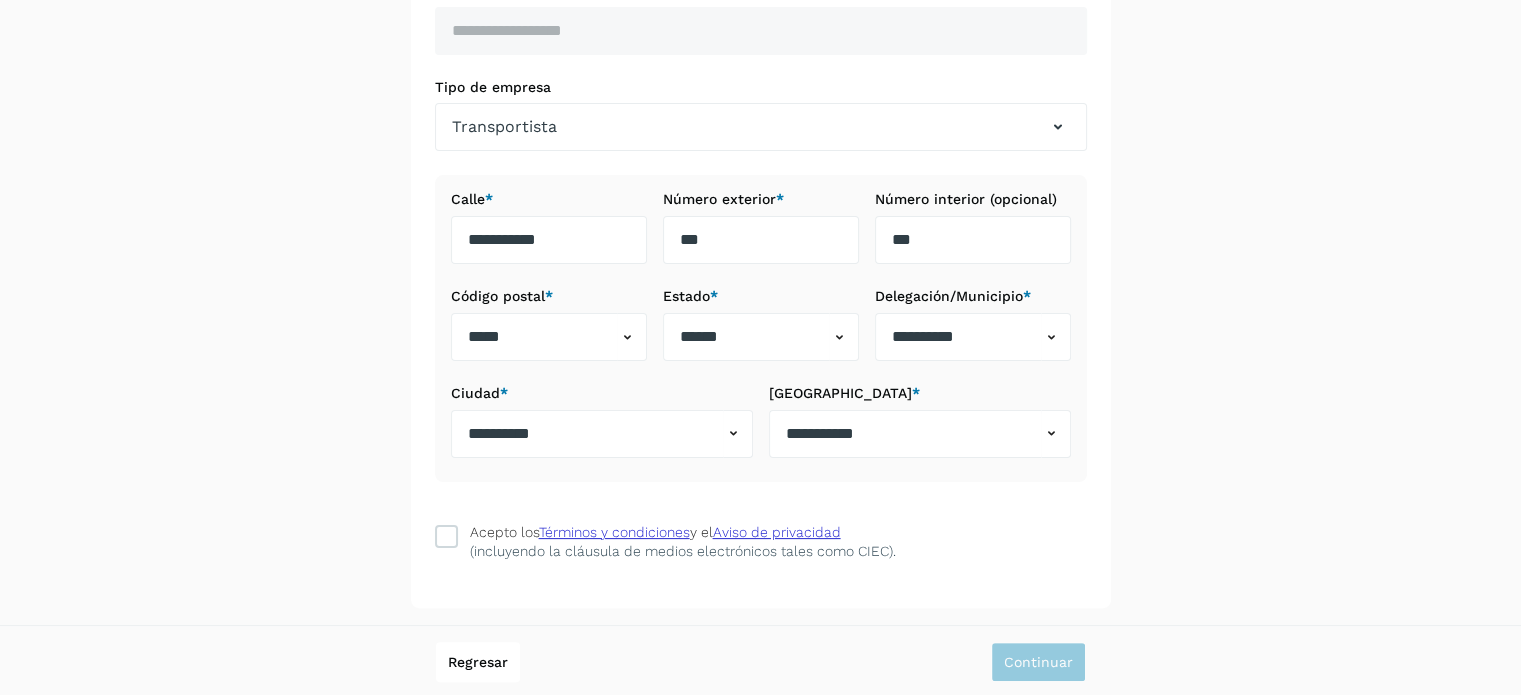 drag, startPoint x: 1052, startPoint y: 683, endPoint x: 1055, endPoint y: 672, distance: 11.401754 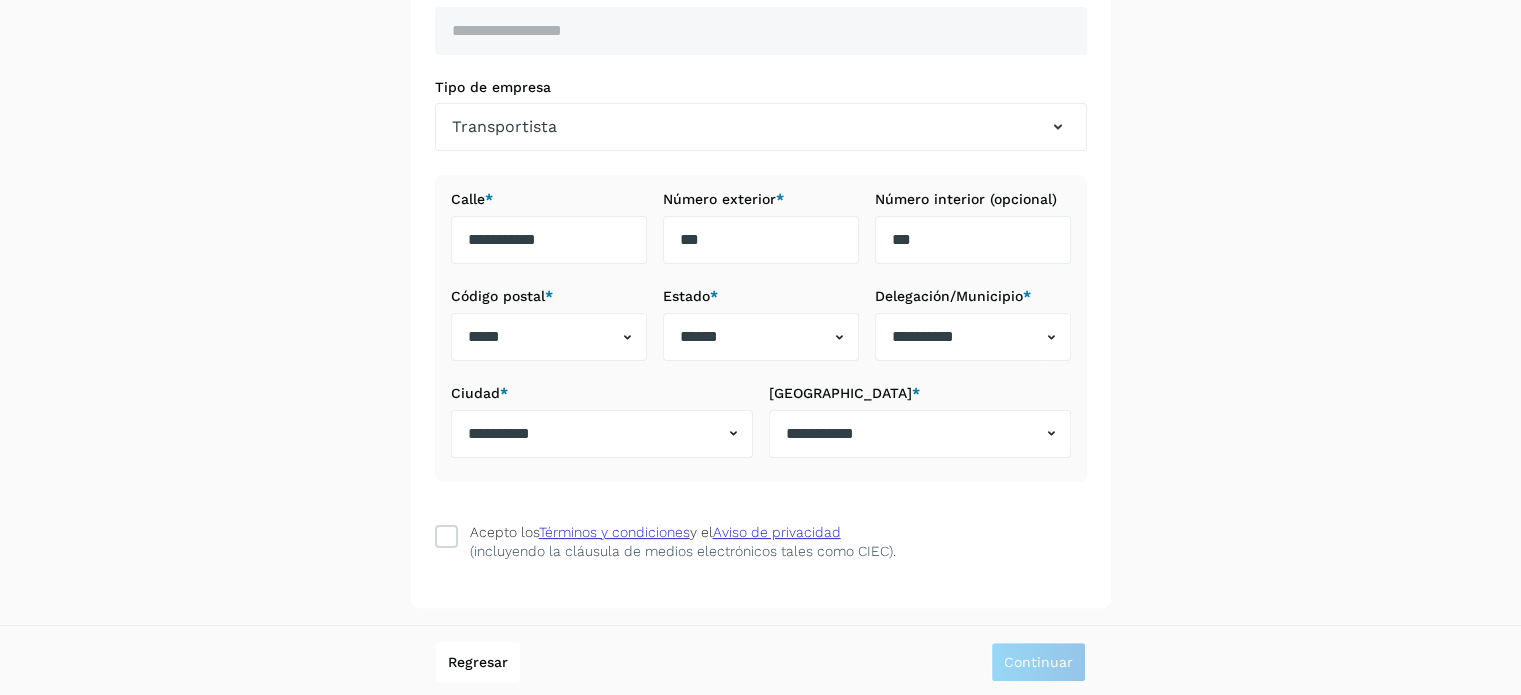click on "Regresar Continuar" at bounding box center (760, 661) 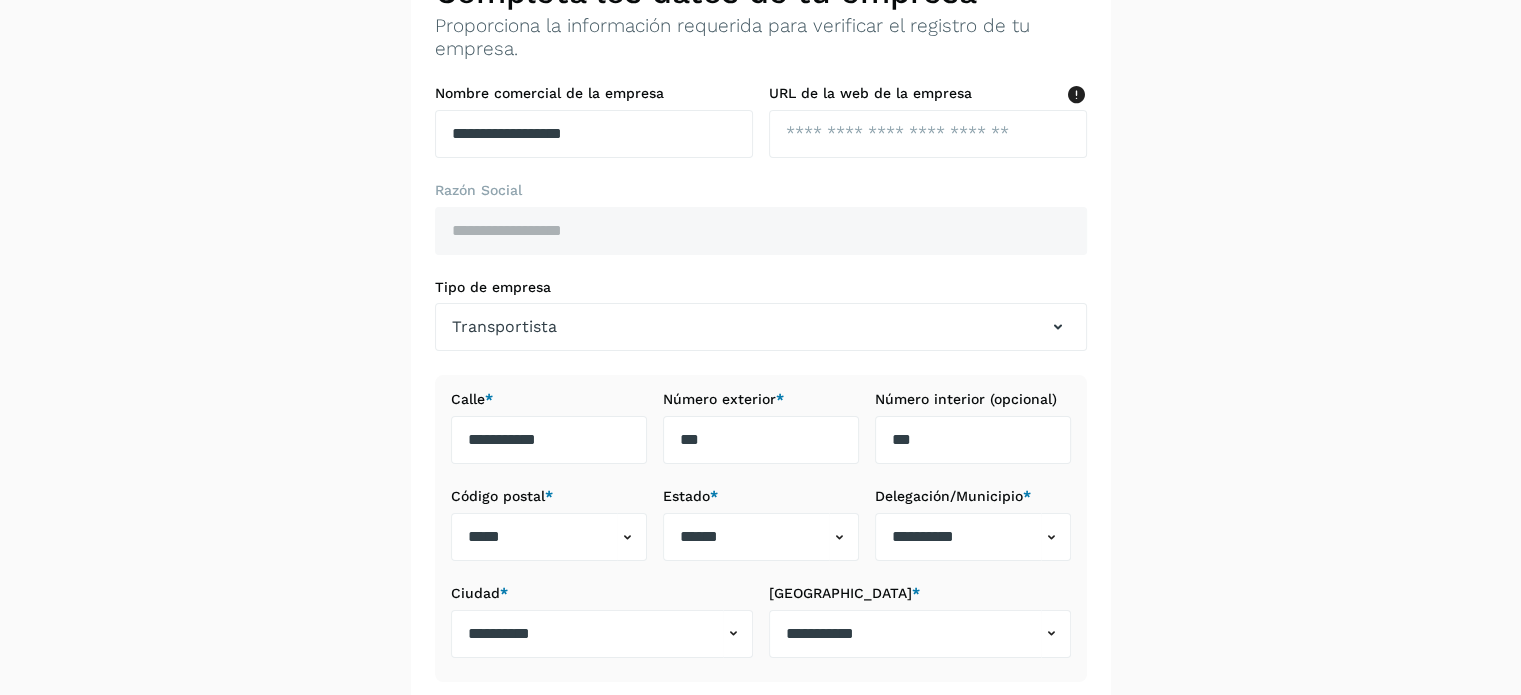 scroll, scrollTop: 100, scrollLeft: 0, axis: vertical 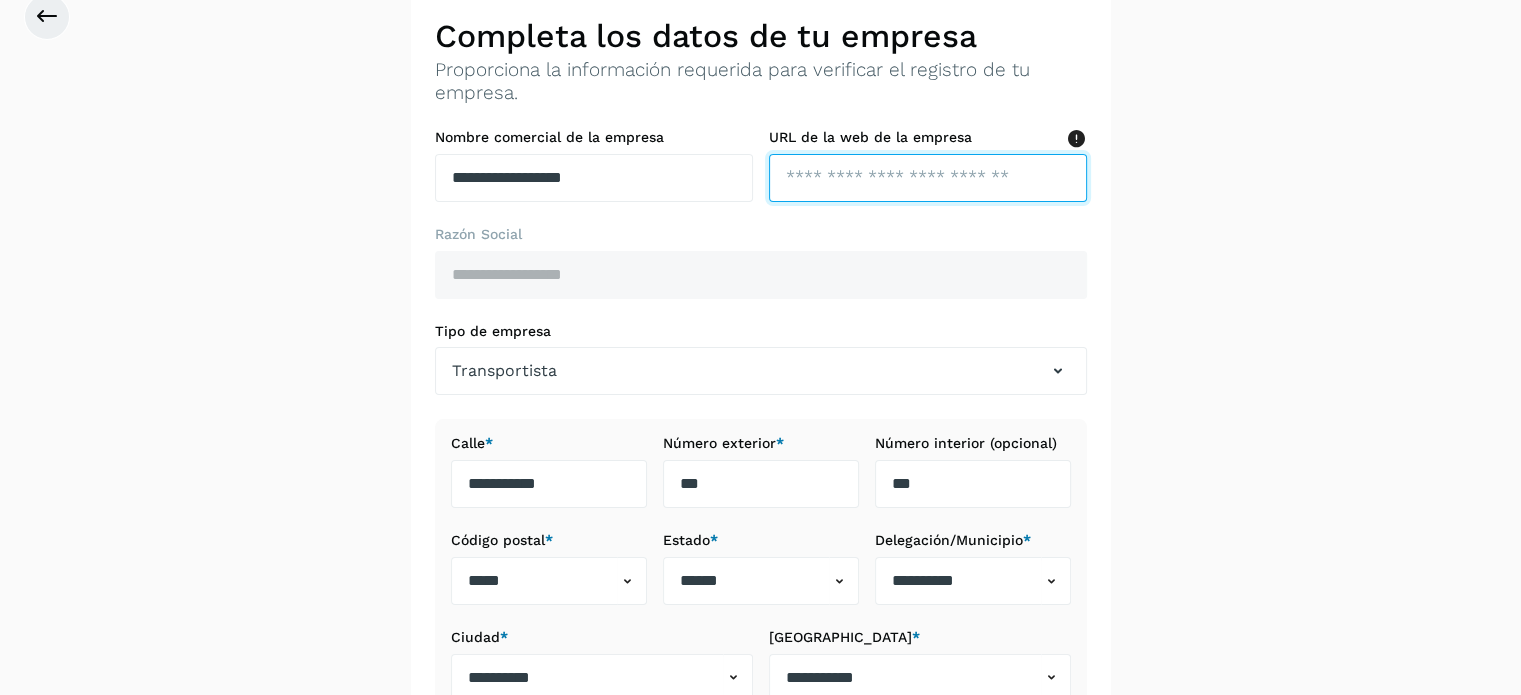 click at bounding box center [928, 178] 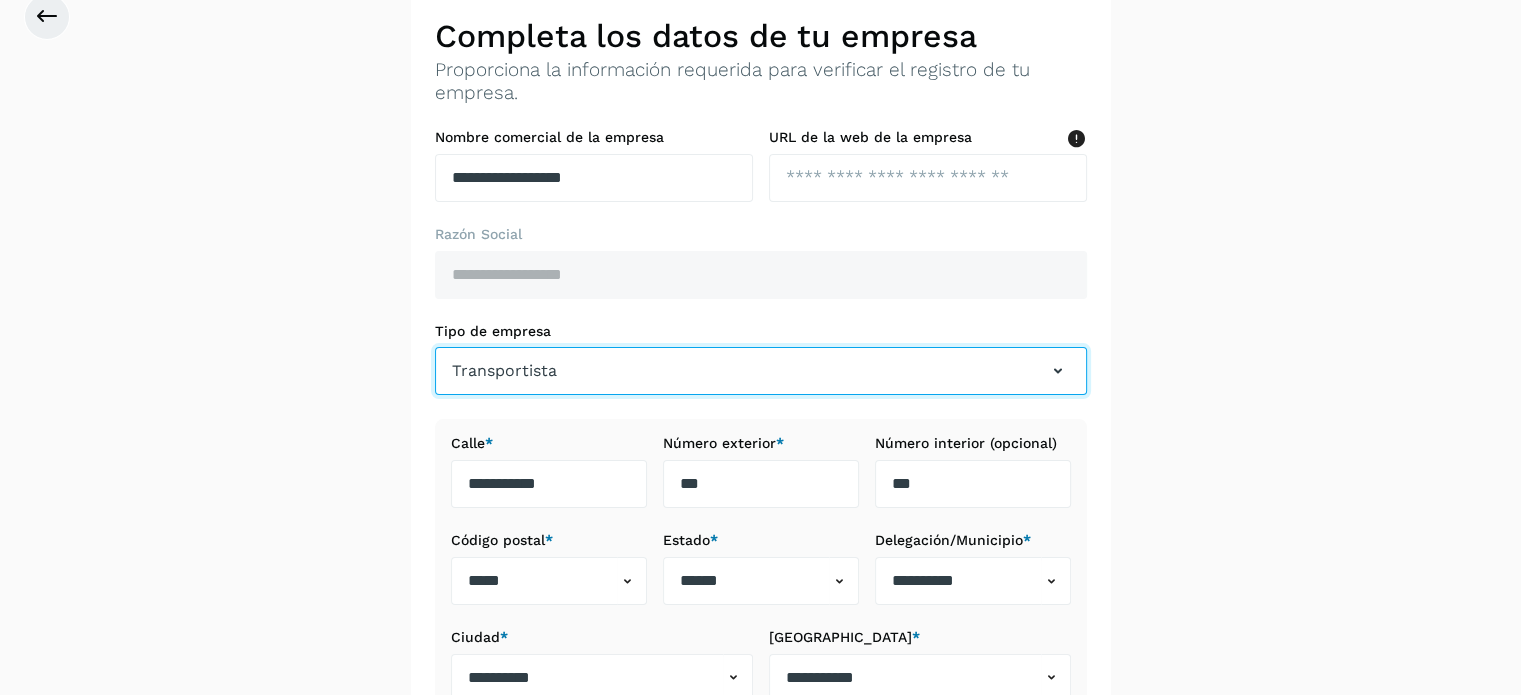 click on "Transportista" at bounding box center [761, 371] 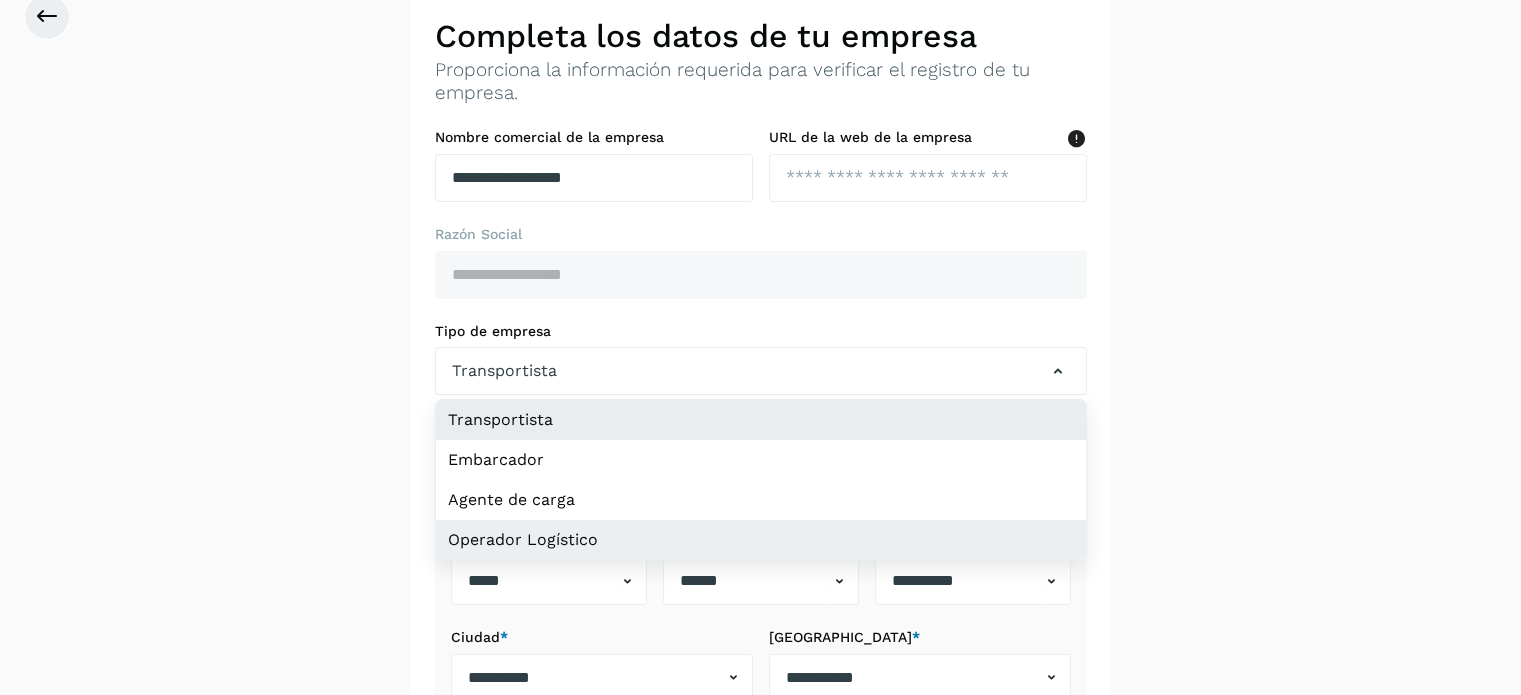 click on "Operador Logístico" 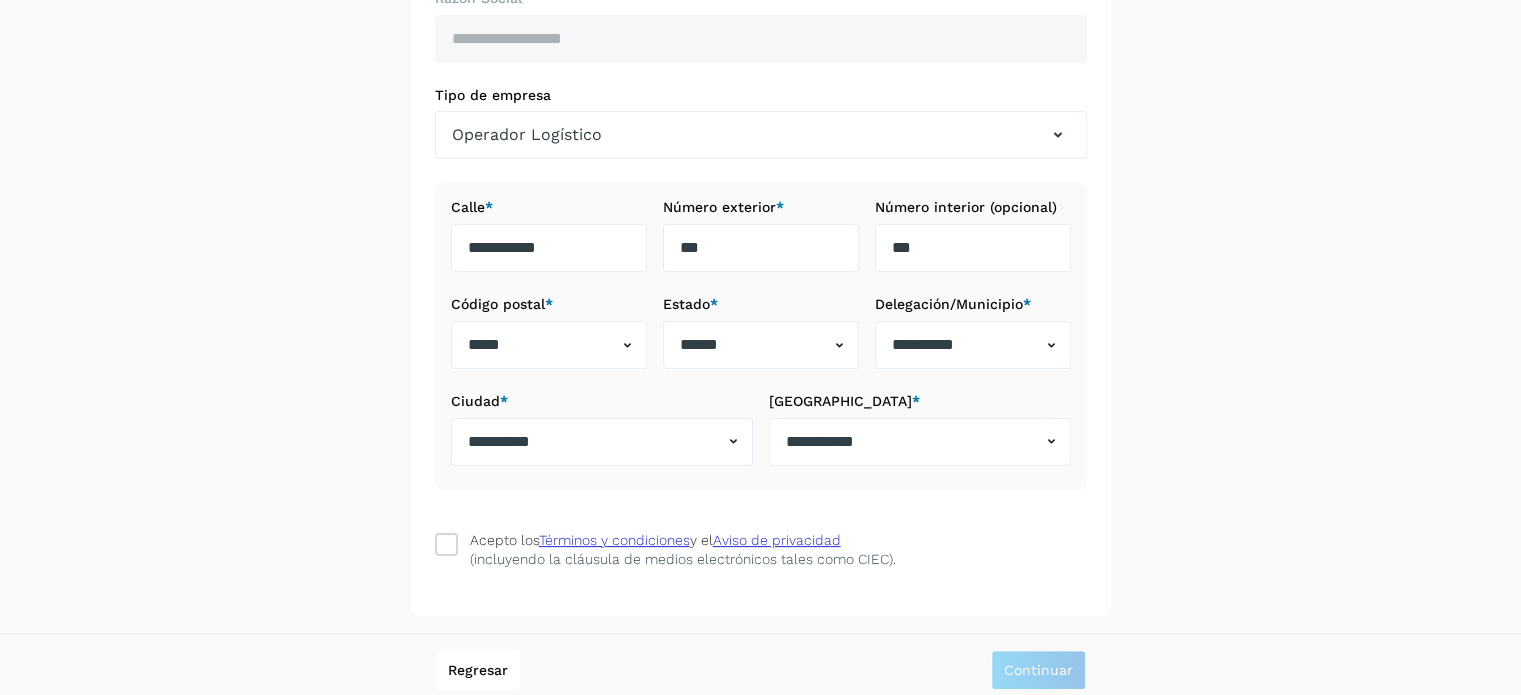 scroll, scrollTop: 344, scrollLeft: 0, axis: vertical 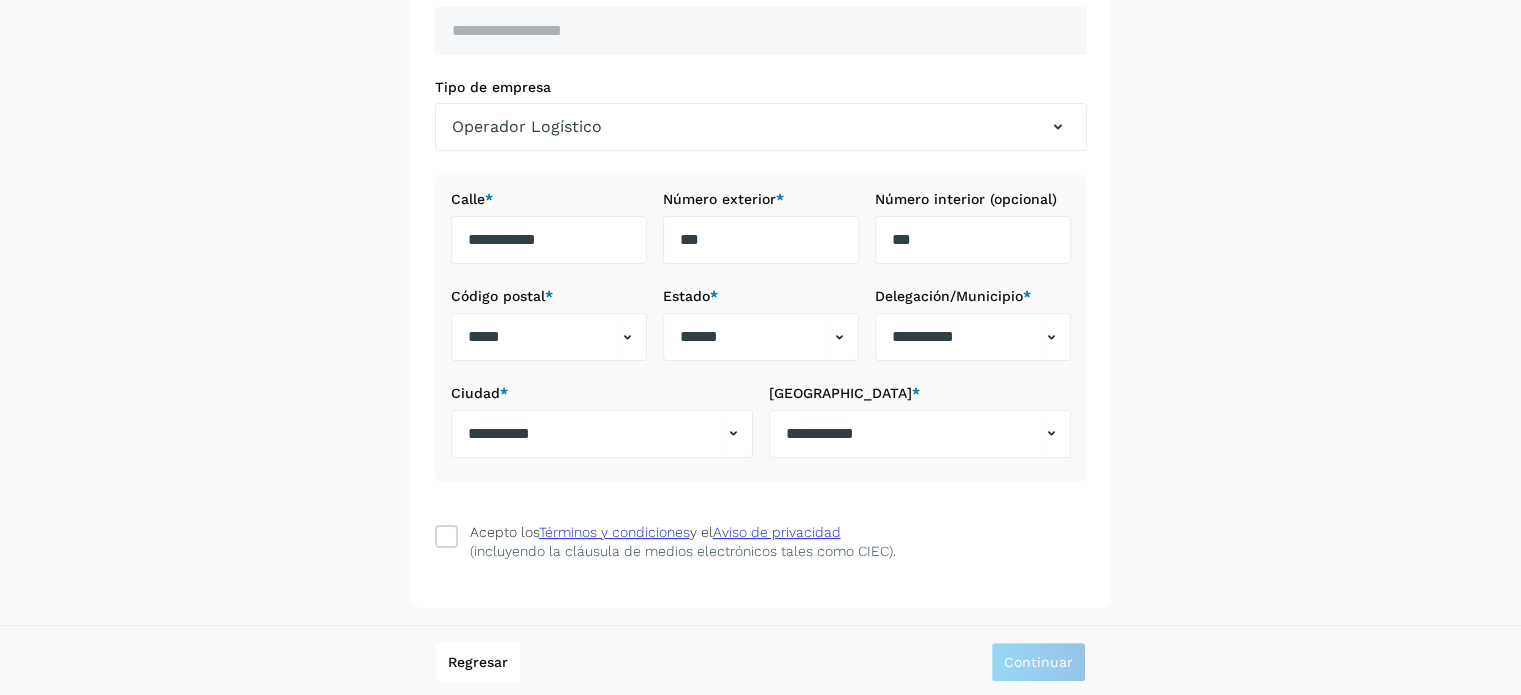 click on "**********" at bounding box center (760, 178) 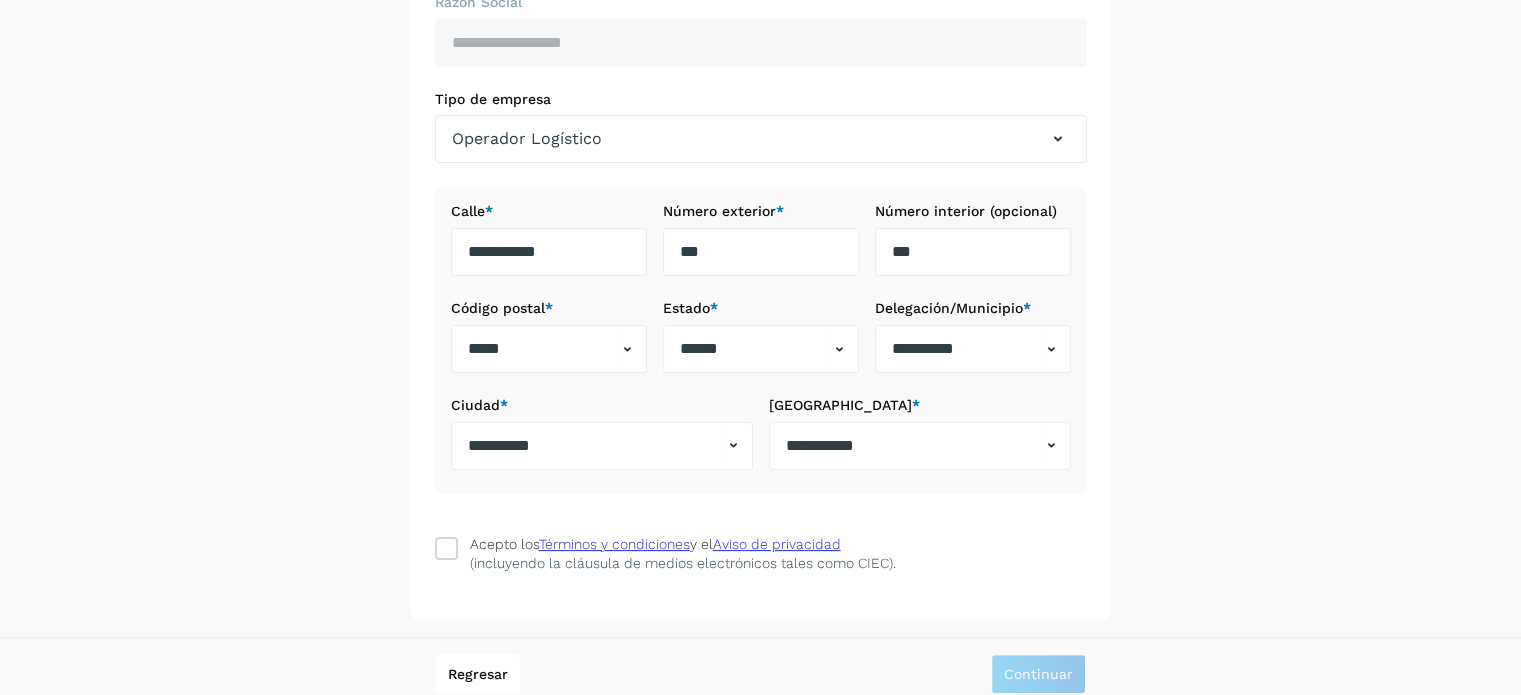 scroll, scrollTop: 344, scrollLeft: 0, axis: vertical 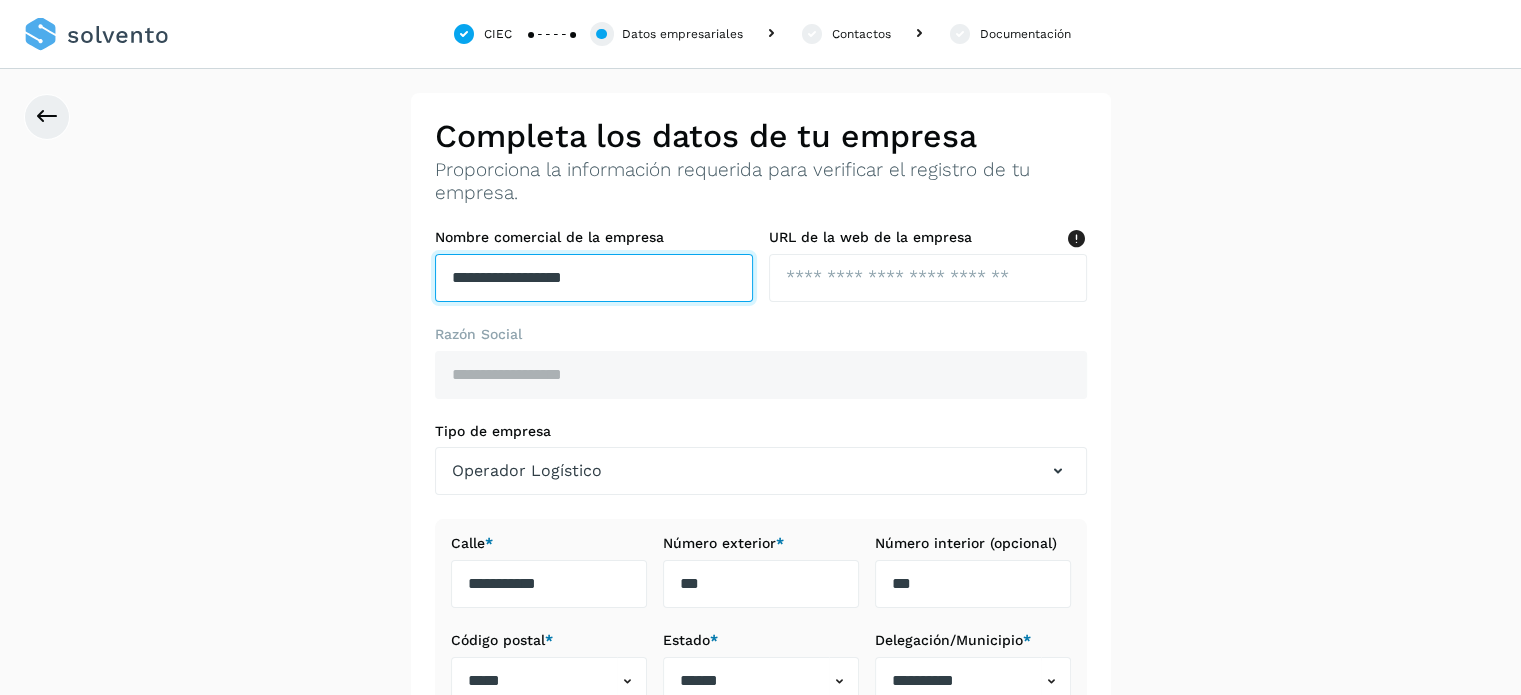 click on "**********" at bounding box center (594, 278) 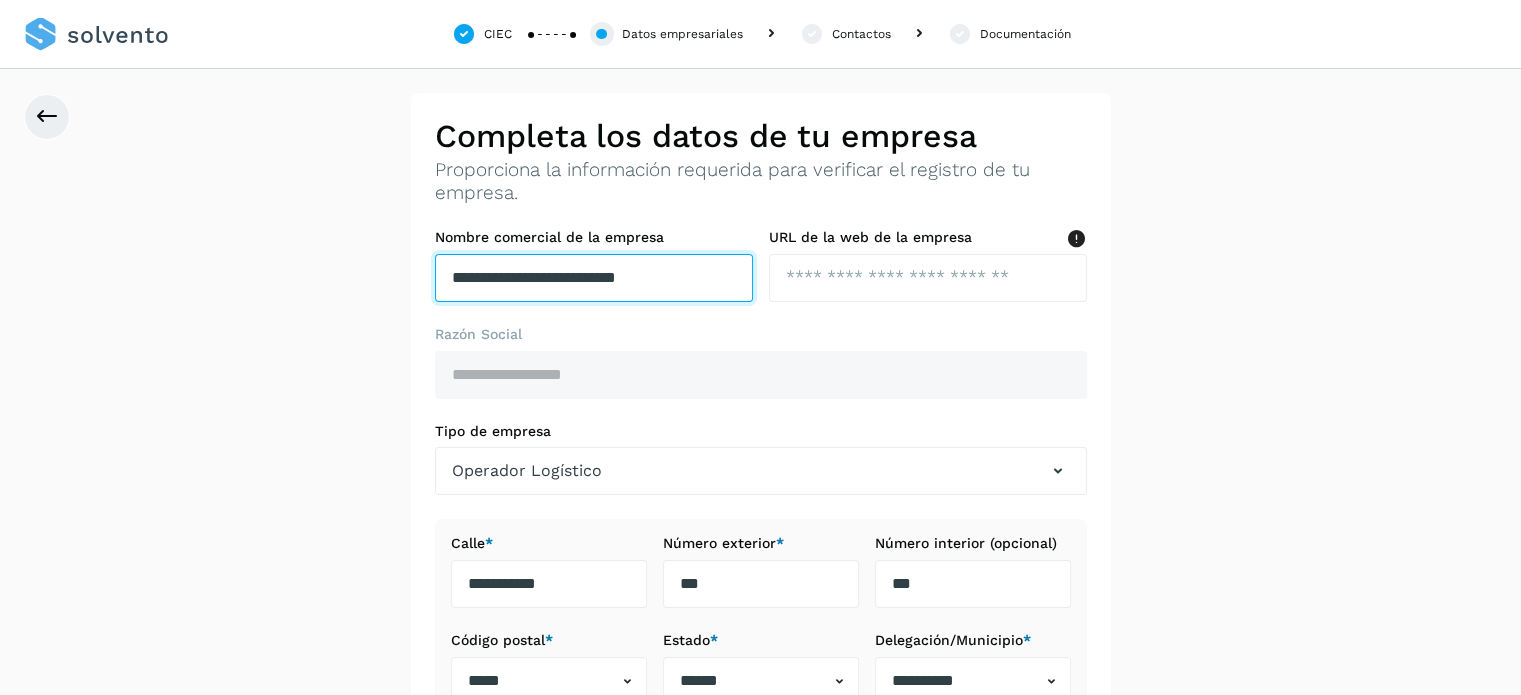 type on "**********" 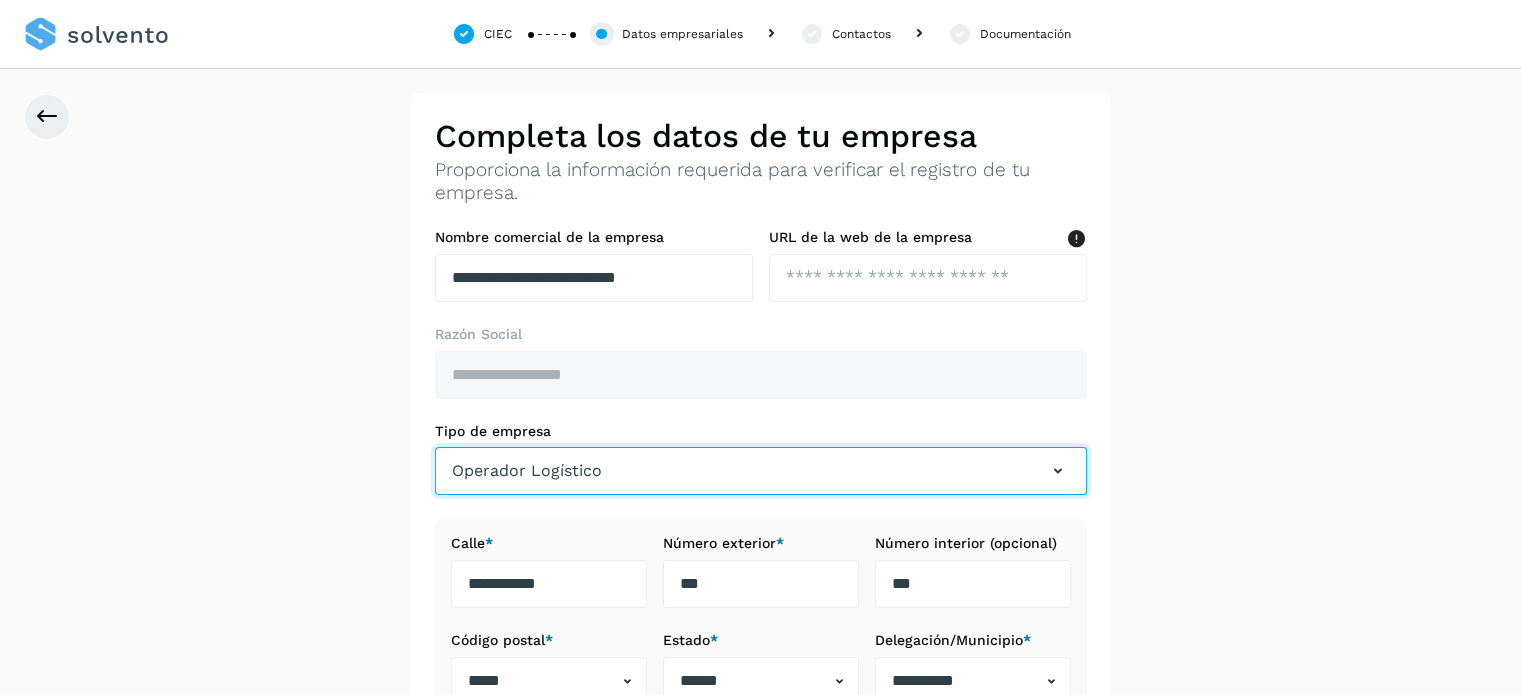 click on "Operador Logístico" at bounding box center [761, 471] 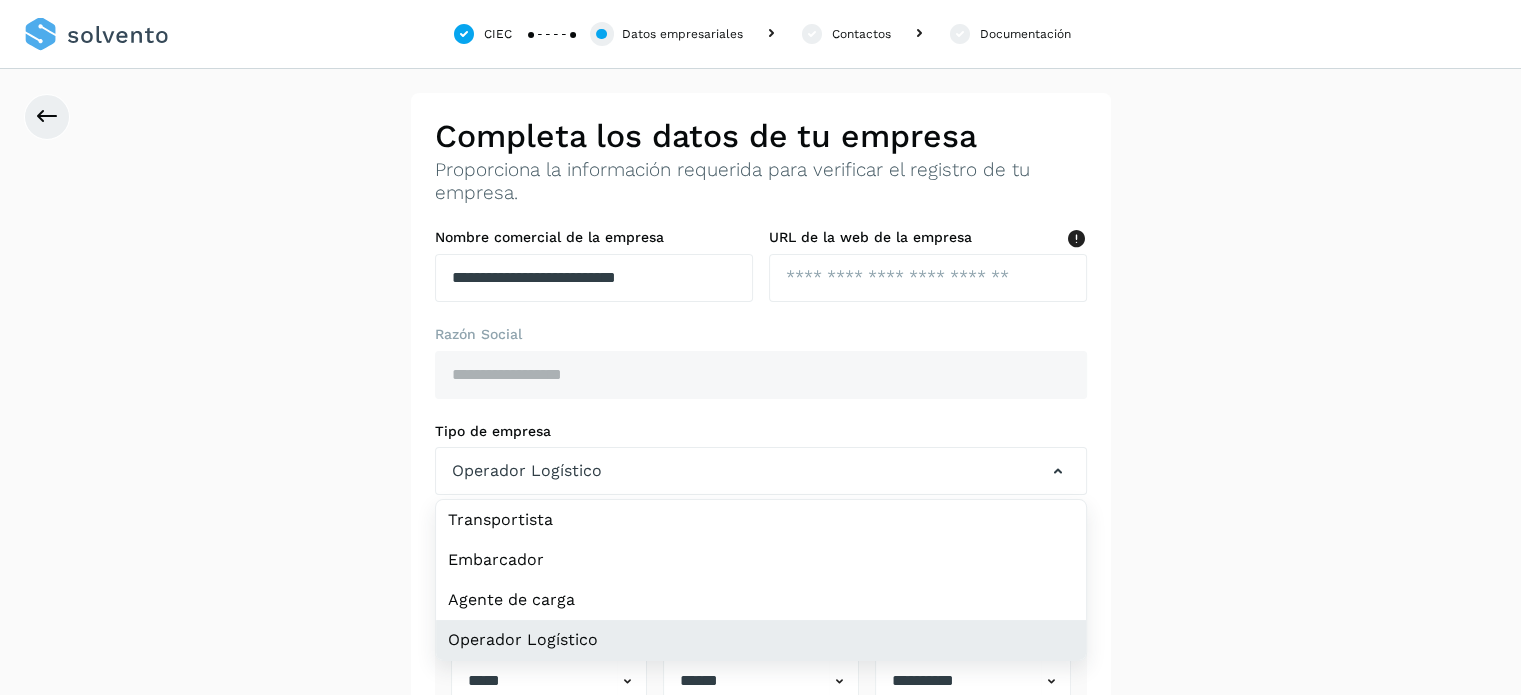 click on "Operador Logístico" 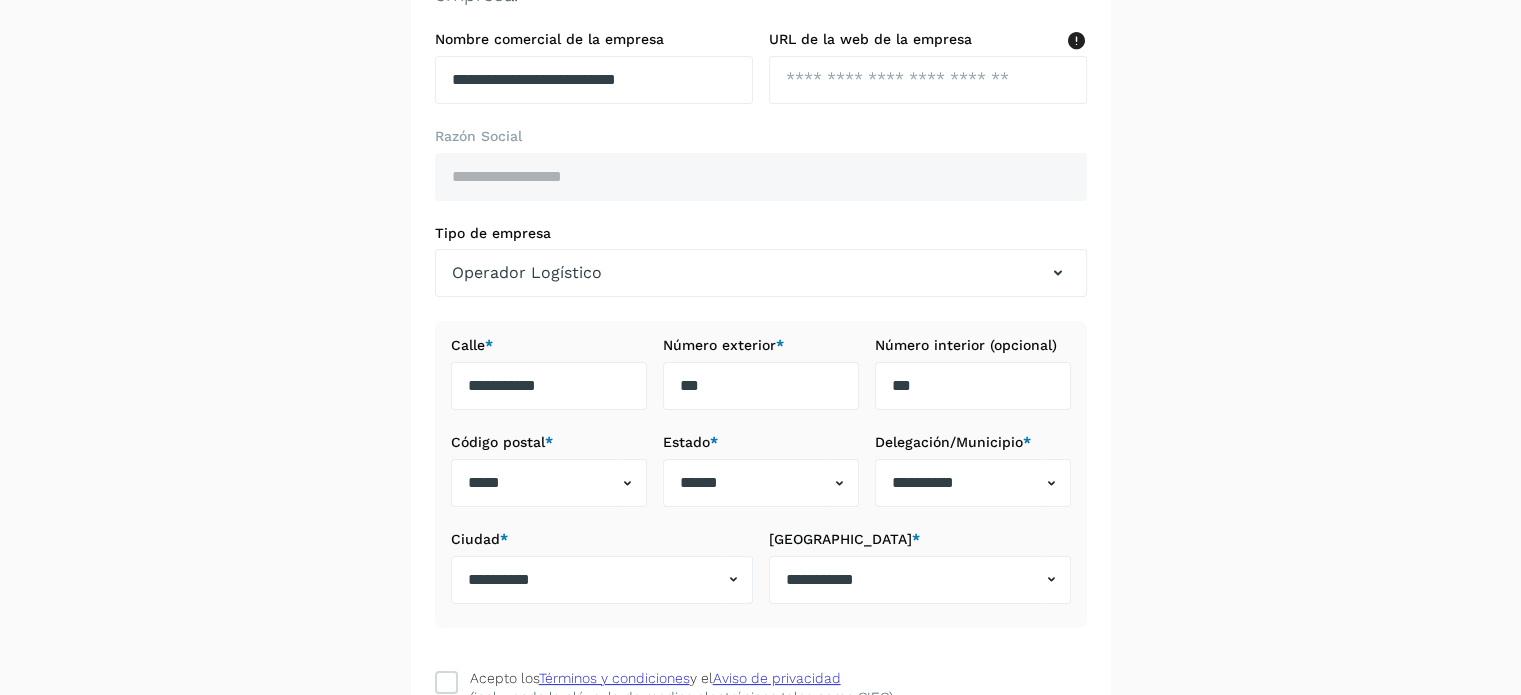 scroll, scrollTop: 200, scrollLeft: 0, axis: vertical 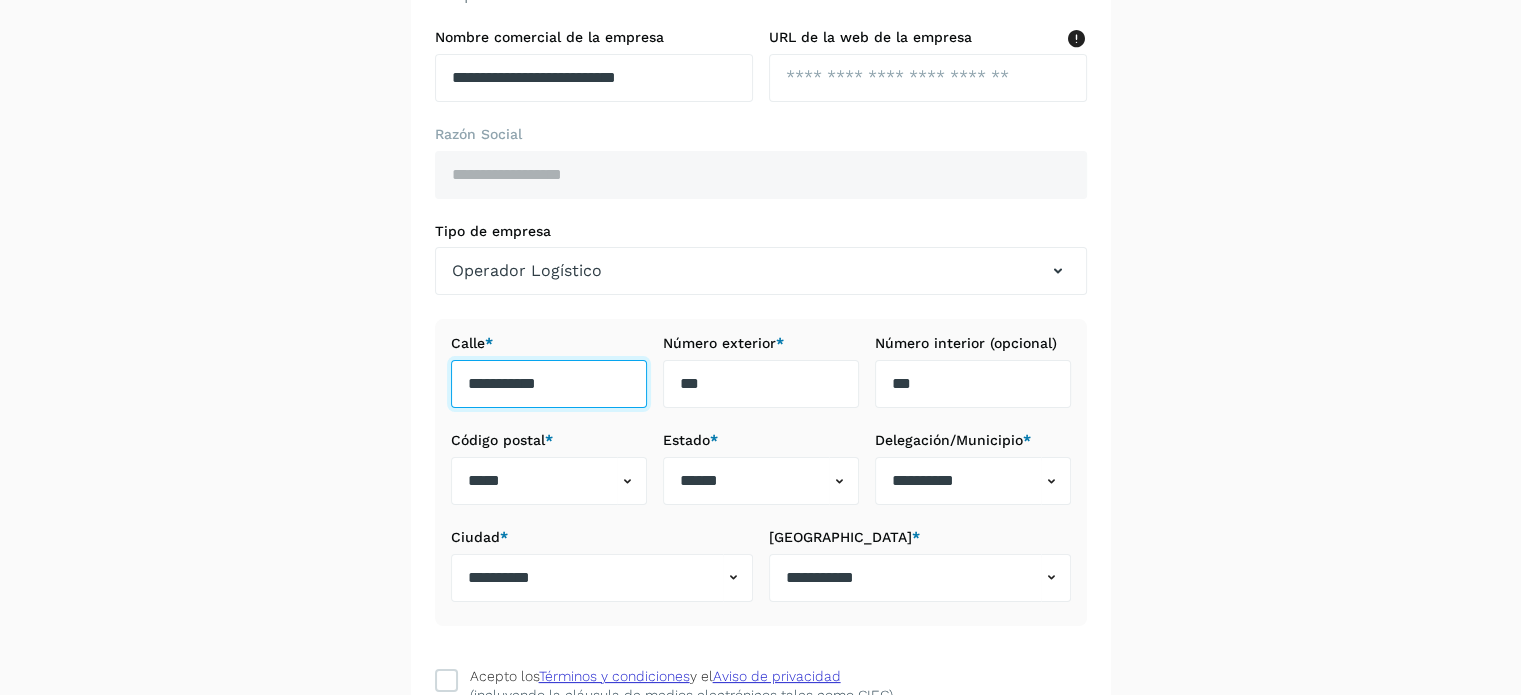 click on "**********" at bounding box center (549, 384) 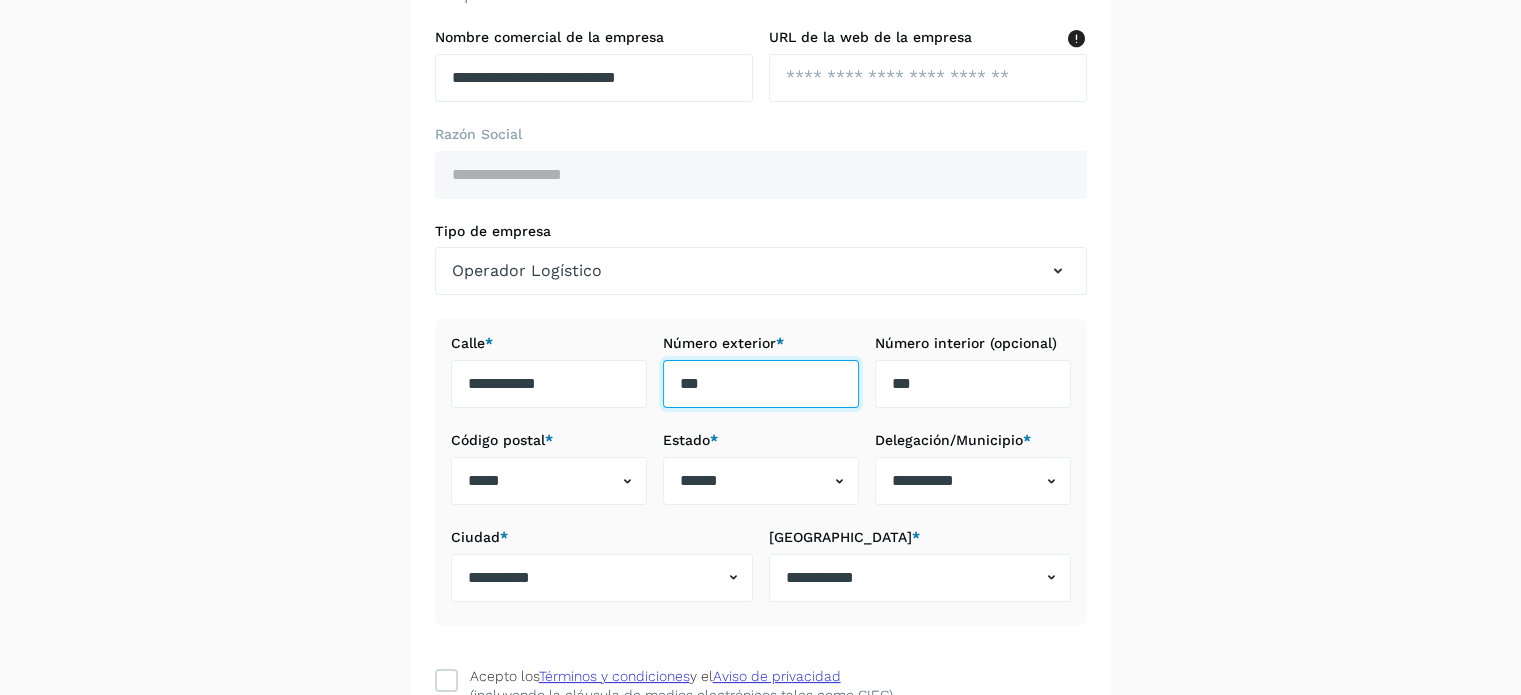 click on "***" at bounding box center (761, 384) 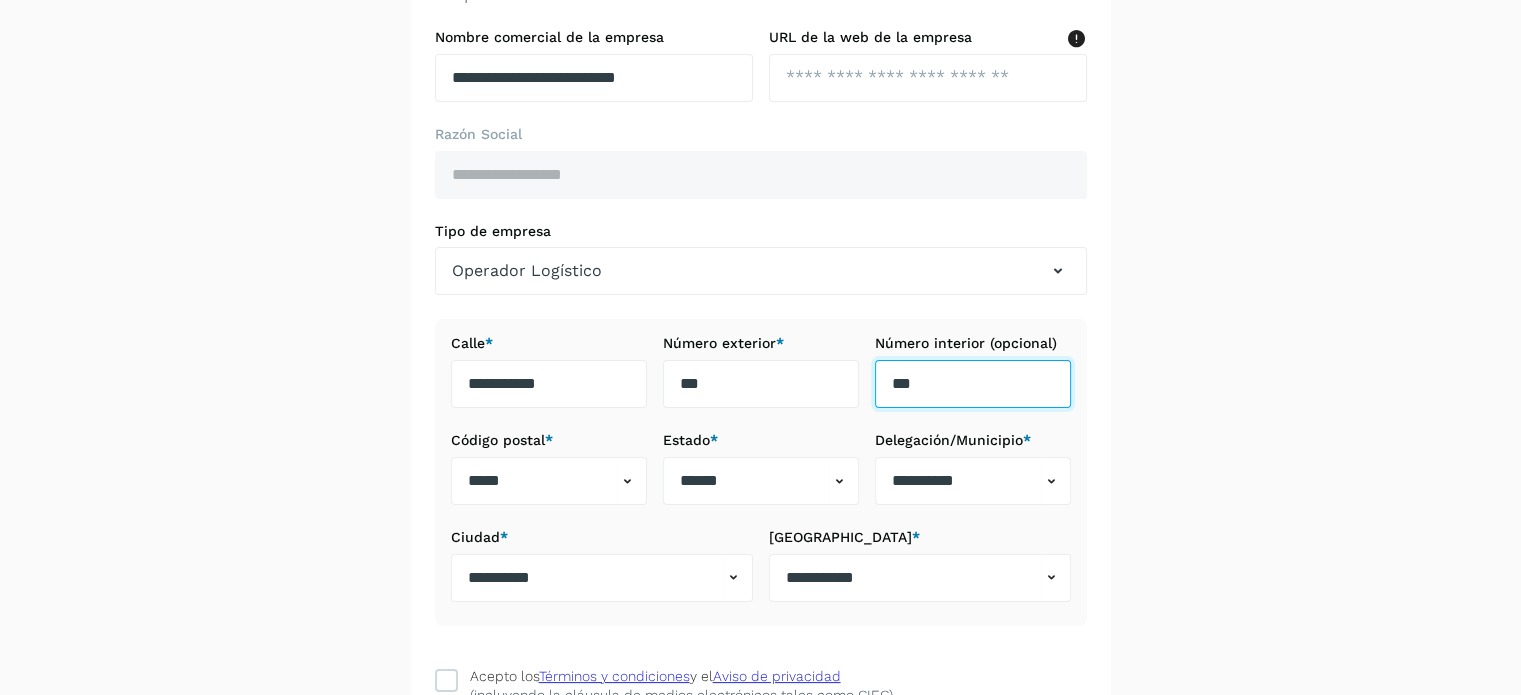 click on "***" at bounding box center [973, 384] 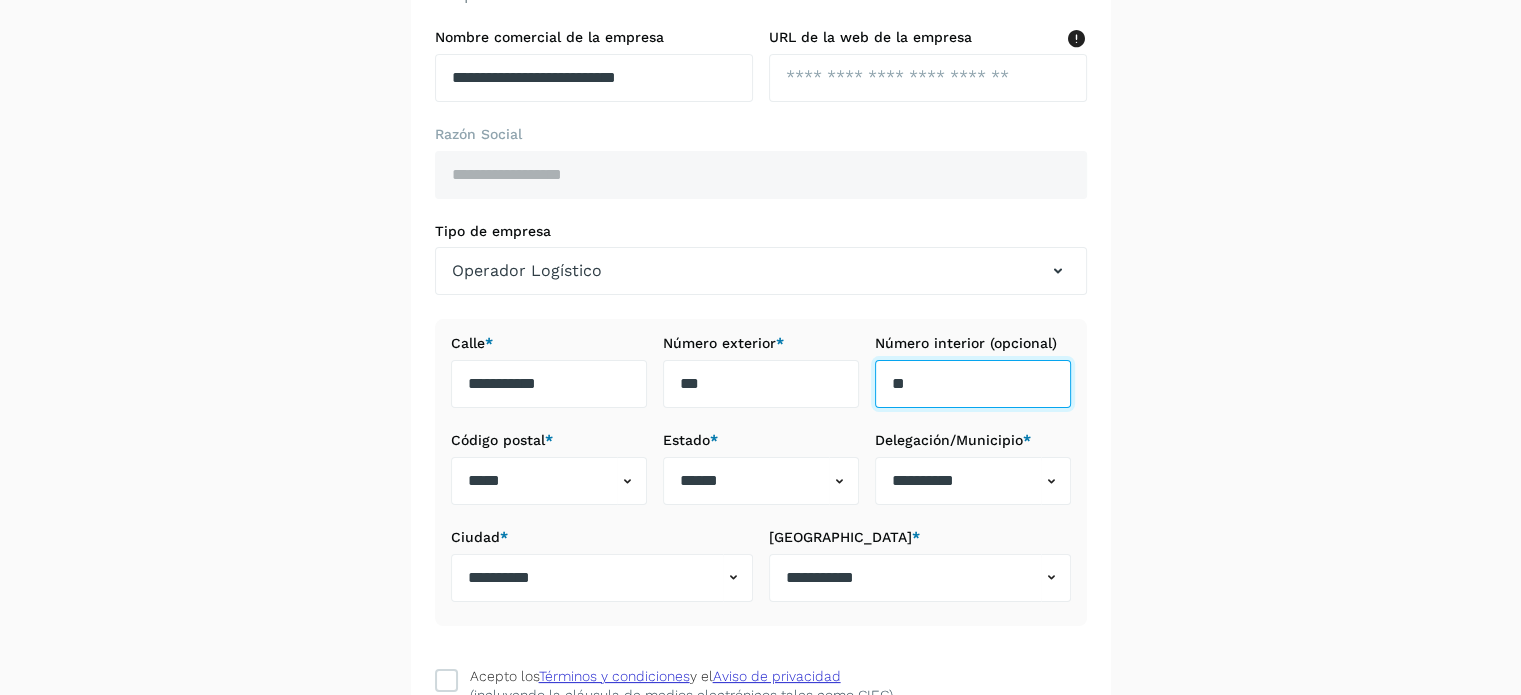 type on "*" 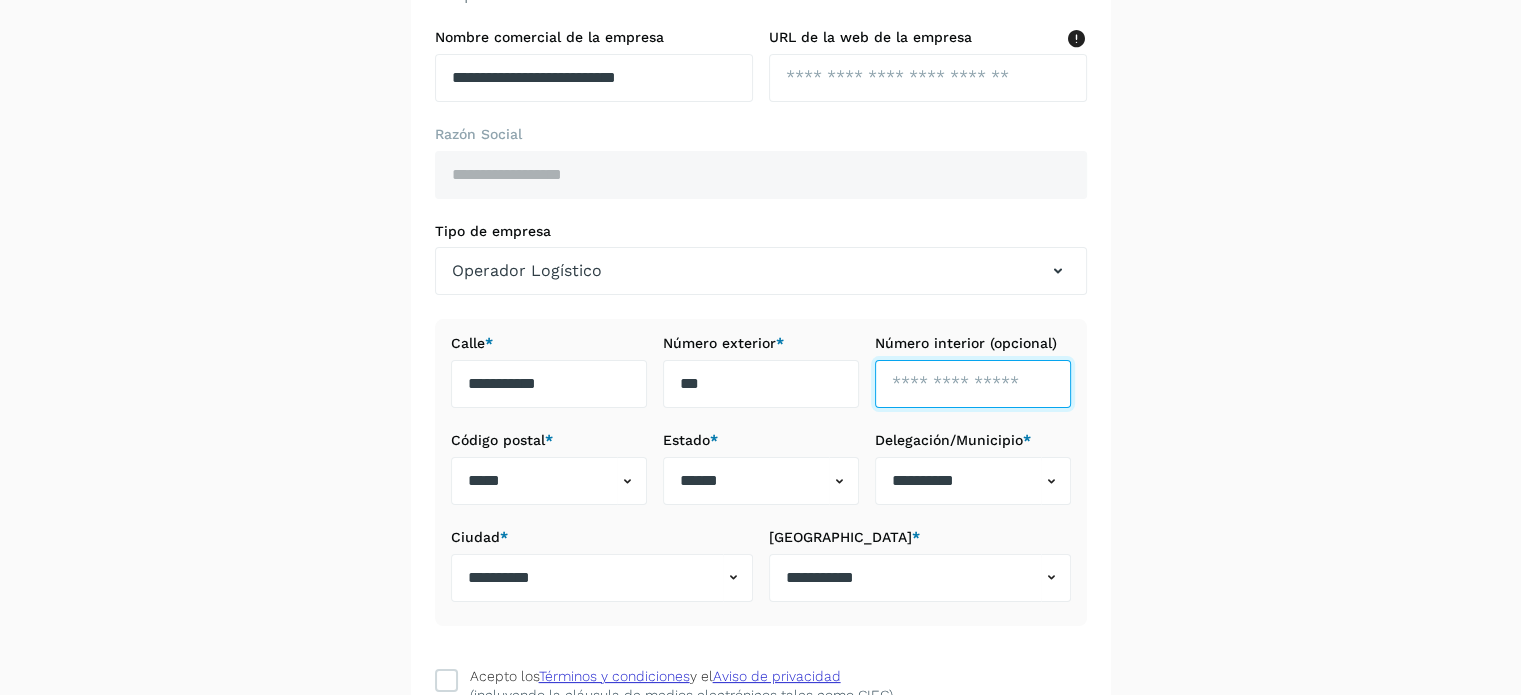 type 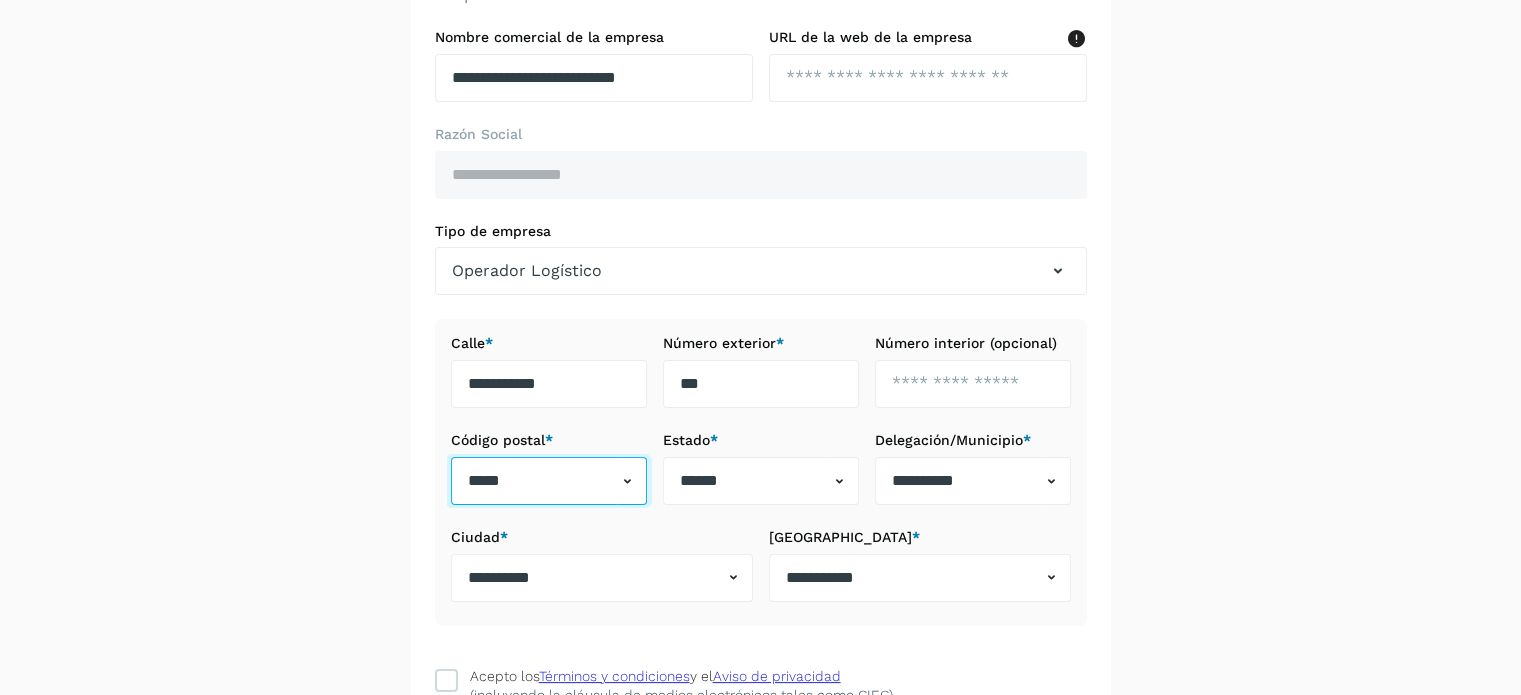 click on "*****" at bounding box center (534, 481) 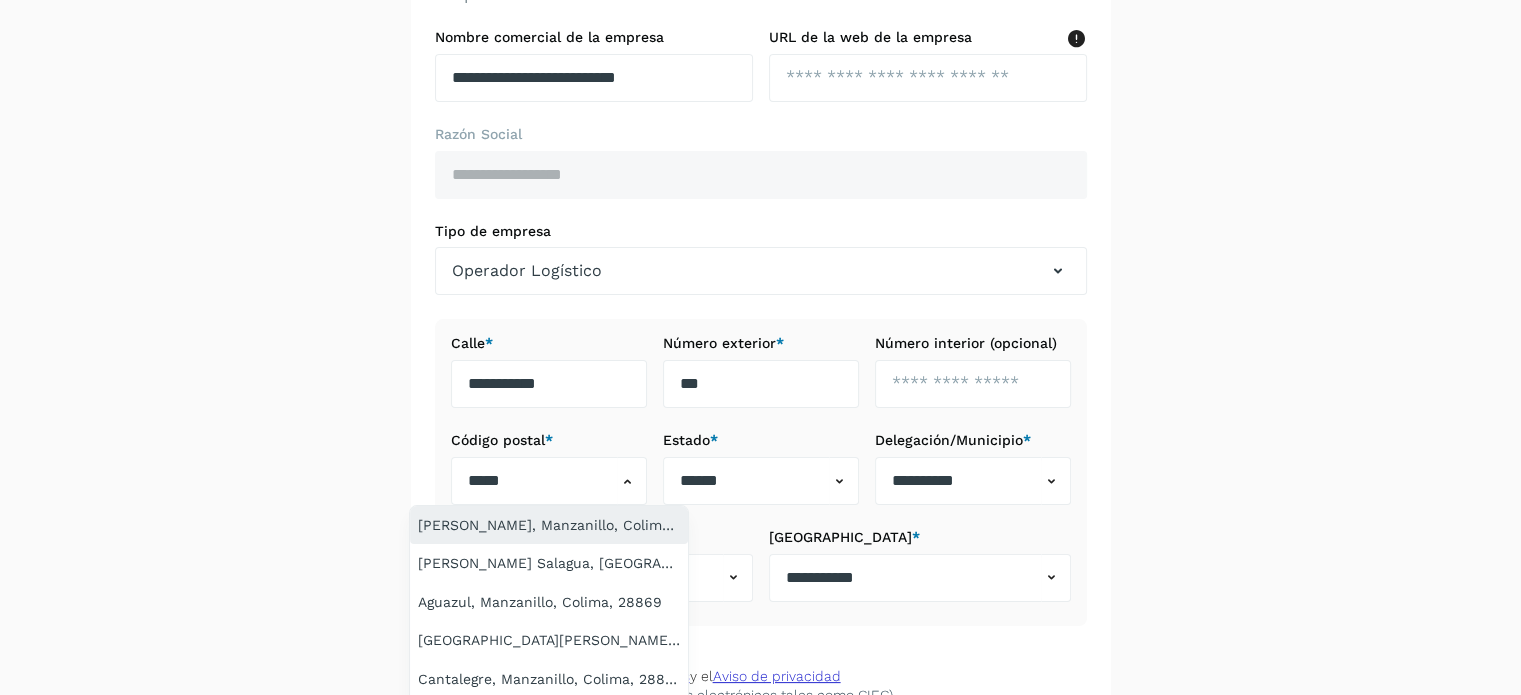 click on "[PERSON_NAME], Manzanillo, Colima, 28869" 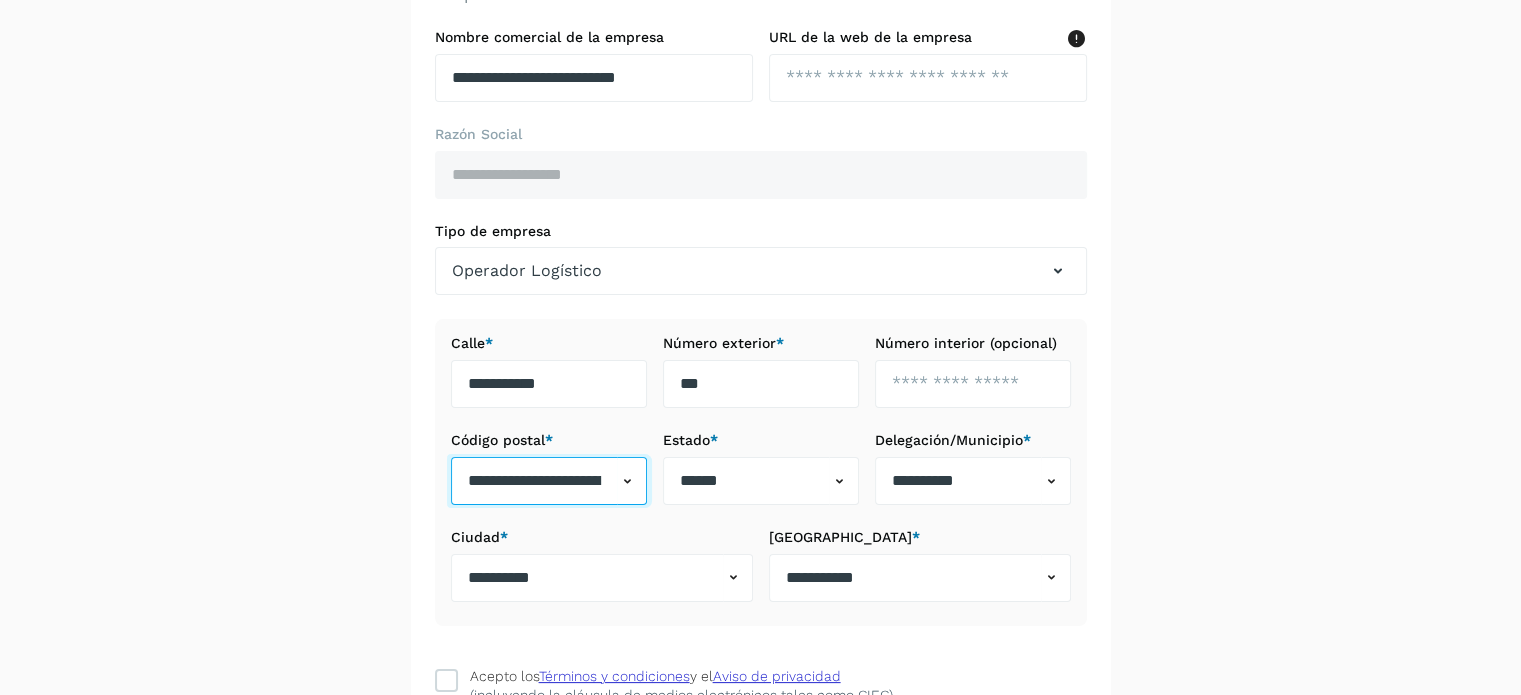 click on "**********" at bounding box center [534, 481] 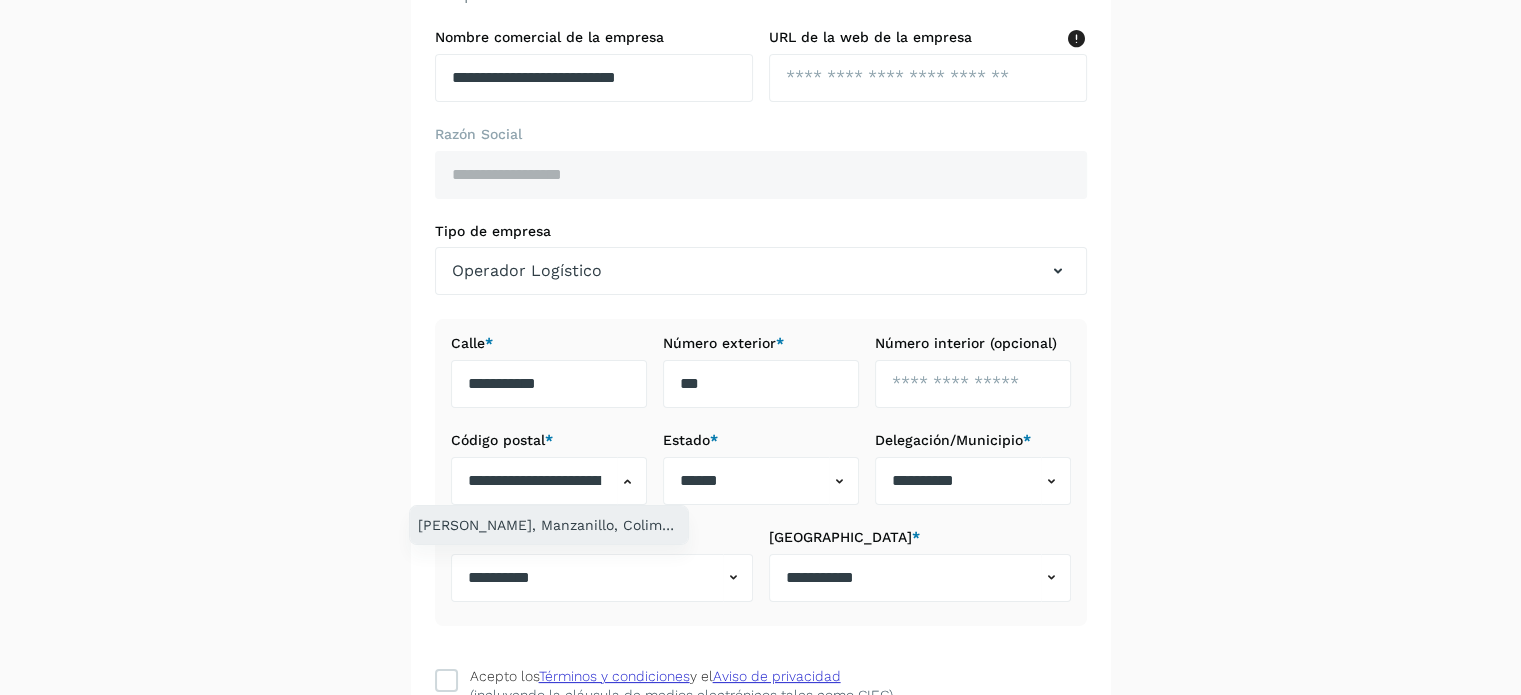 click on "[PERSON_NAME], Manzanillo, Colima, 28869" at bounding box center (549, 525) 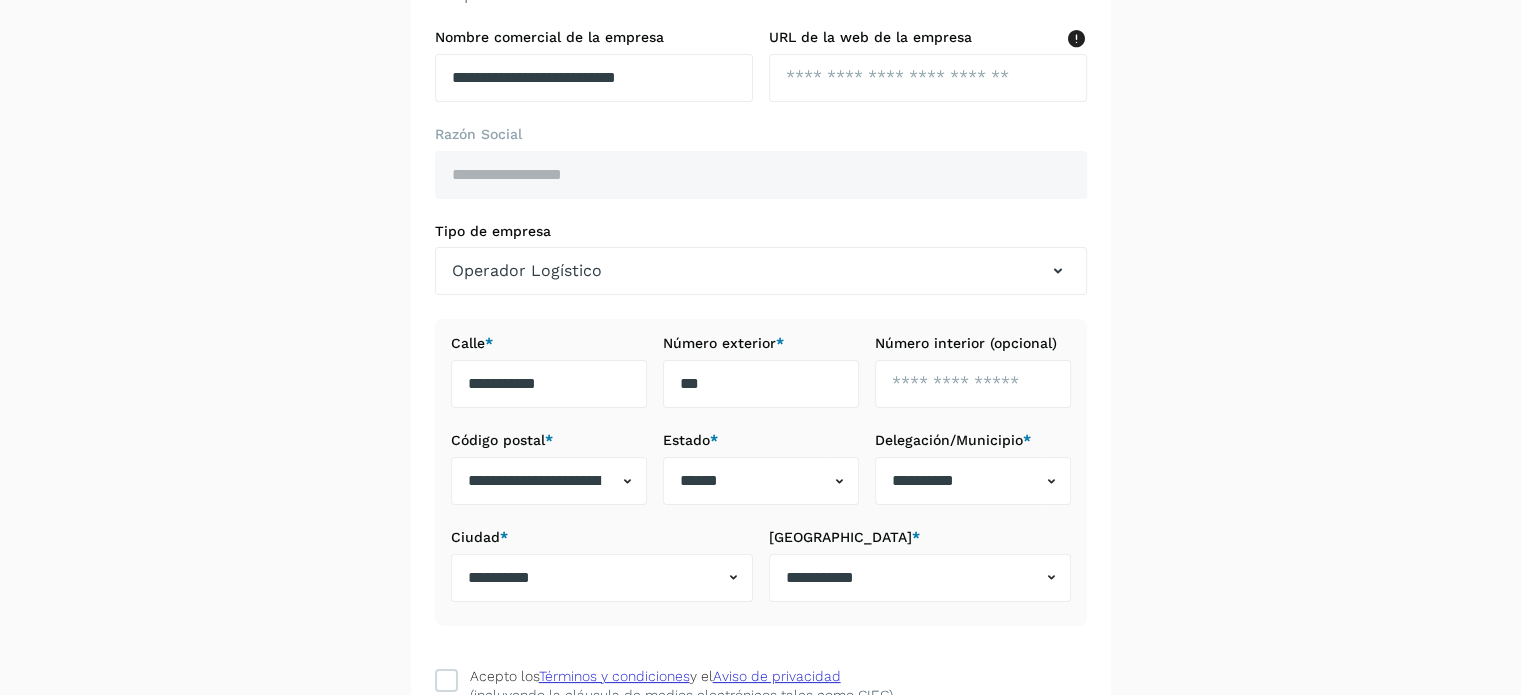 scroll, scrollTop: 244, scrollLeft: 0, axis: vertical 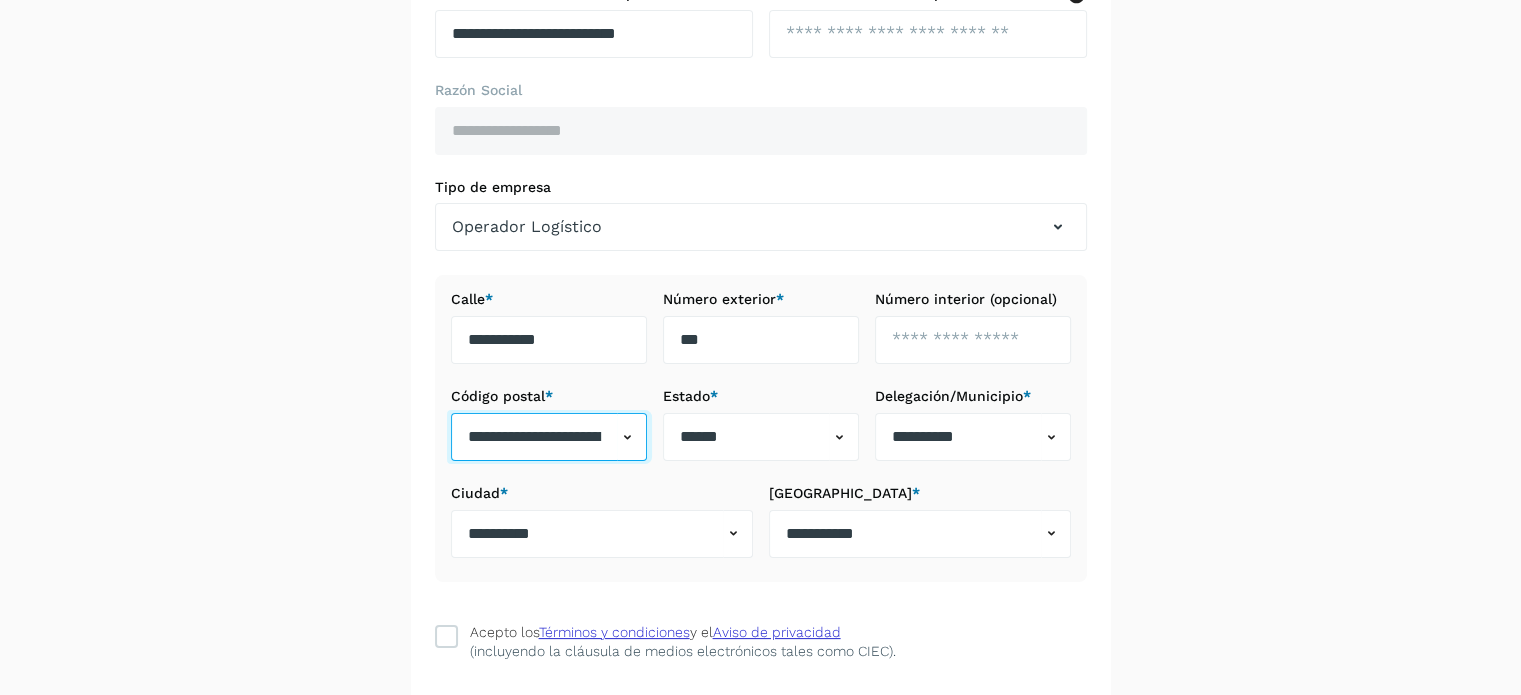 click on "**********" at bounding box center (534, 437) 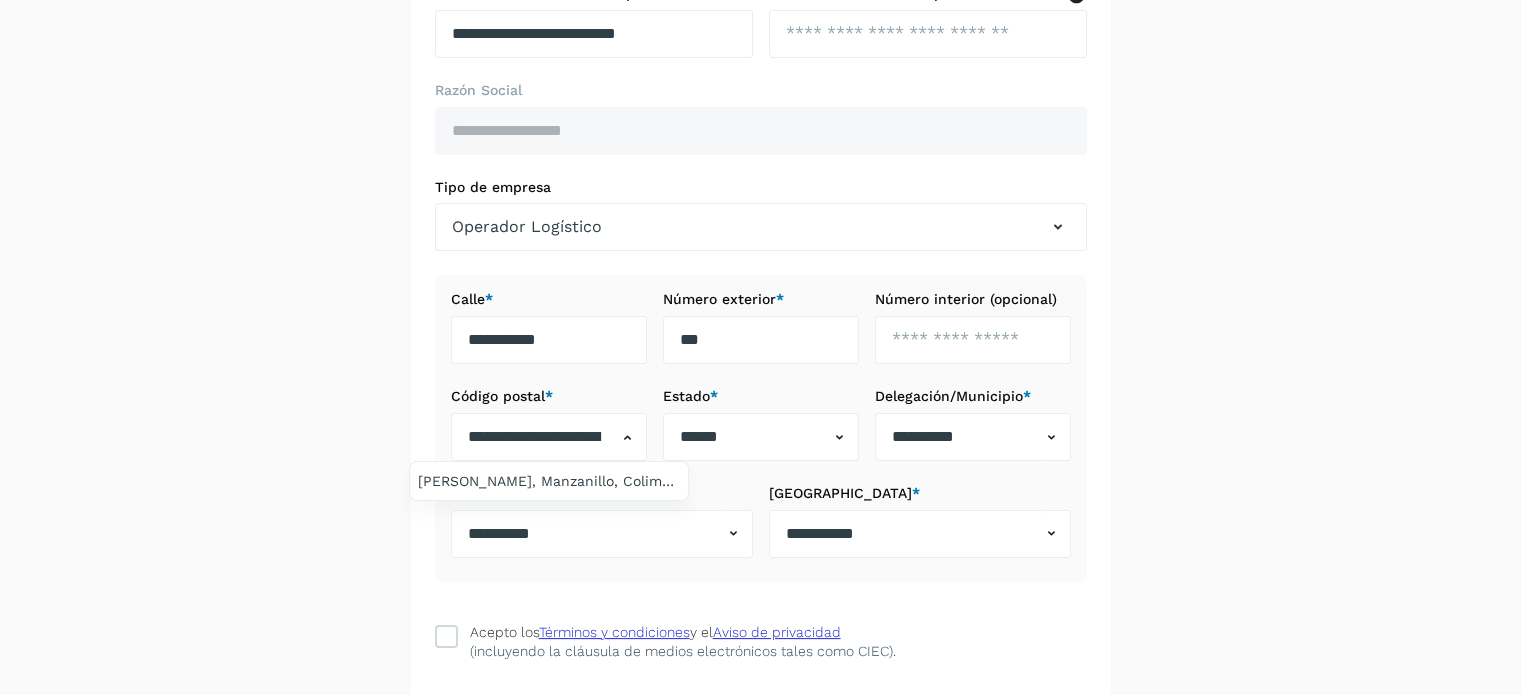 drag, startPoint x: 464, startPoint y: 423, endPoint x: 673, endPoint y: 417, distance: 209.0861 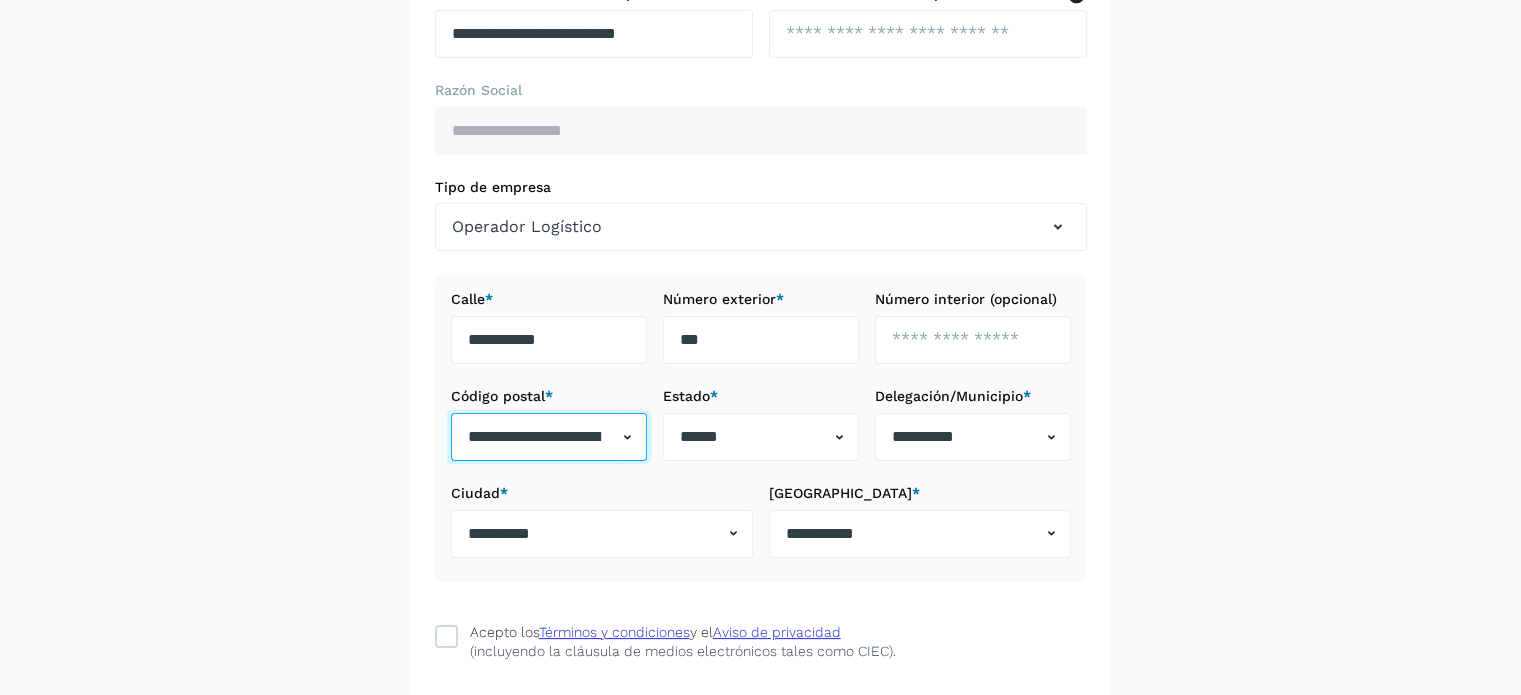 scroll, scrollTop: 0, scrollLeft: 0, axis: both 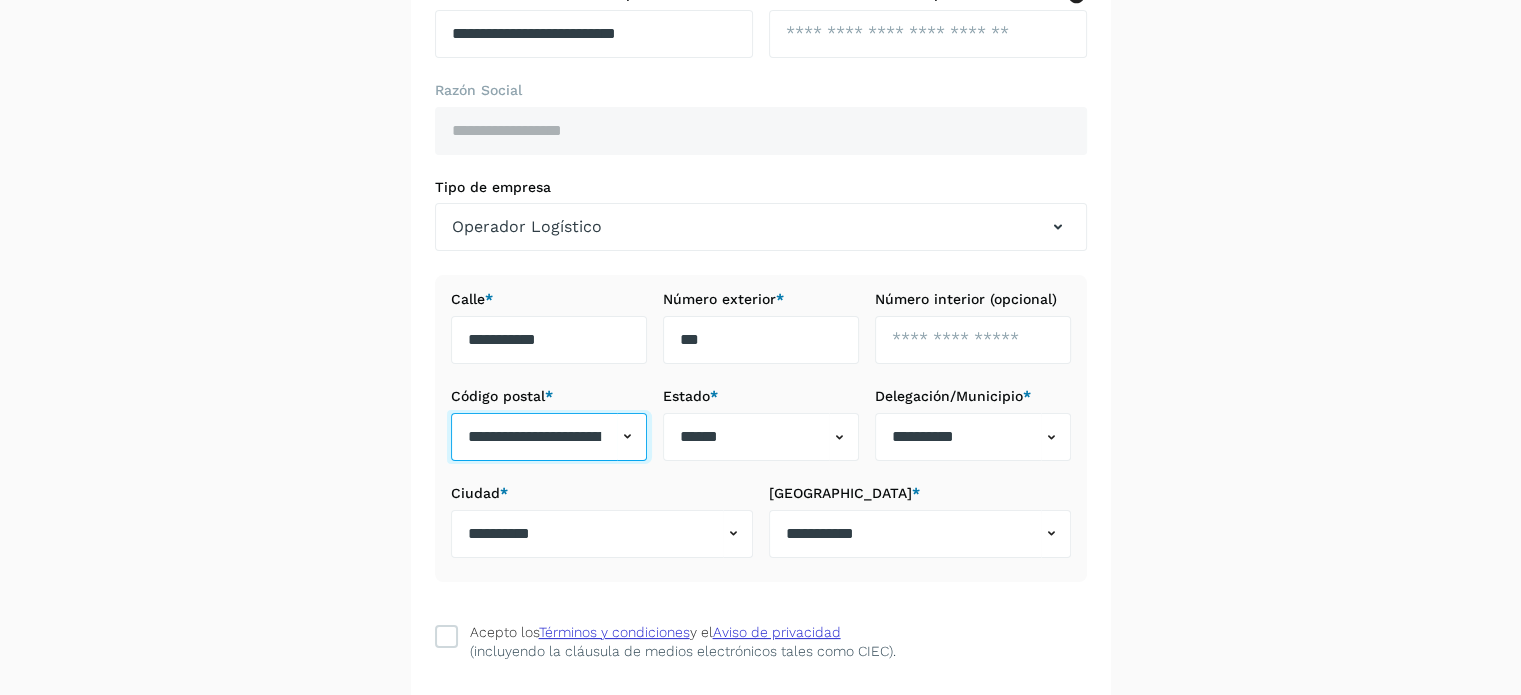 drag, startPoint x: 599, startPoint y: 439, endPoint x: 448, endPoint y: 440, distance: 151.00331 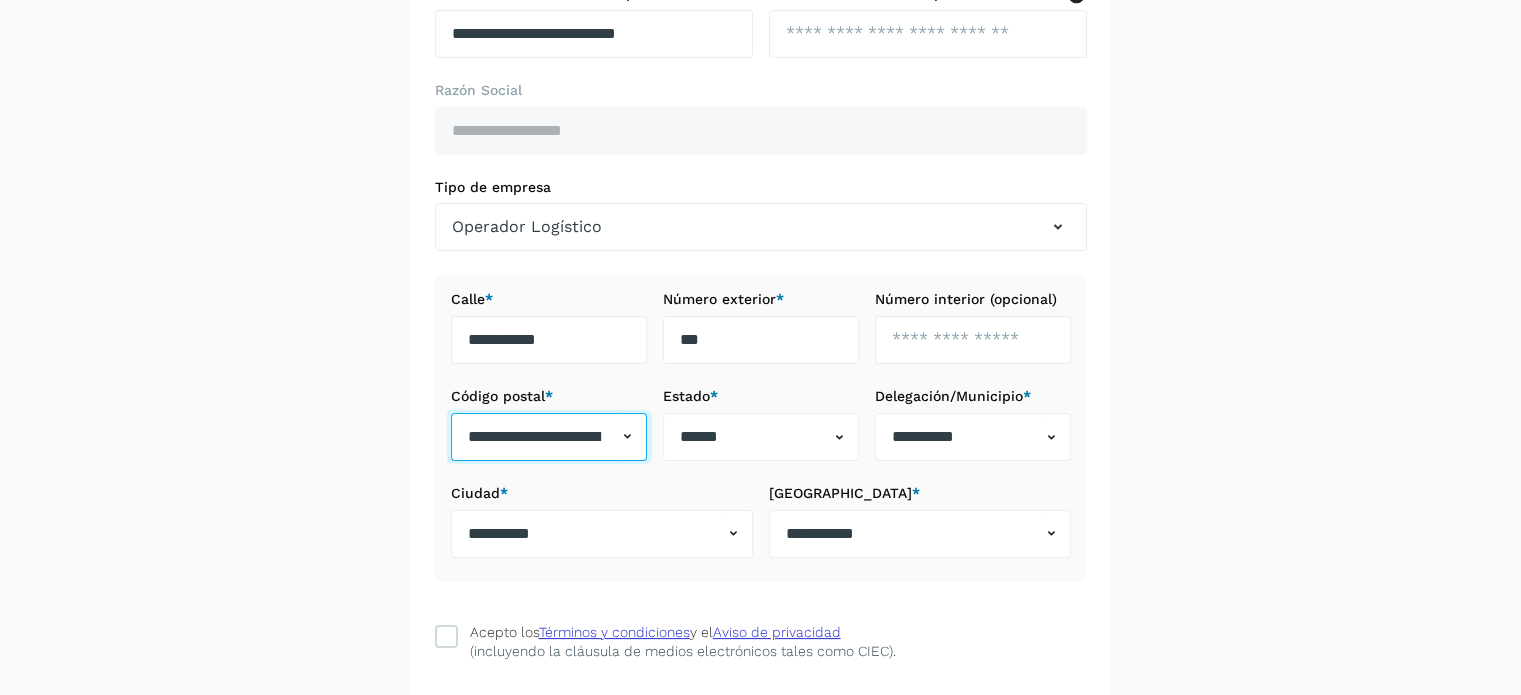 click on "**********" at bounding box center [549, 424] 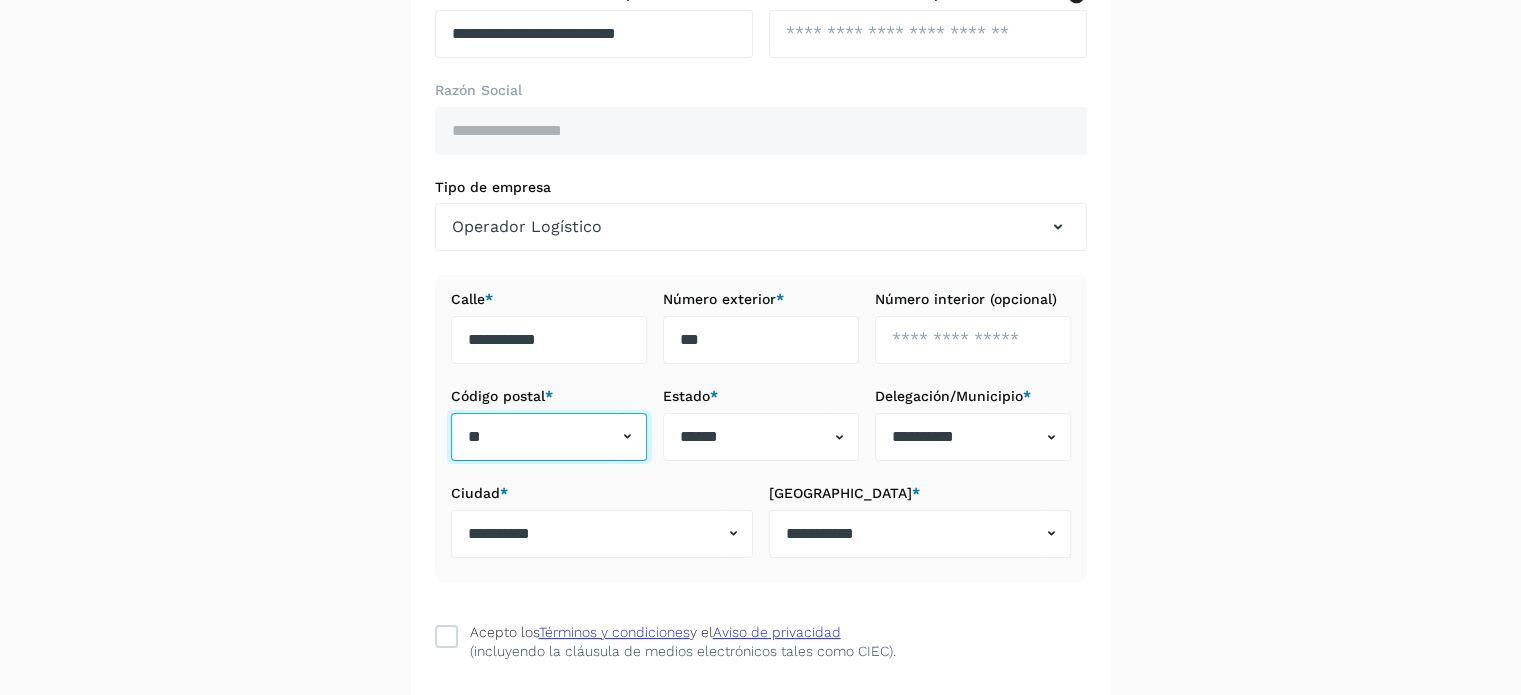 type on "*" 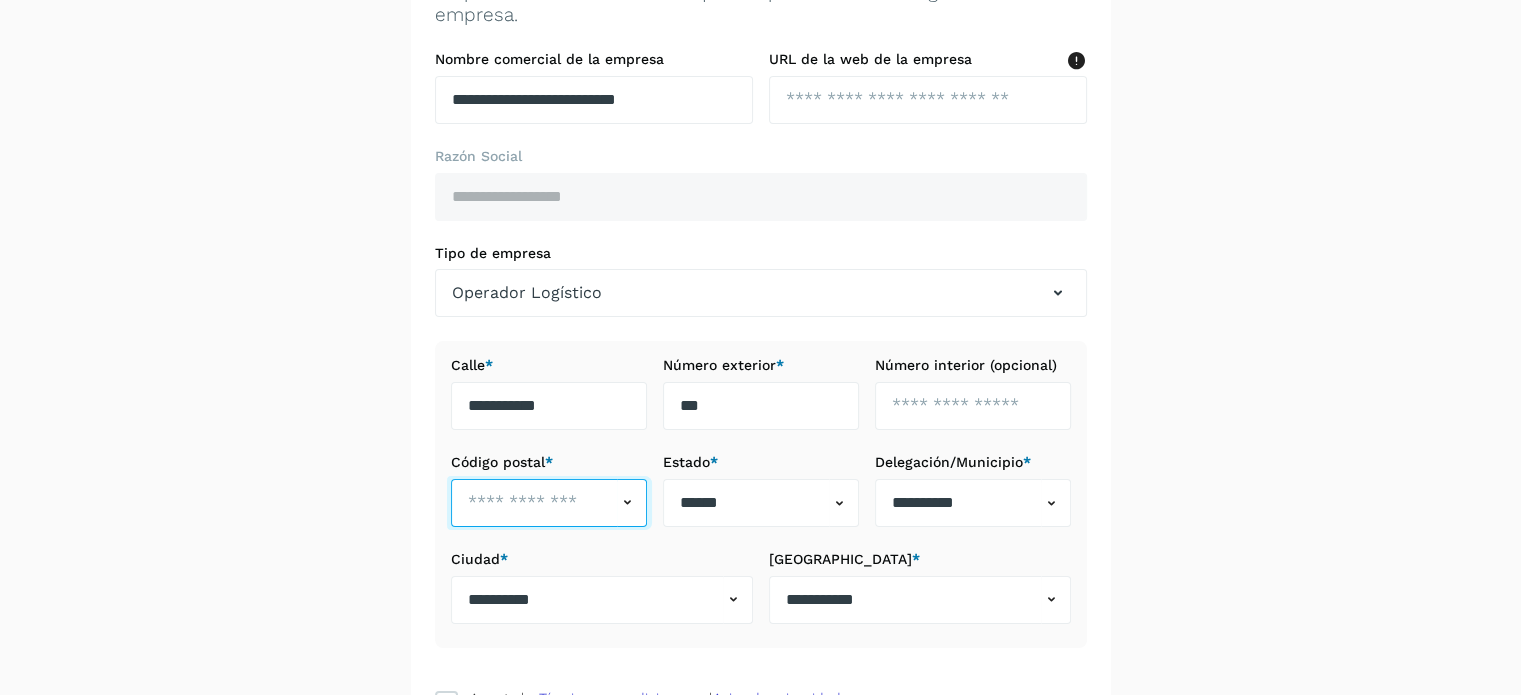 scroll, scrollTop: 200, scrollLeft: 0, axis: vertical 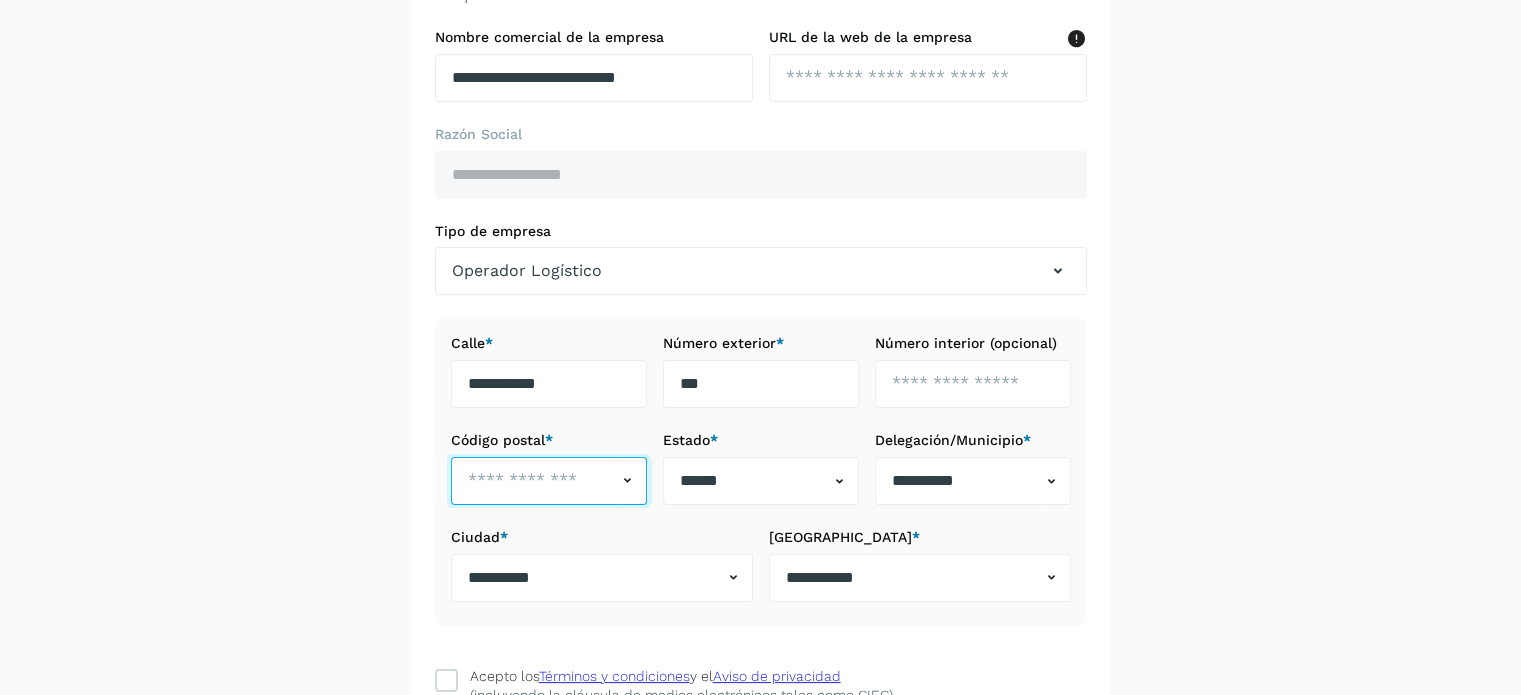 click at bounding box center [534, 481] 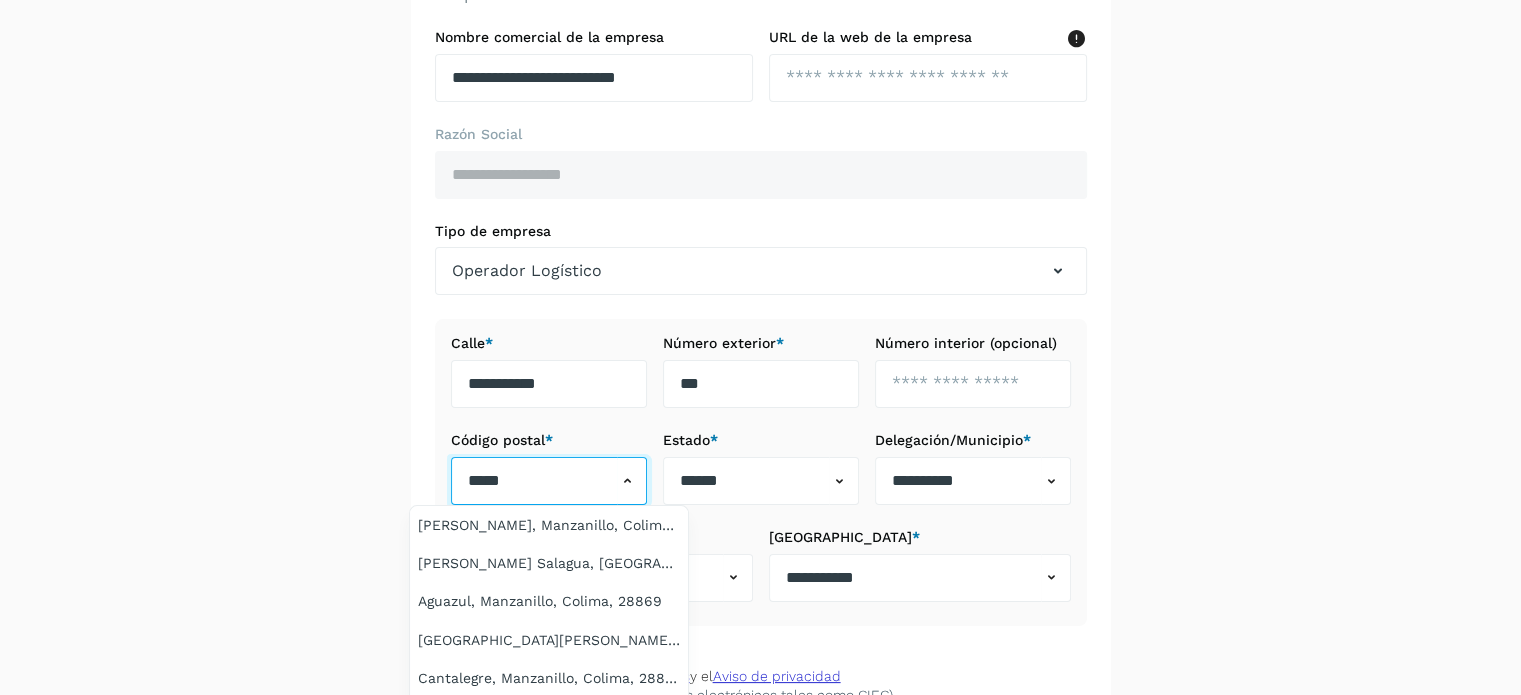 type on "*****" 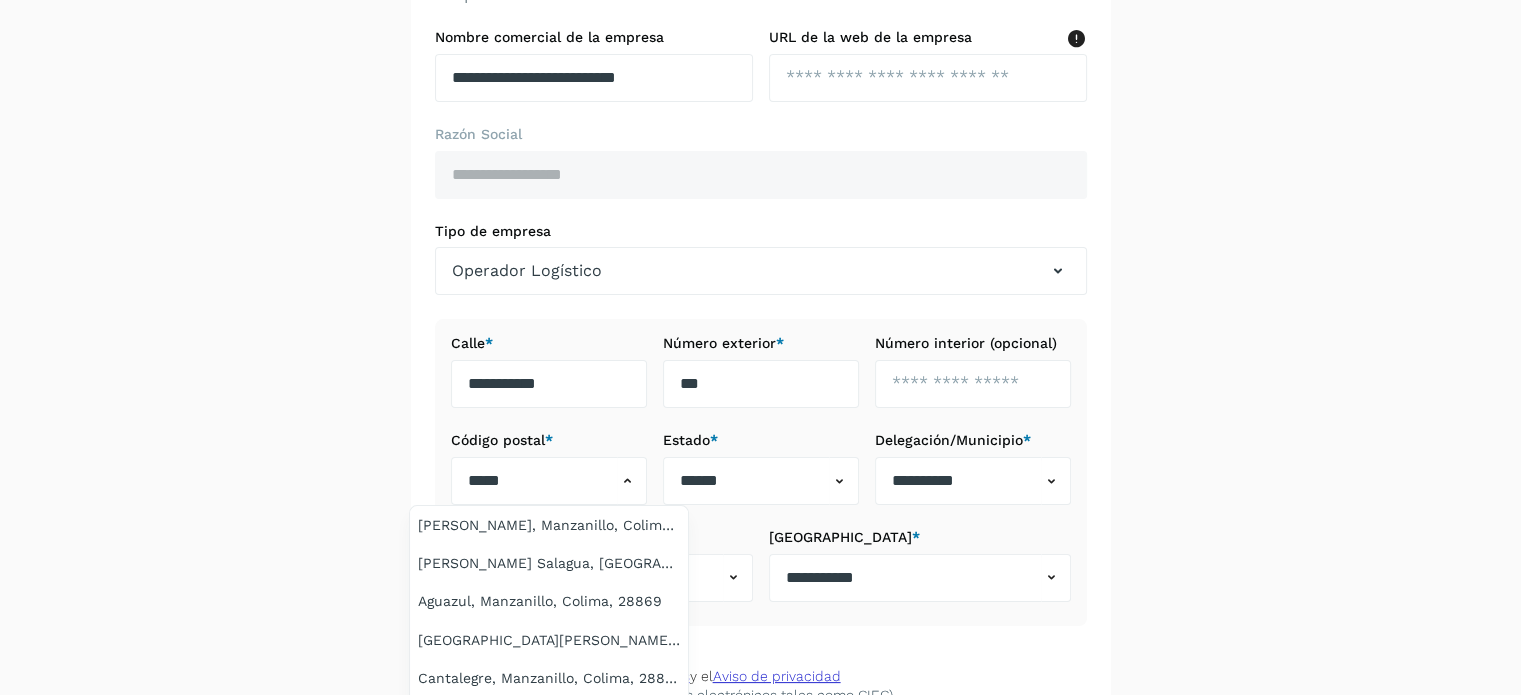 click at bounding box center [760, 347] 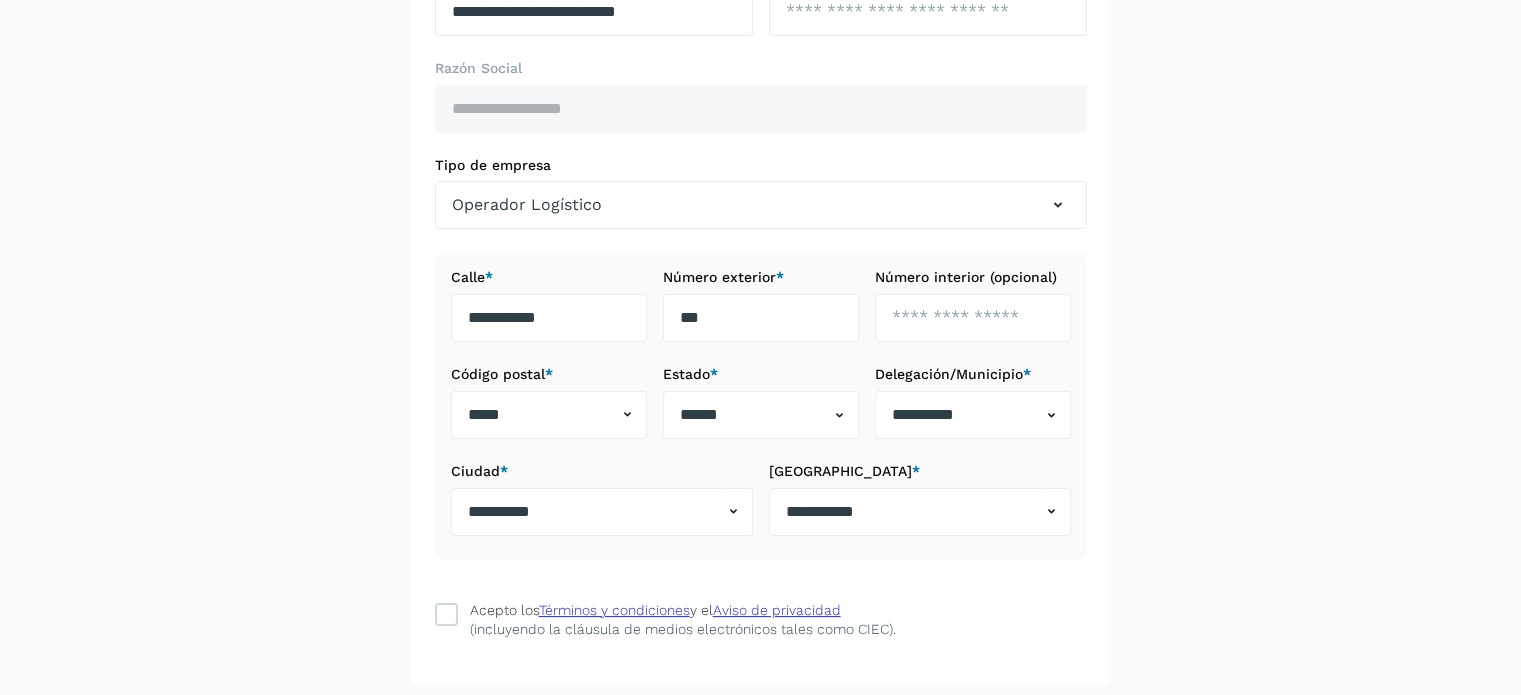 scroll, scrollTop: 300, scrollLeft: 0, axis: vertical 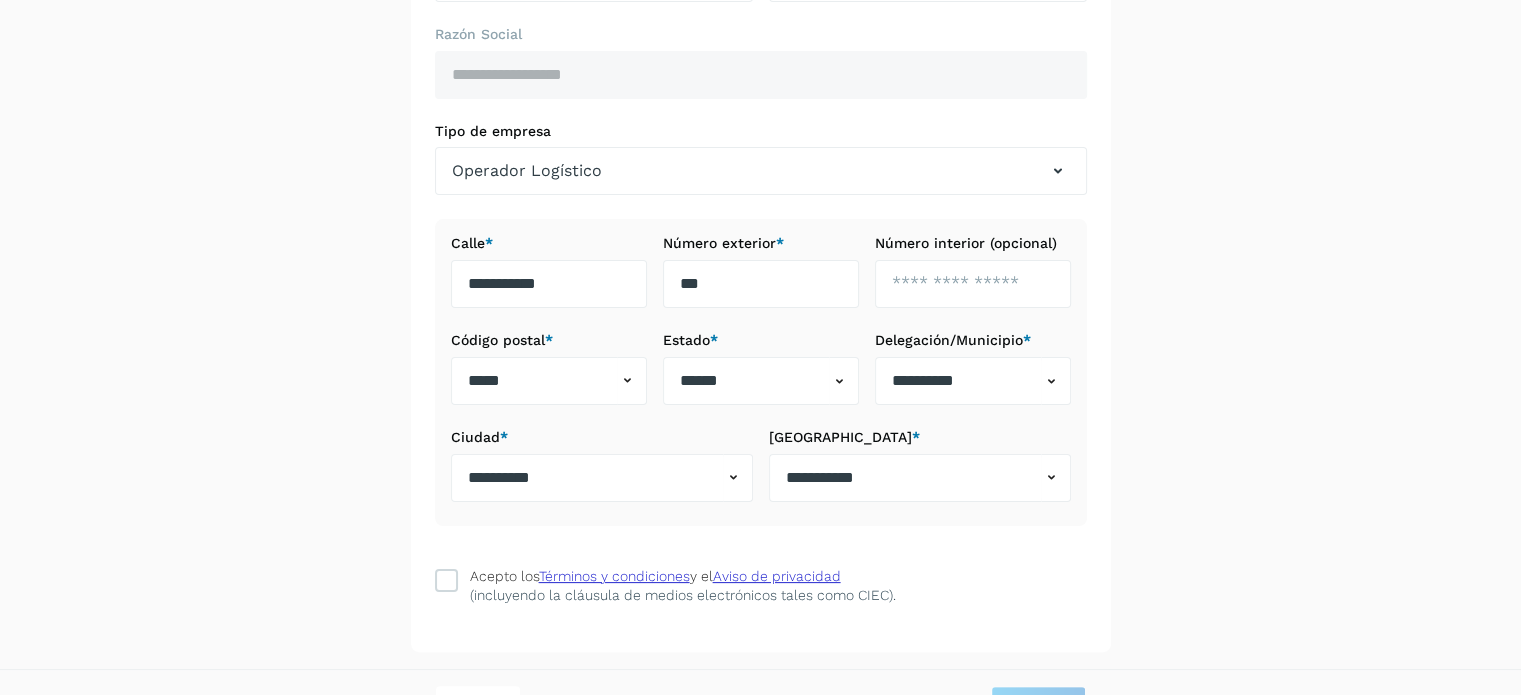 click 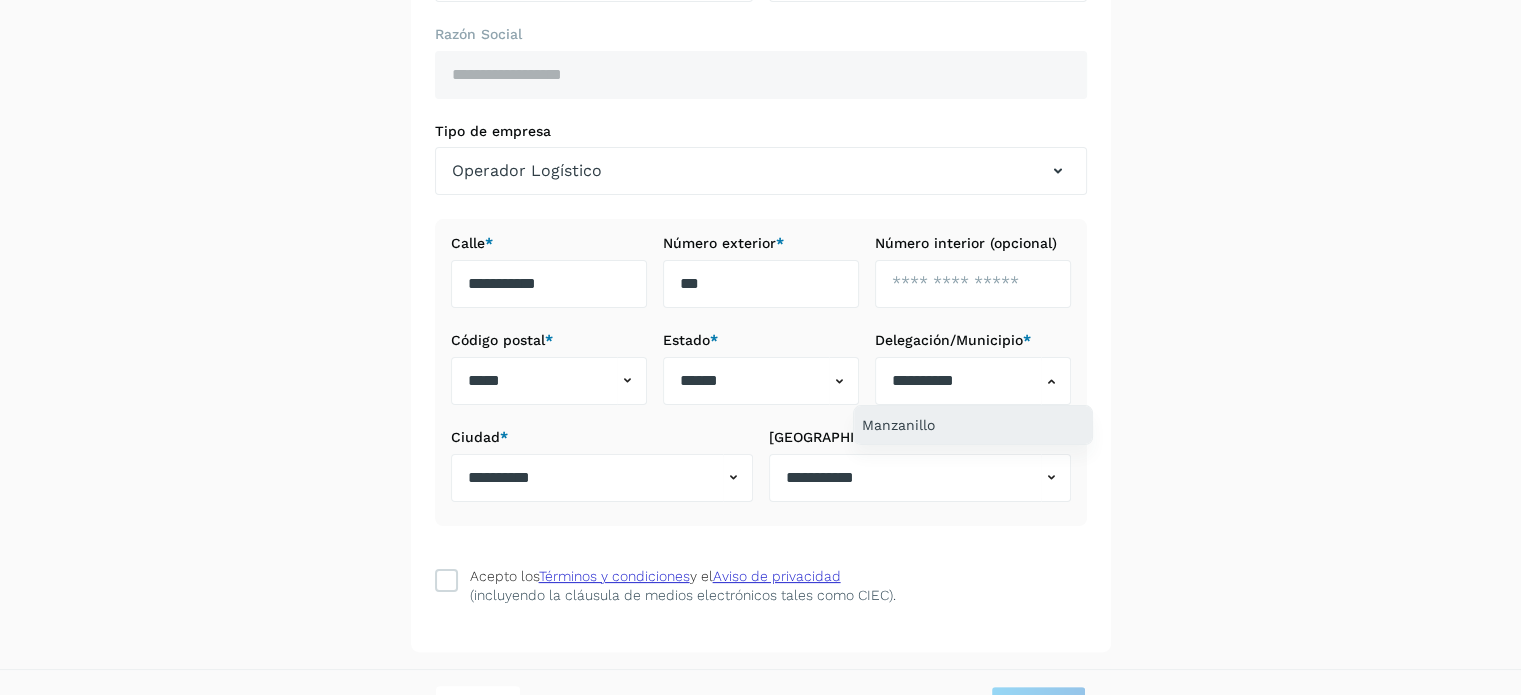 click on "Manzanillo" at bounding box center [973, 425] 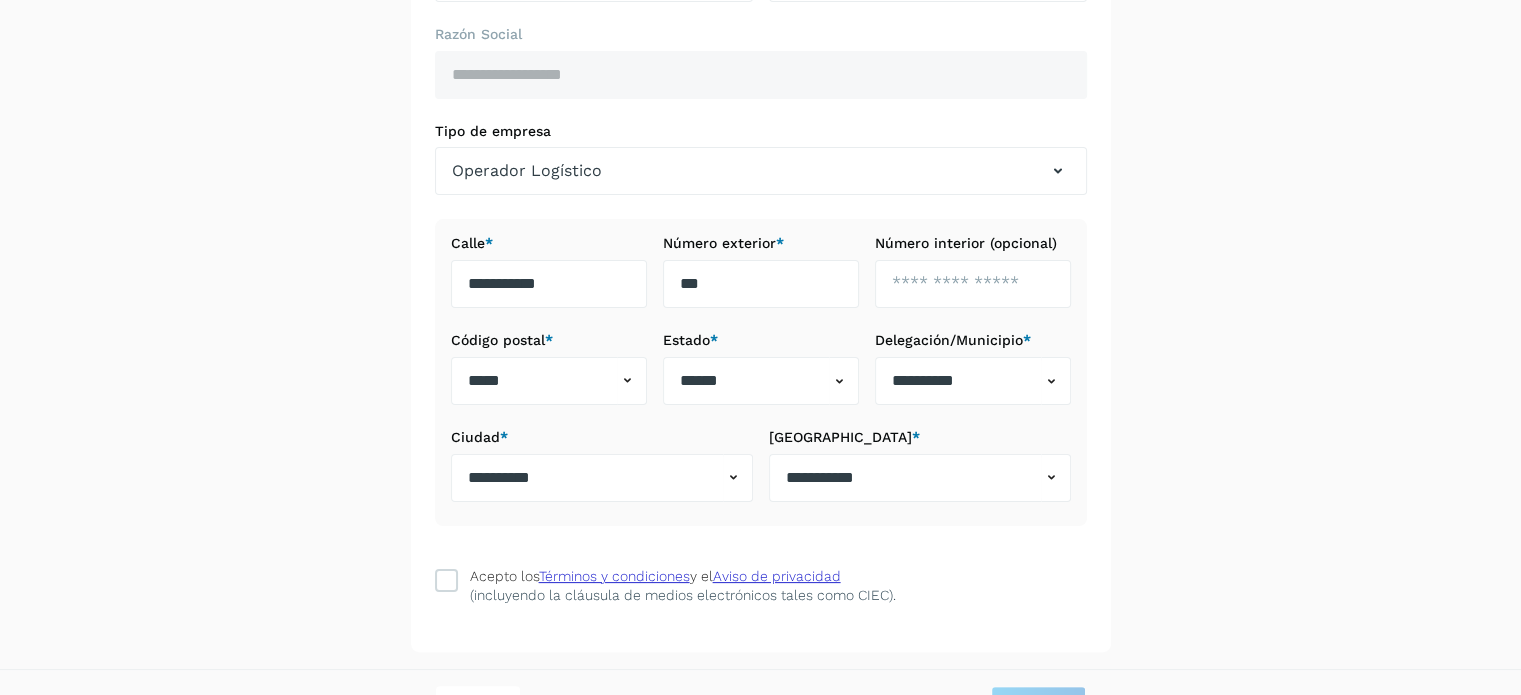 type on "**********" 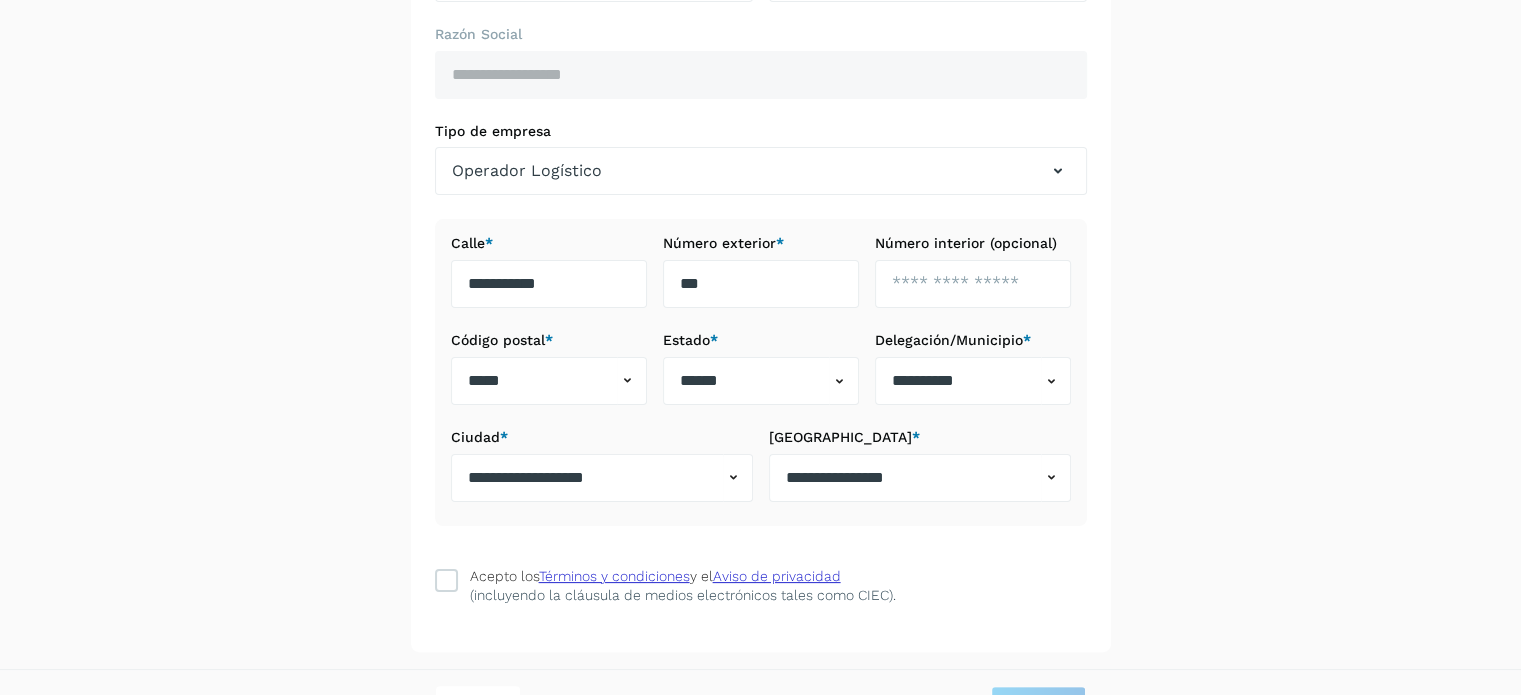 click 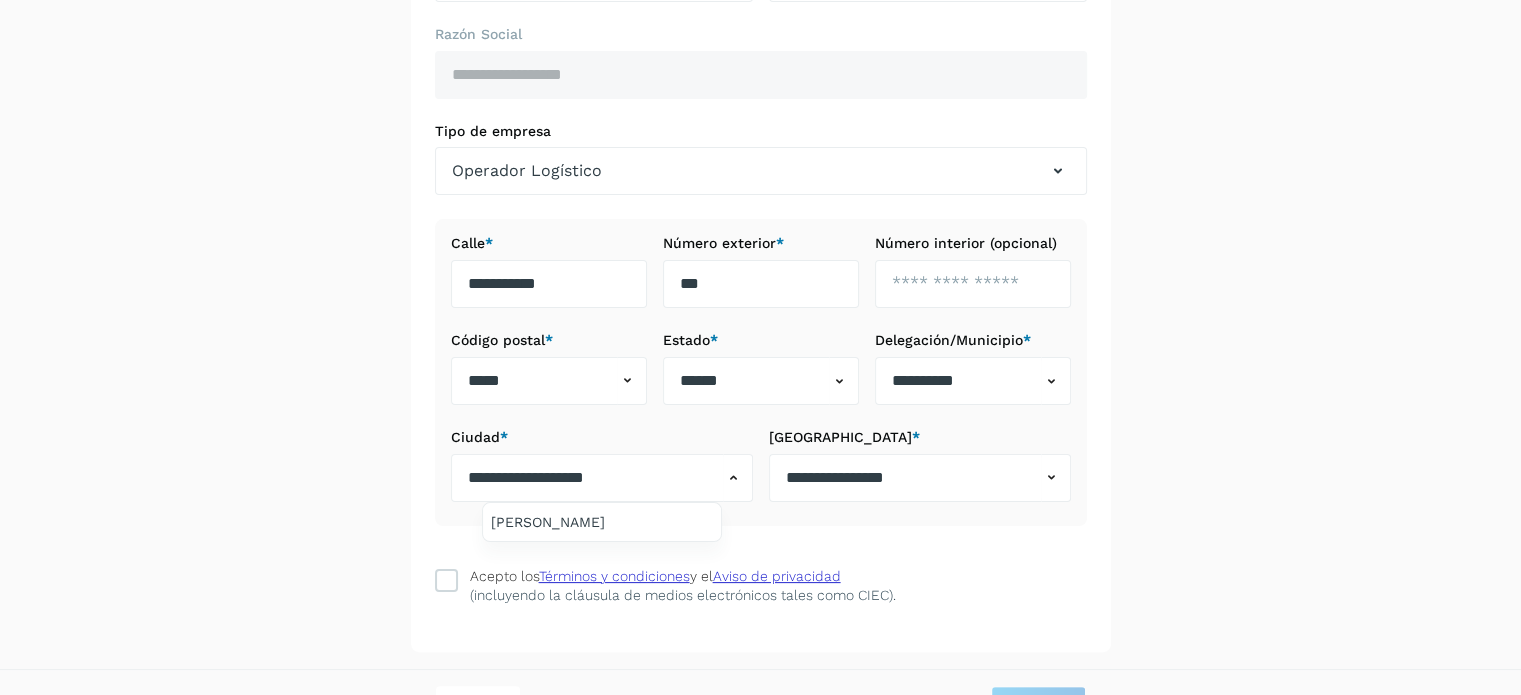 drag, startPoint x: 699, startPoint y: 471, endPoint x: 679, endPoint y: 475, distance: 20.396078 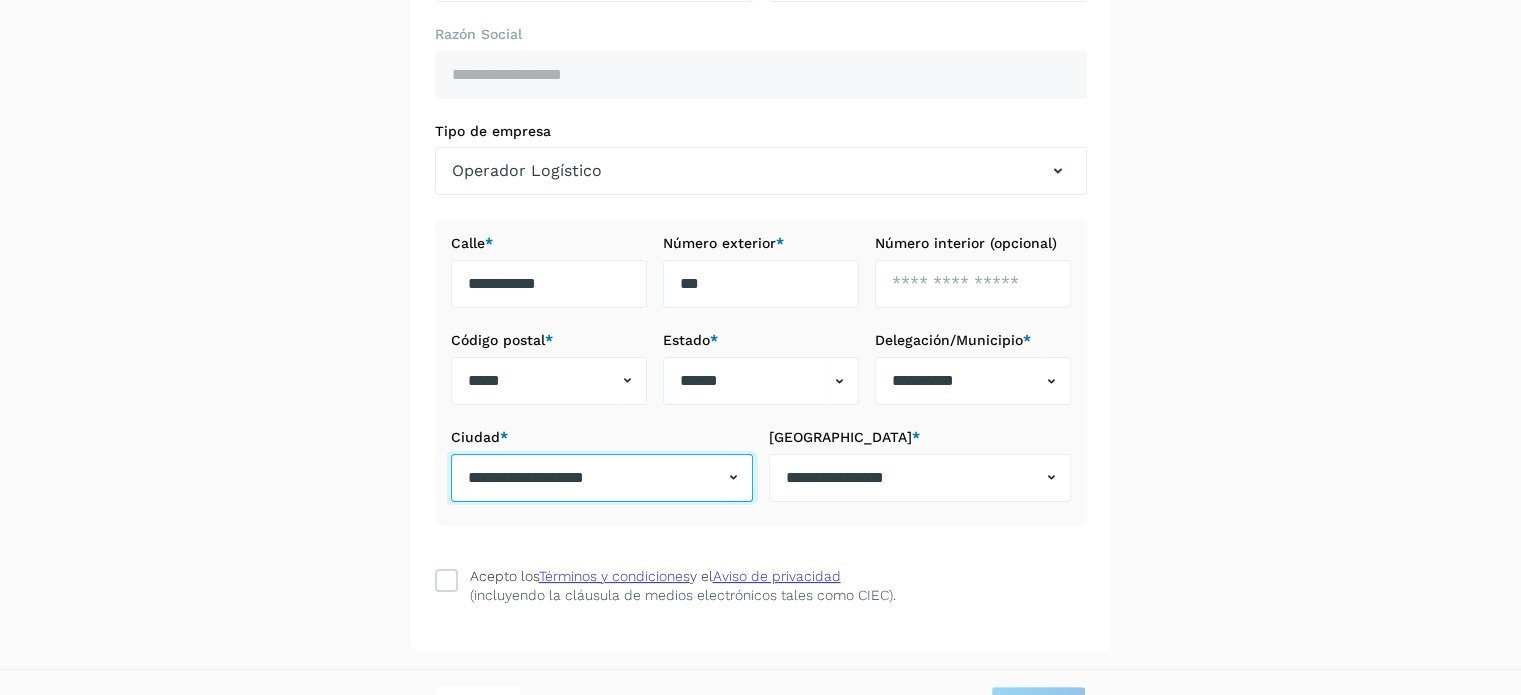 drag, startPoint x: 645, startPoint y: 474, endPoint x: 408, endPoint y: 487, distance: 237.35628 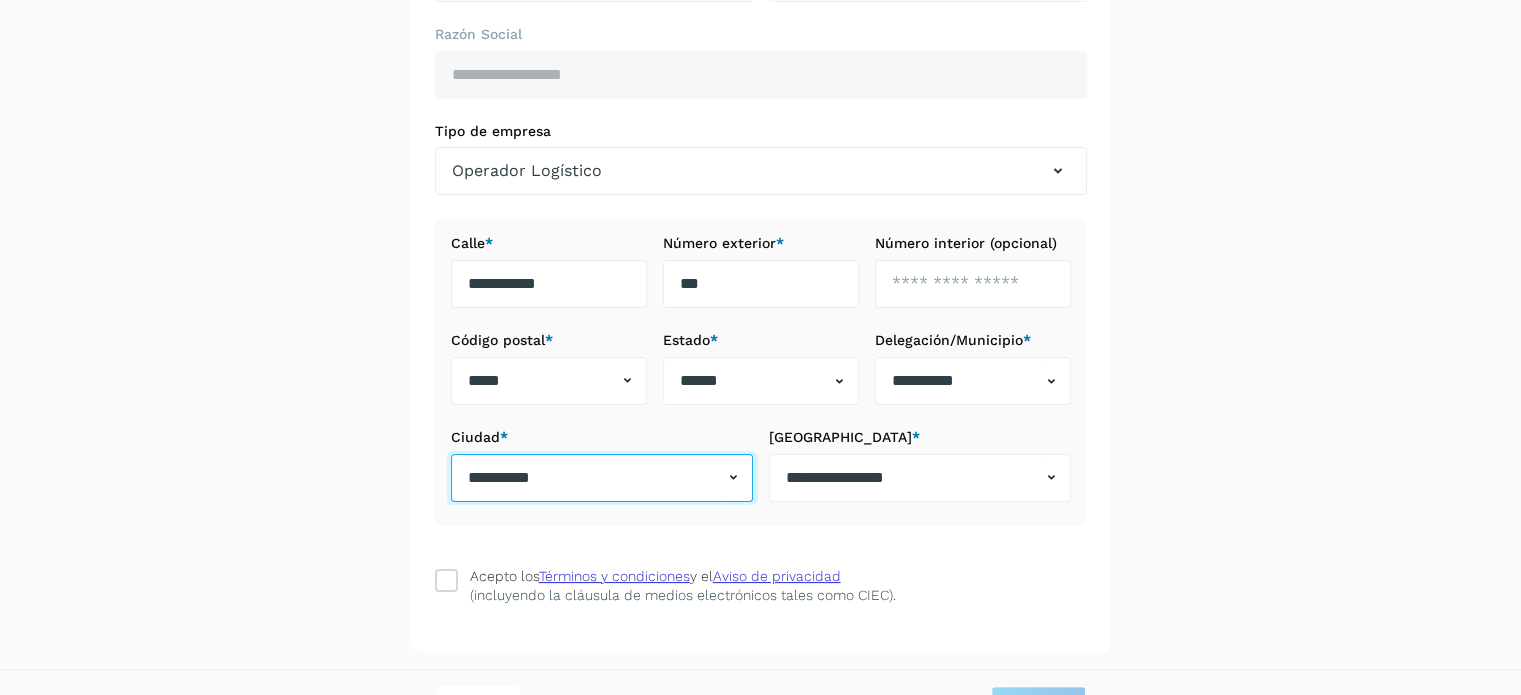 type on "**********" 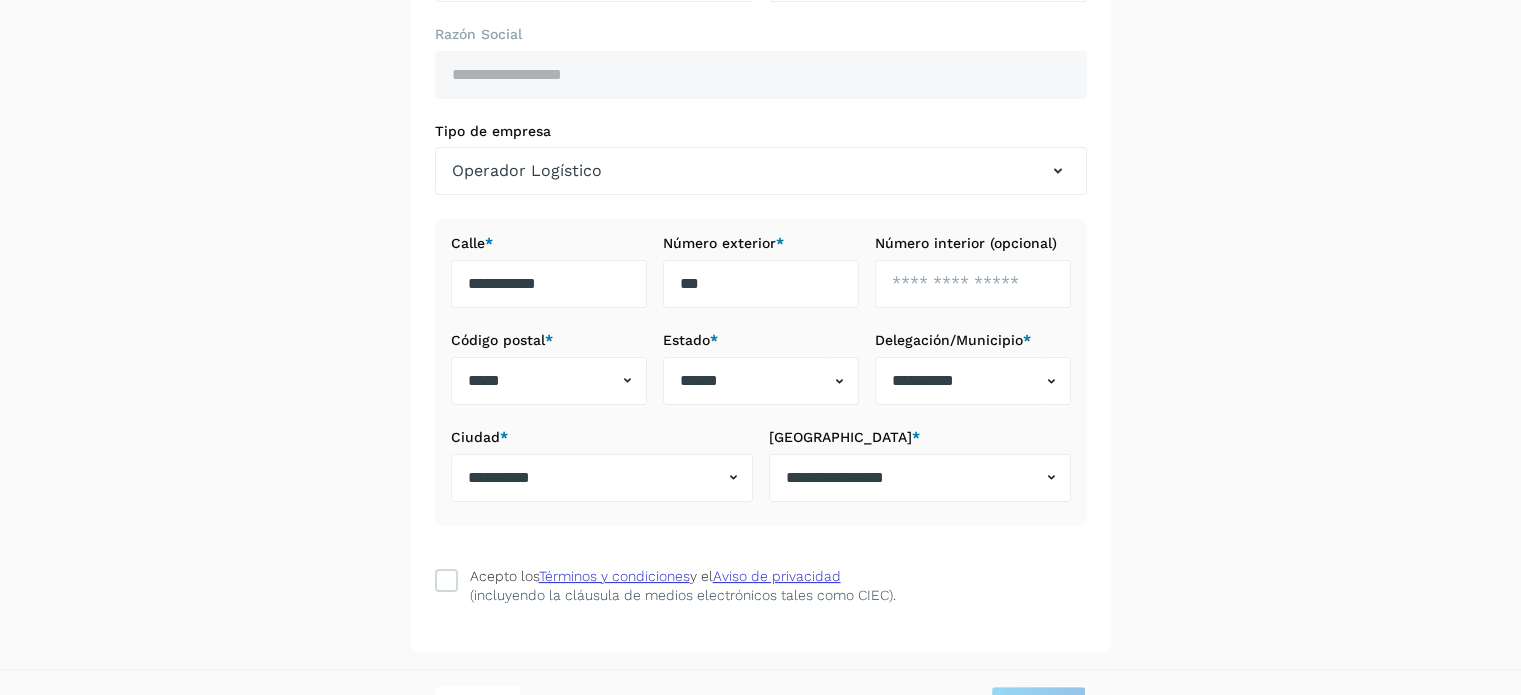 drag, startPoint x: 1076, startPoint y: 474, endPoint x: 1049, endPoint y: 475, distance: 27.018513 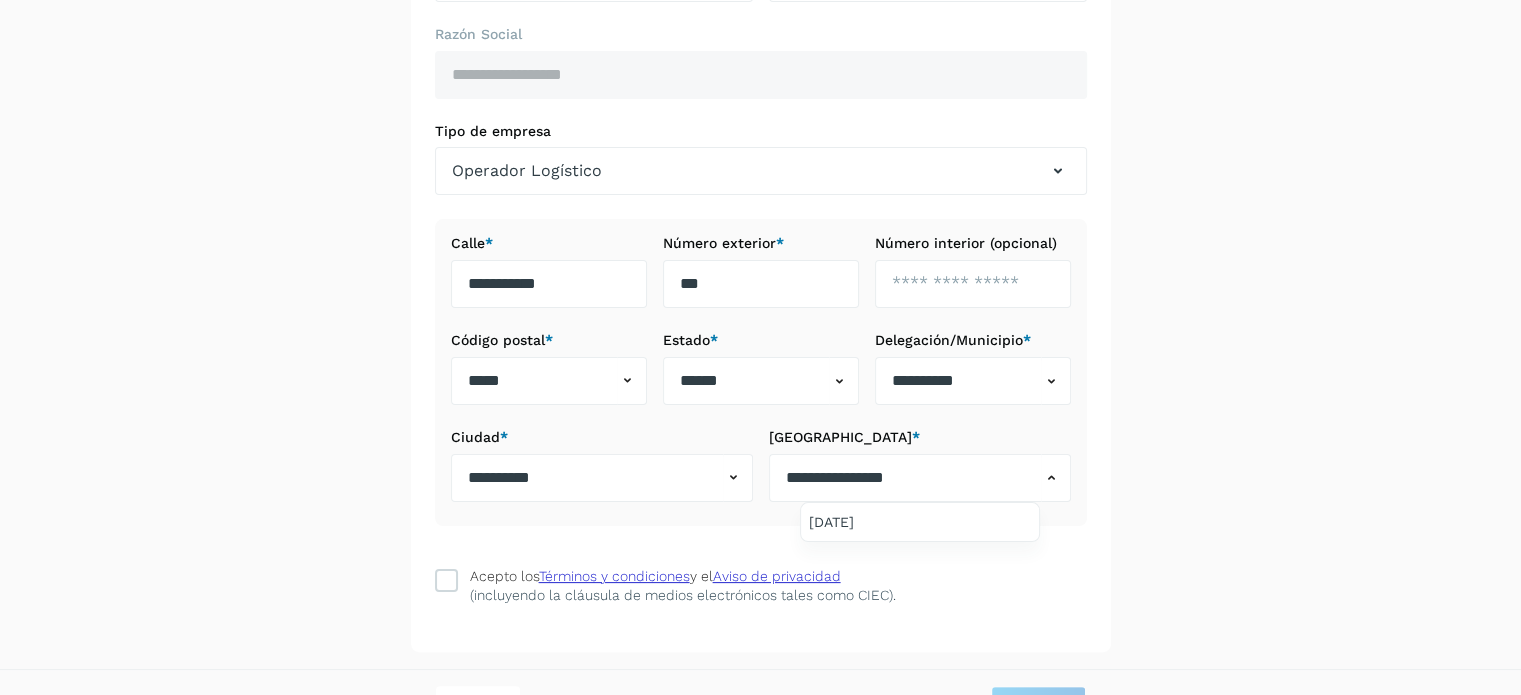 click at bounding box center [760, 347] 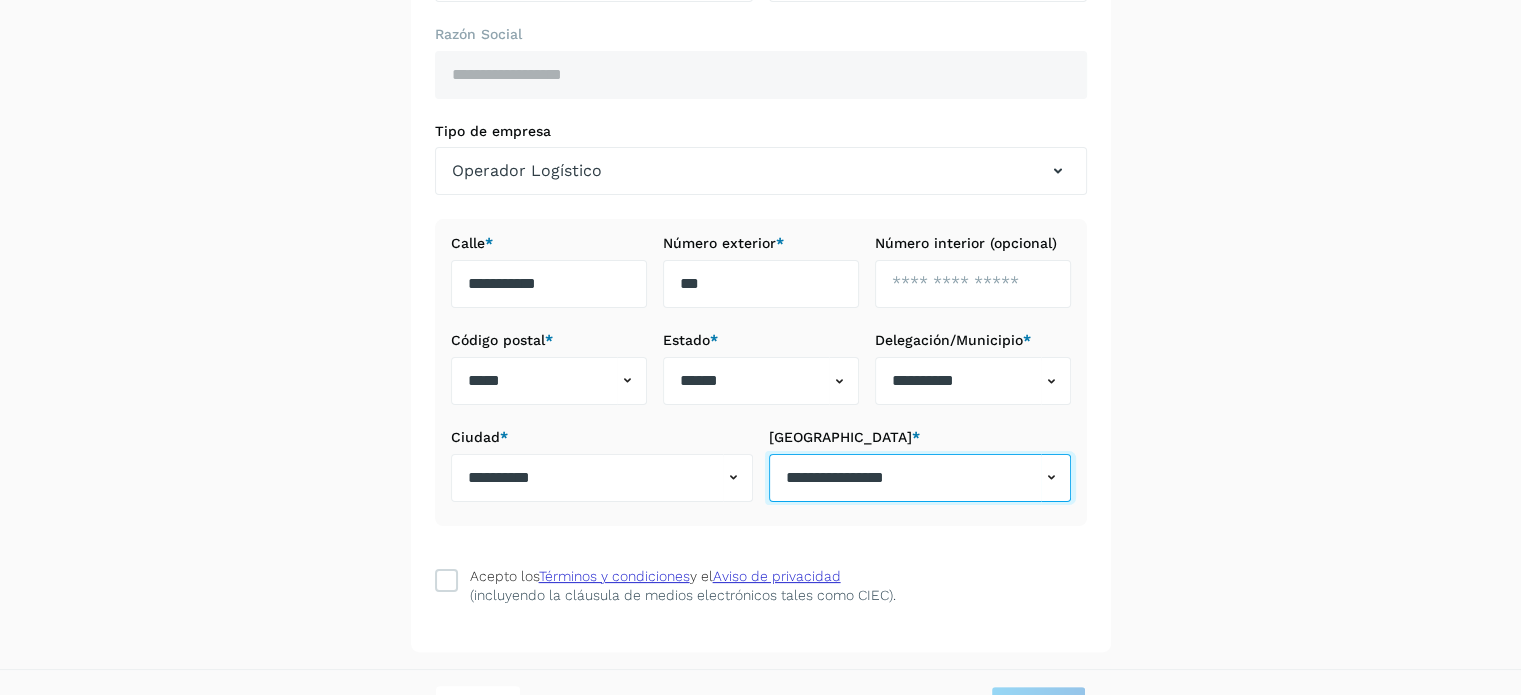 drag, startPoint x: 933, startPoint y: 473, endPoint x: 755, endPoint y: 447, distance: 179.88885 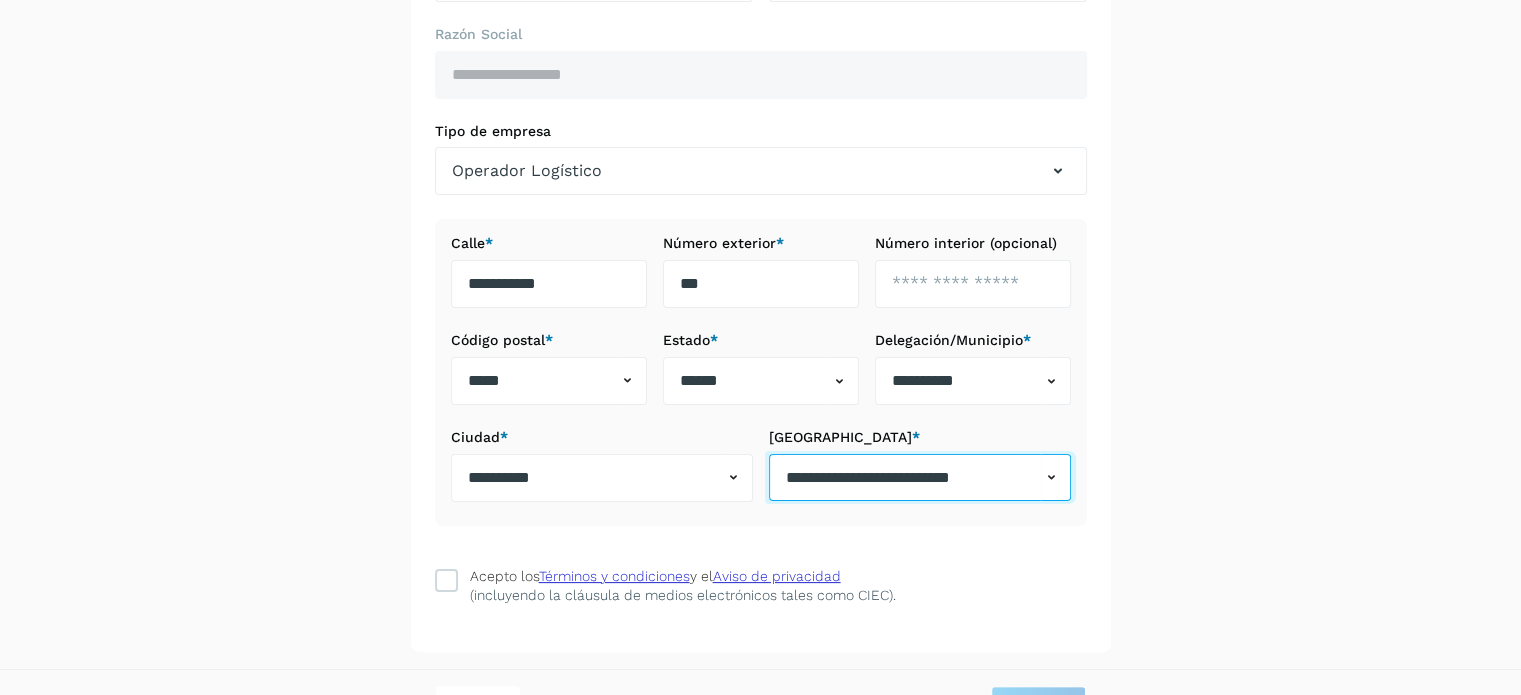 scroll, scrollTop: 0, scrollLeft: 35, axis: horizontal 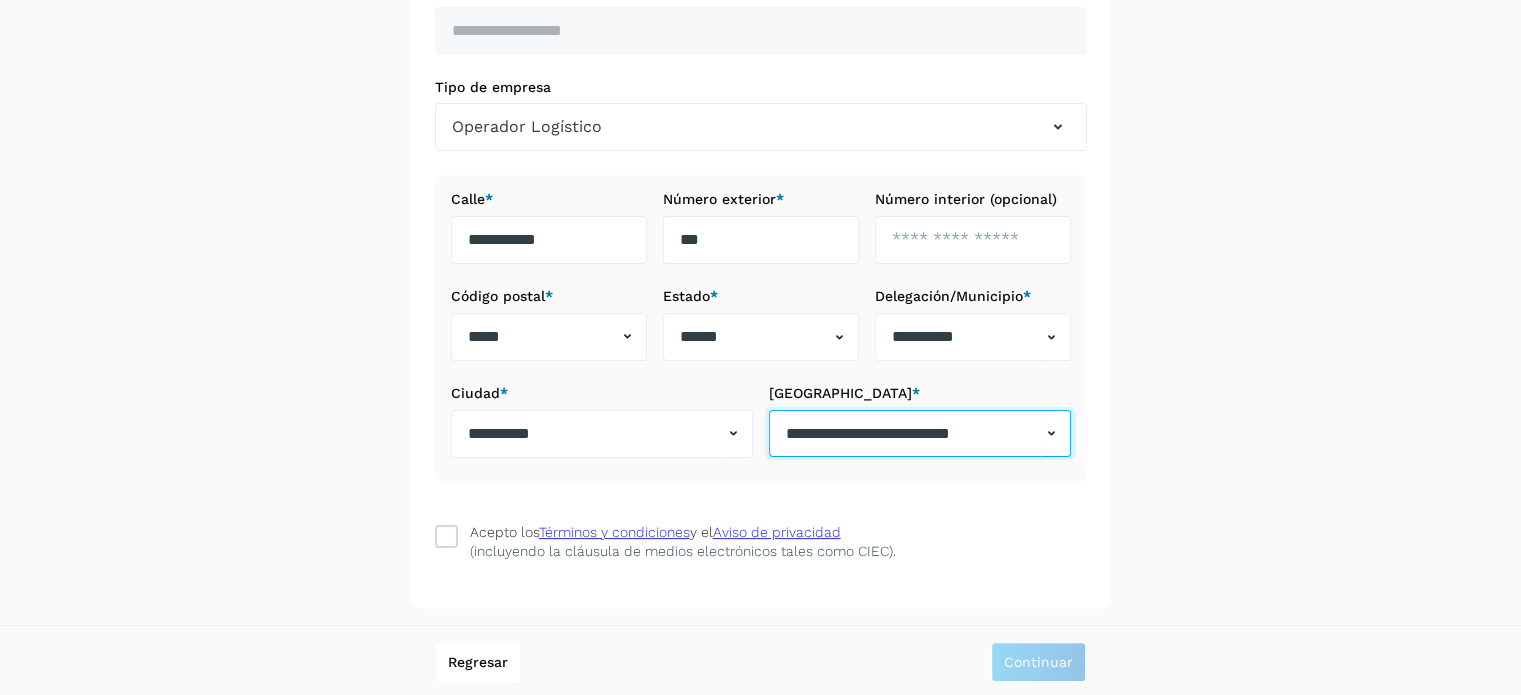 type on "**********" 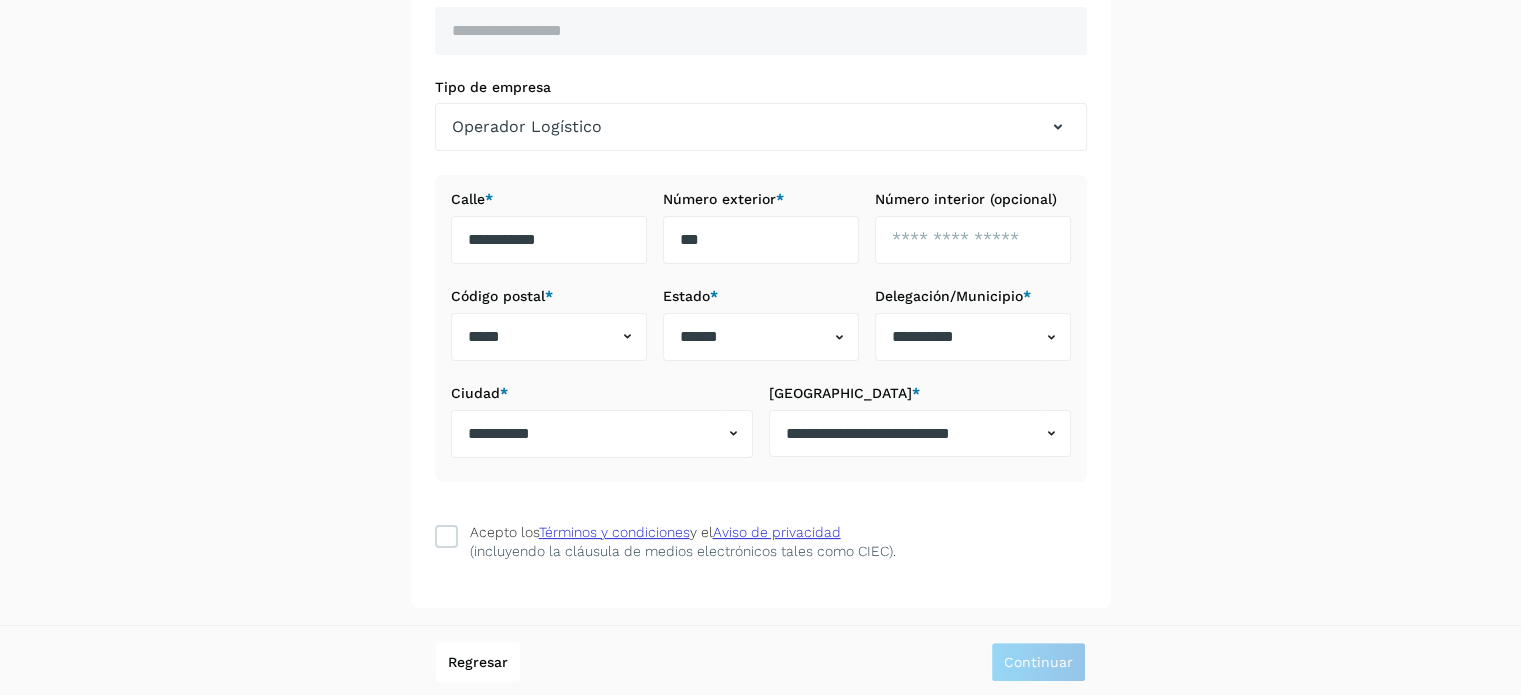 scroll, scrollTop: 0, scrollLeft: 0, axis: both 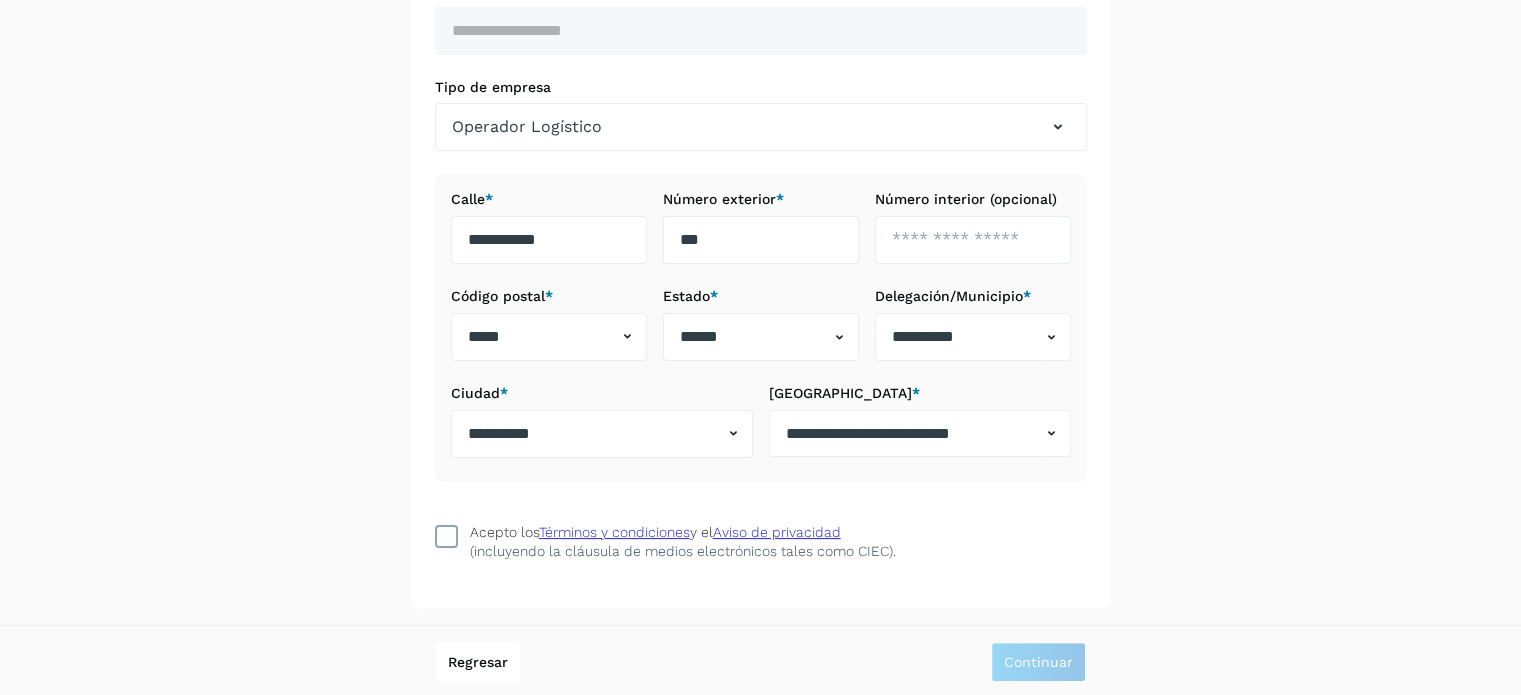click at bounding box center (446, 536) 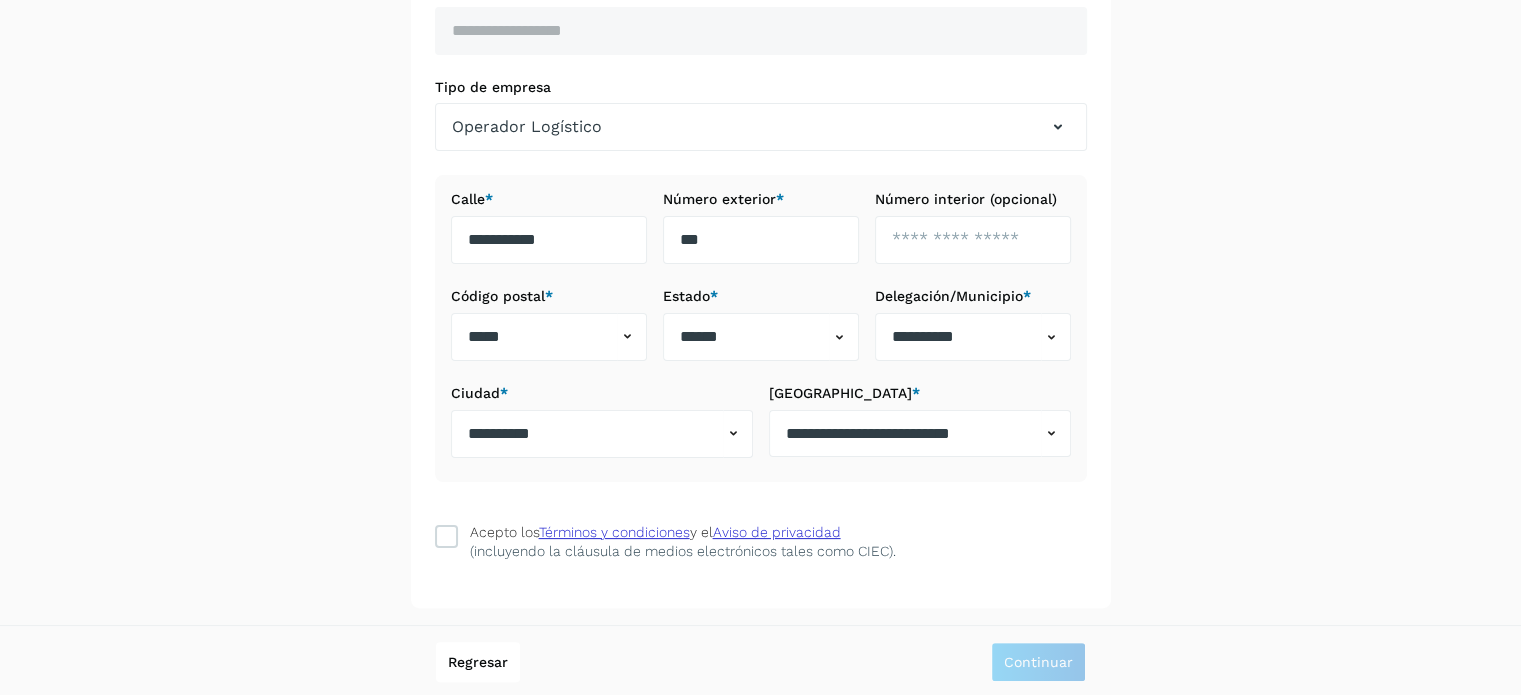 click on "**********" at bounding box center (760, 178) 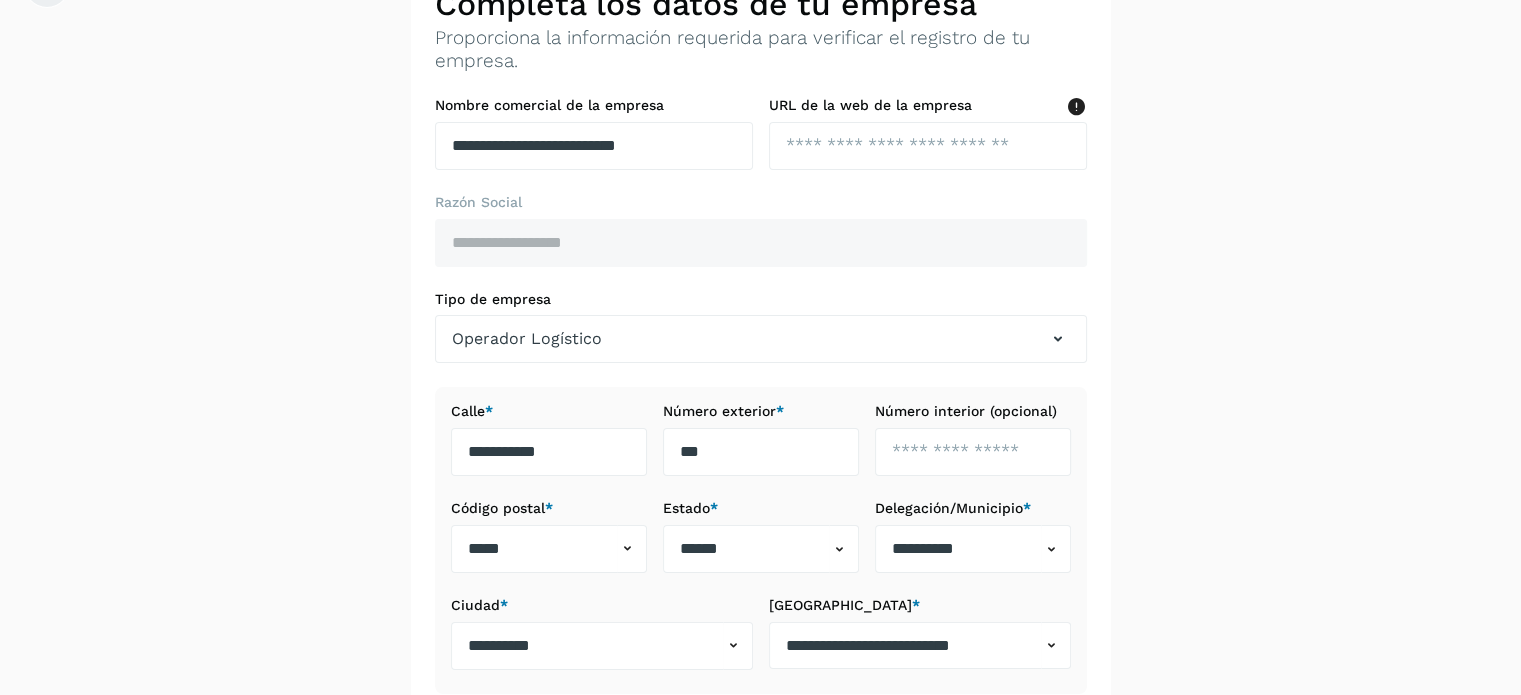 scroll, scrollTop: 100, scrollLeft: 0, axis: vertical 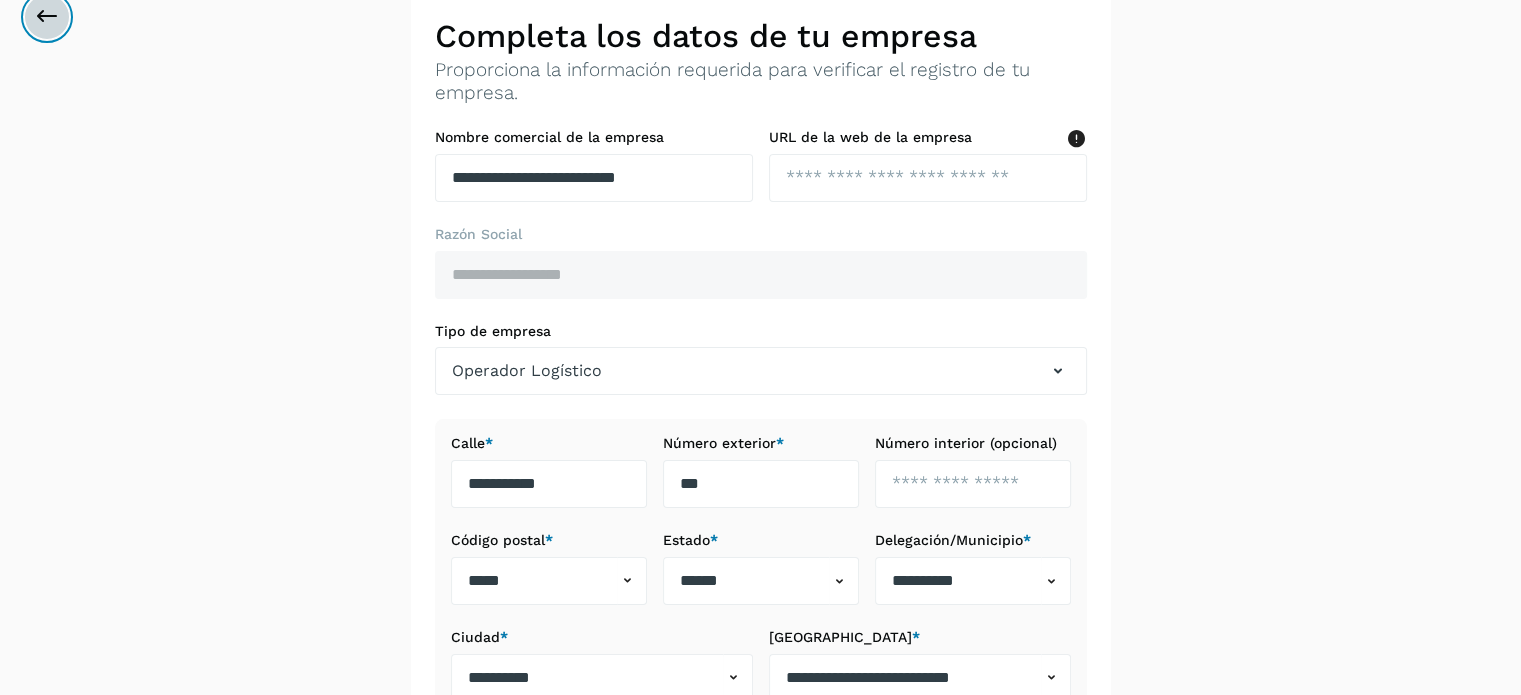 click at bounding box center [47, 17] 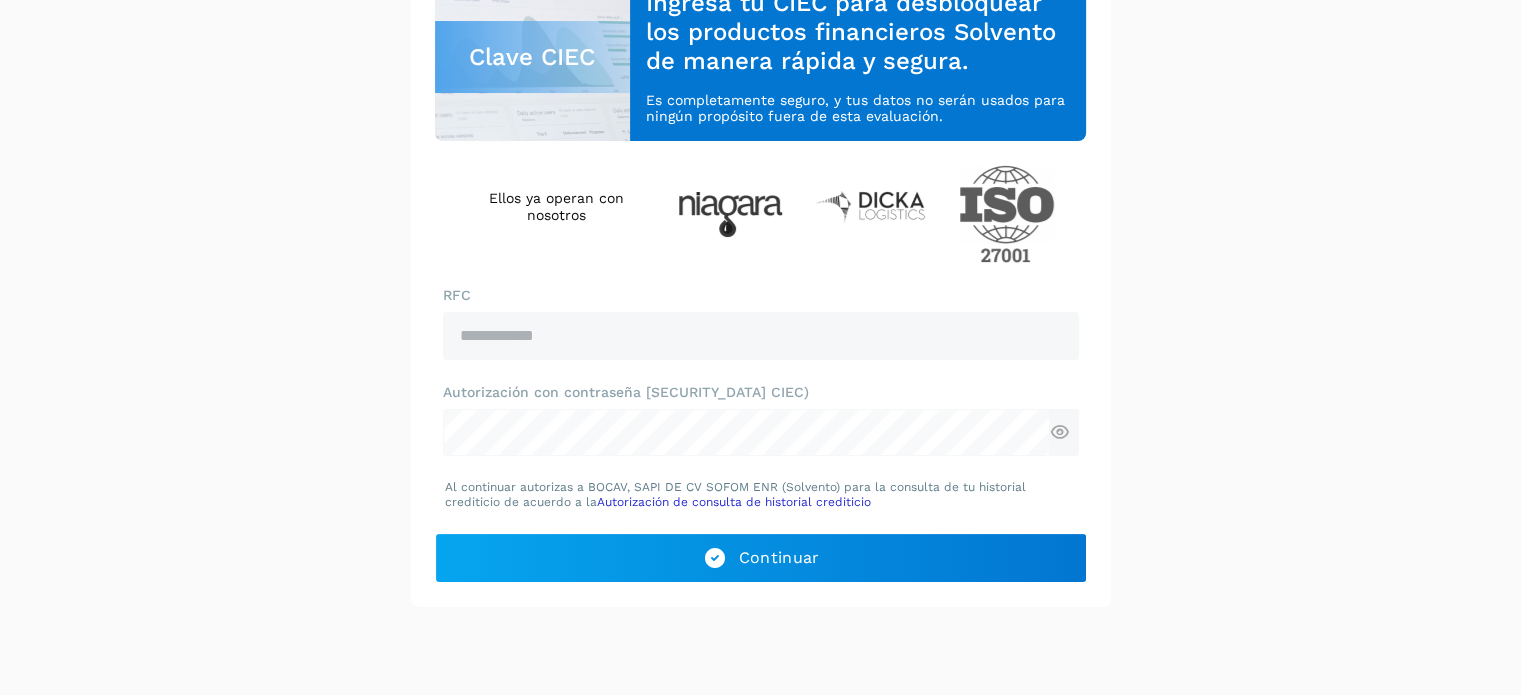 scroll, scrollTop: 234, scrollLeft: 0, axis: vertical 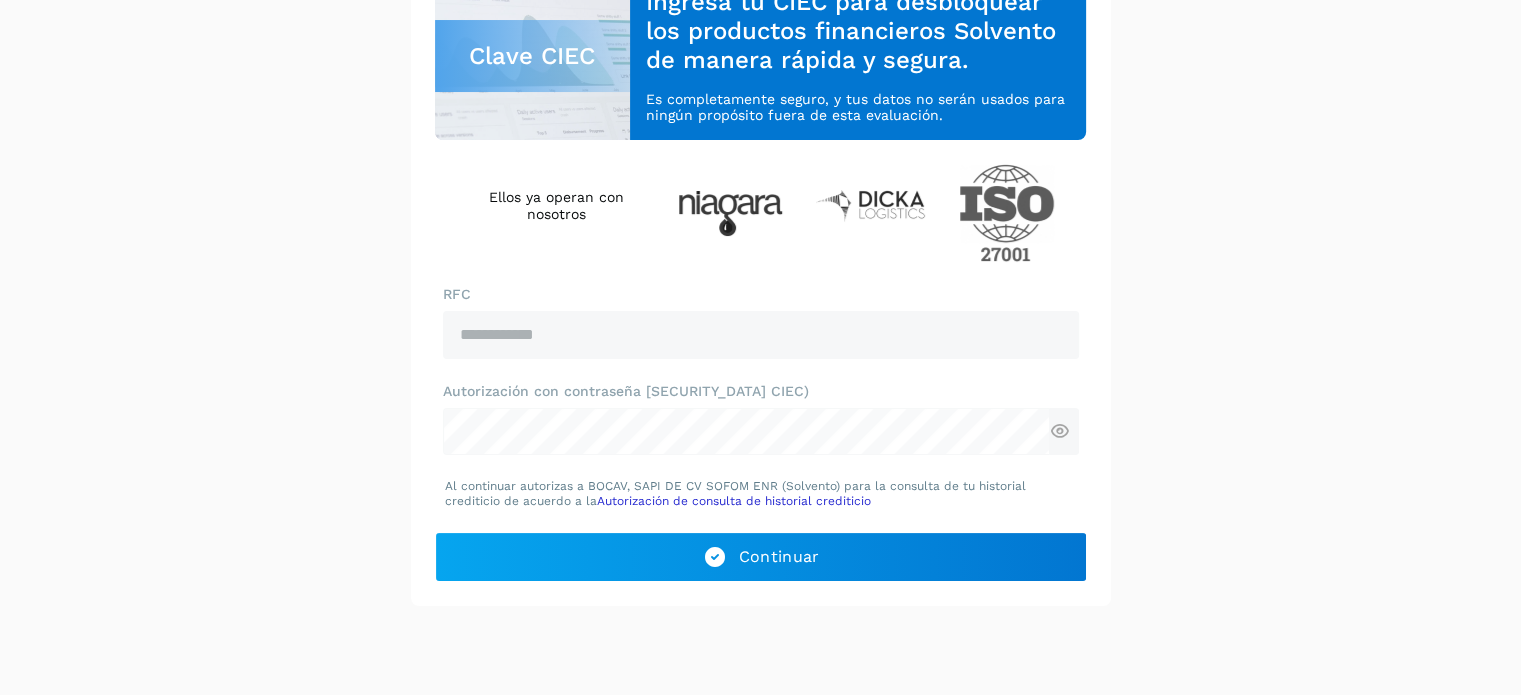 click on "**********" at bounding box center (760, 232) 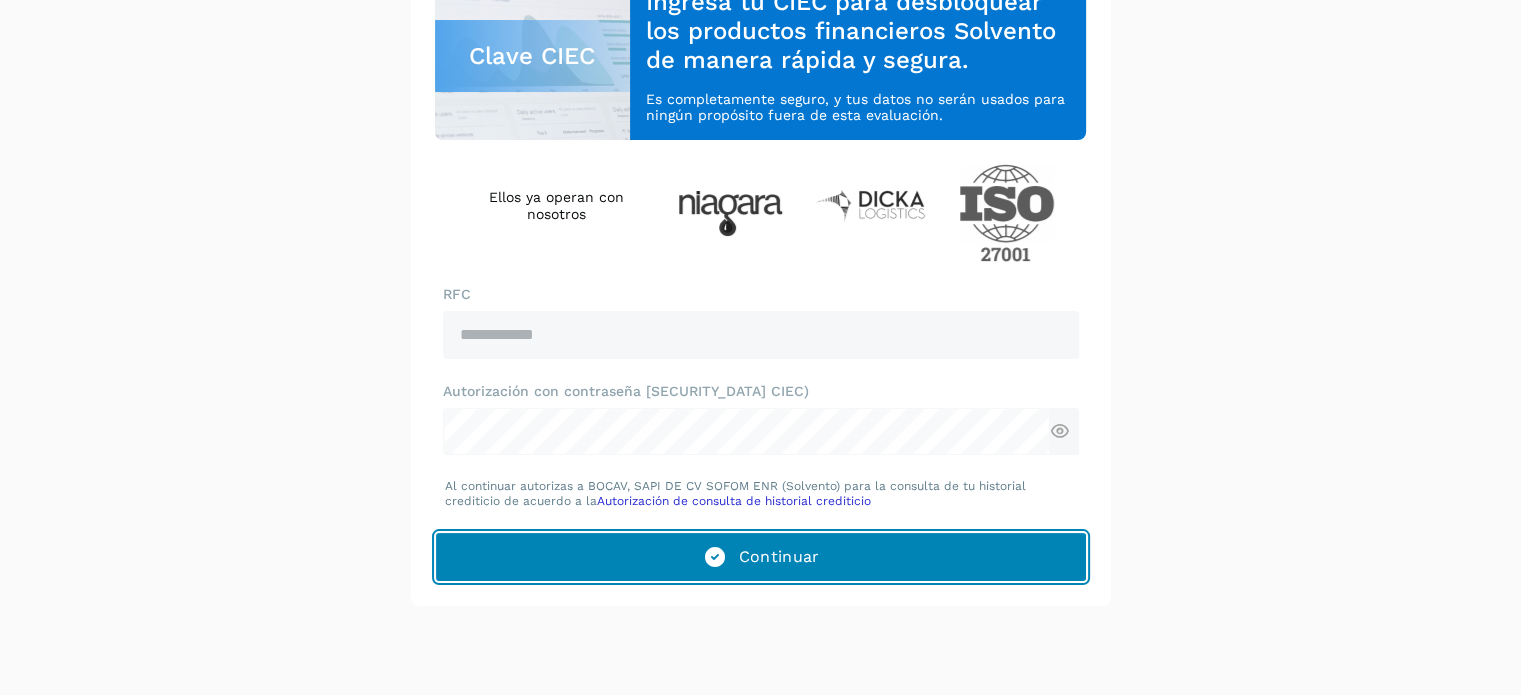 click at bounding box center (713, 557) 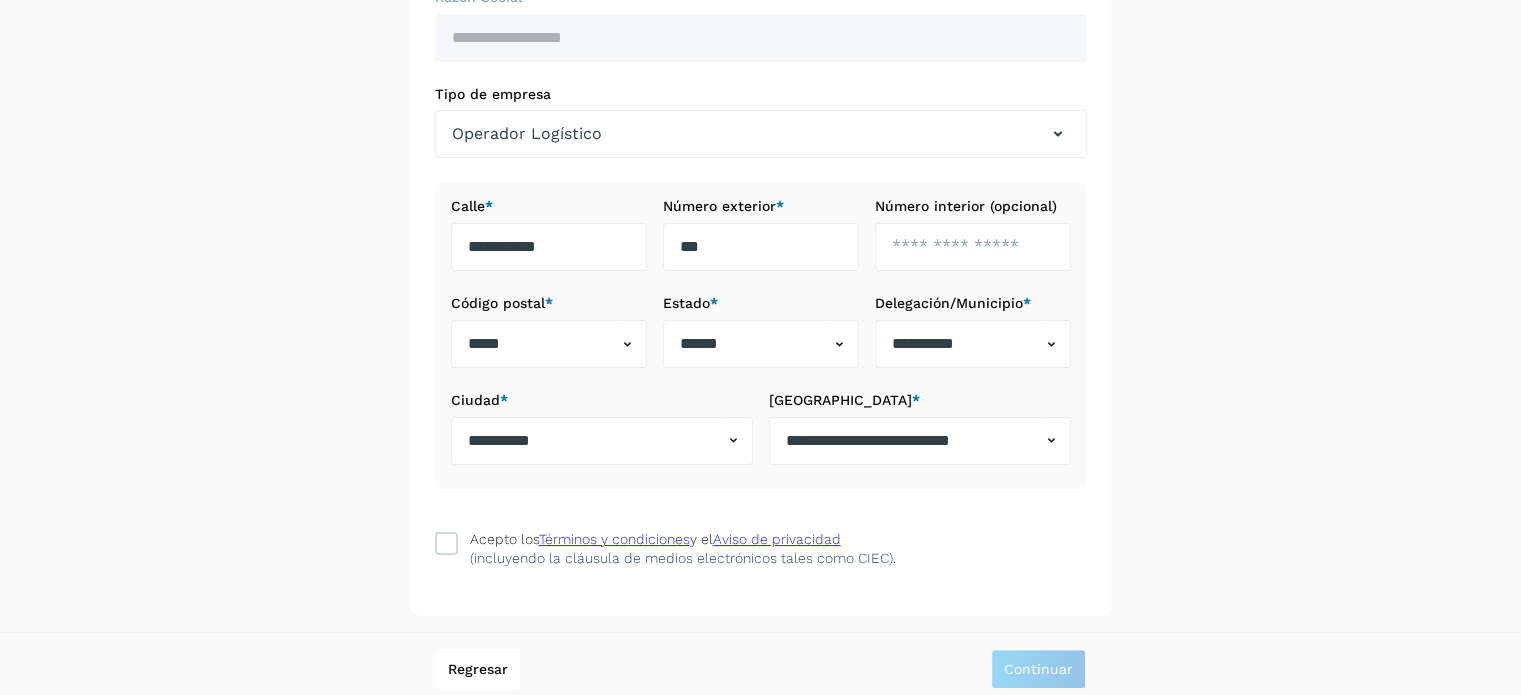 scroll, scrollTop: 344, scrollLeft: 0, axis: vertical 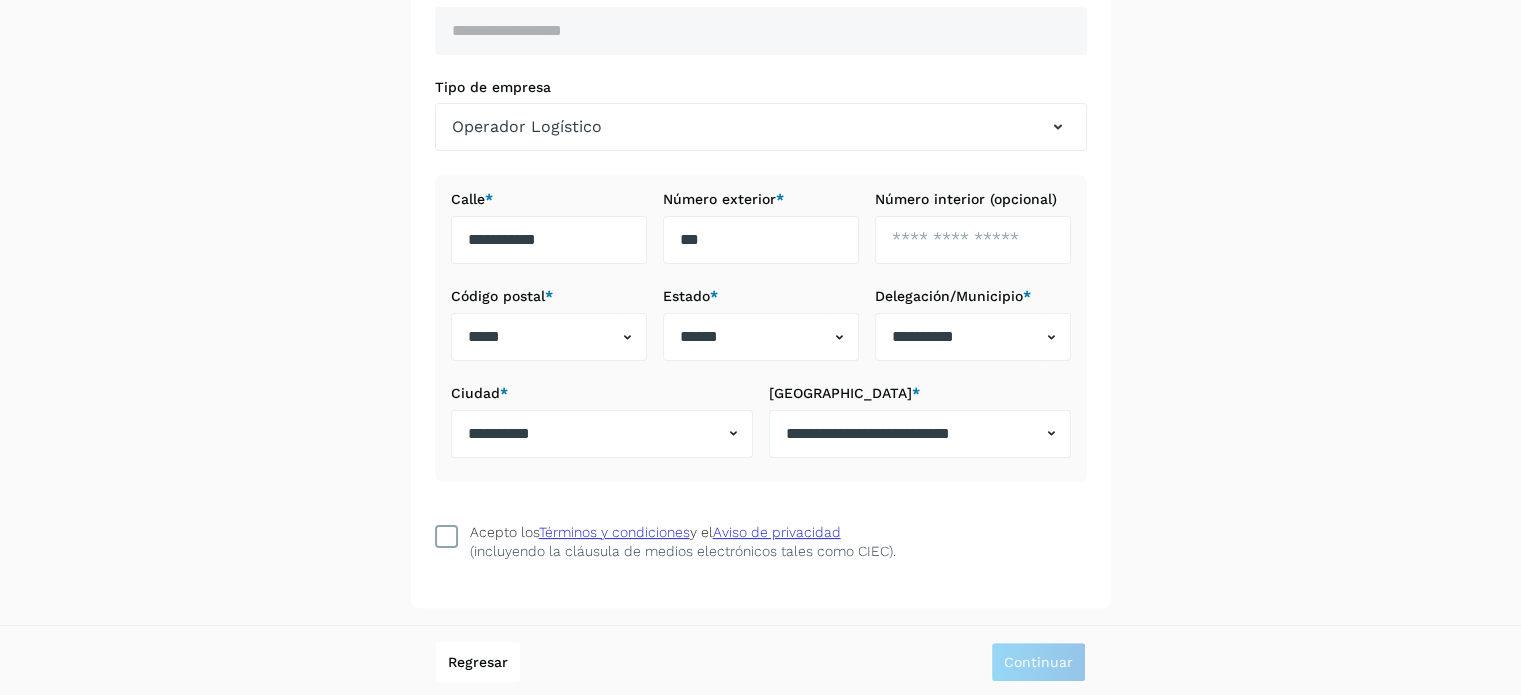 click at bounding box center (446, 536) 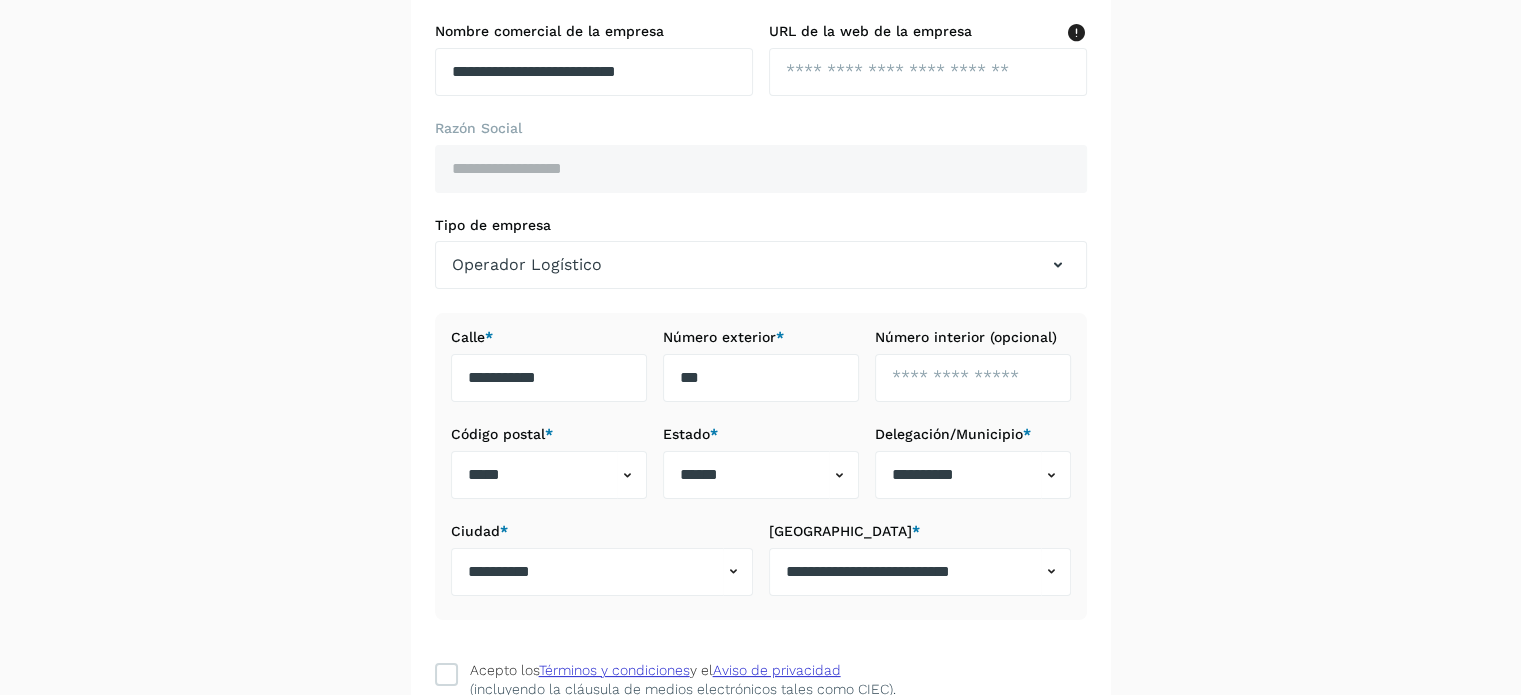 scroll, scrollTop: 144, scrollLeft: 0, axis: vertical 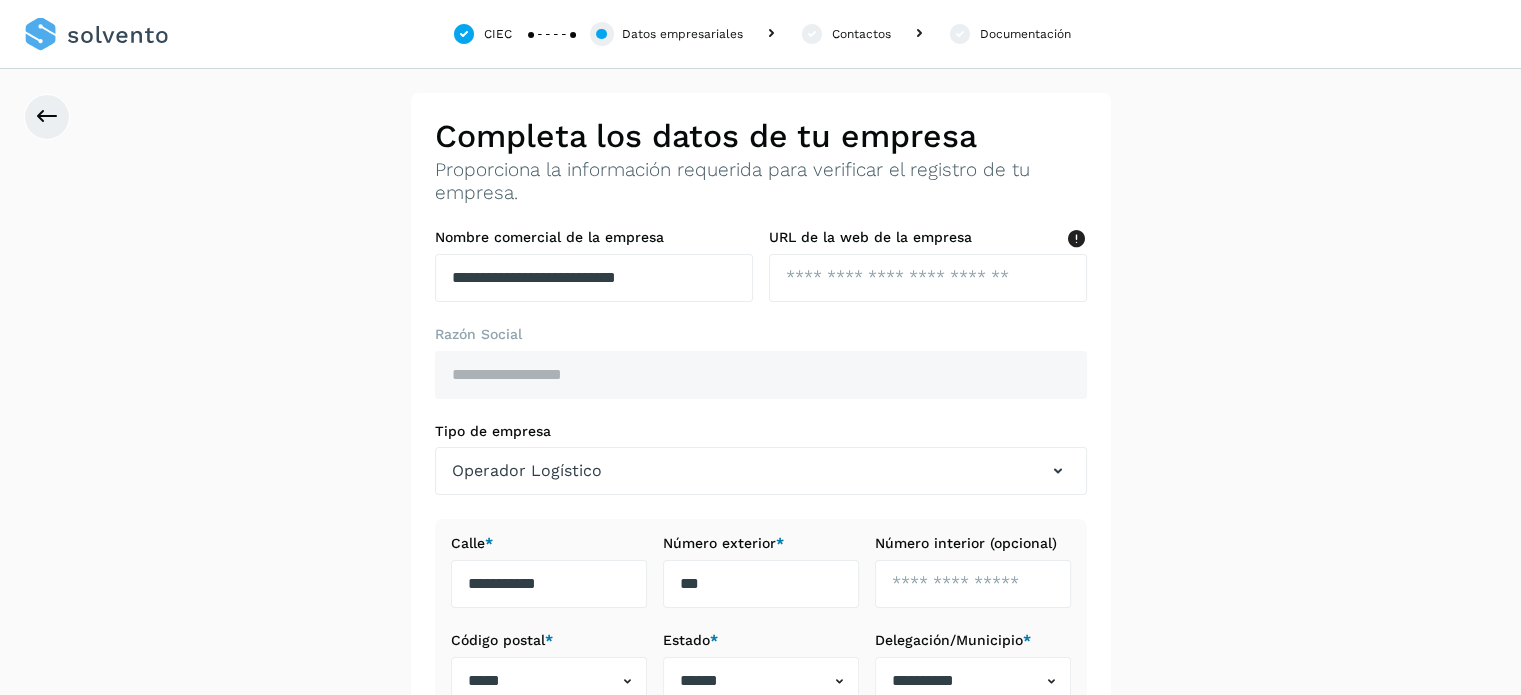 click on "**********" at bounding box center [760, 522] 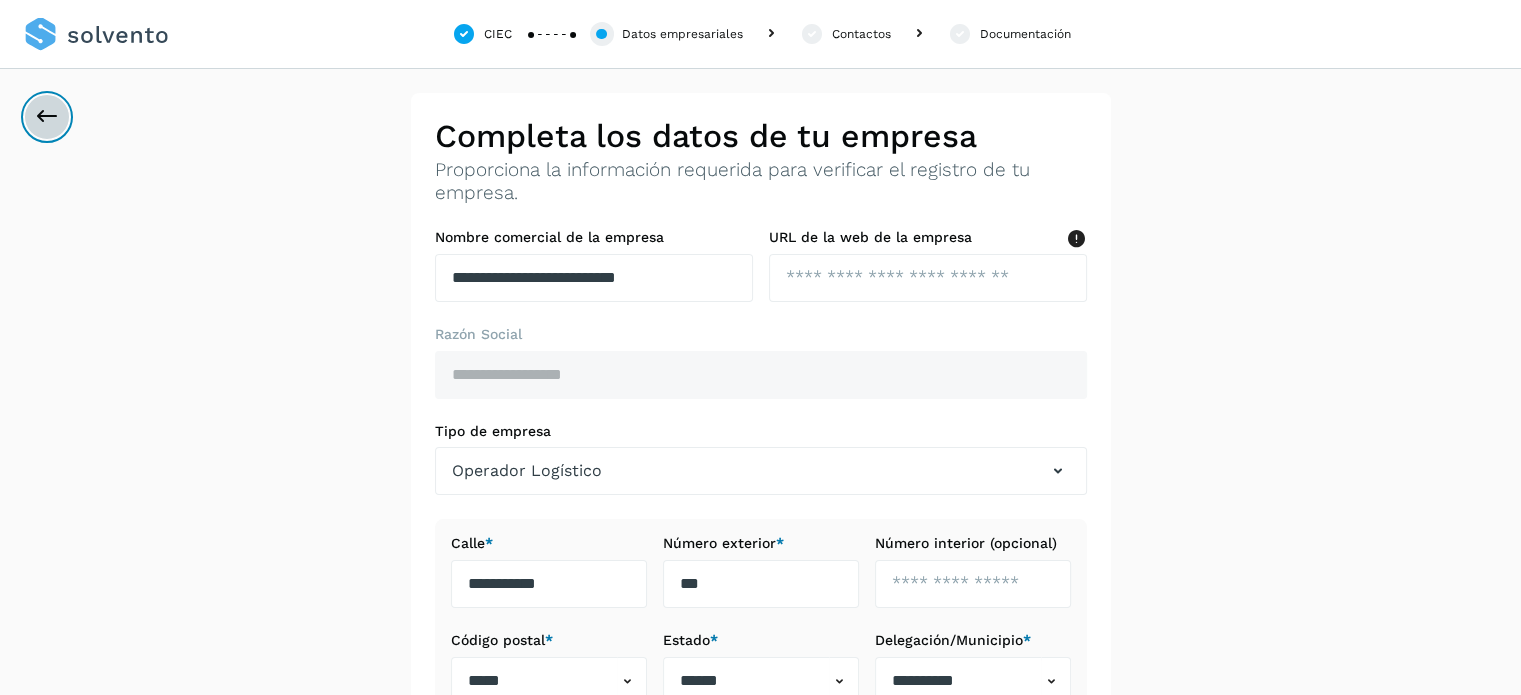 click at bounding box center [47, 117] 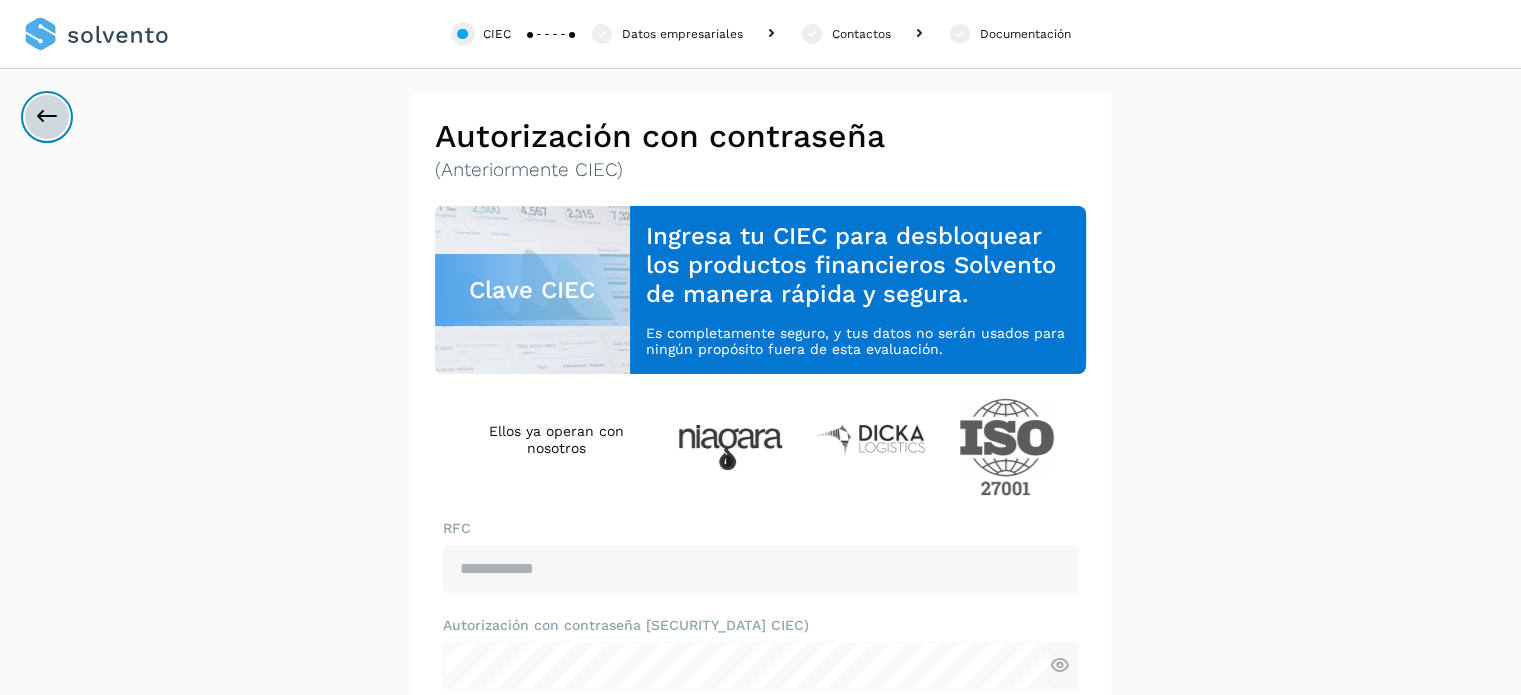 click at bounding box center (47, 117) 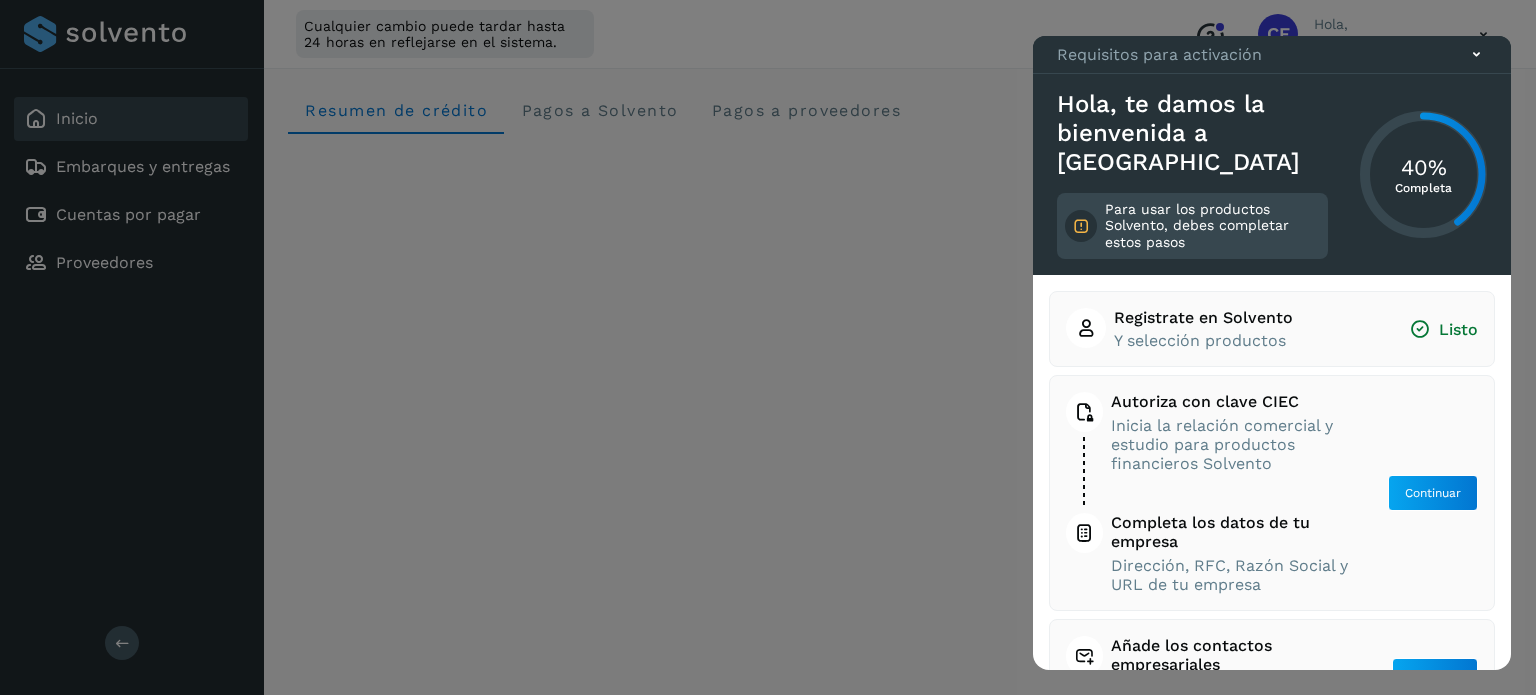 click 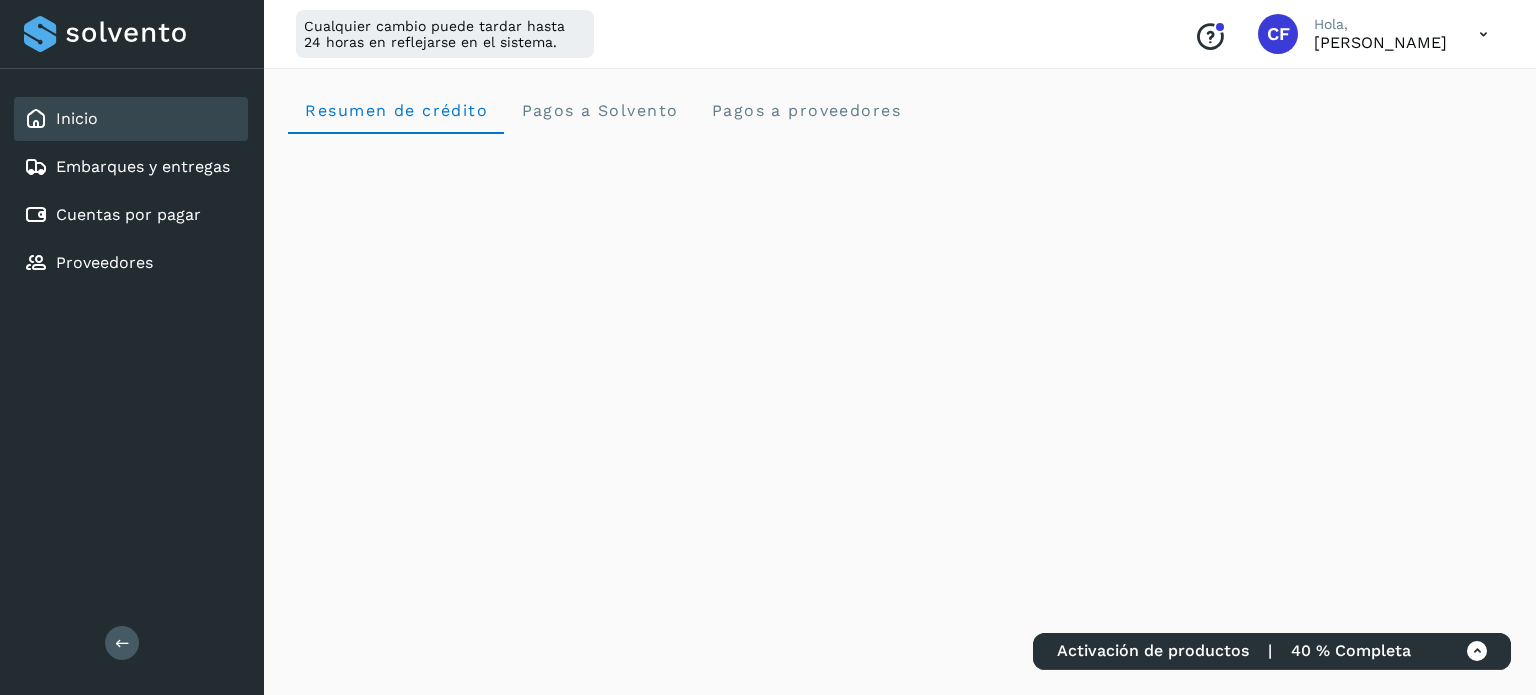 click at bounding box center [1483, 34] 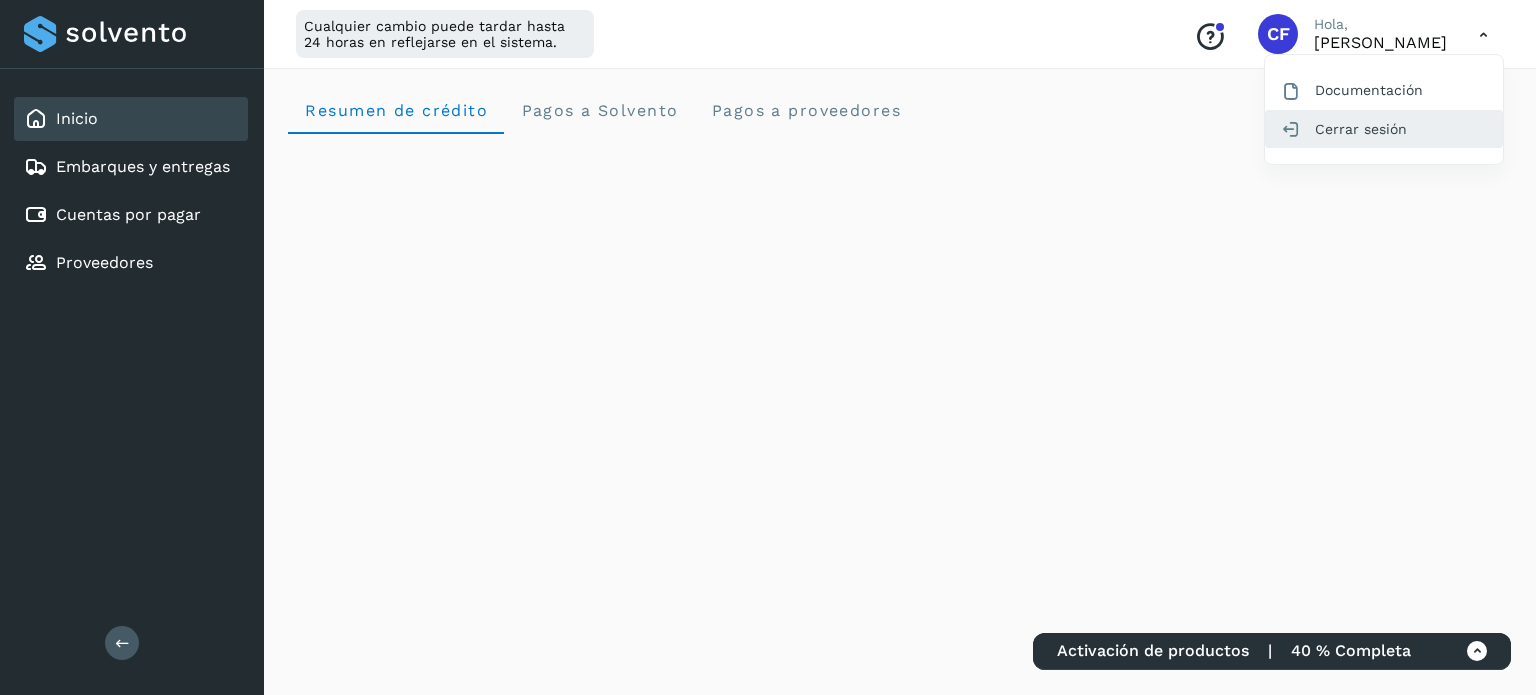 click on "Cerrar sesión" 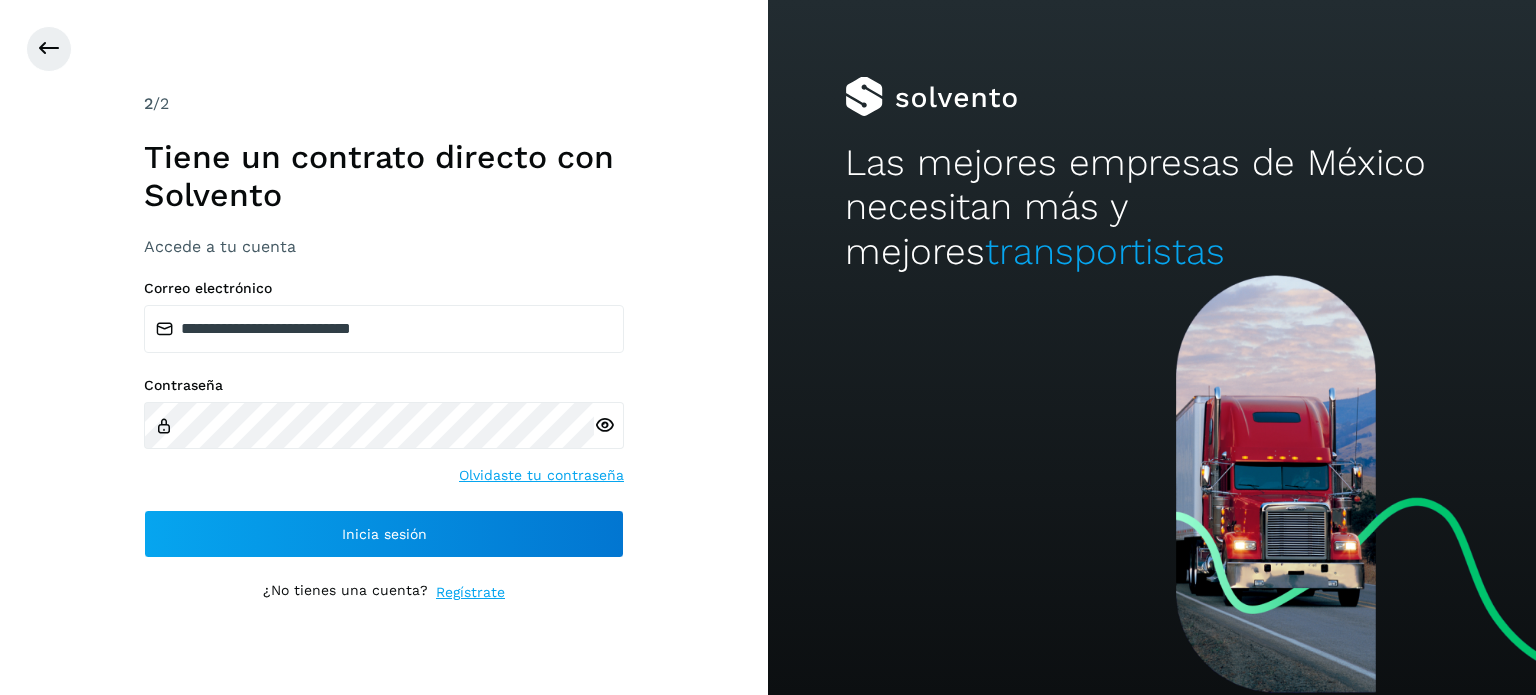 click at bounding box center (604, 425) 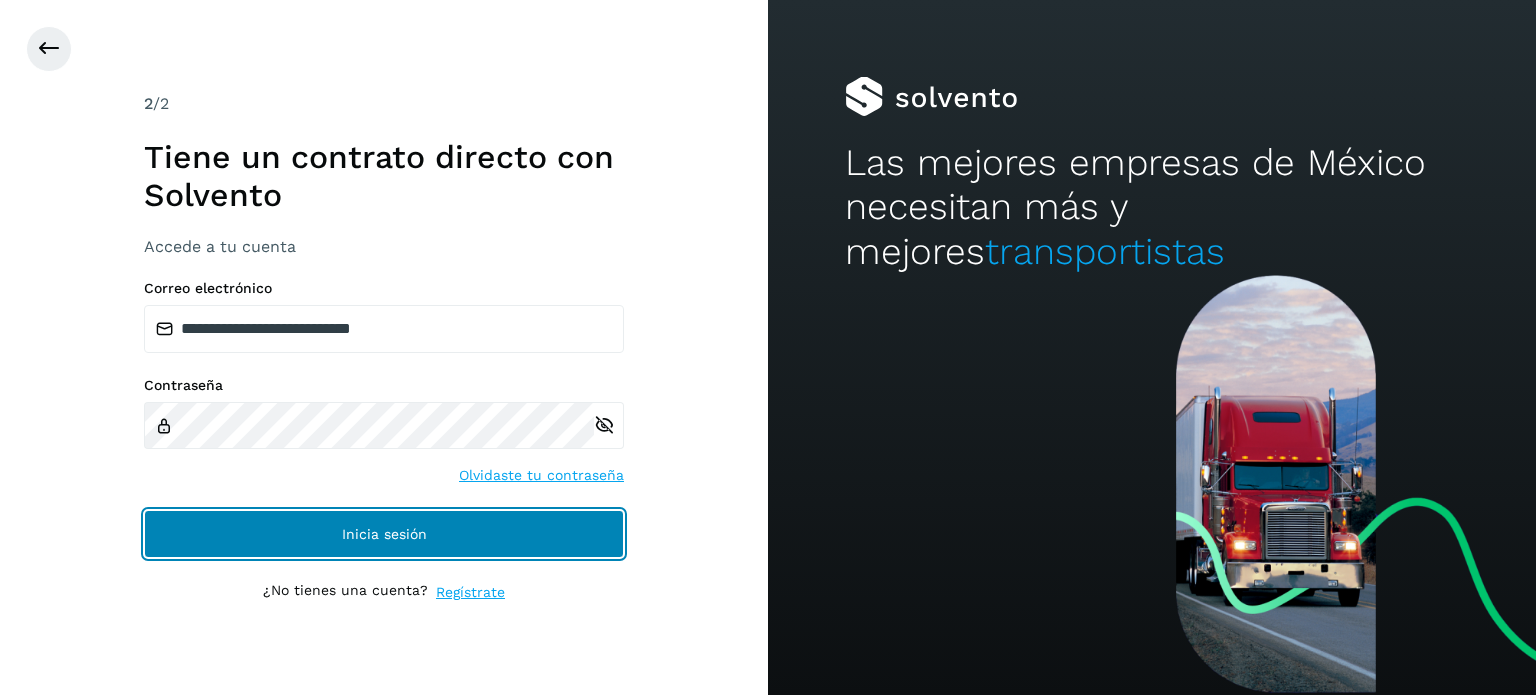 drag, startPoint x: 398, startPoint y: 539, endPoint x: 388, endPoint y: 531, distance: 12.806249 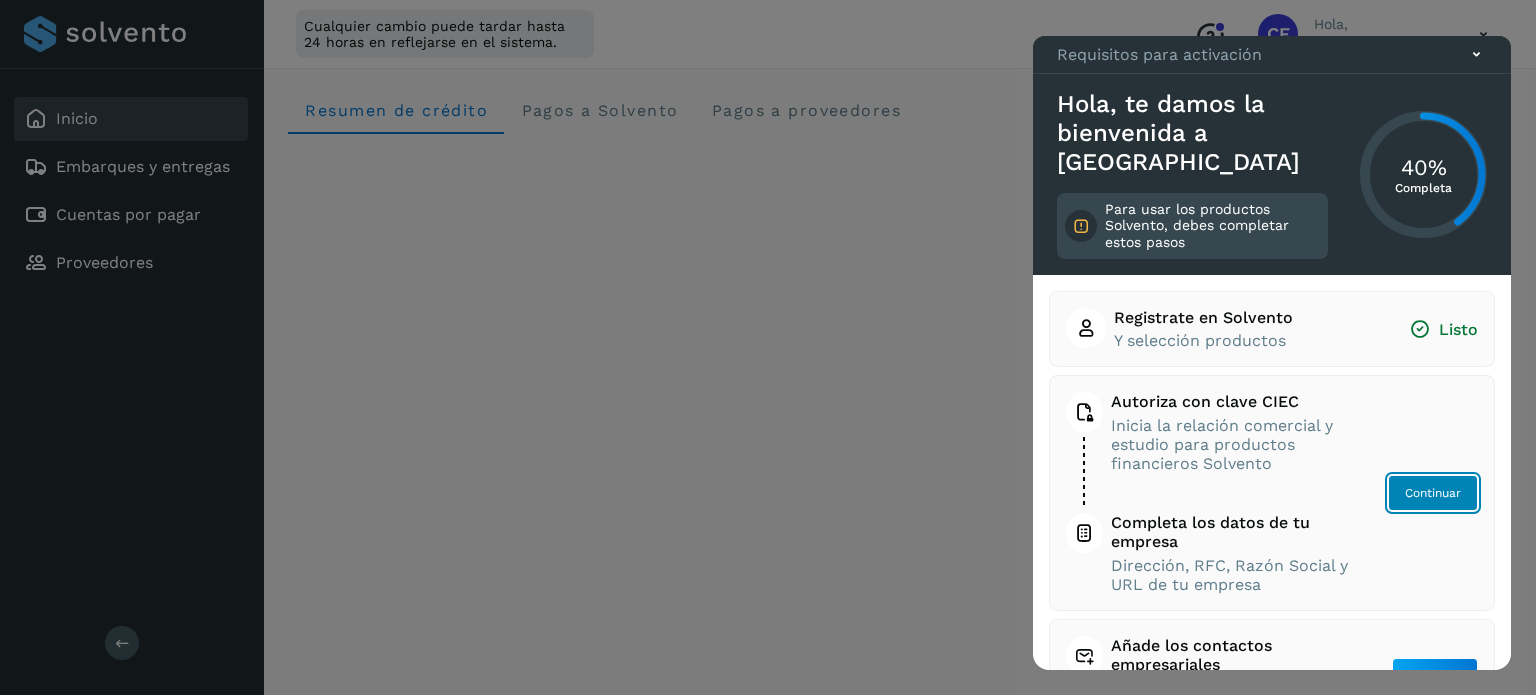 click on "Continuar" 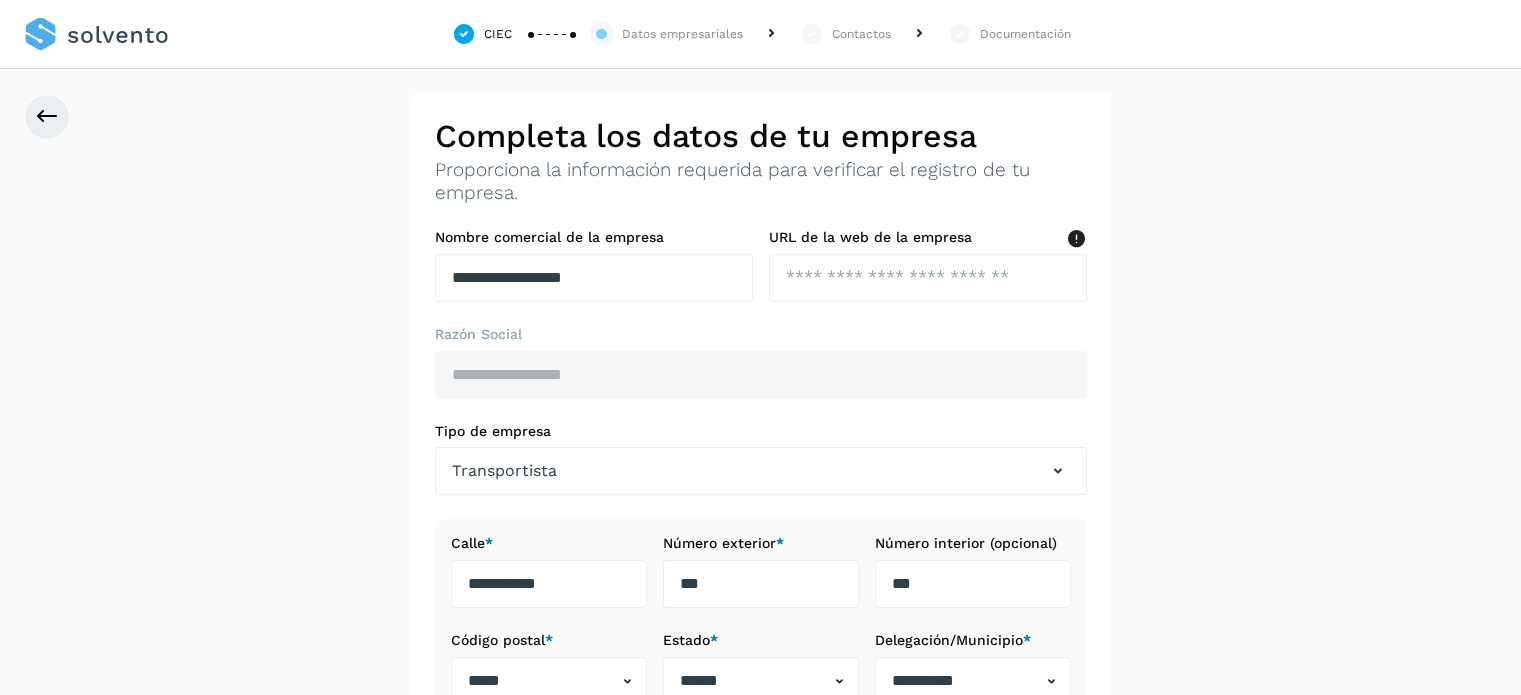 scroll, scrollTop: 0, scrollLeft: 0, axis: both 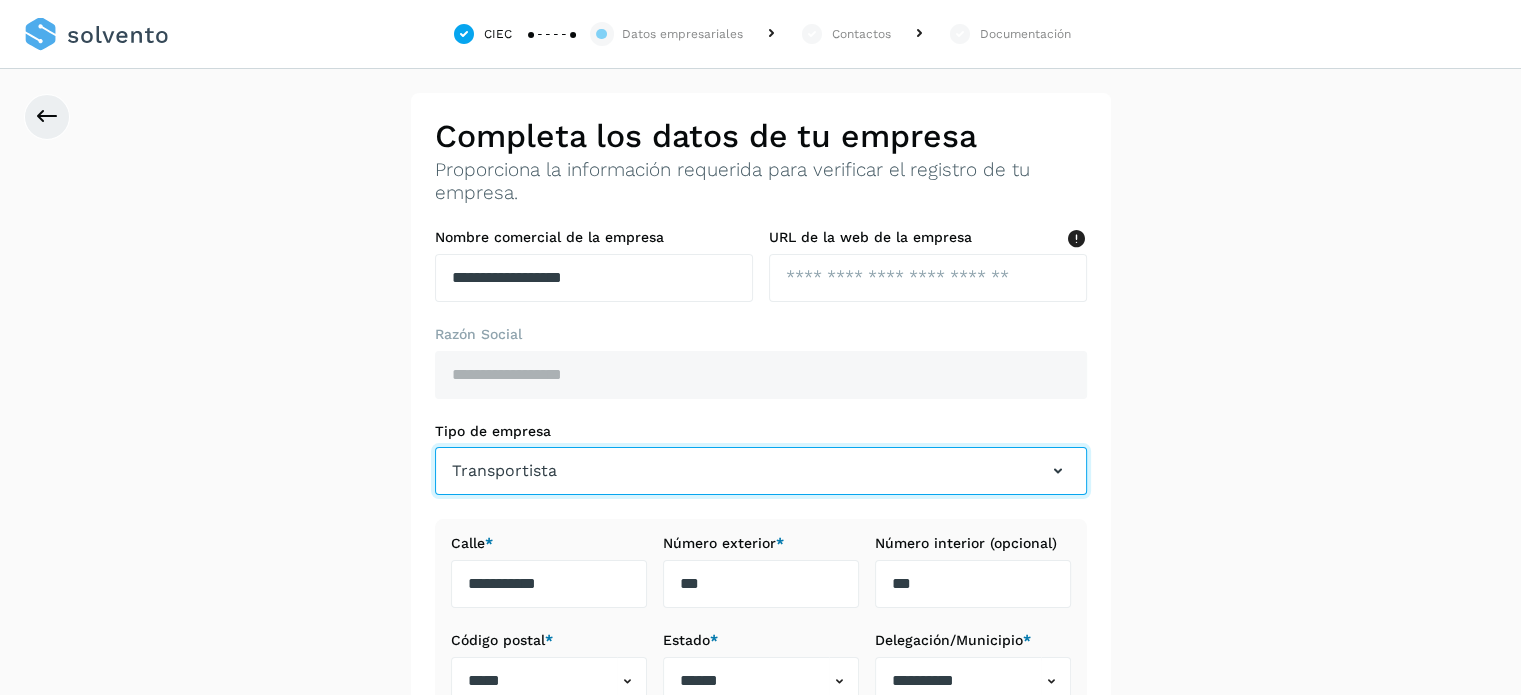 click on "Transportista" at bounding box center [761, 471] 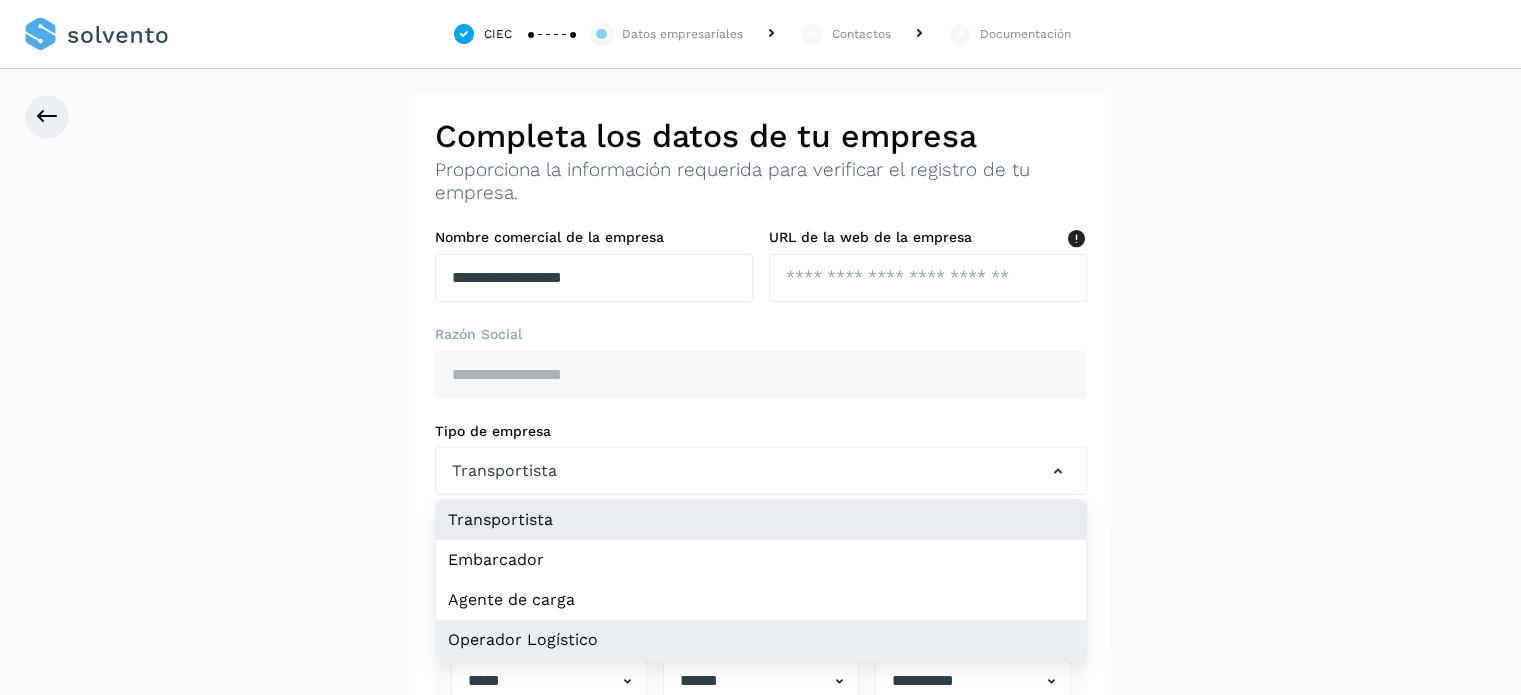 click on "Operador Logístico" 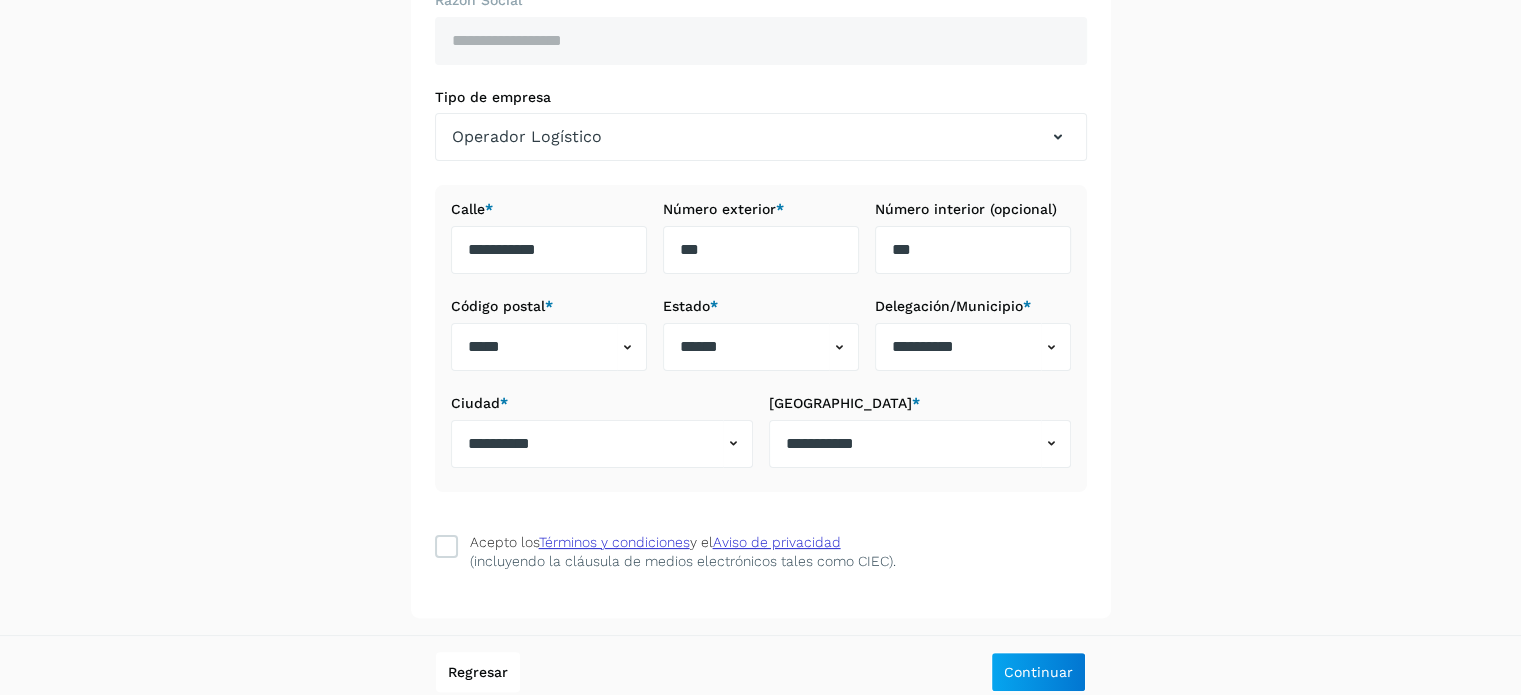 scroll, scrollTop: 335, scrollLeft: 0, axis: vertical 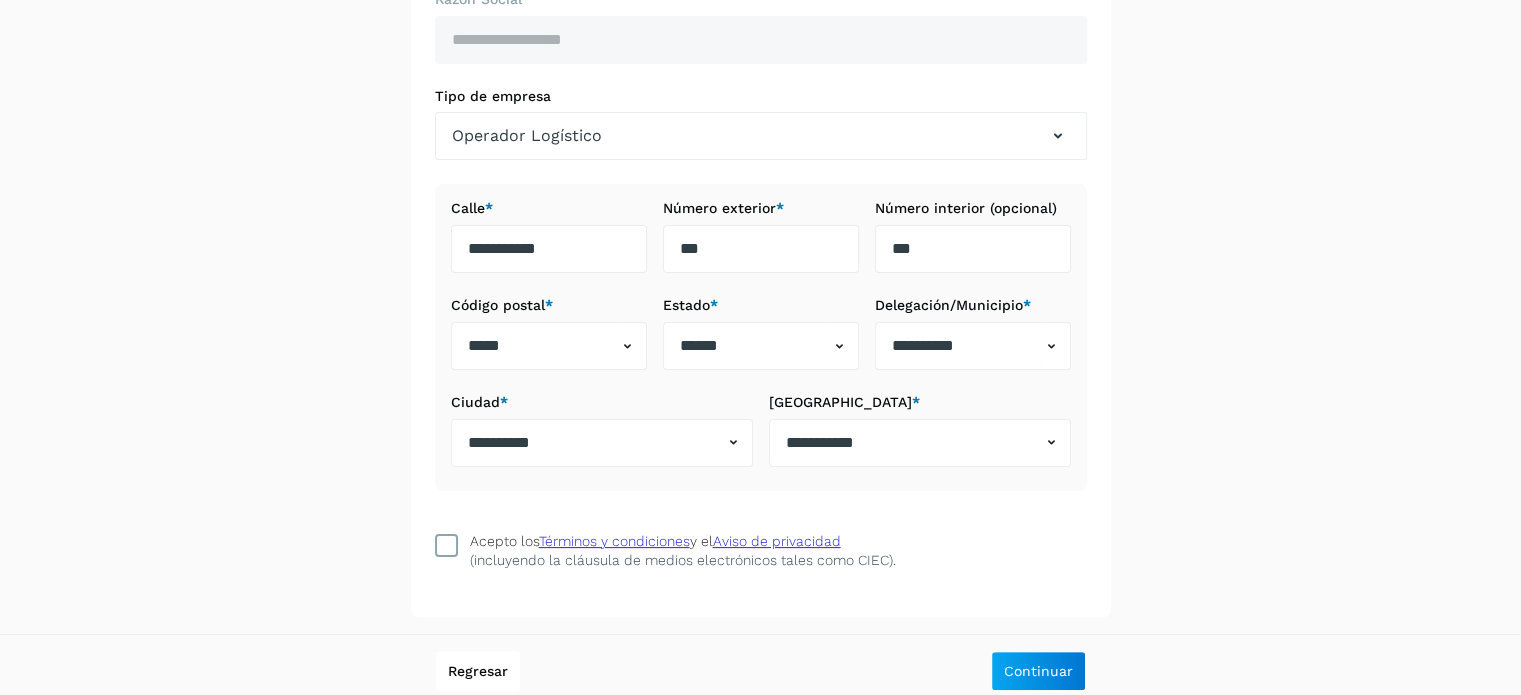 click at bounding box center [446, 545] 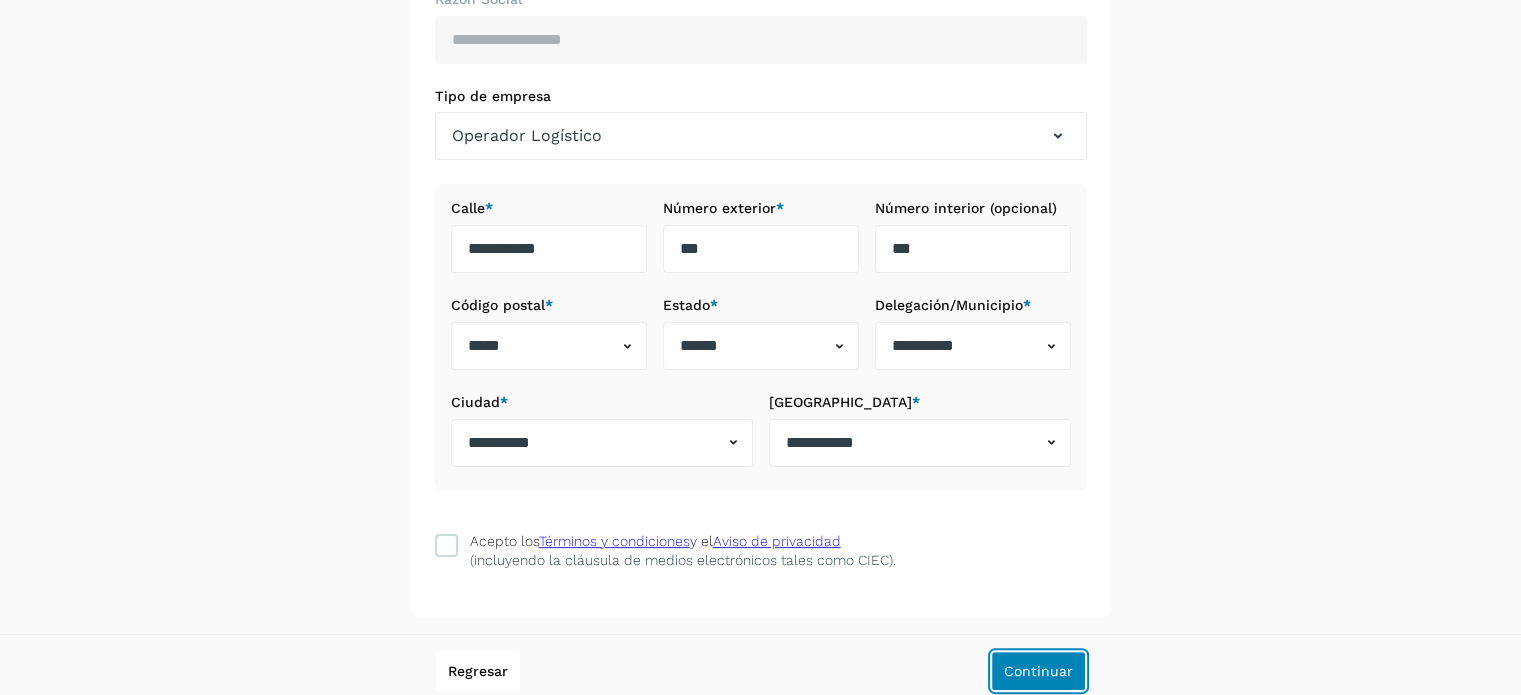 click on "Continuar" 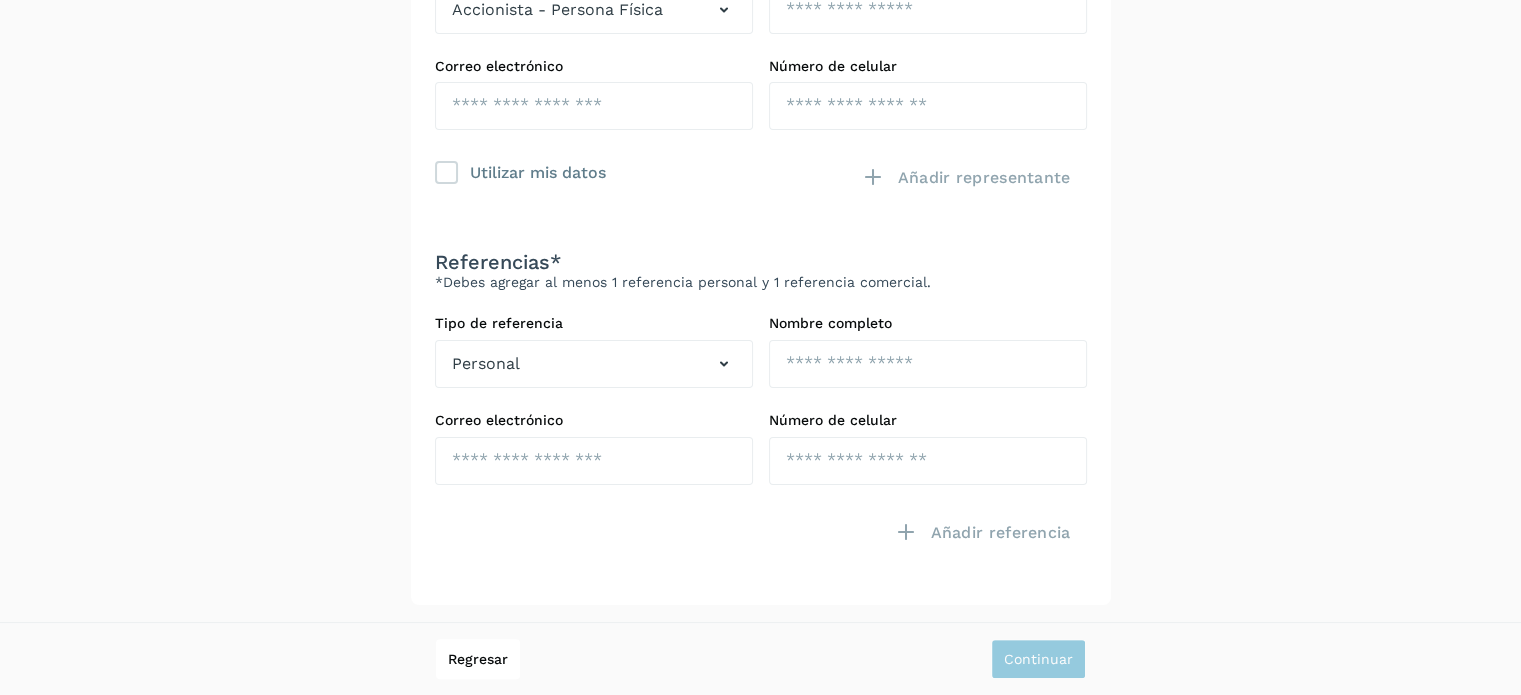 scroll, scrollTop: 331, scrollLeft: 0, axis: vertical 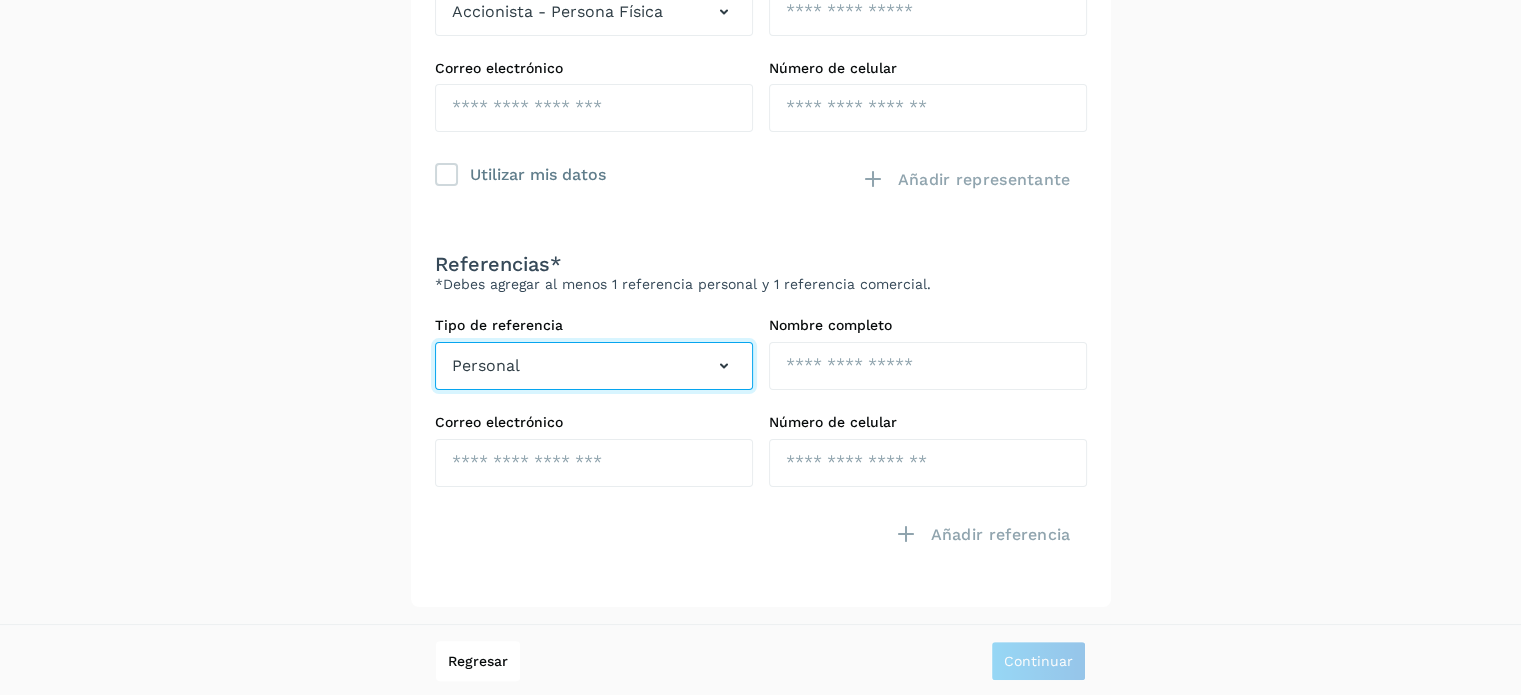 click on "Personal" at bounding box center (594, 366) 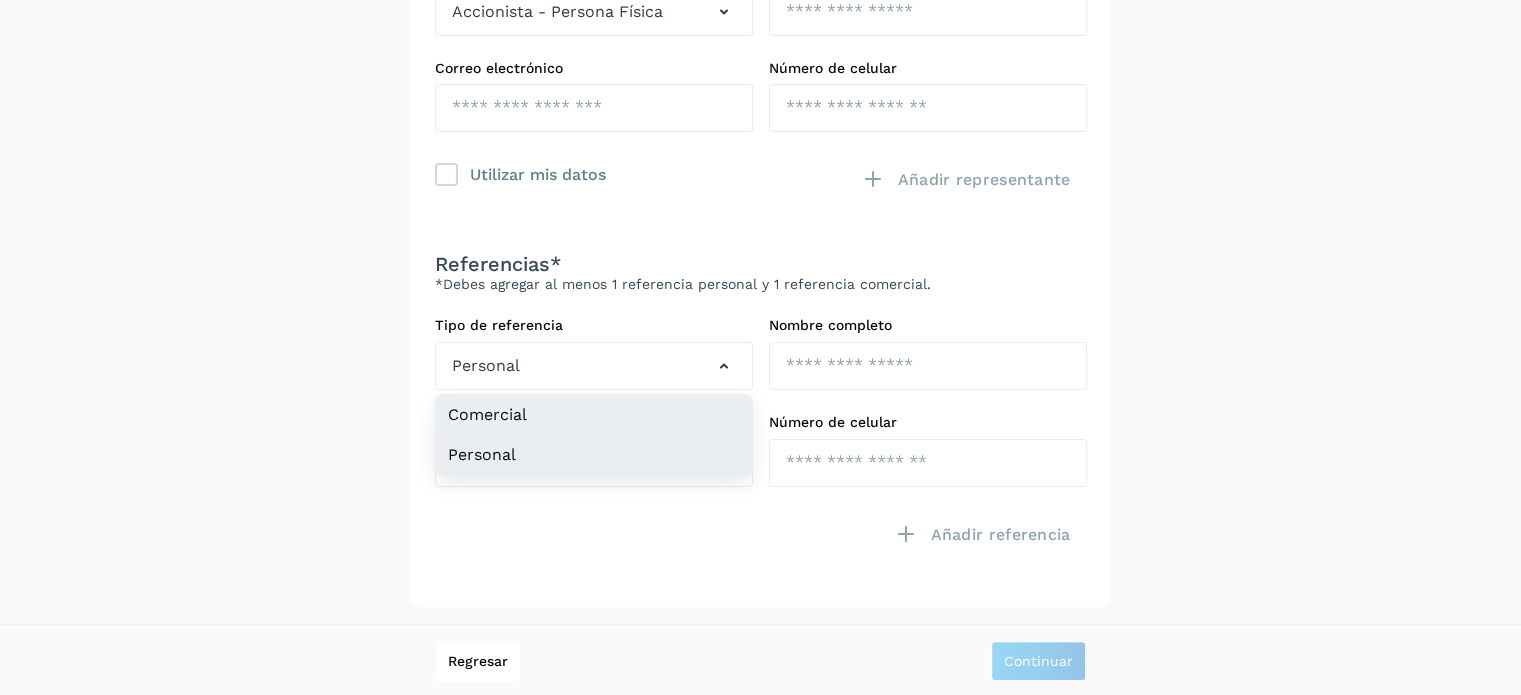 drag, startPoint x: 555, startPoint y: 419, endPoint x: 574, endPoint y: 411, distance: 20.615528 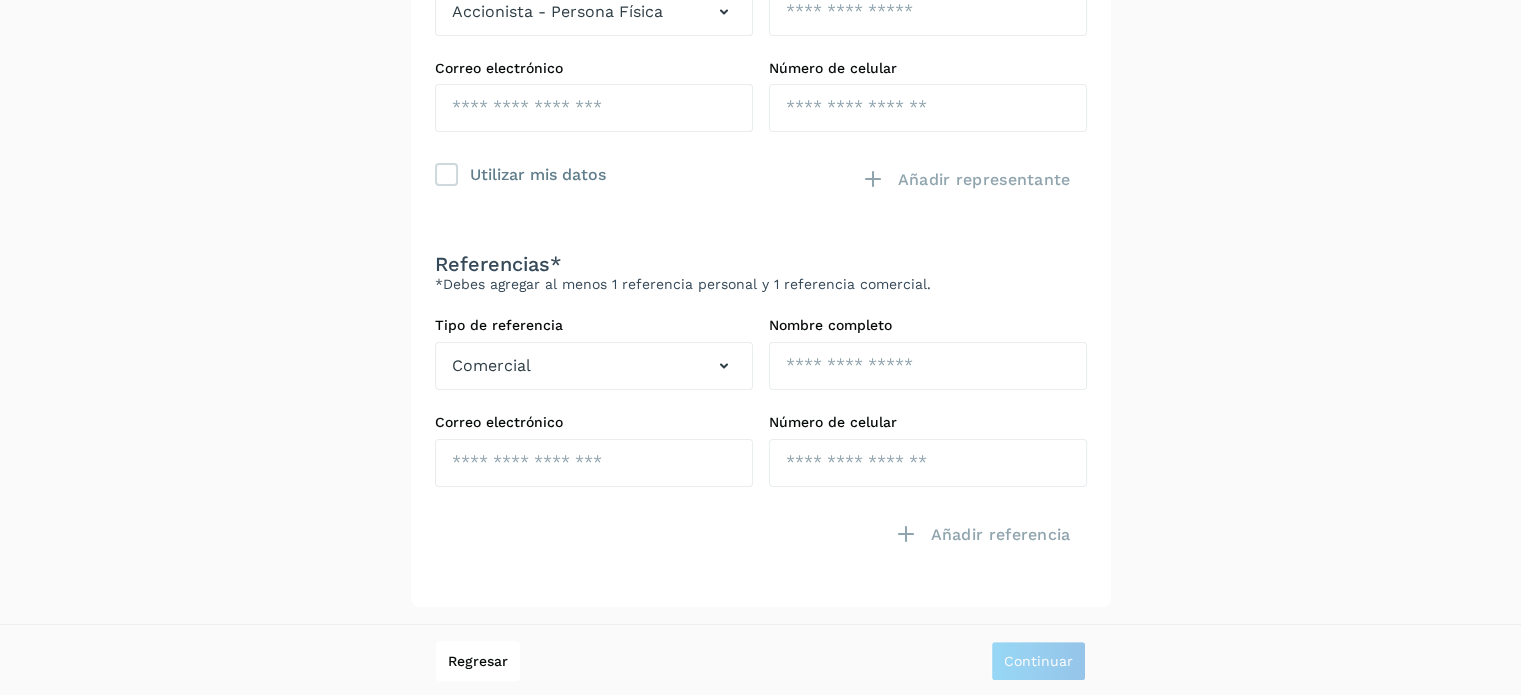 click on "Nombre completo" at bounding box center (928, 353) 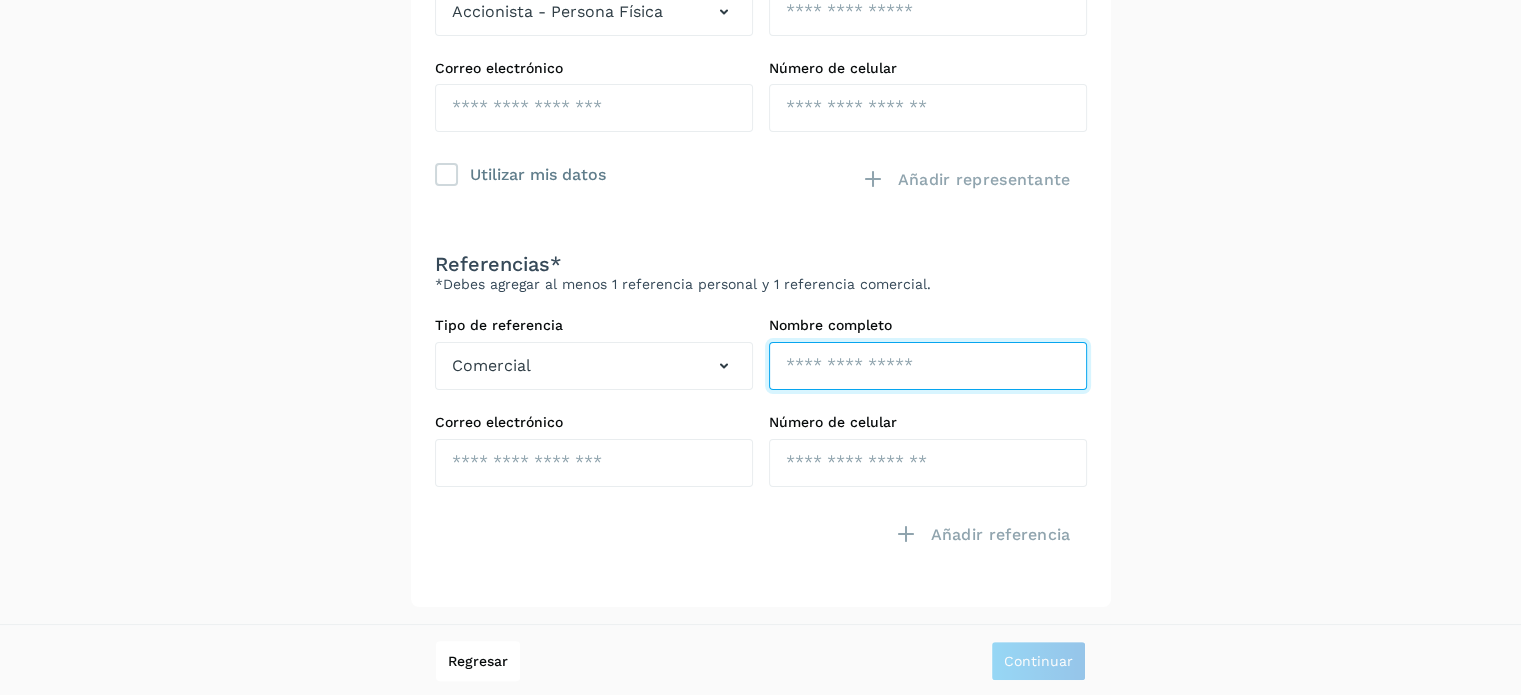 click at bounding box center (928, 12) 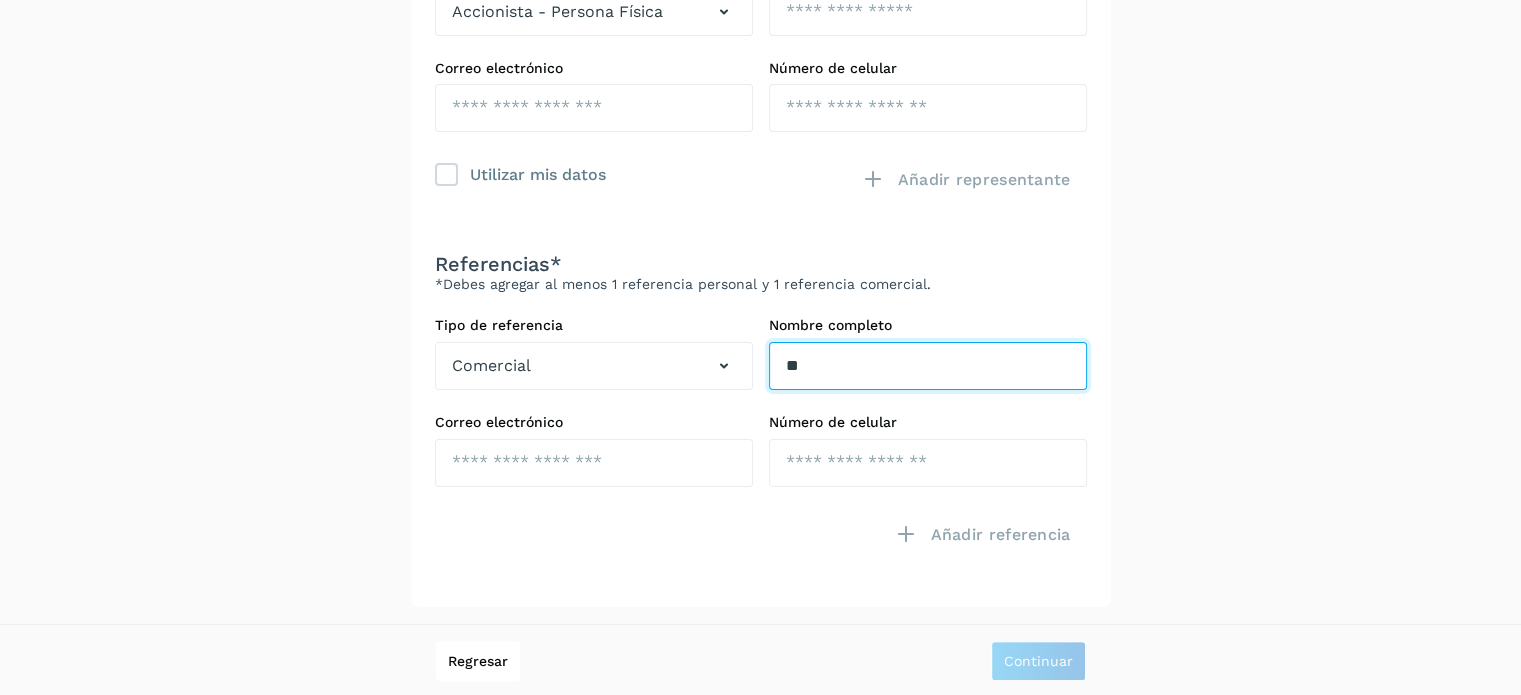 type on "*" 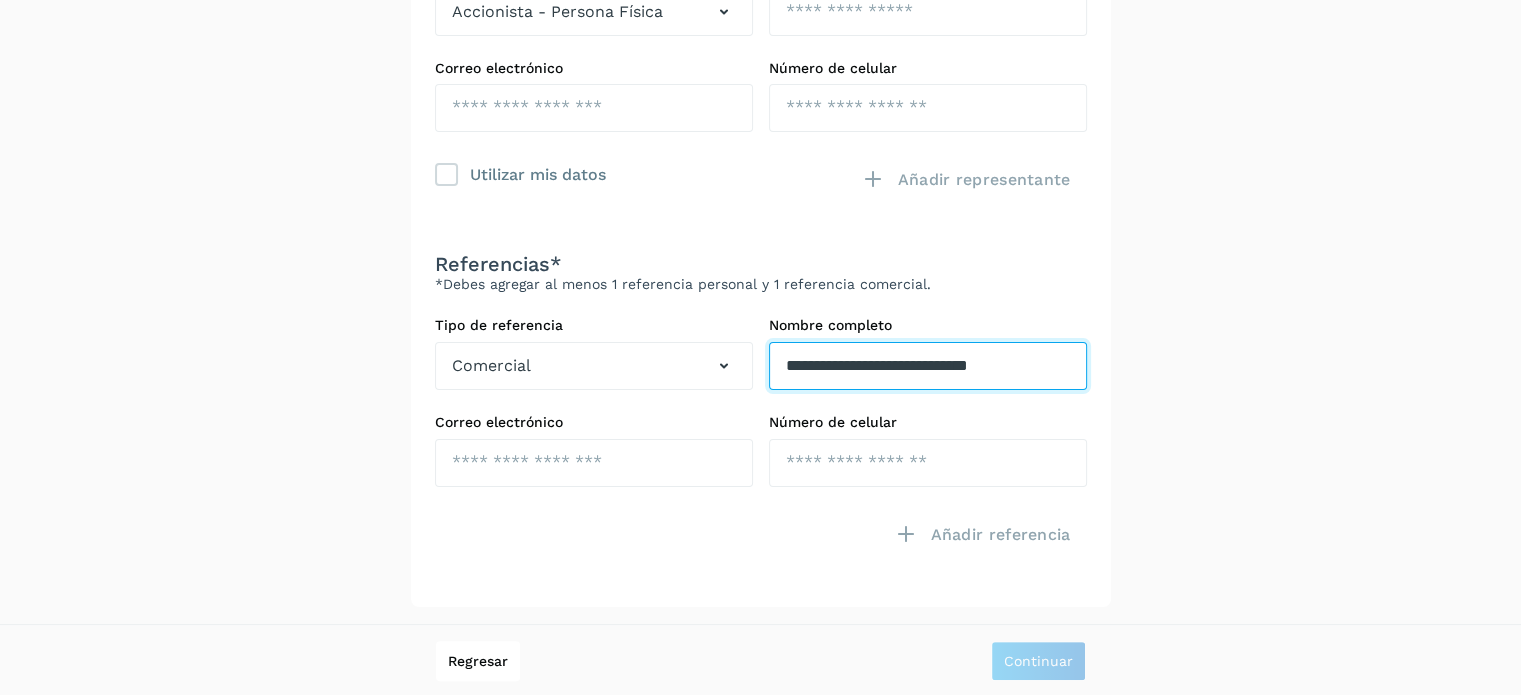 type on "**********" 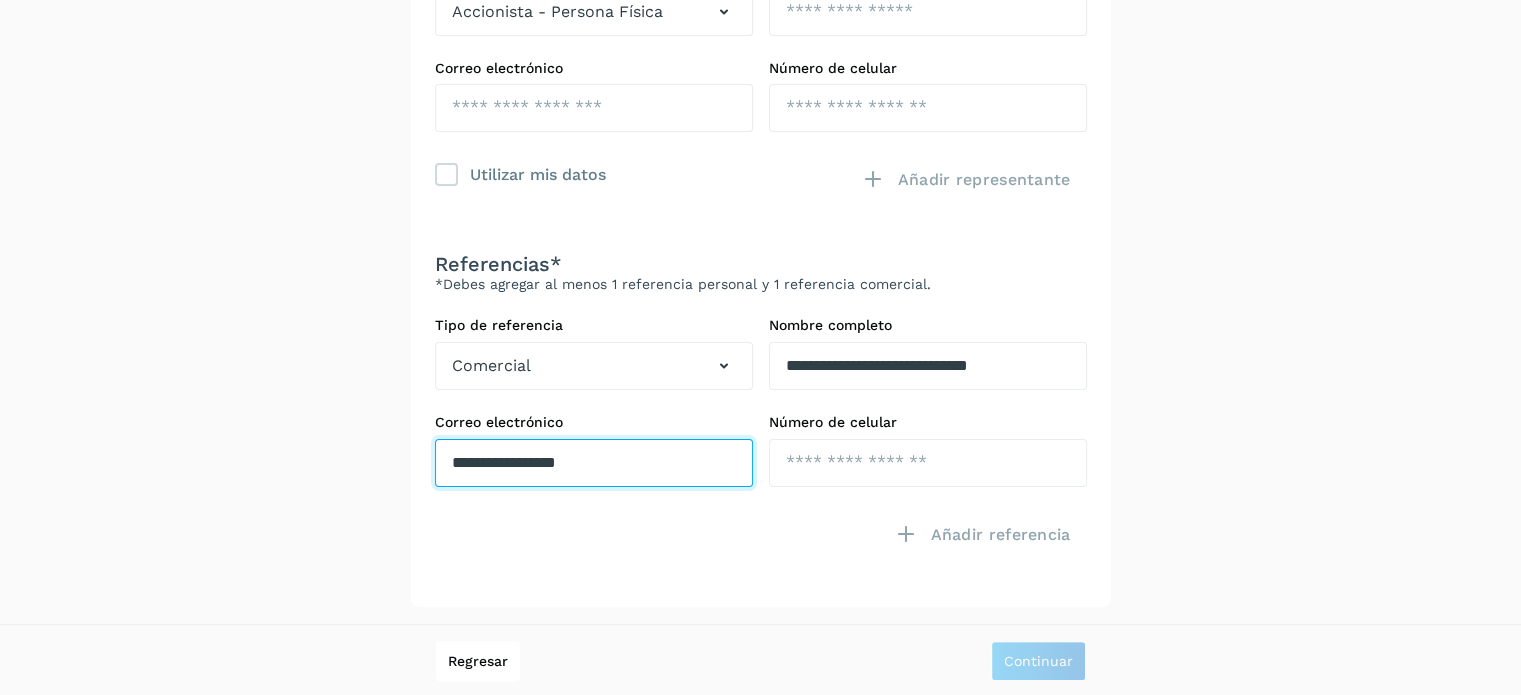 type on "**********" 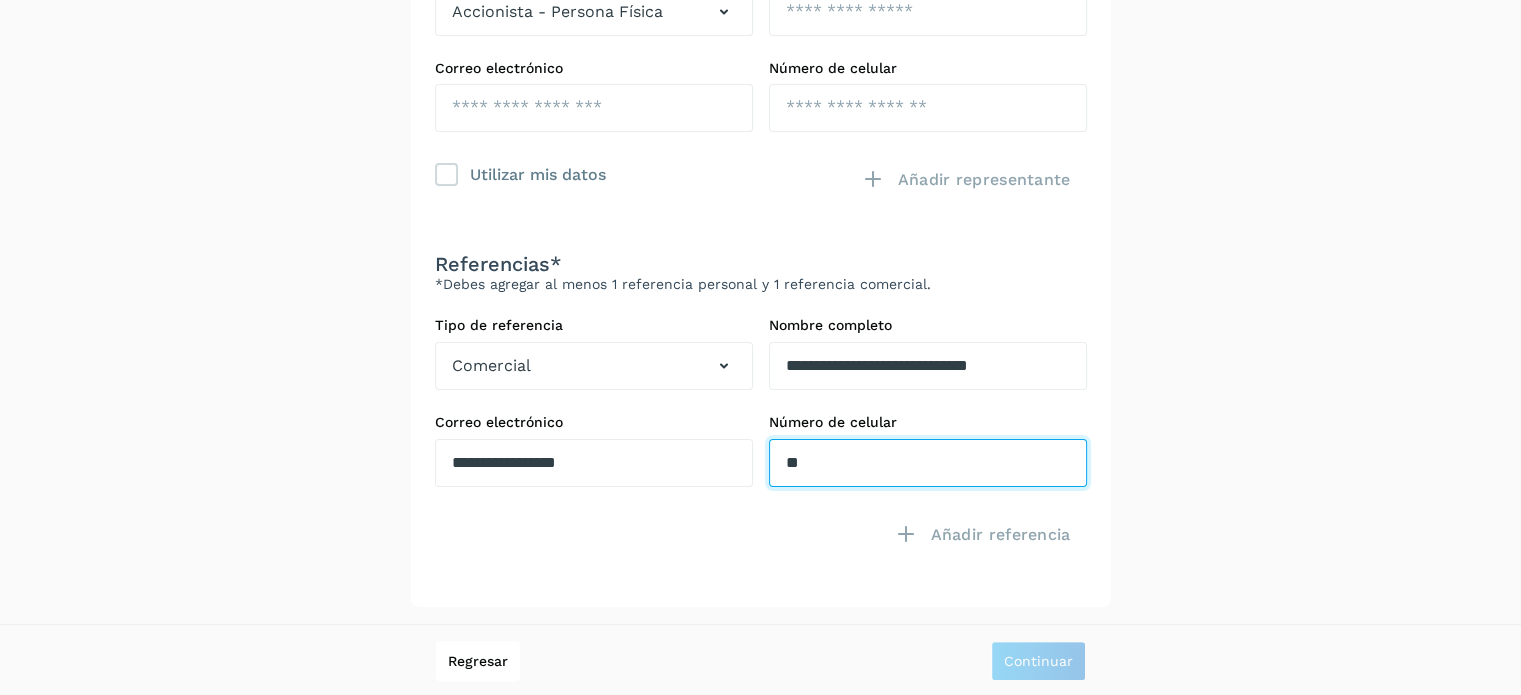 type on "*" 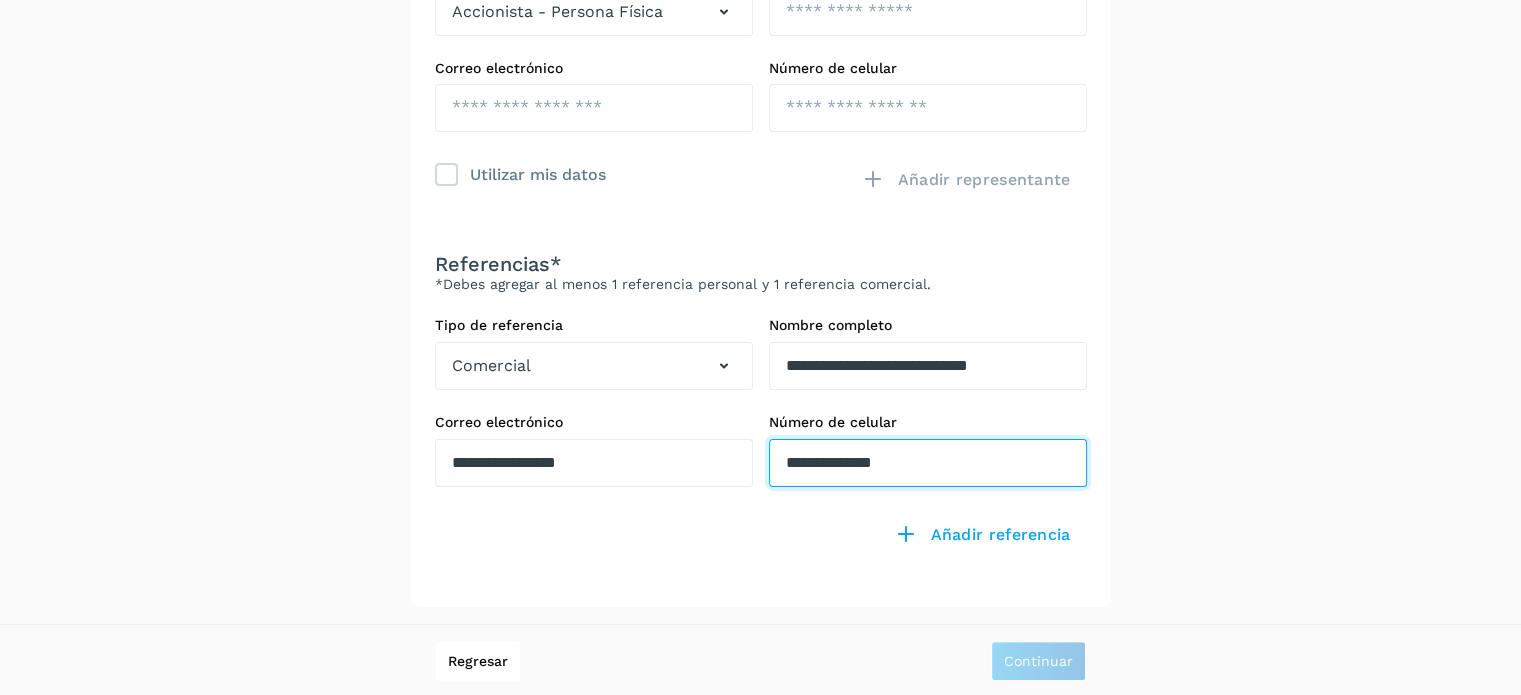 click on "**********" at bounding box center [928, 108] 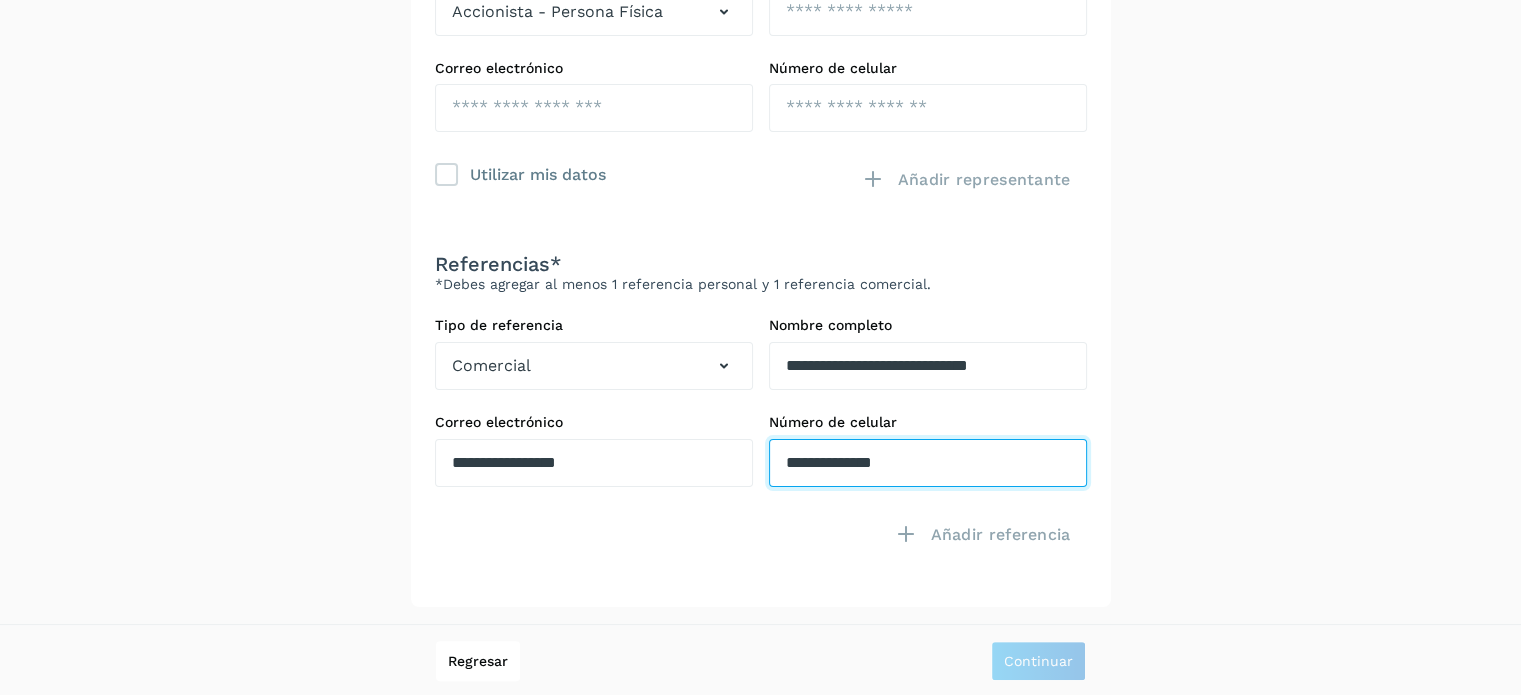 click on "**********" at bounding box center (928, 108) 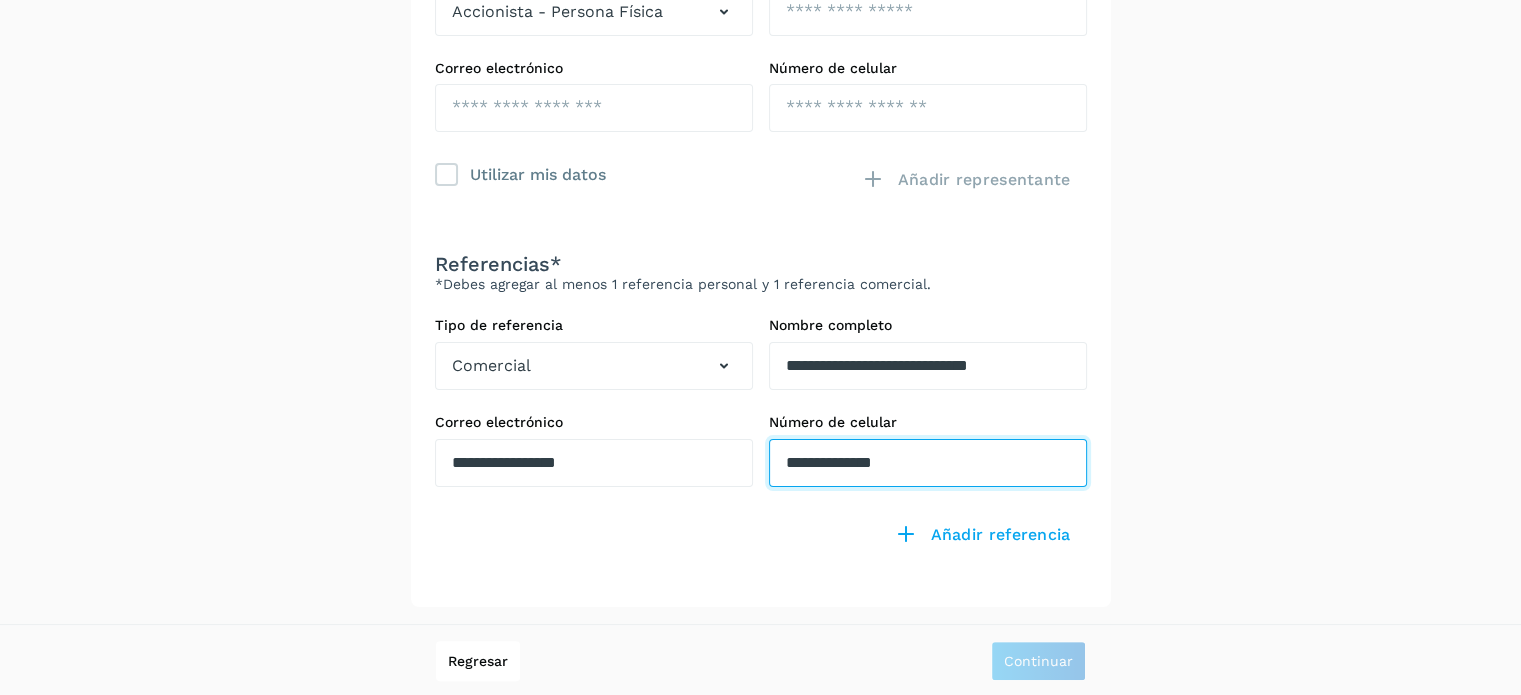 drag, startPoint x: 908, startPoint y: 465, endPoint x: 830, endPoint y: 459, distance: 78.23043 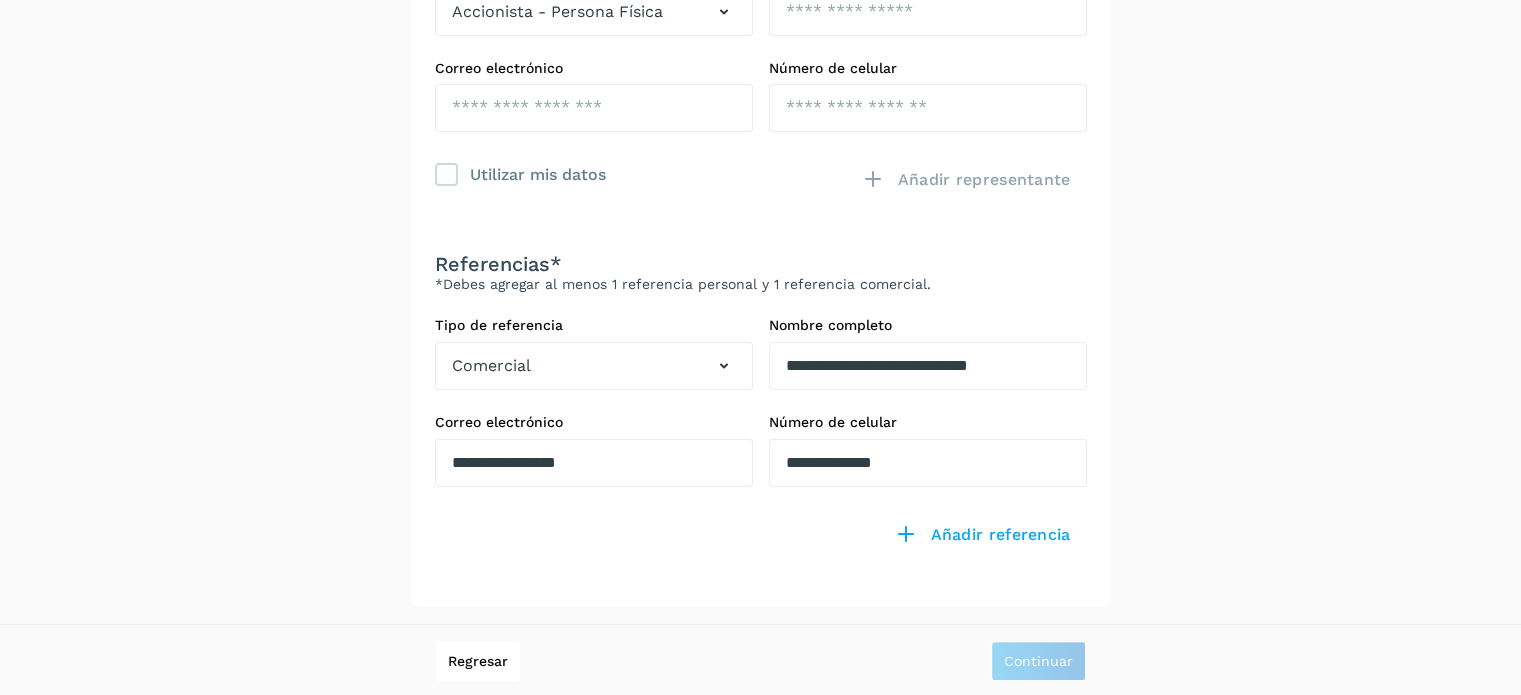 click on "**********" 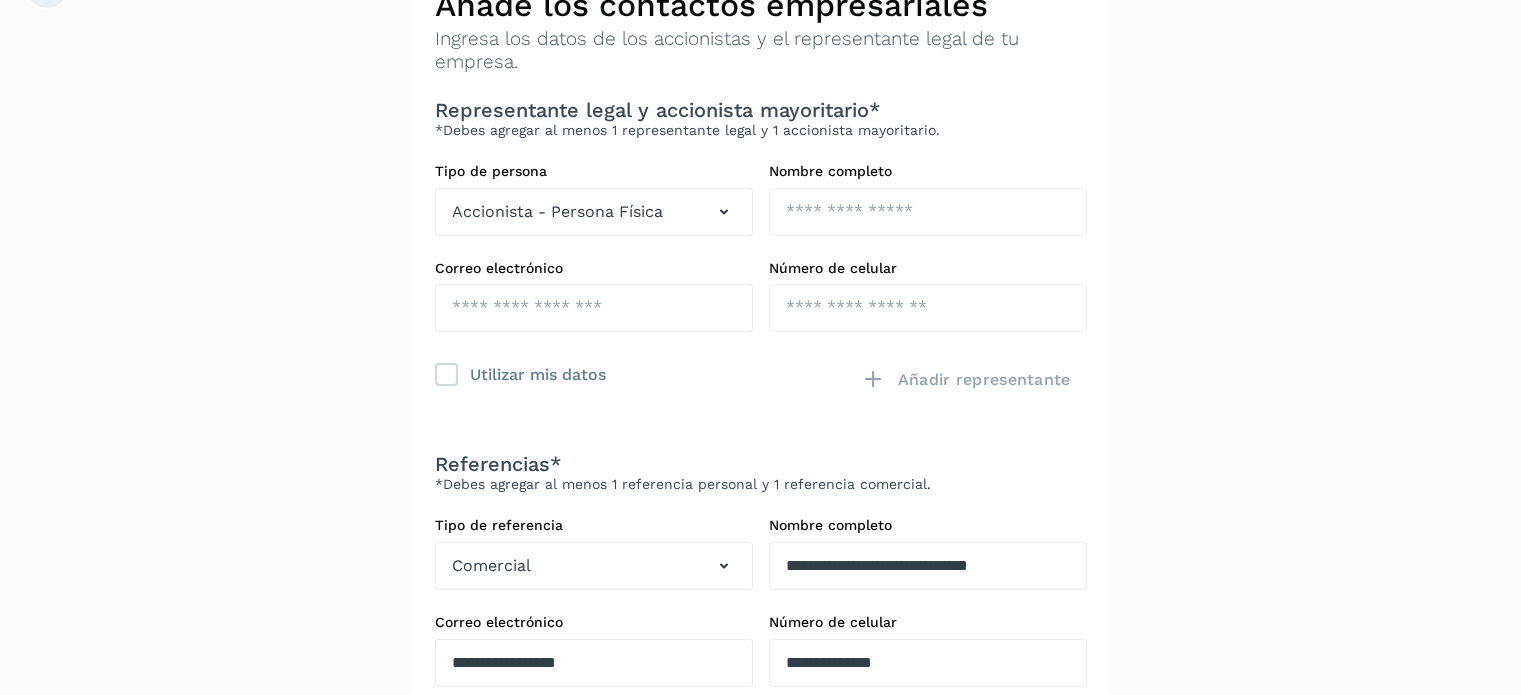 scroll, scrollTop: 0, scrollLeft: 0, axis: both 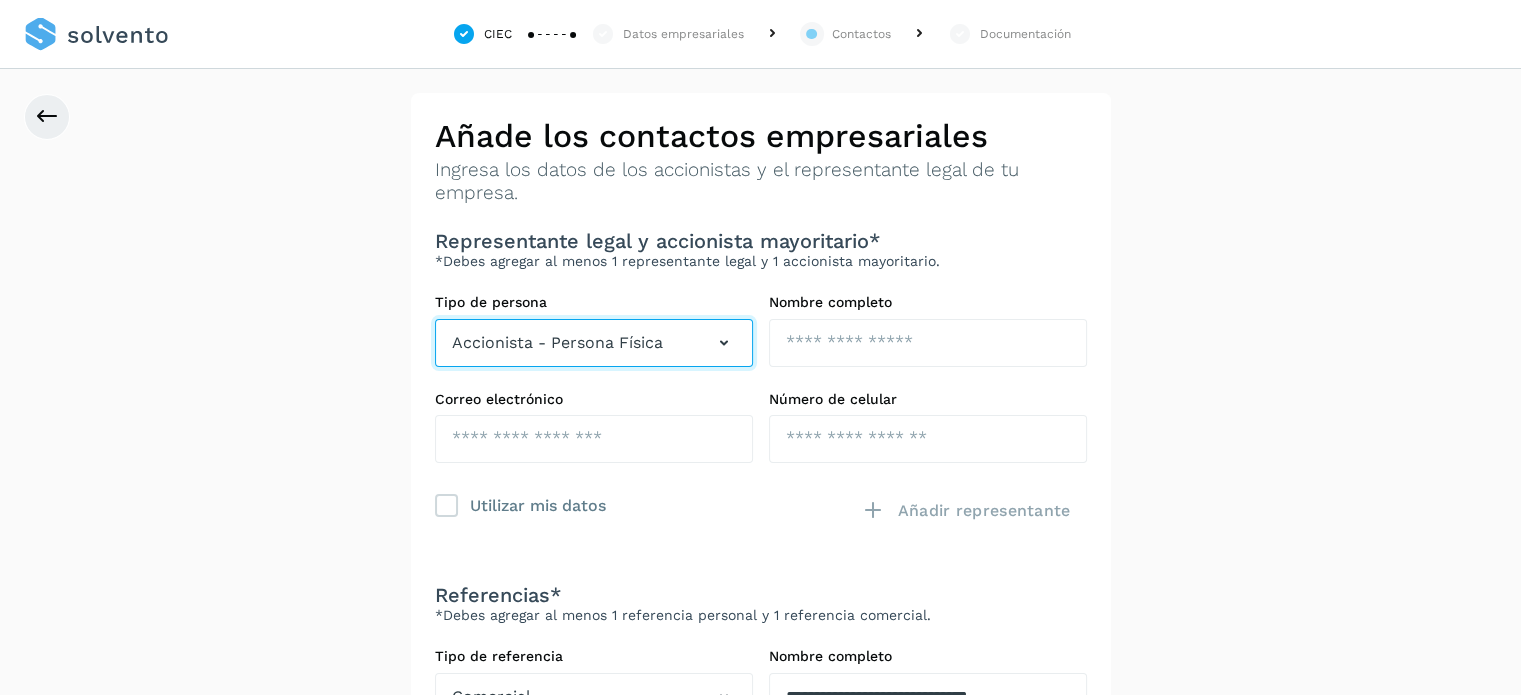 click at bounding box center [724, 343] 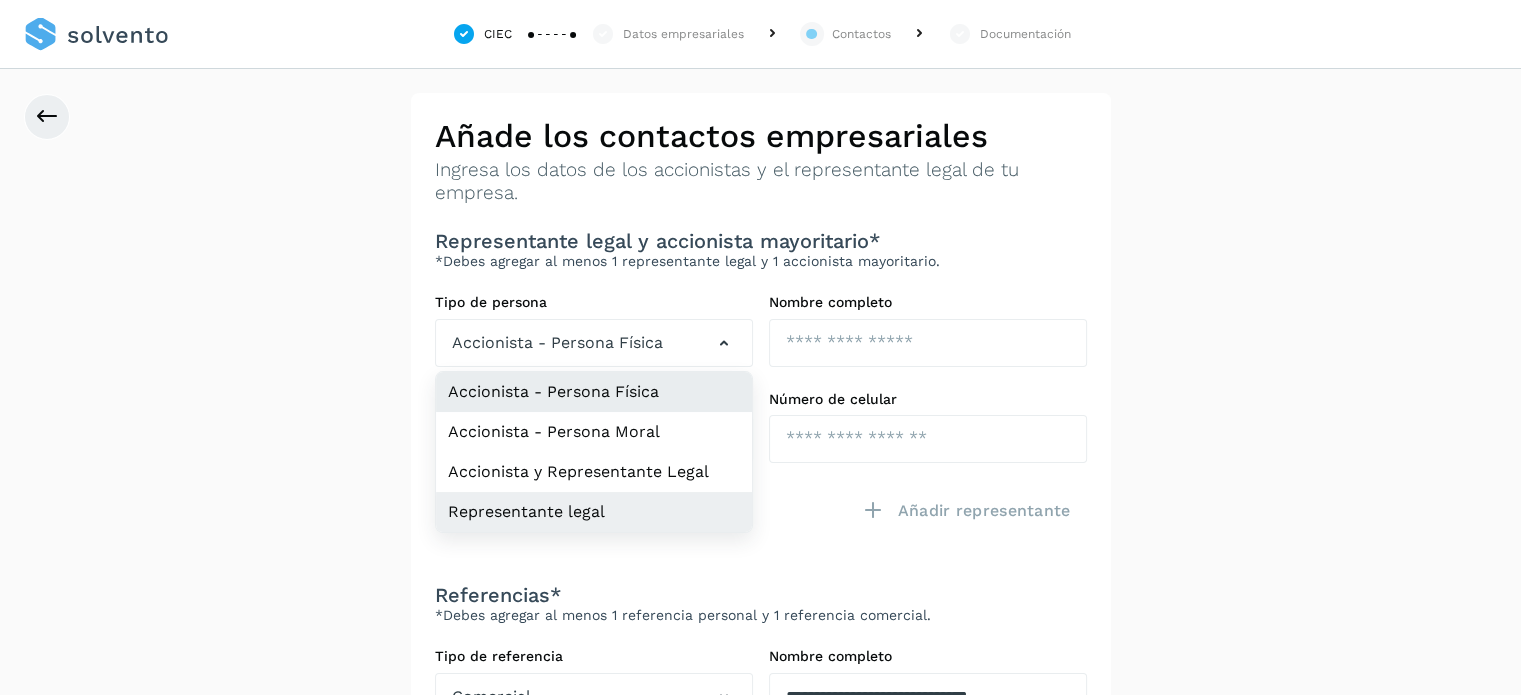 click on "Representante legal" 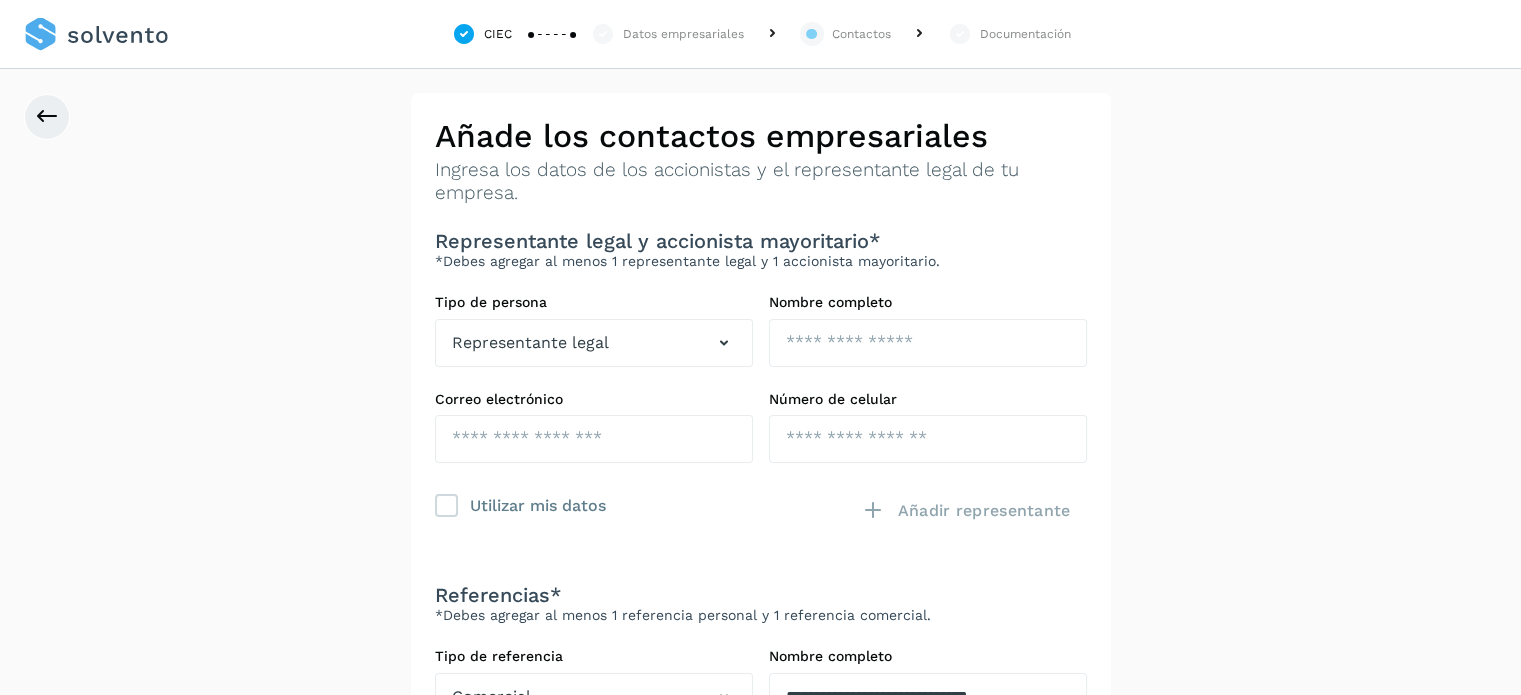 drag, startPoint x: 829, startPoint y: 305, endPoint x: 836, endPoint y: 328, distance: 24.04163 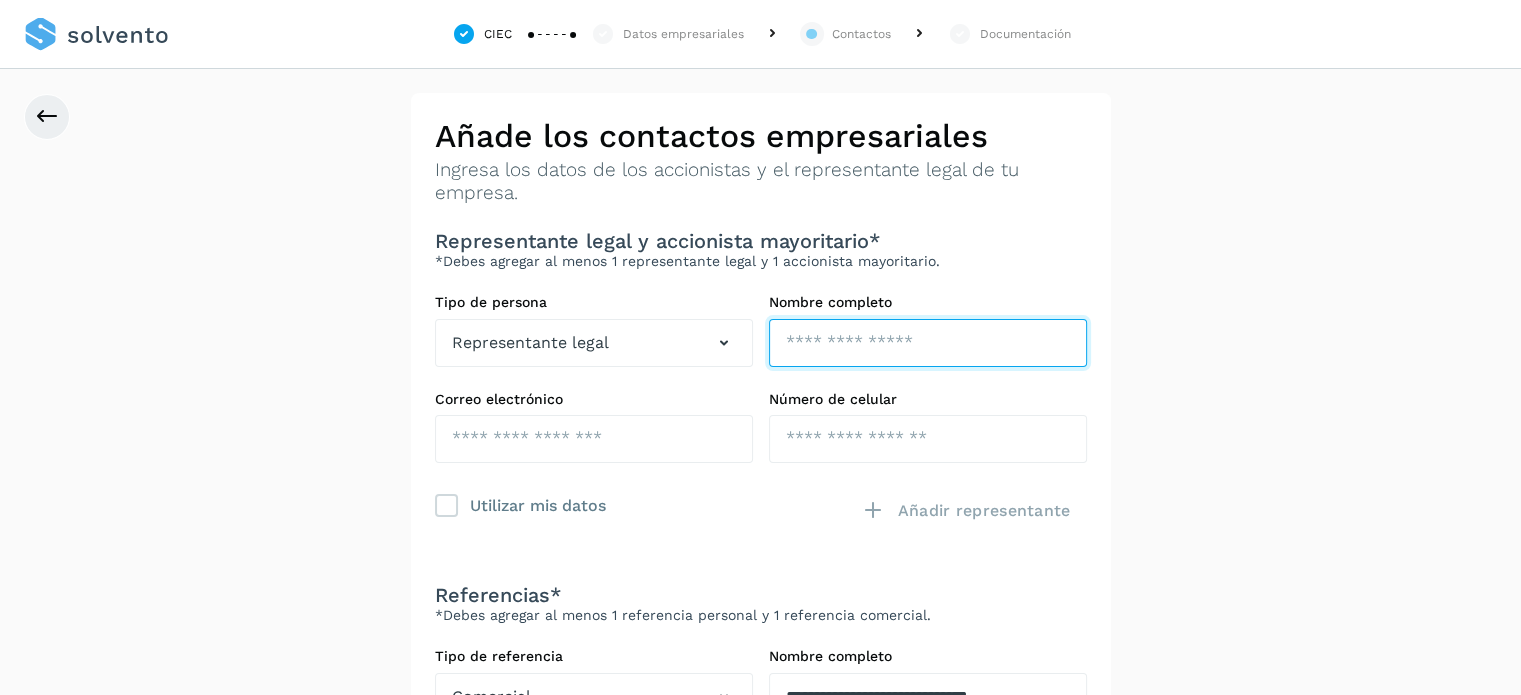 click at bounding box center (928, 343) 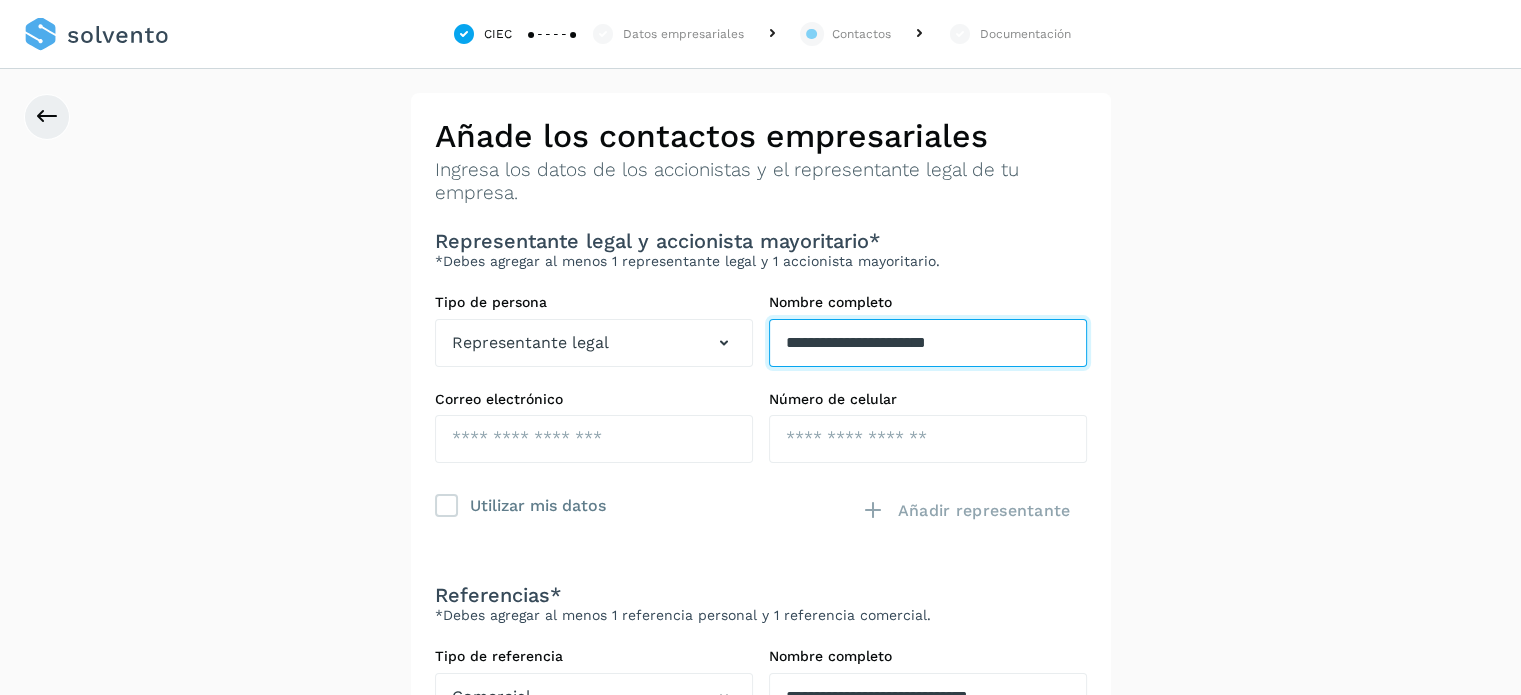 type on "**********" 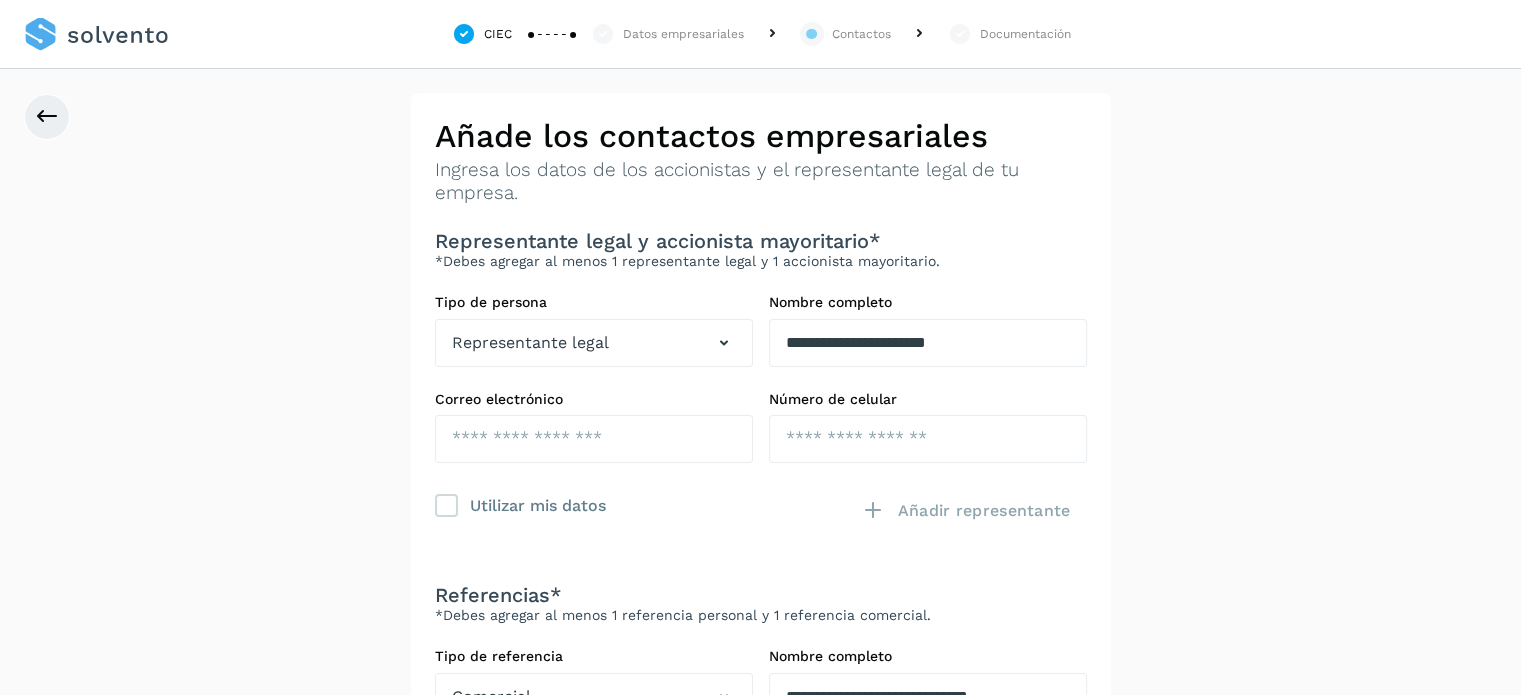 click on "Tipo de persona  Representante legal" at bounding box center [594, 330] 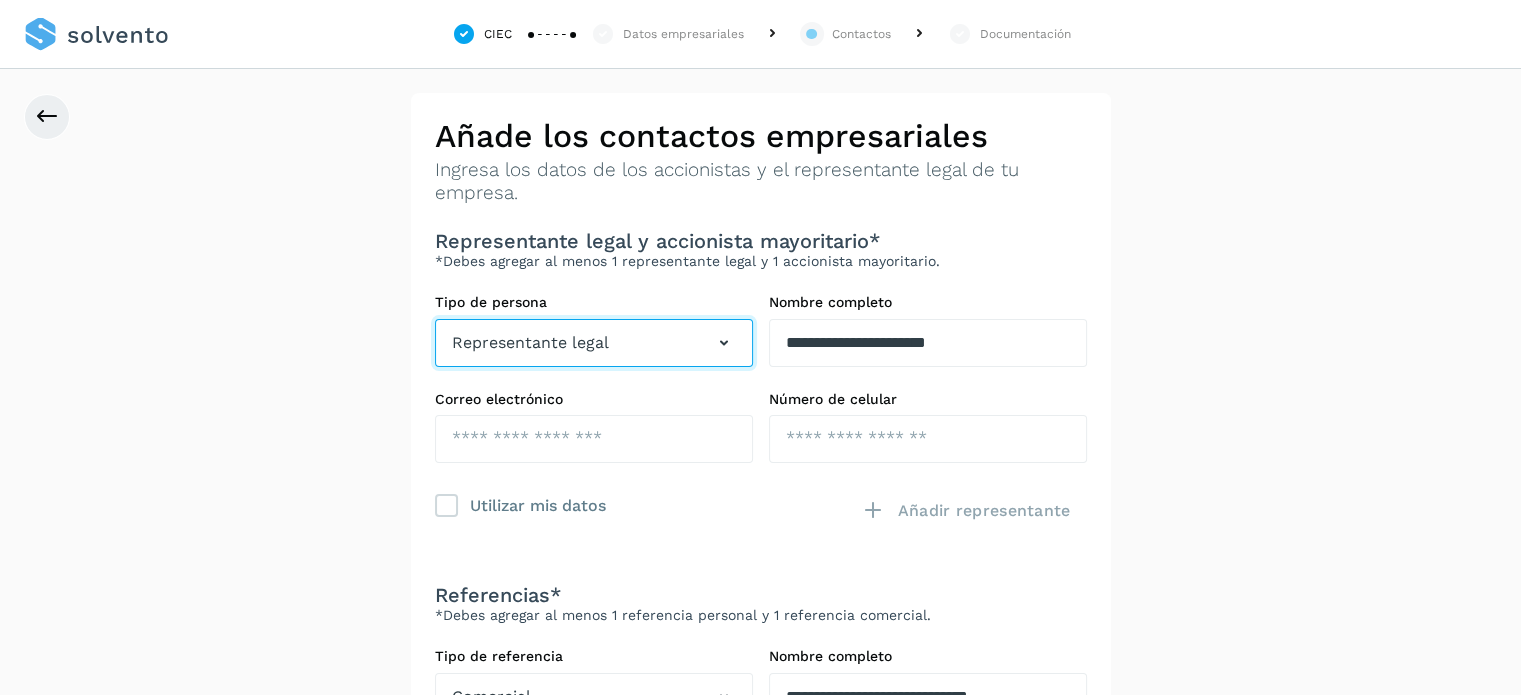 click at bounding box center [724, 343] 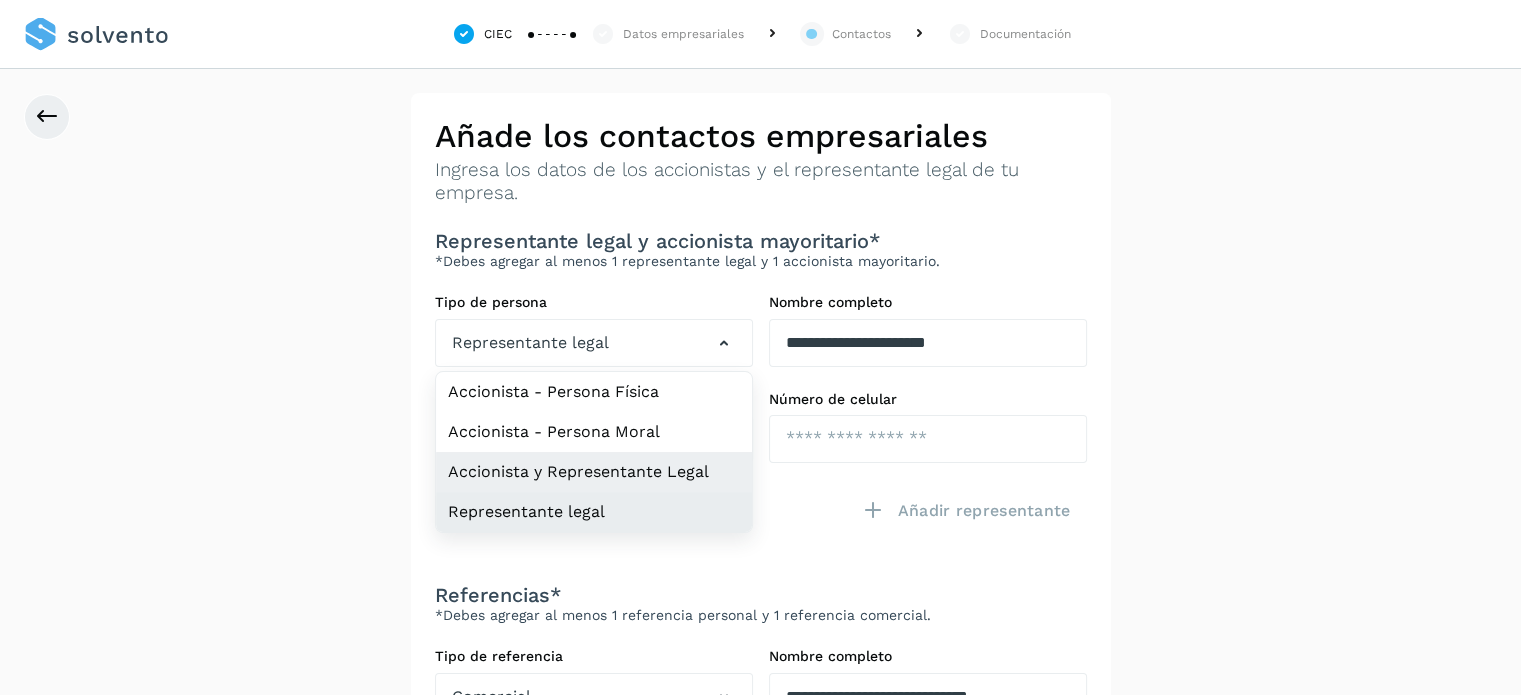 click on "Accionista y Representante Legal" 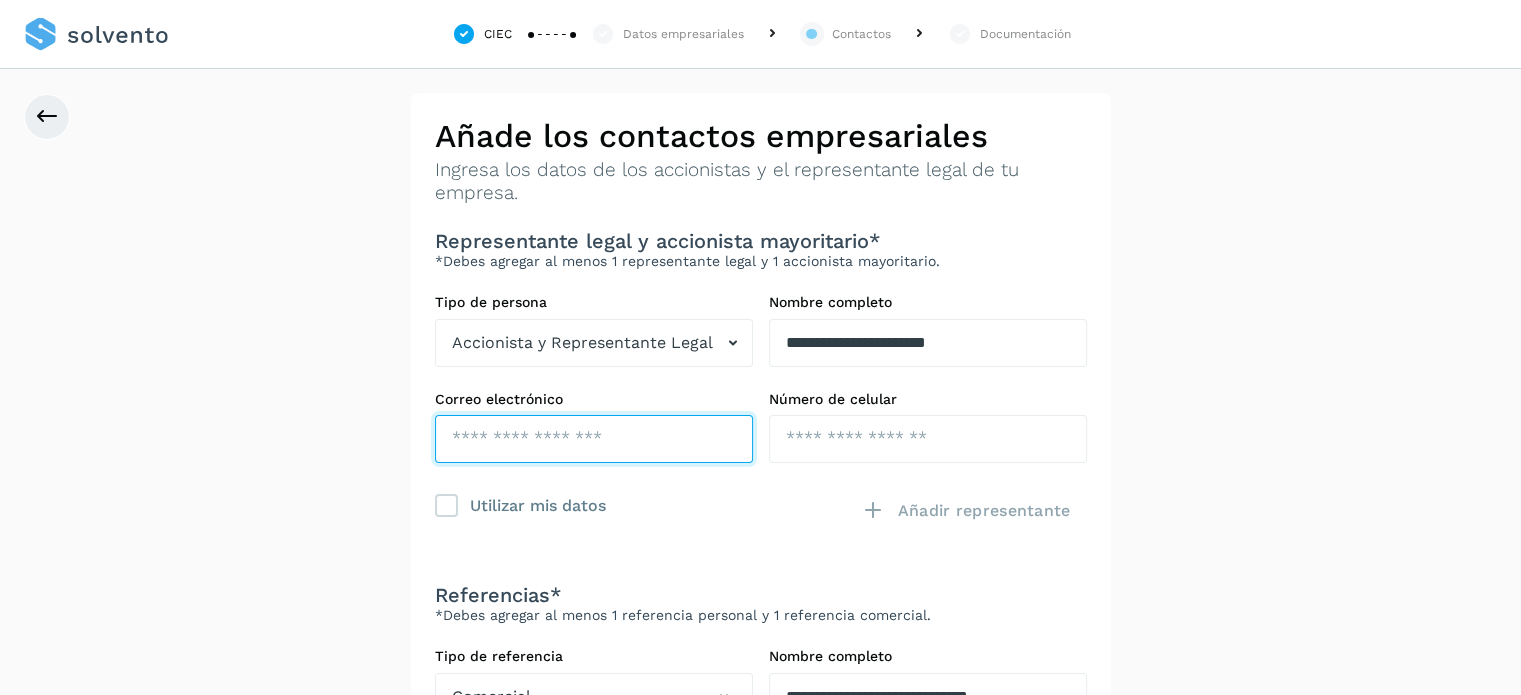 click at bounding box center (594, 439) 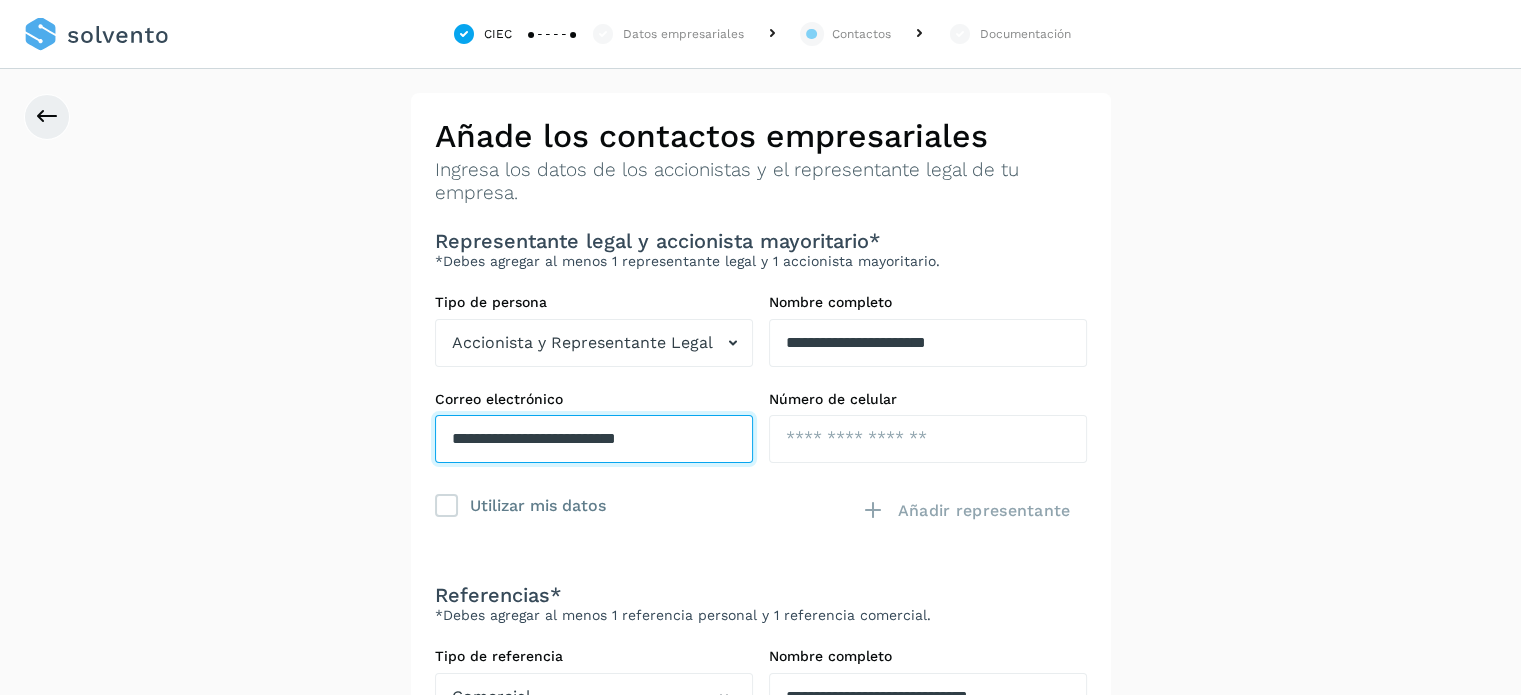 type on "**********" 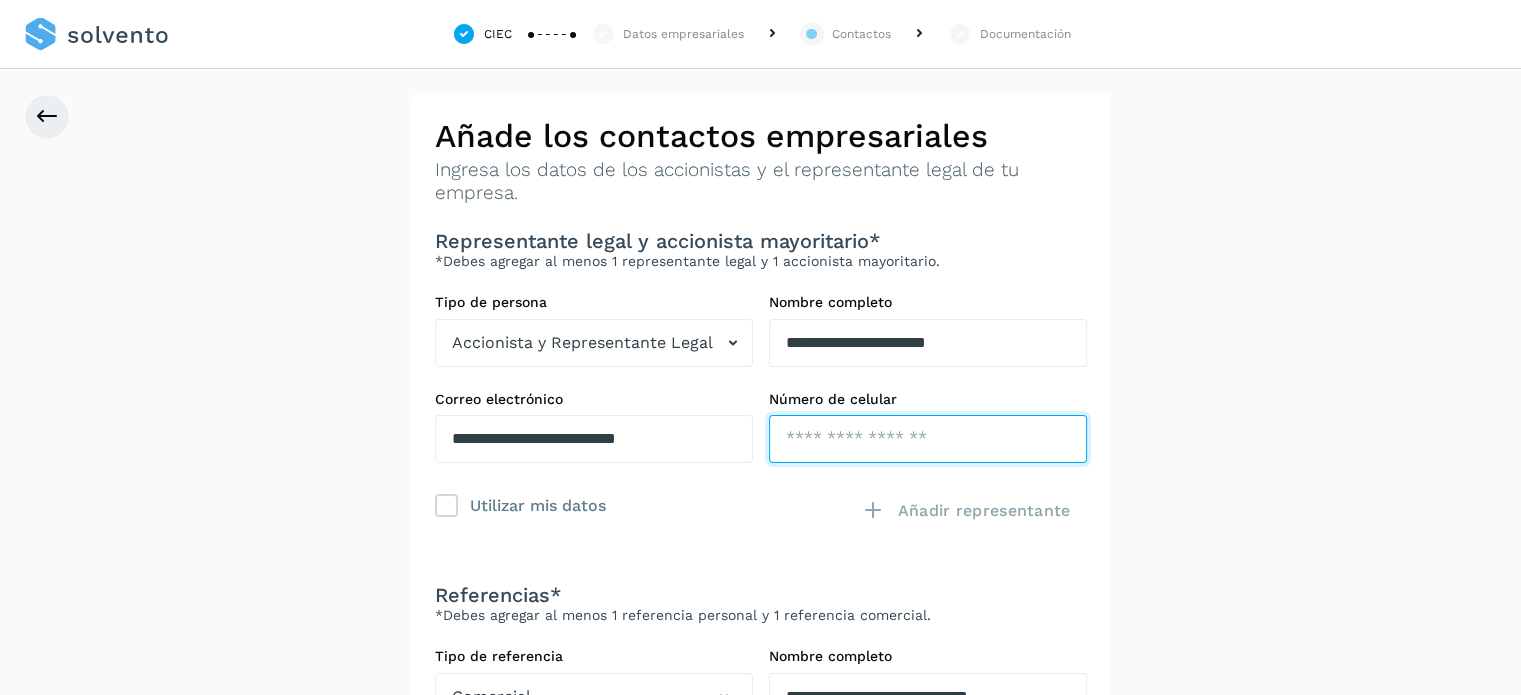 click at bounding box center (928, 439) 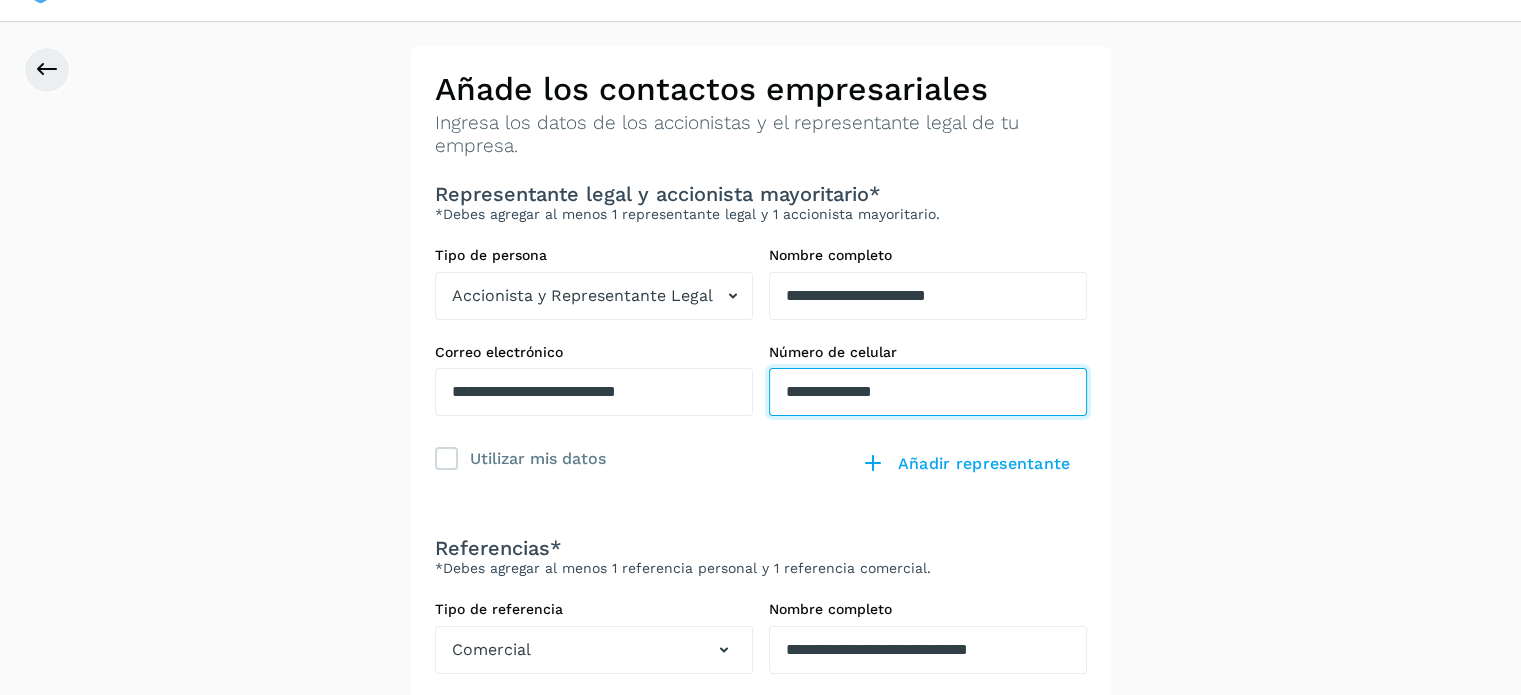 scroll, scrollTop: 0, scrollLeft: 0, axis: both 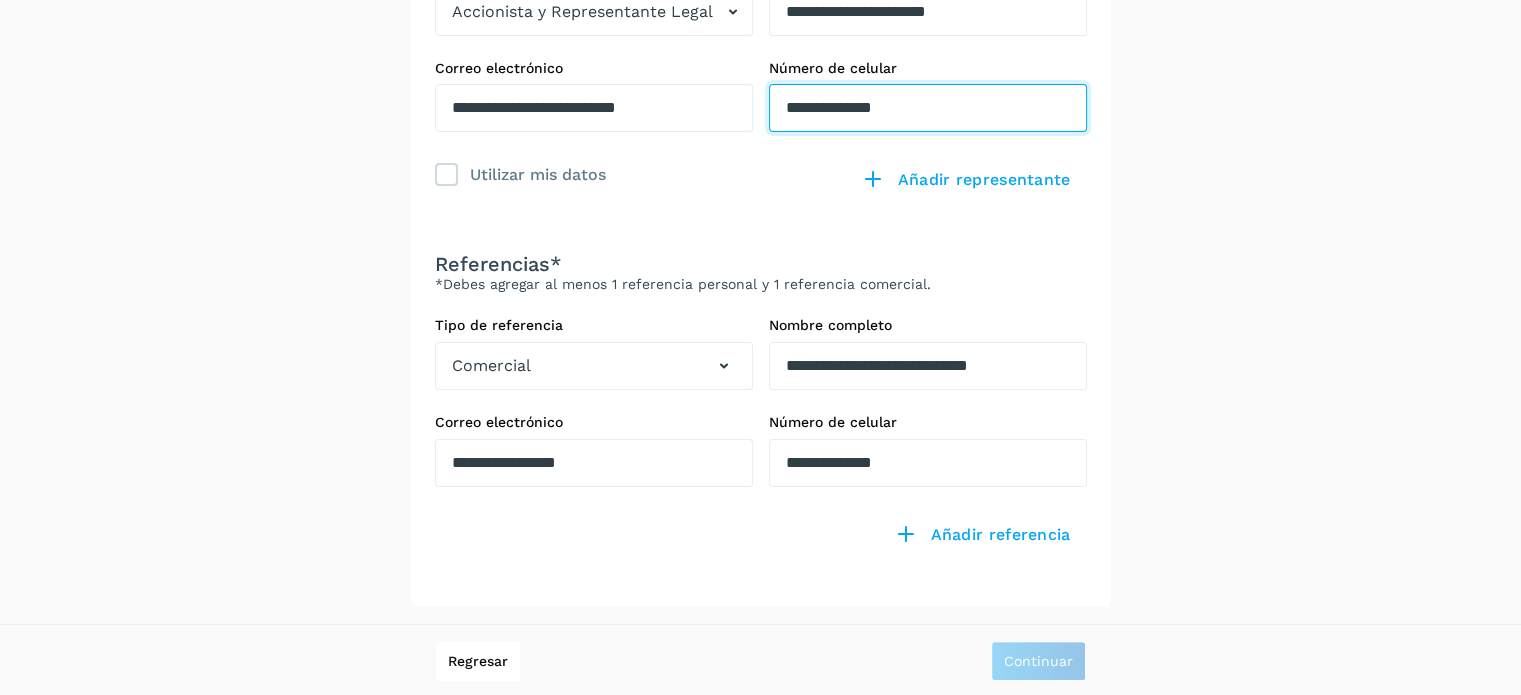 type on "**********" 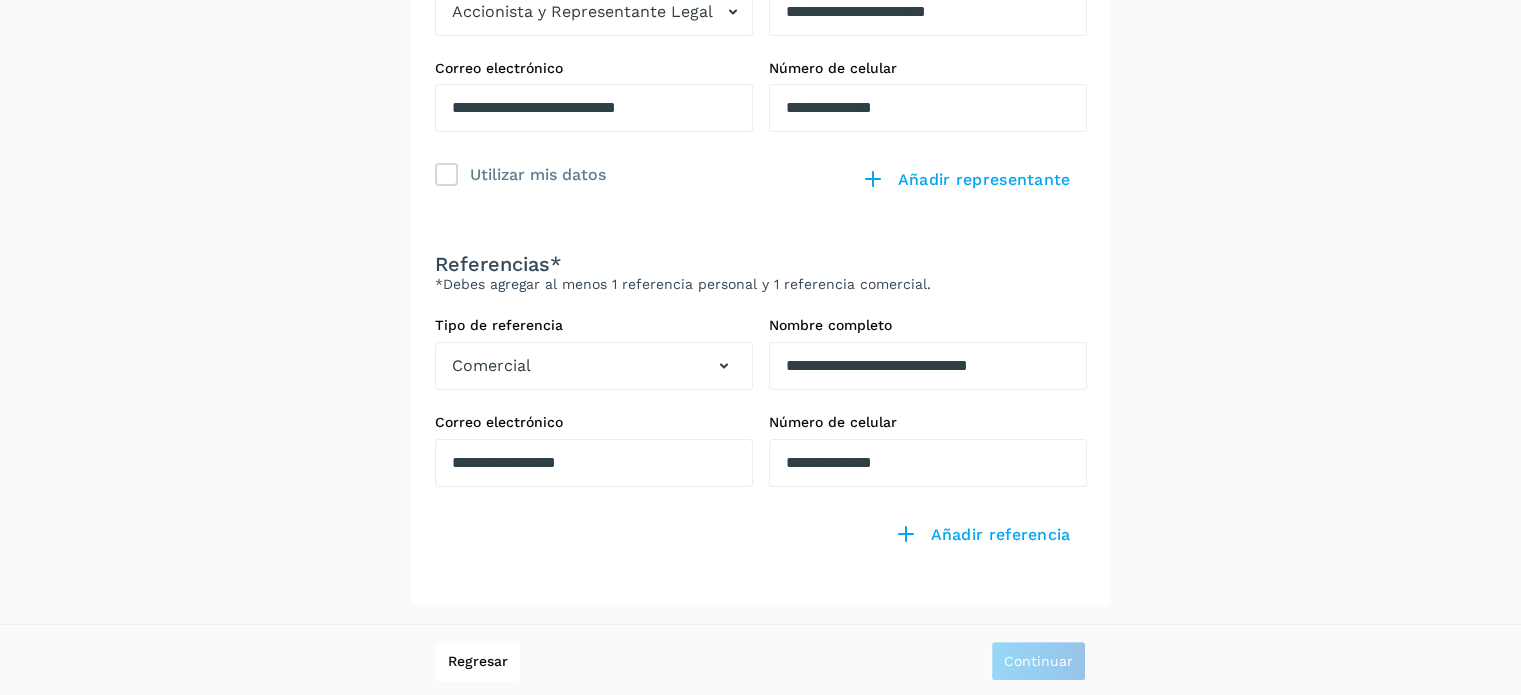 click on "**********" at bounding box center [760, 184] 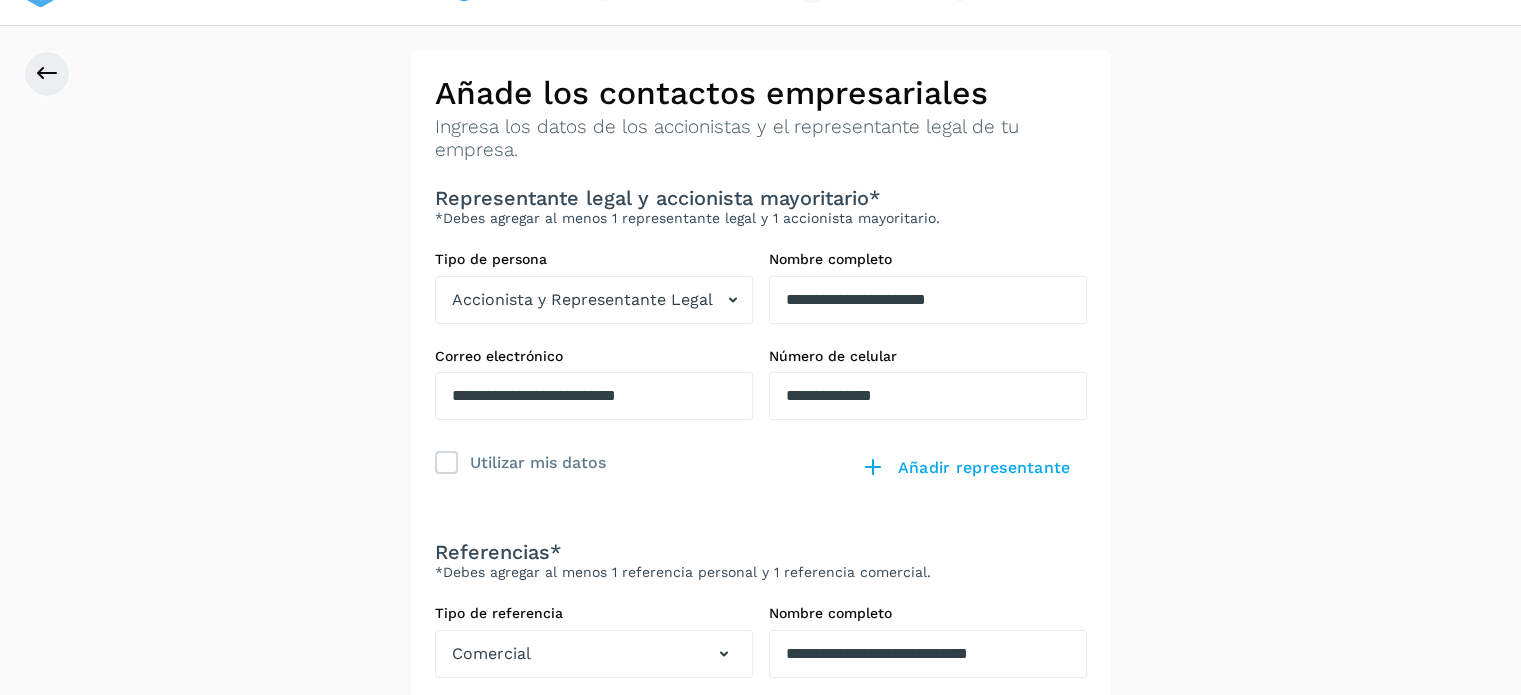 scroll, scrollTop: 31, scrollLeft: 0, axis: vertical 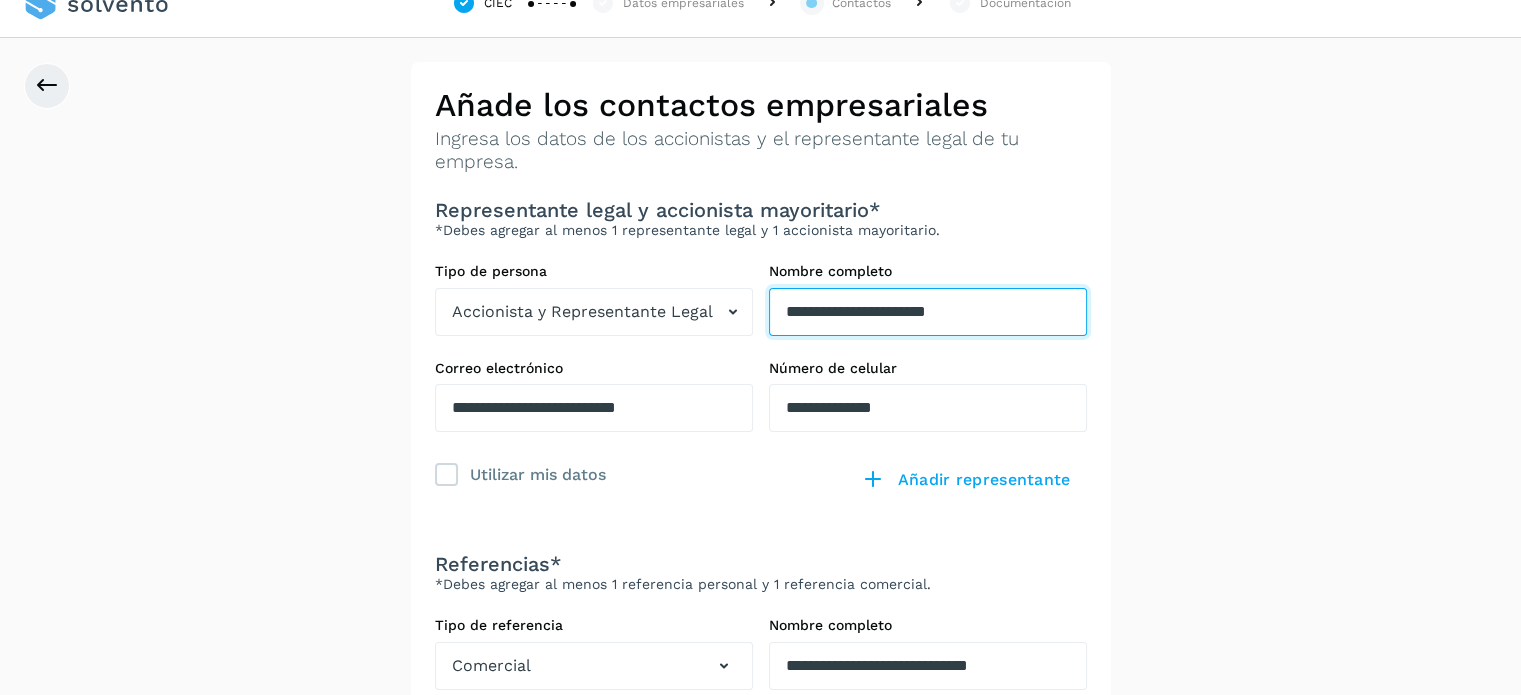 click on "**********" at bounding box center (928, 312) 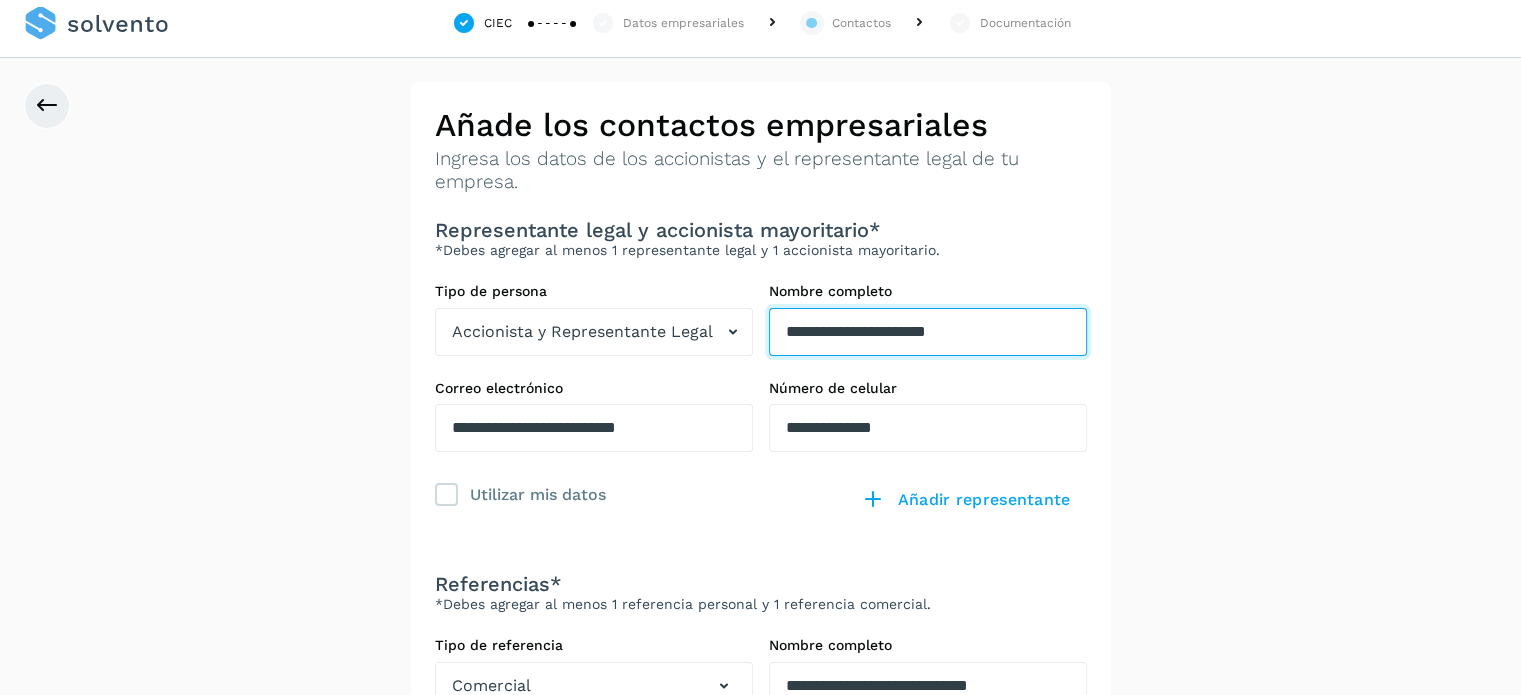 scroll, scrollTop: 0, scrollLeft: 0, axis: both 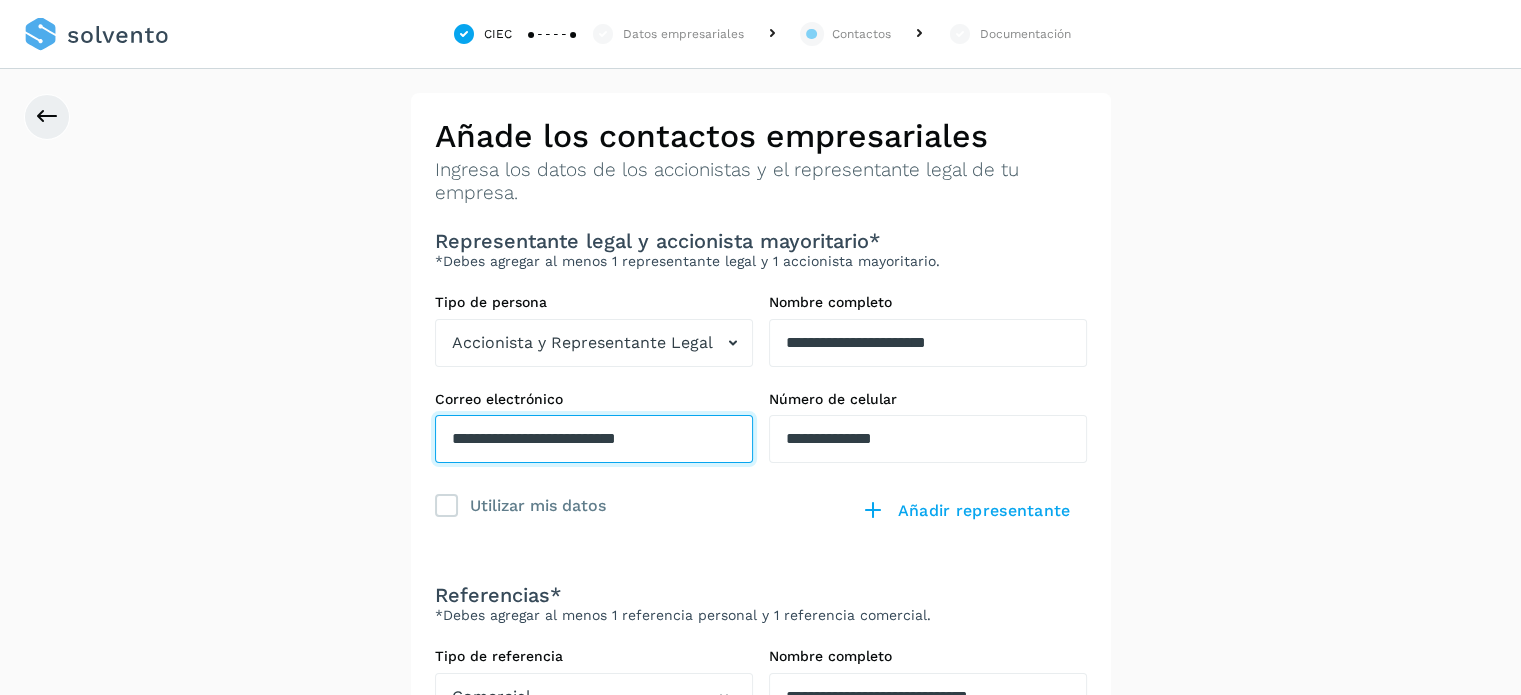 click on "**********" at bounding box center [594, 439] 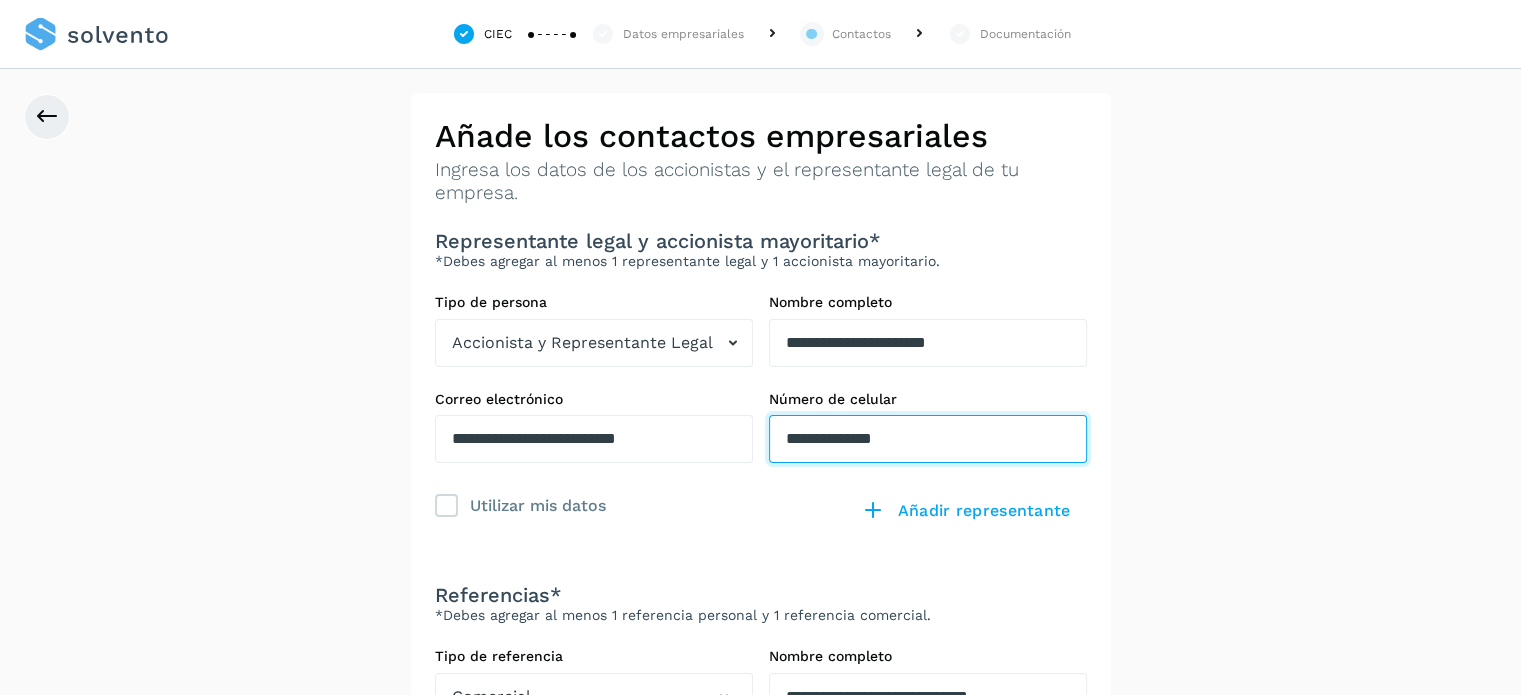 click on "**********" at bounding box center [928, 439] 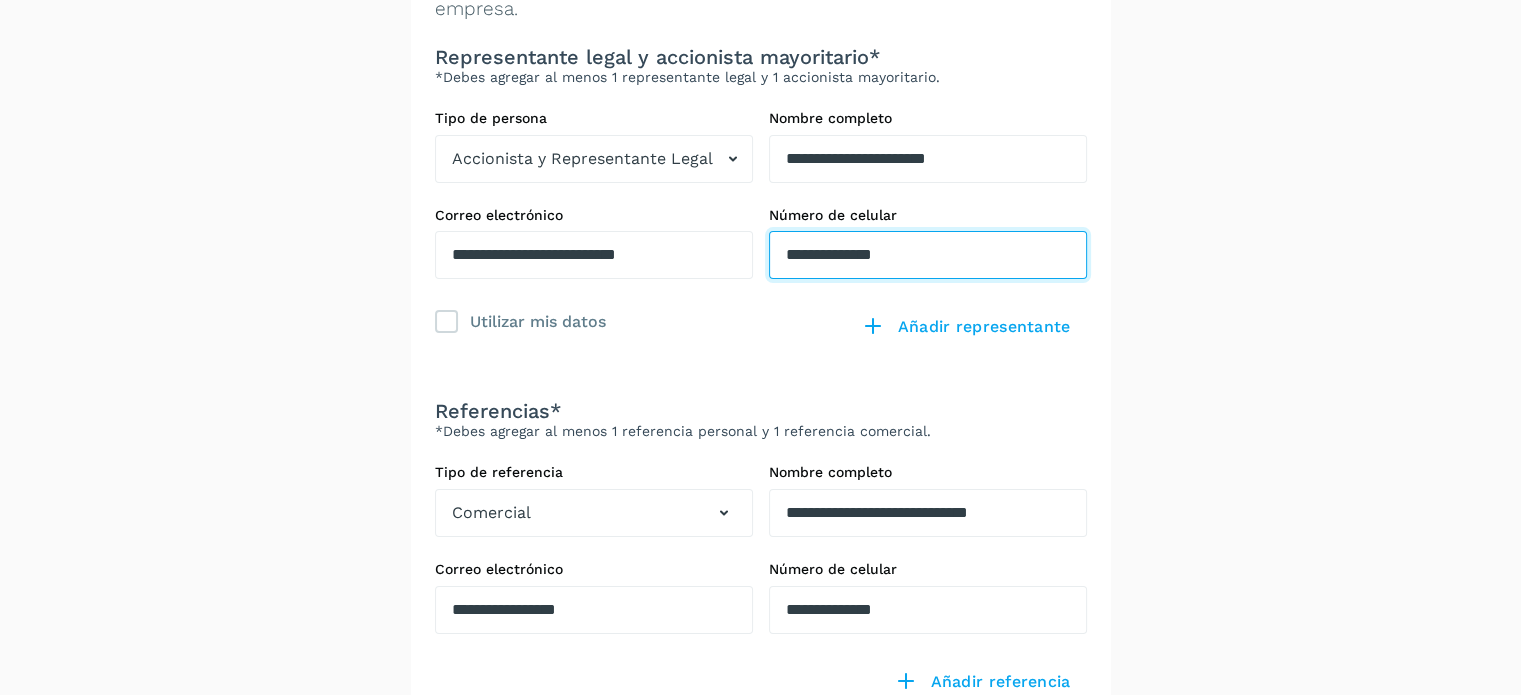 scroll, scrollTop: 200, scrollLeft: 0, axis: vertical 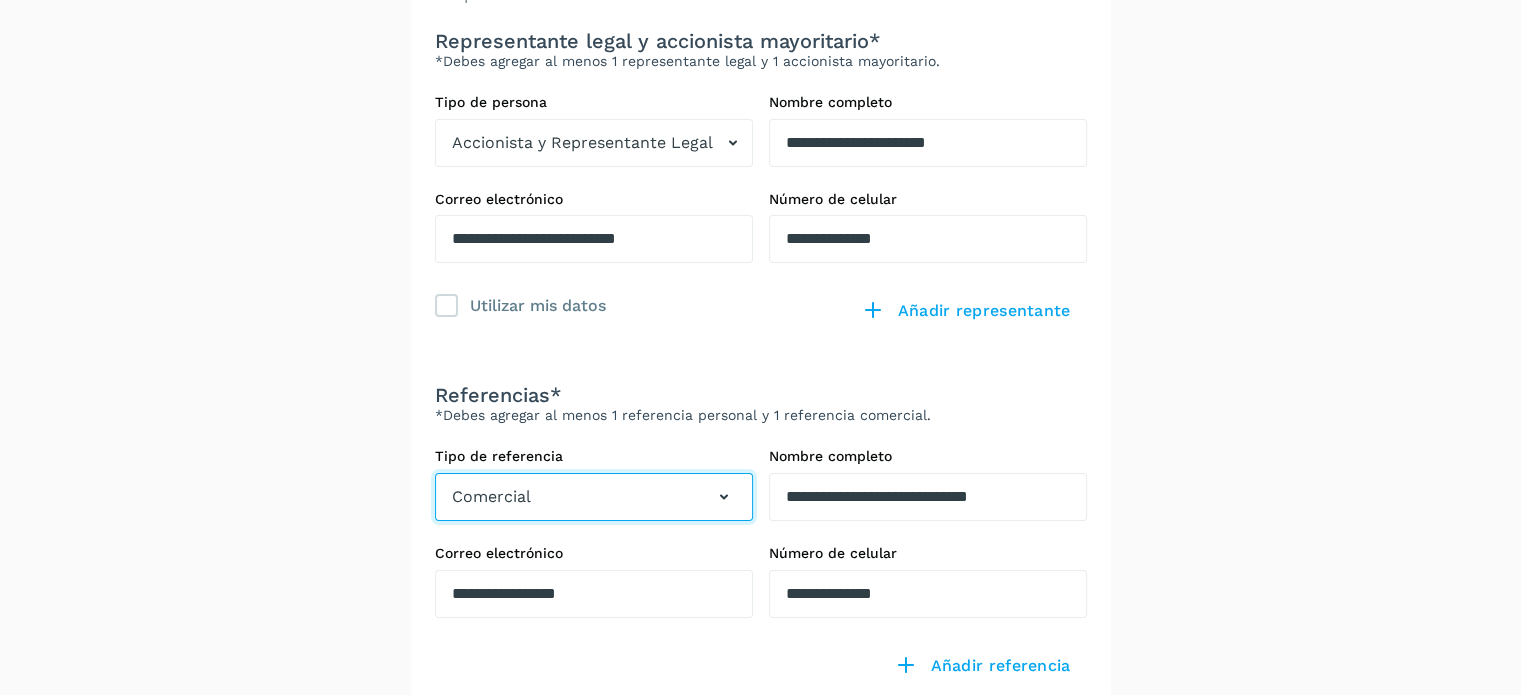 click on "Comercial" at bounding box center (594, 497) 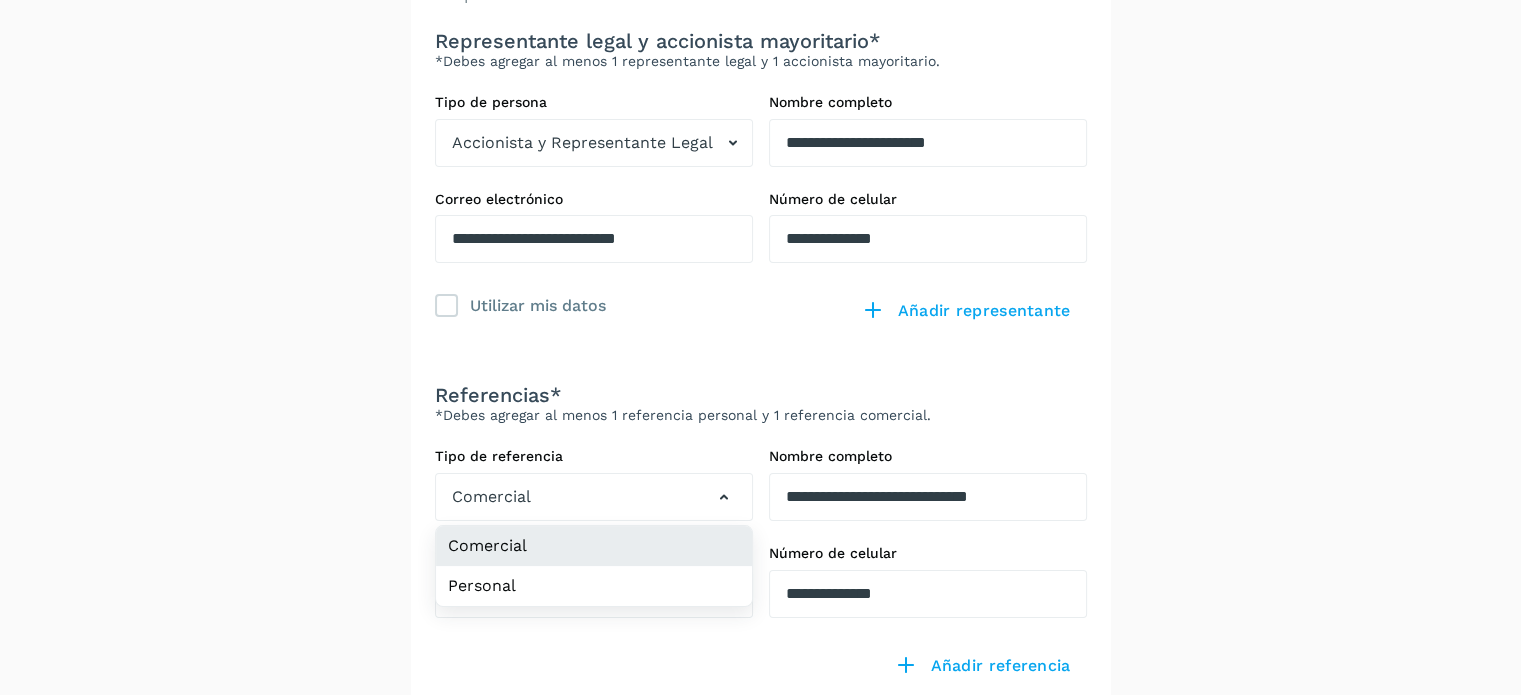 click on "Comercial" 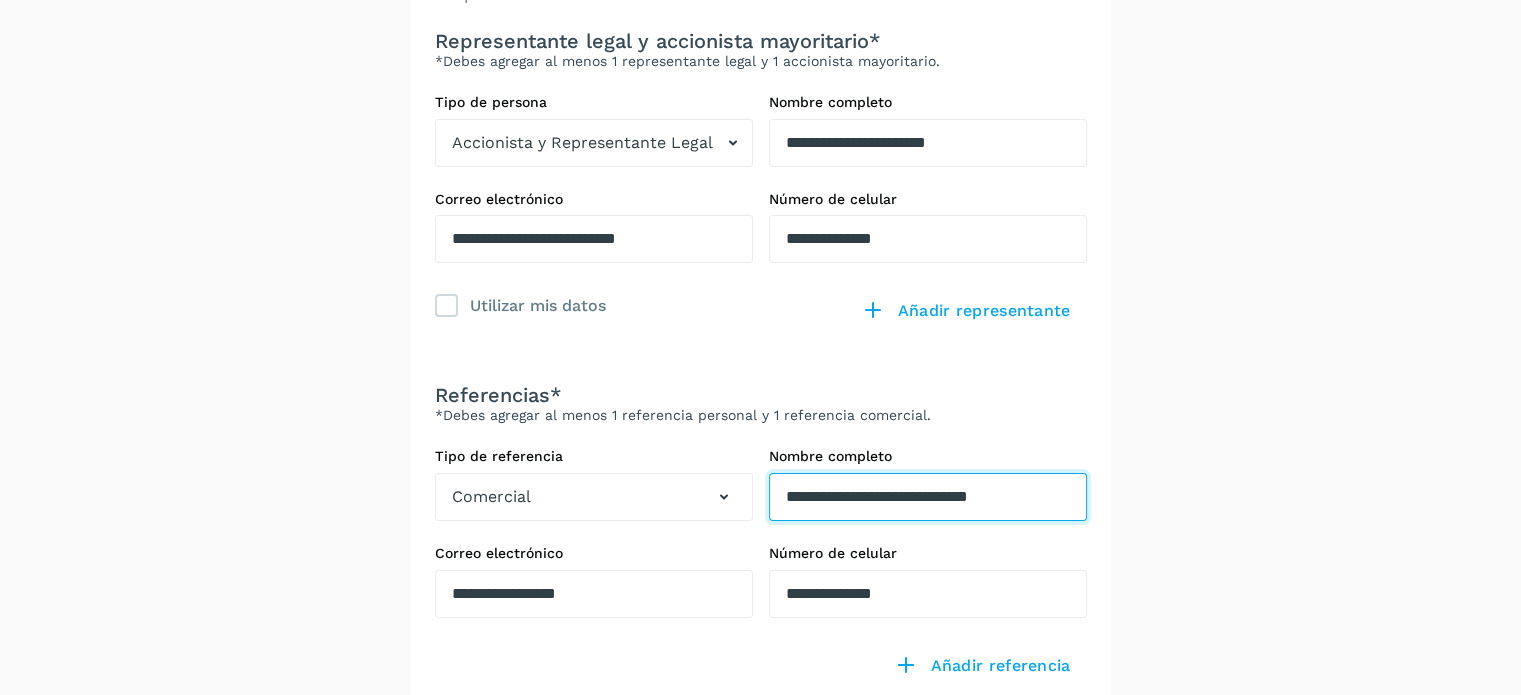 click on "**********" at bounding box center [928, 143] 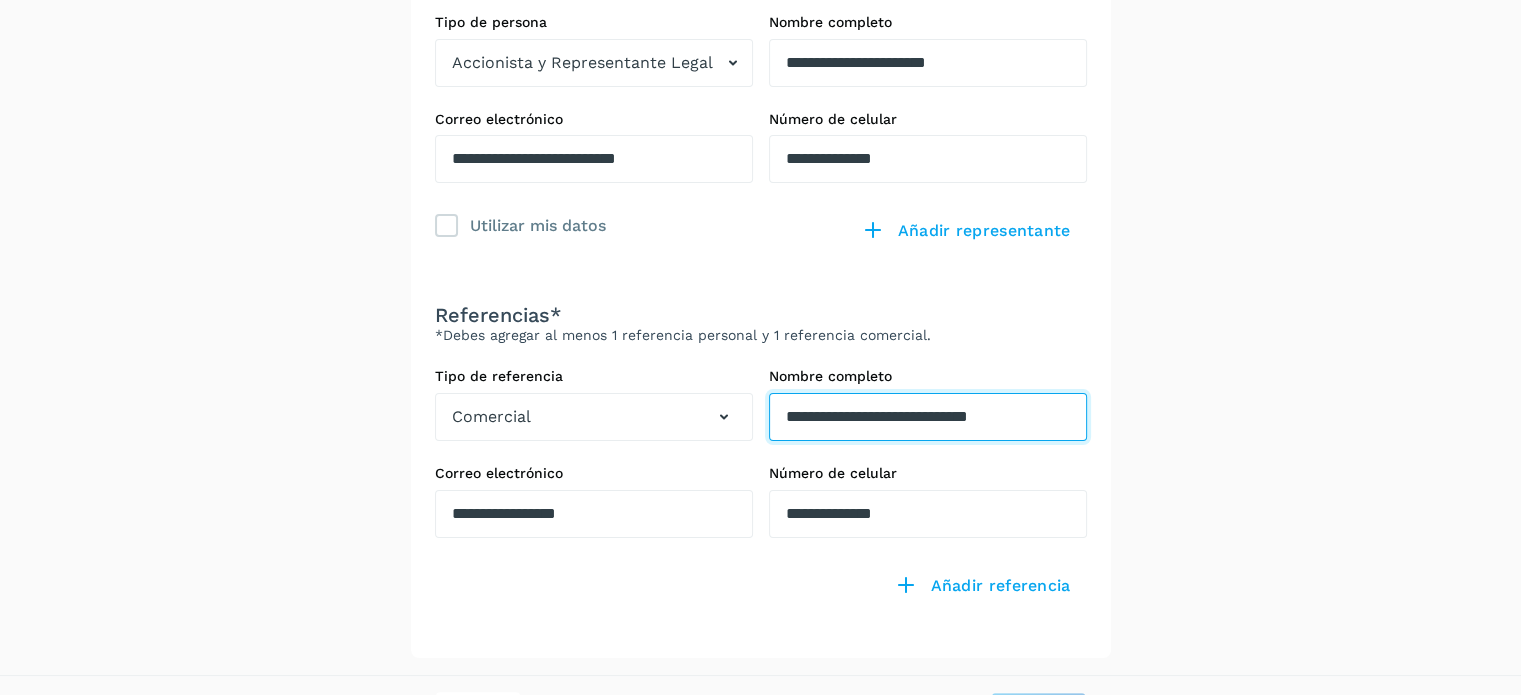 scroll, scrollTop: 331, scrollLeft: 0, axis: vertical 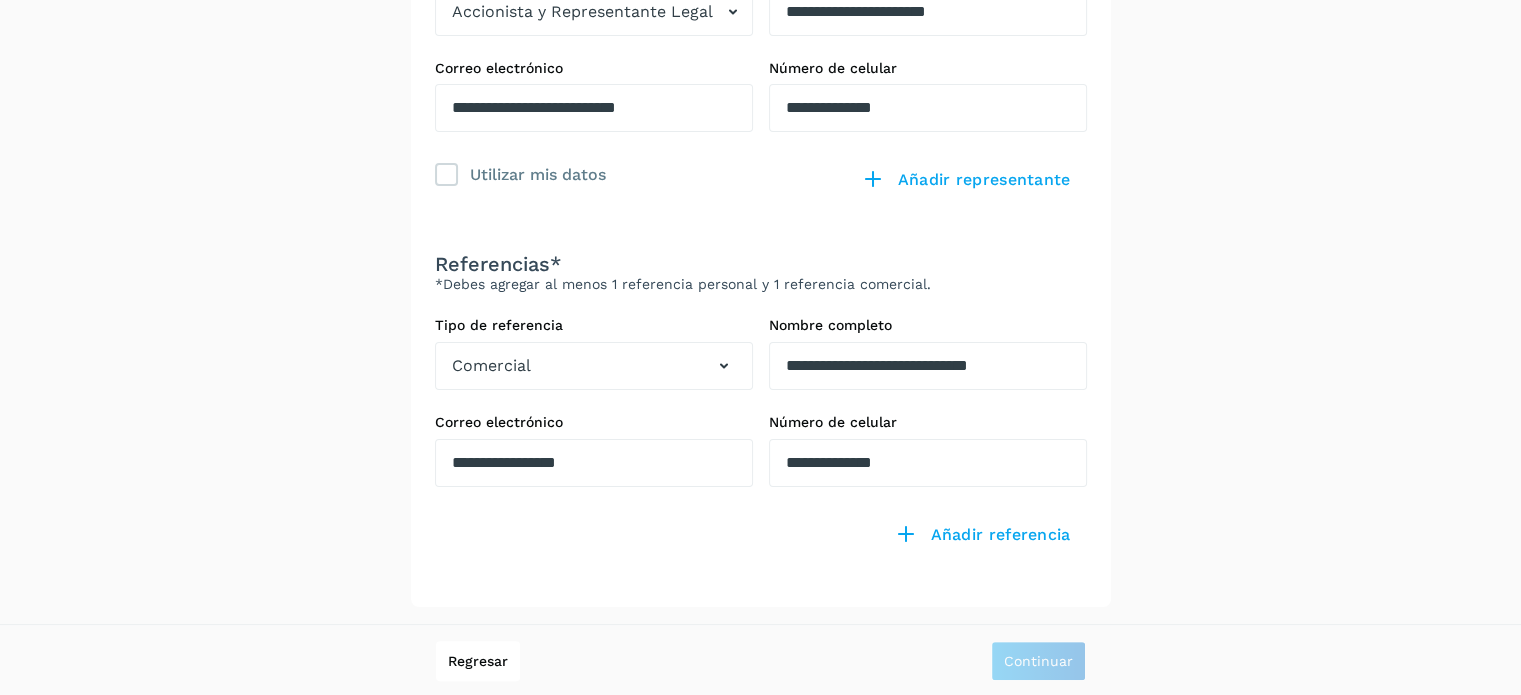 click on "**********" at bounding box center (760, 184) 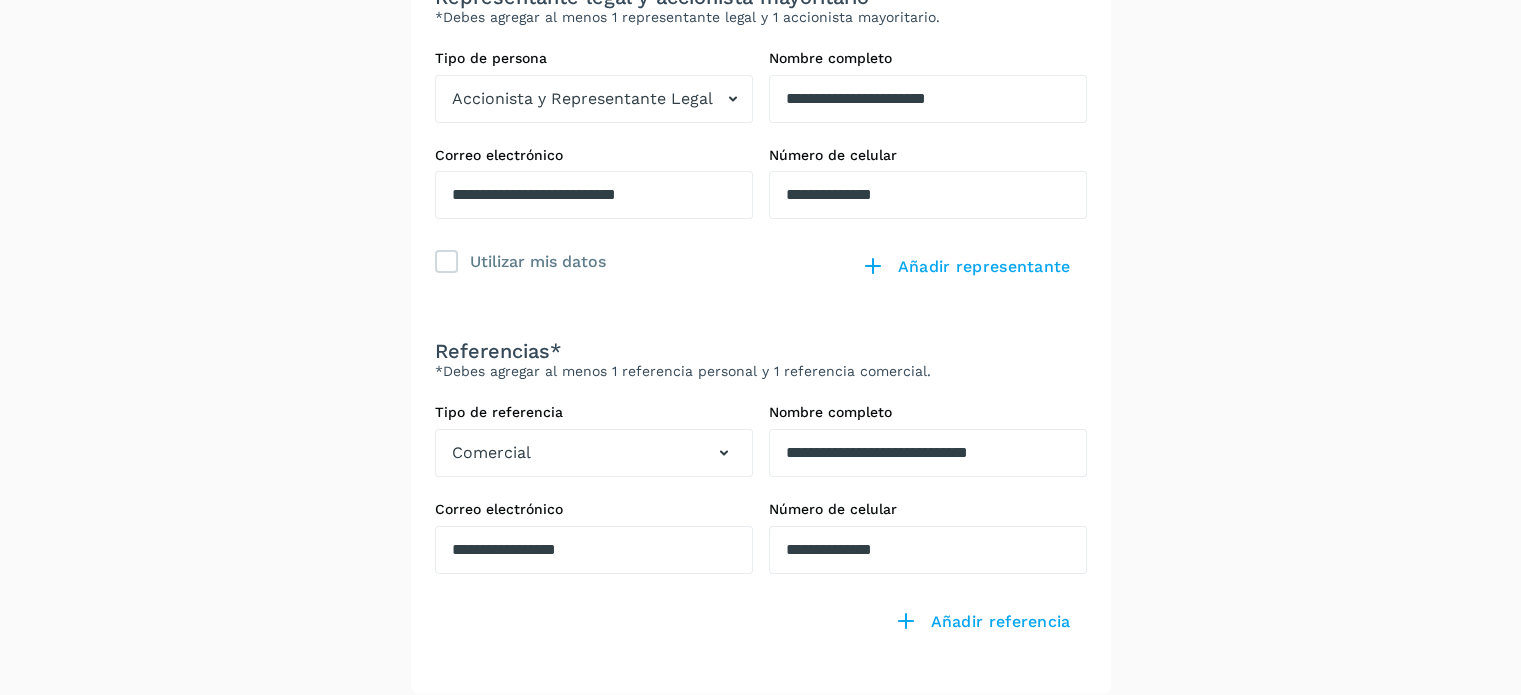 scroll, scrollTop: 331, scrollLeft: 0, axis: vertical 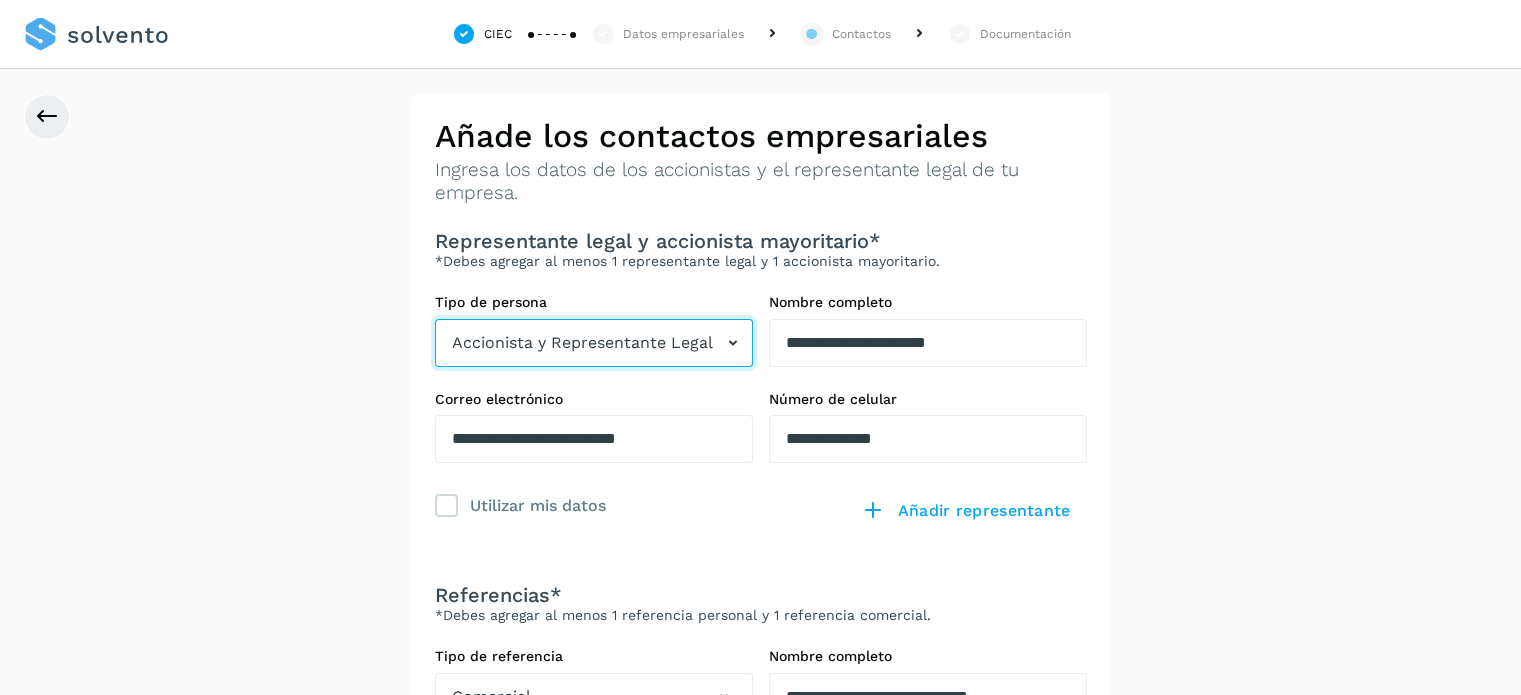 click on "Accionista y Representante Legal" at bounding box center (594, 343) 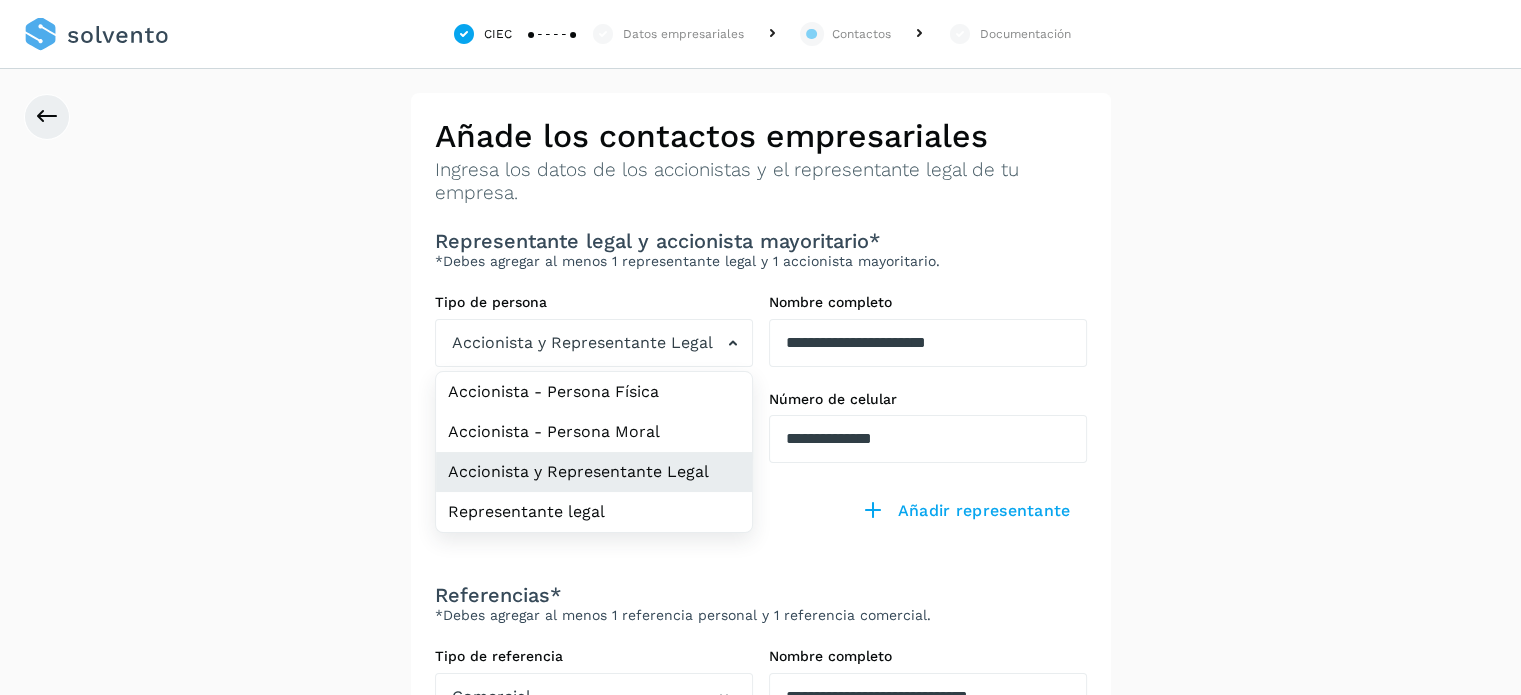 click on "Accionista y Representante Legal" 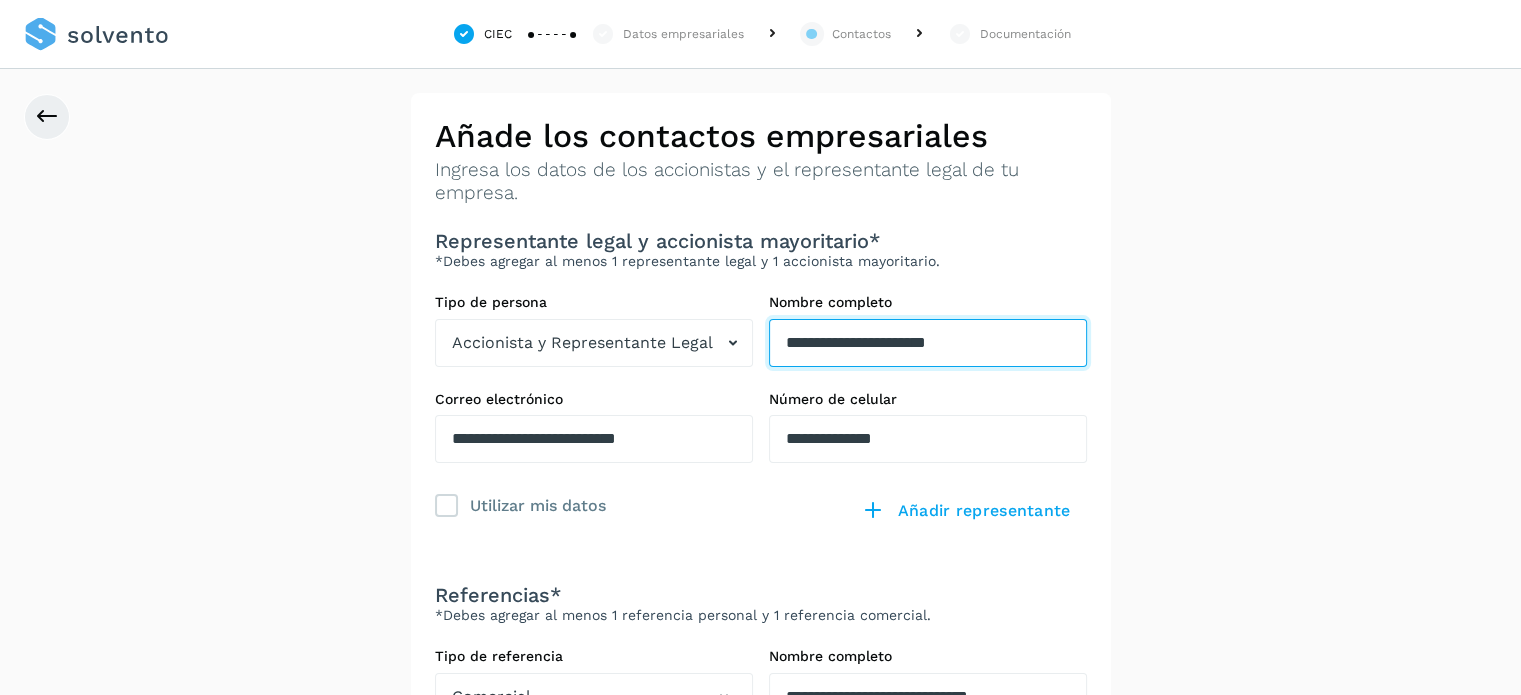 click on "**********" at bounding box center [928, 343] 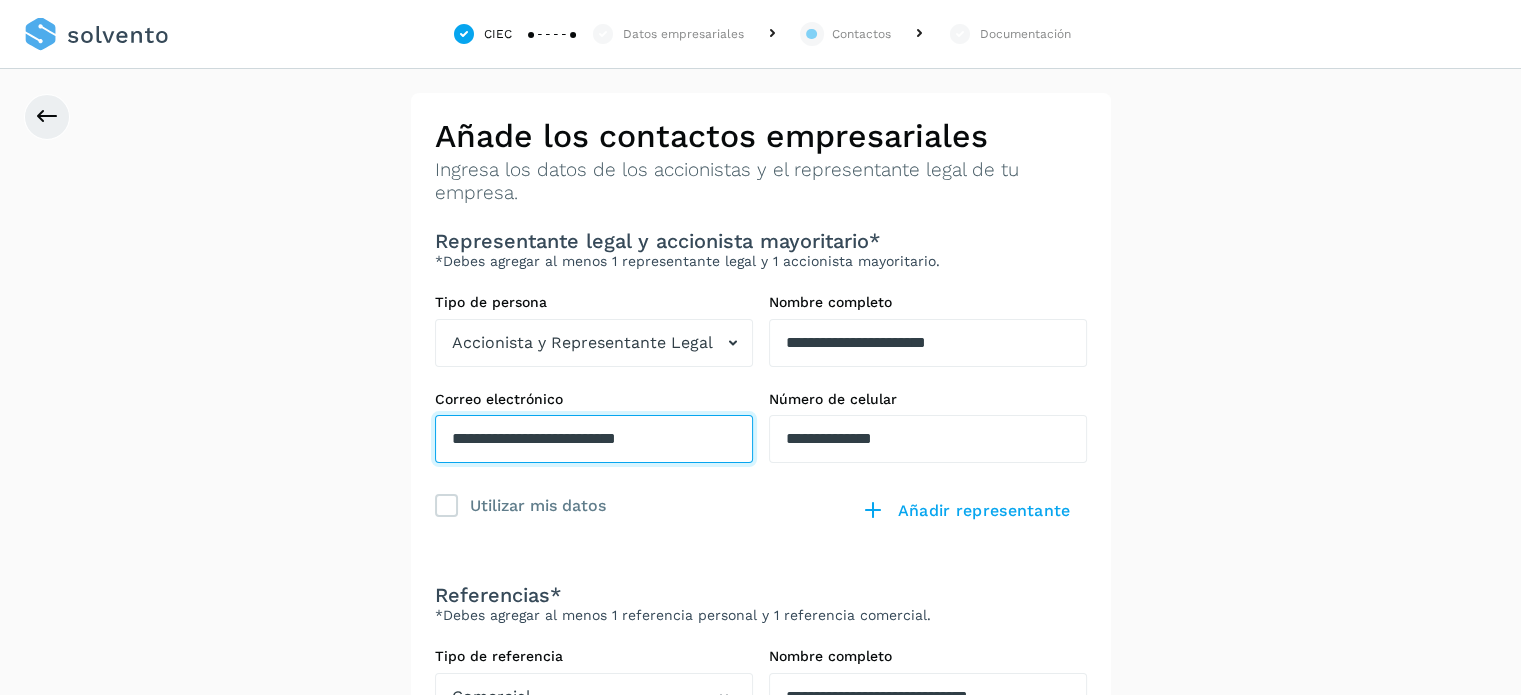 click on "**********" at bounding box center [594, 439] 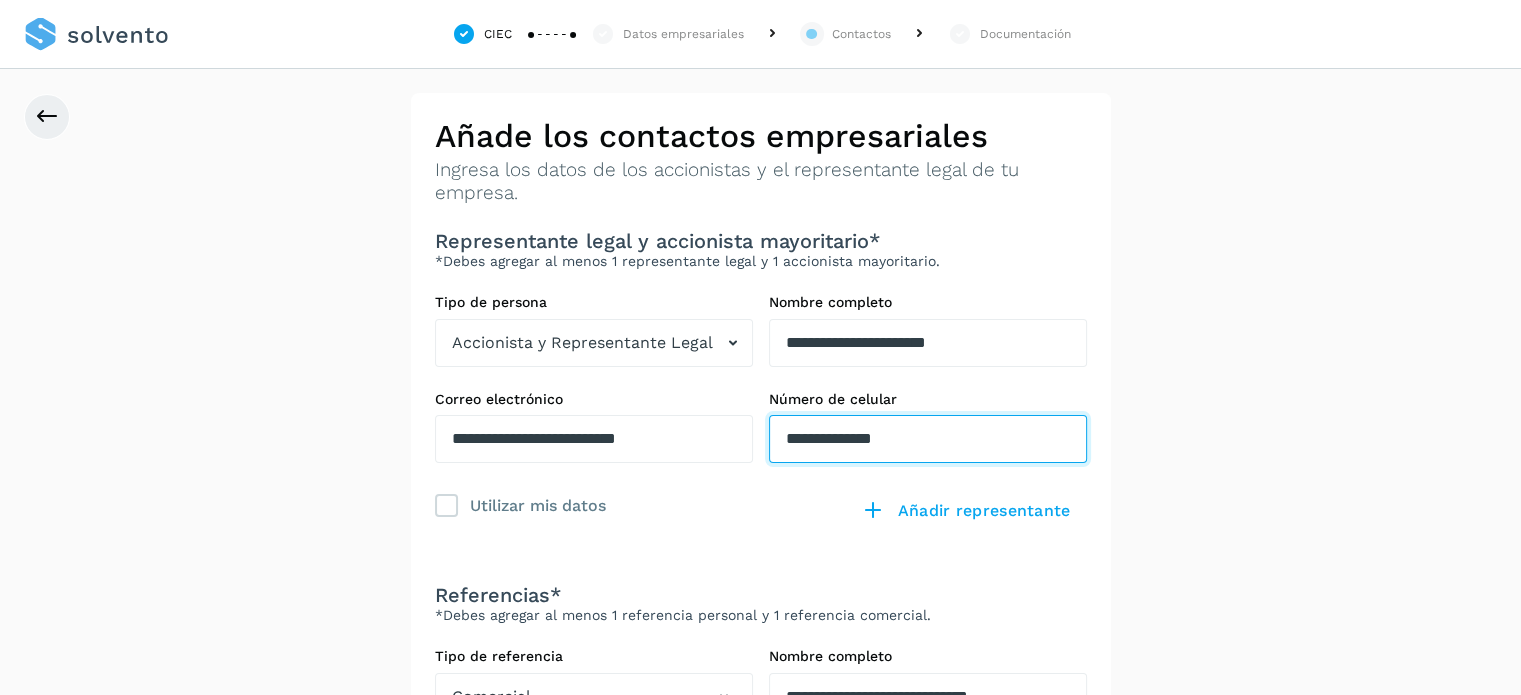 click on "**********" at bounding box center (928, 439) 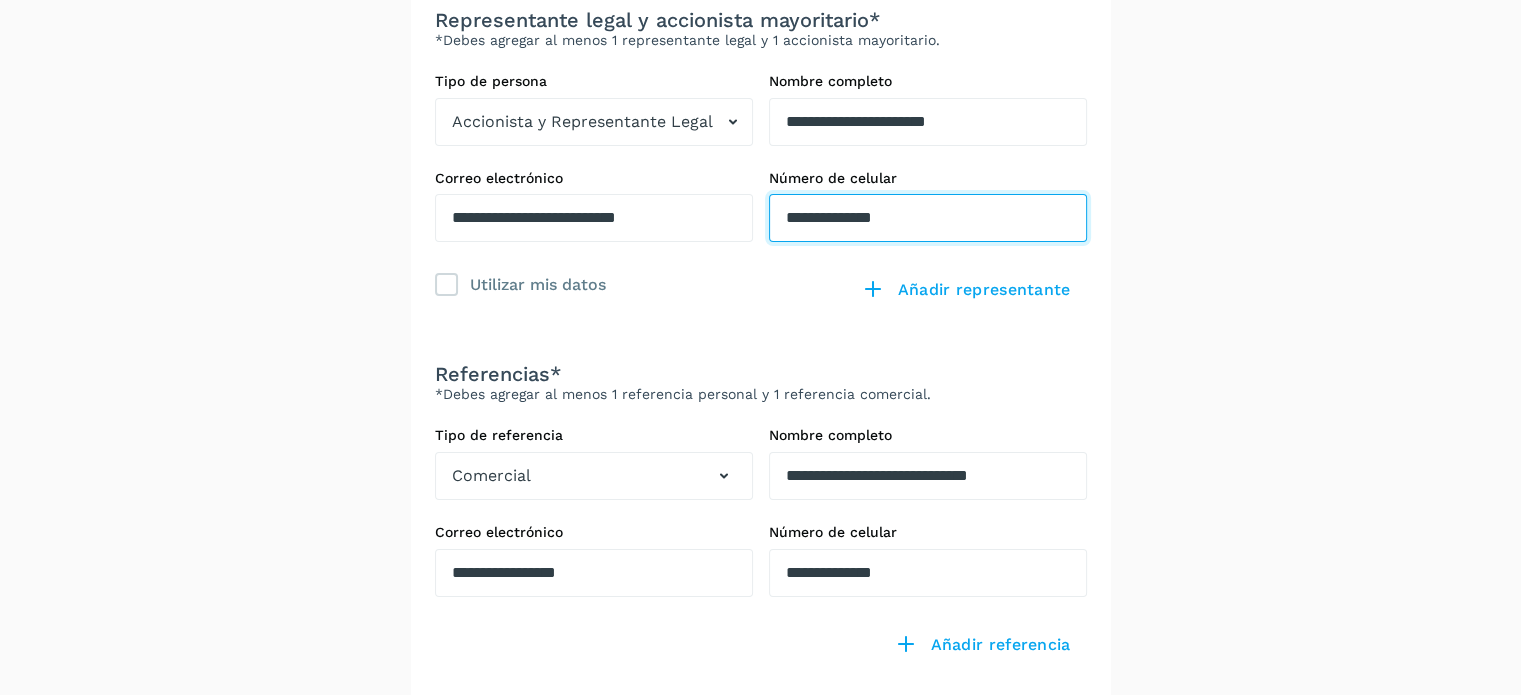 scroll, scrollTop: 300, scrollLeft: 0, axis: vertical 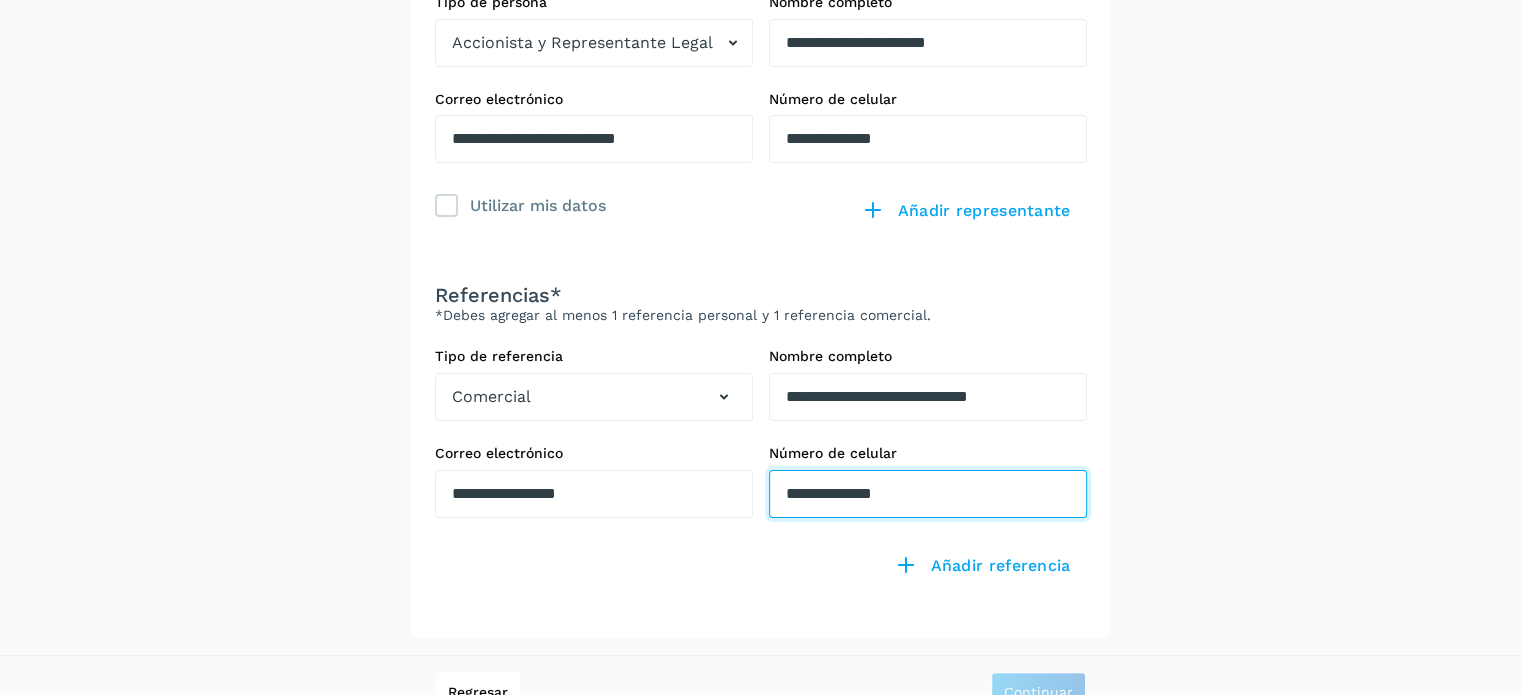 click on "**********" at bounding box center (928, 139) 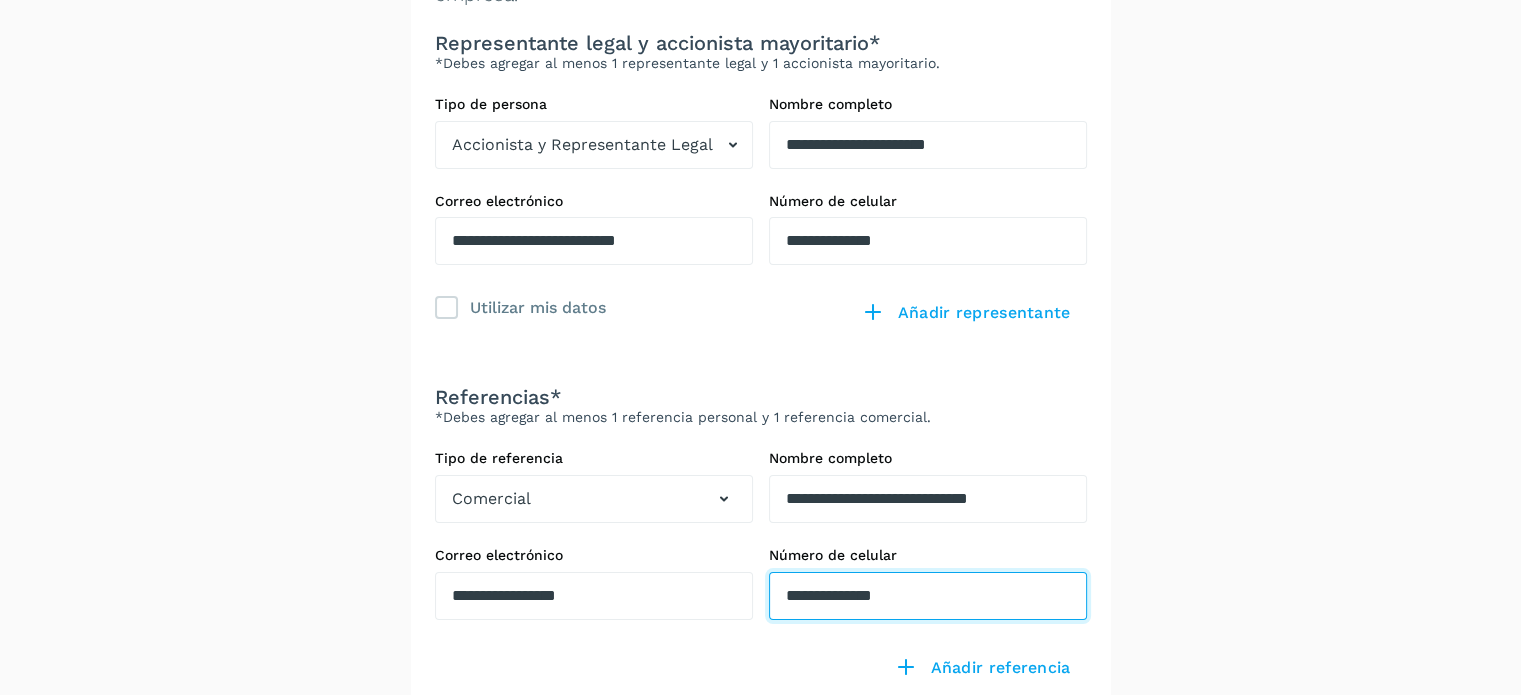 scroll, scrollTop: 200, scrollLeft: 0, axis: vertical 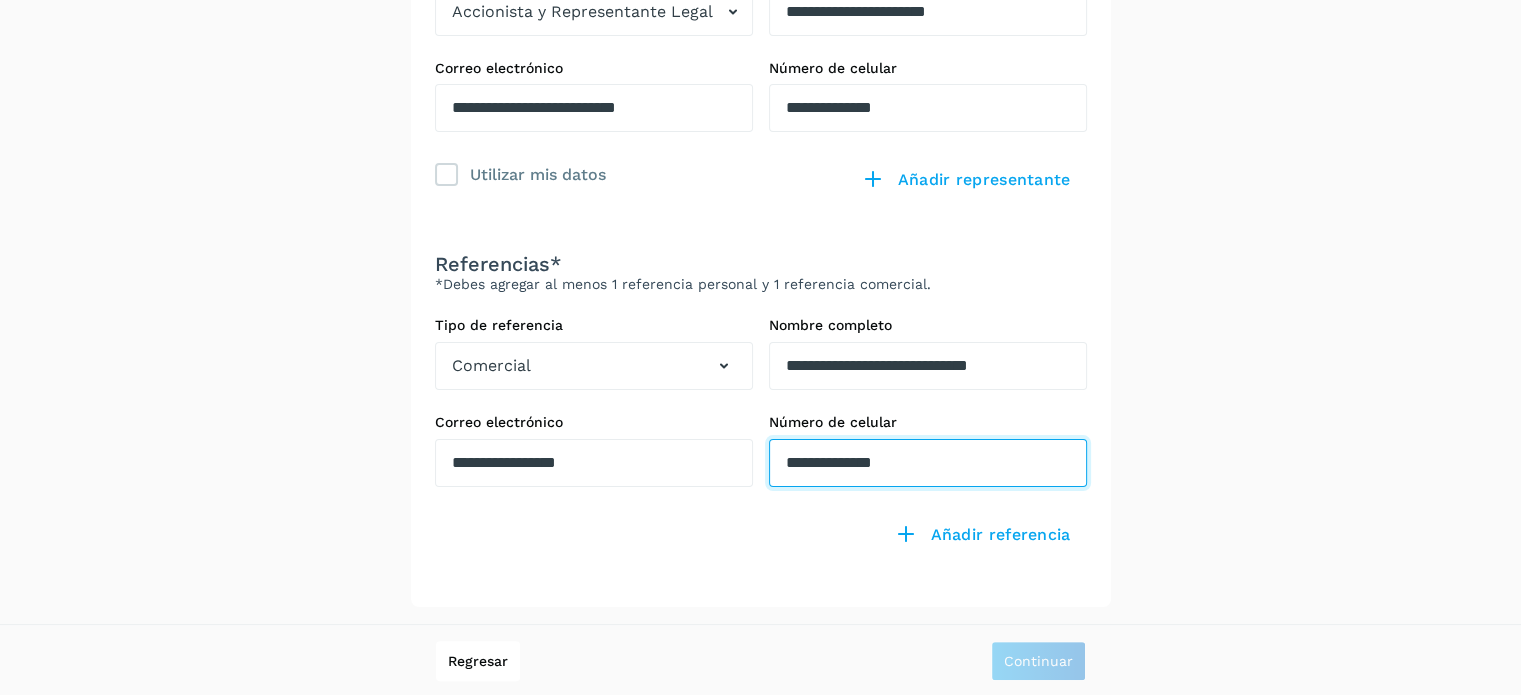 click on "**********" at bounding box center (928, 108) 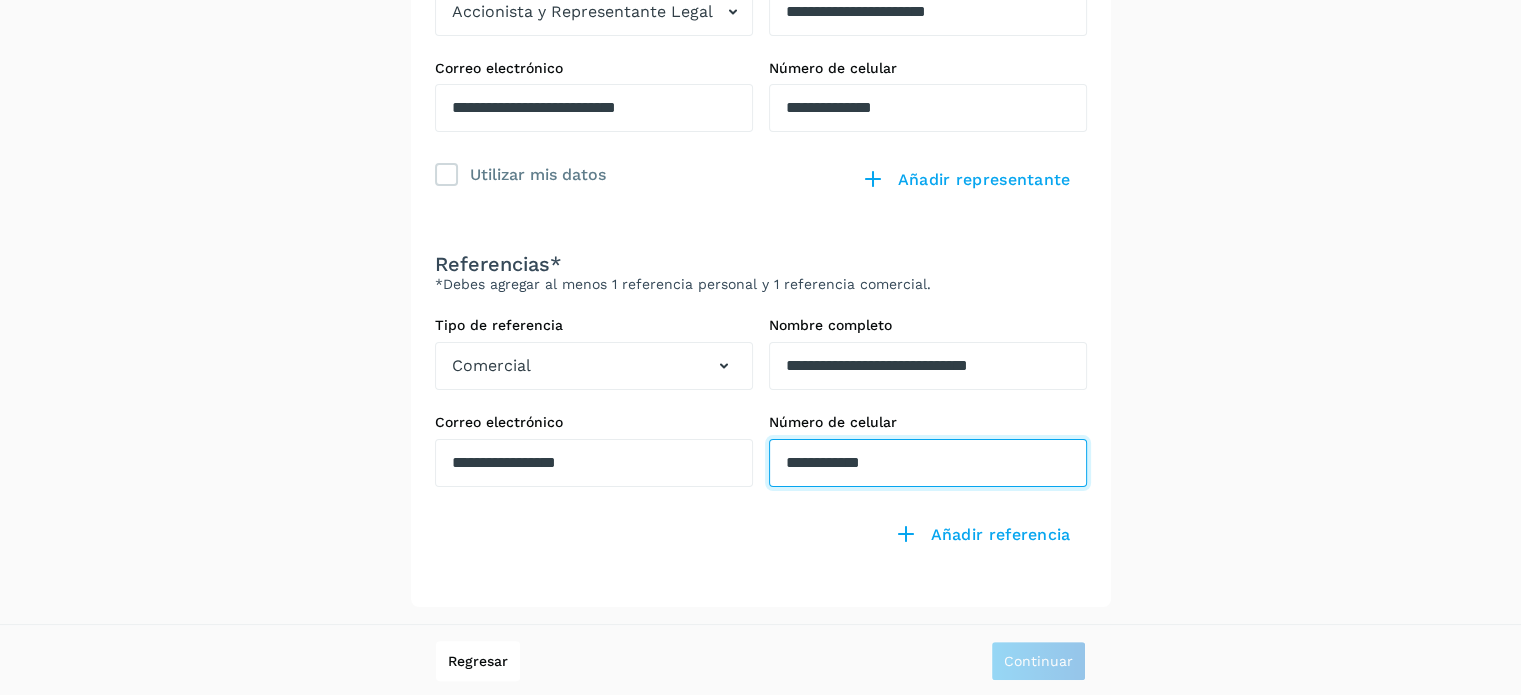 drag, startPoint x: 932, startPoint y: 463, endPoint x: 827, endPoint y: 447, distance: 106.21205 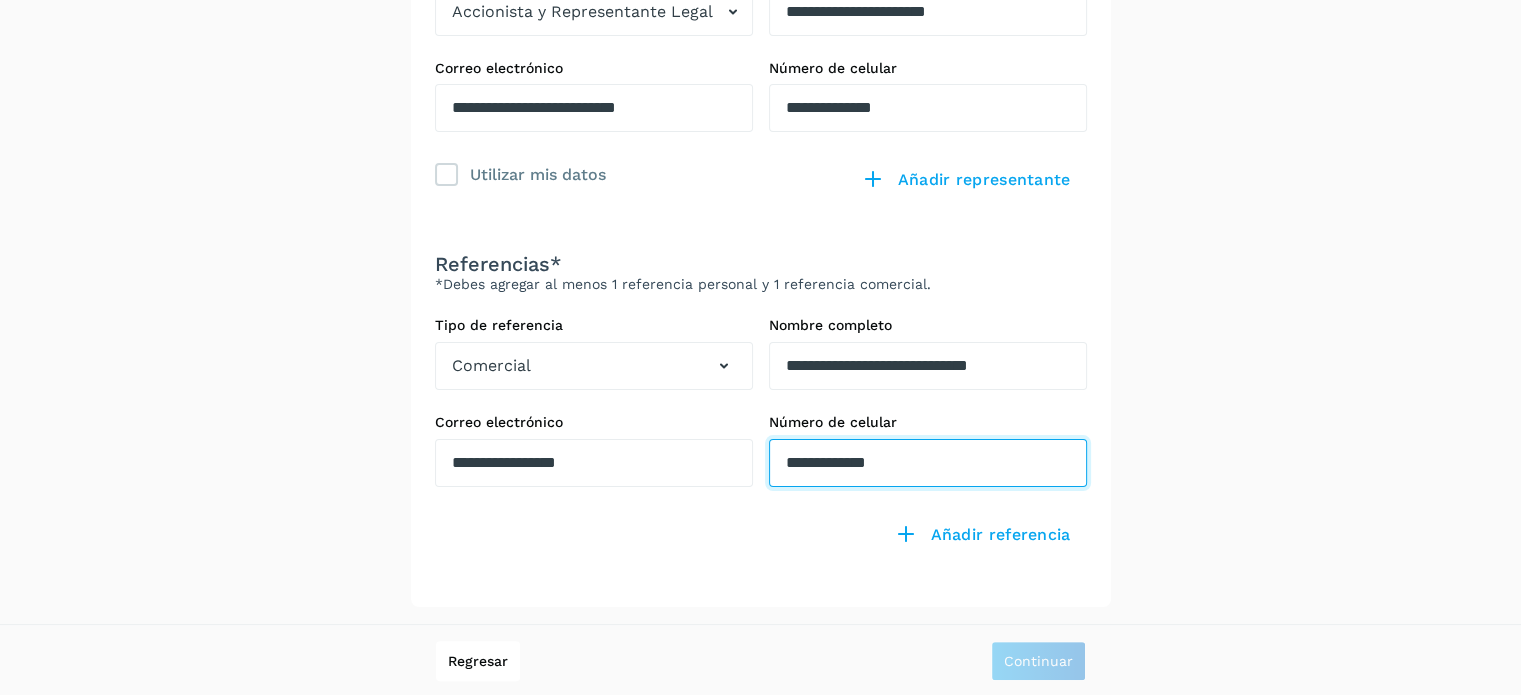 type on "**********" 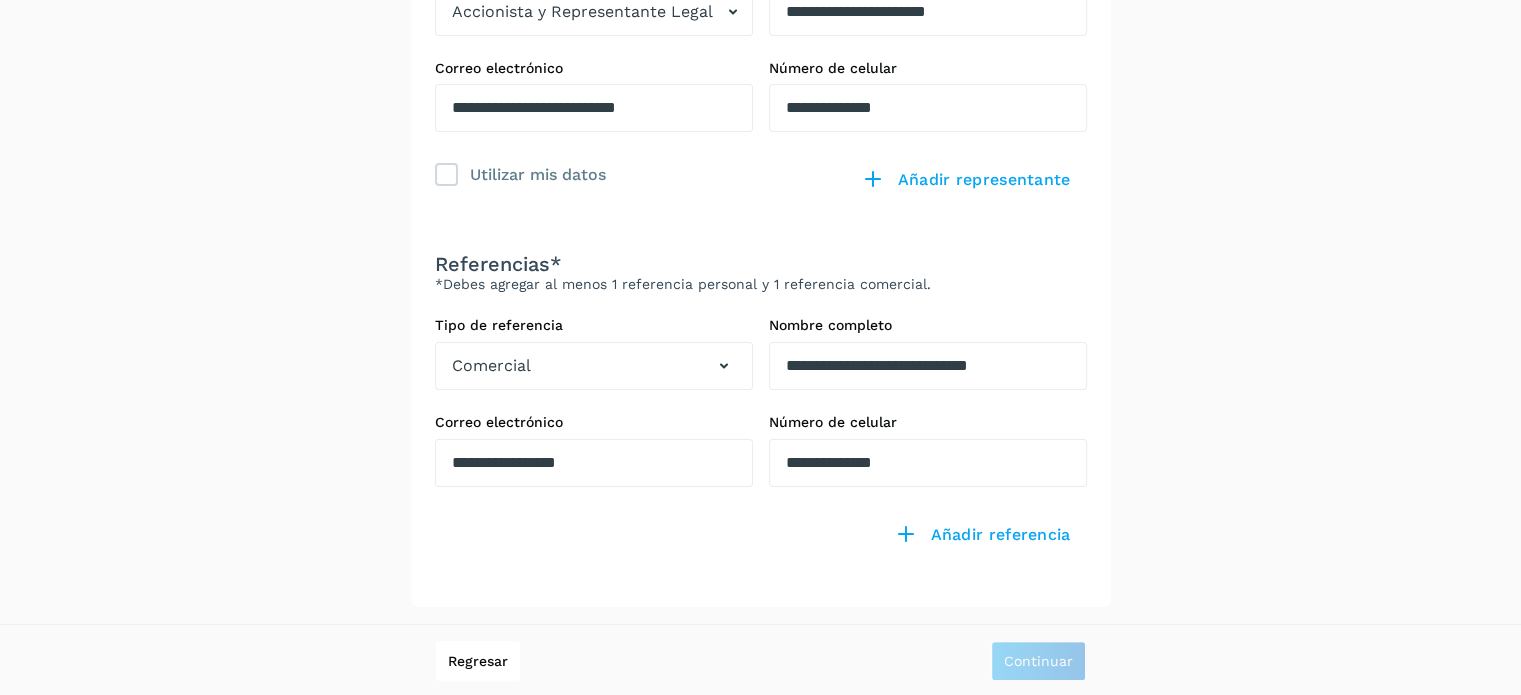 click at bounding box center (594, 549) 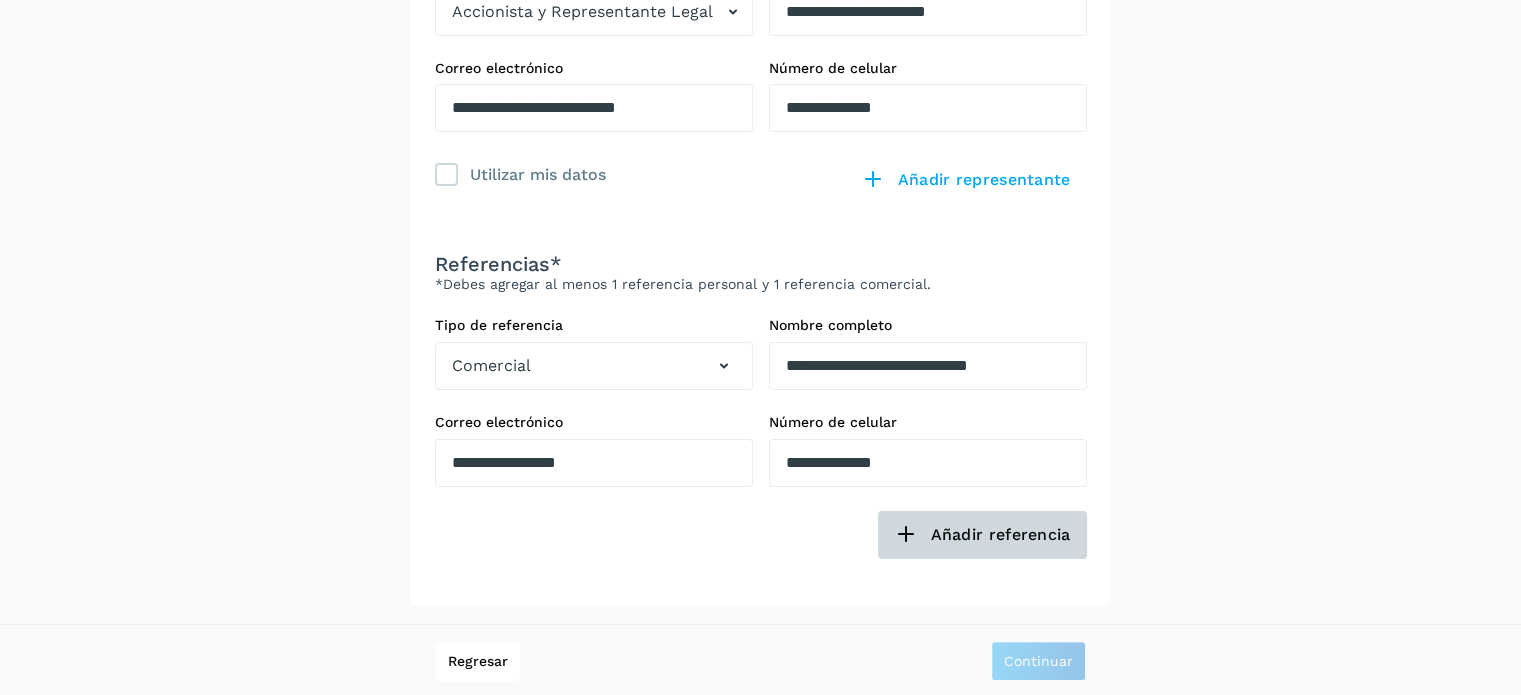 click on "Añadir referencia" 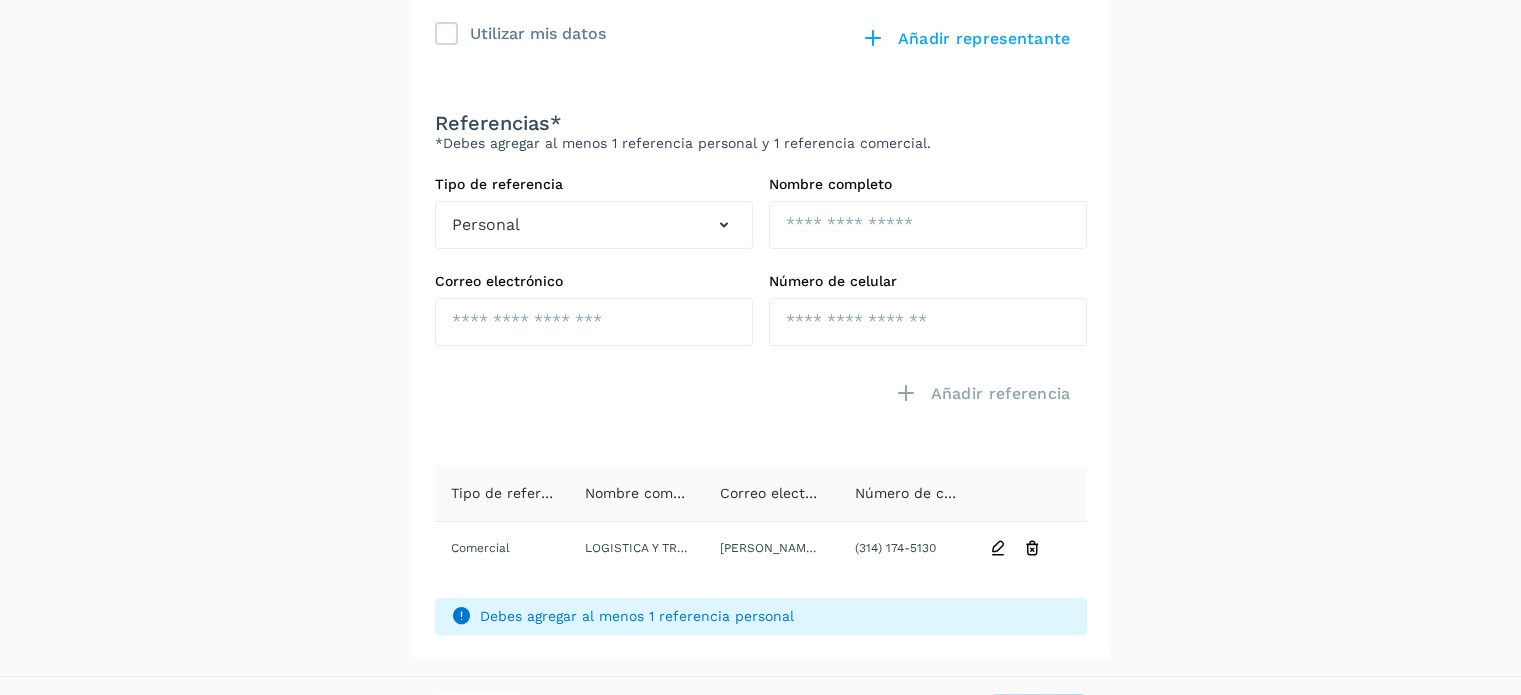 scroll, scrollTop: 424, scrollLeft: 0, axis: vertical 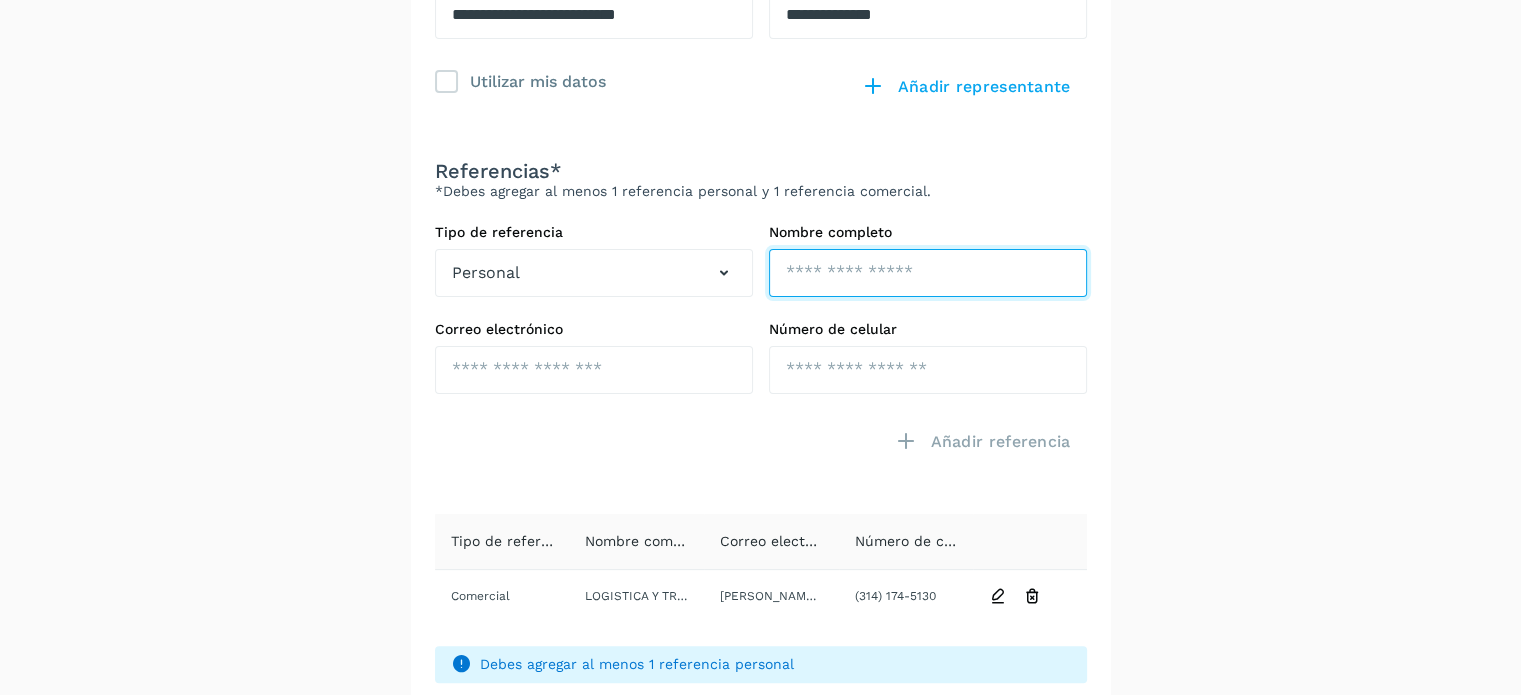 click at bounding box center (928, -81) 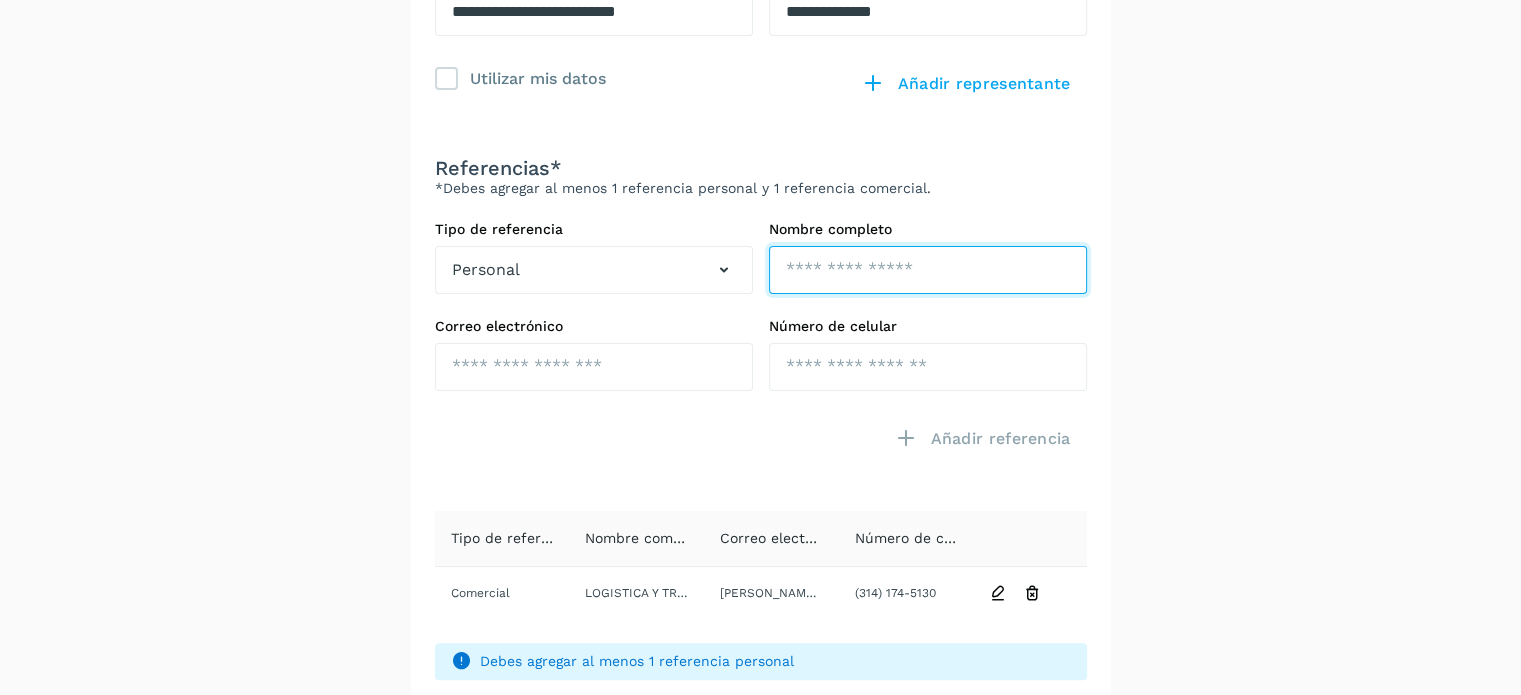 scroll, scrollTop: 424, scrollLeft: 0, axis: vertical 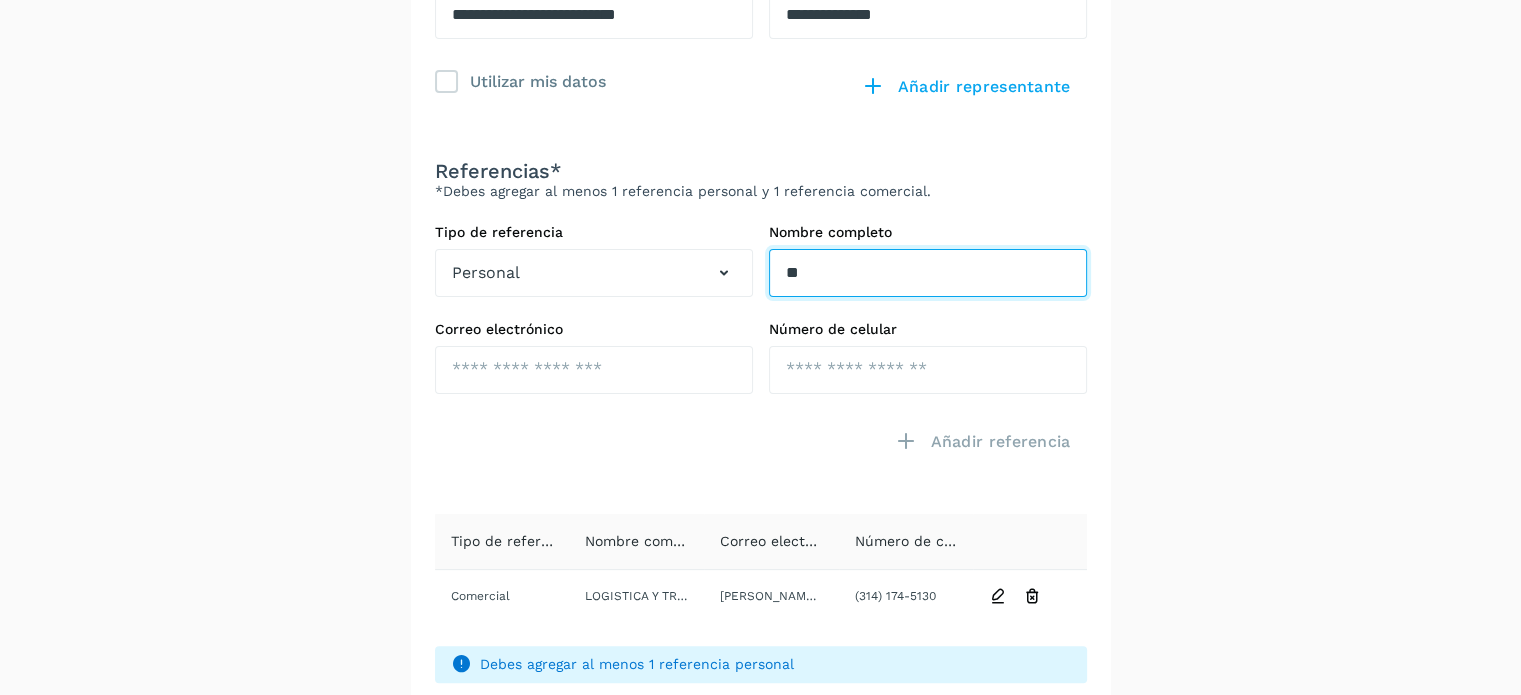 type on "*" 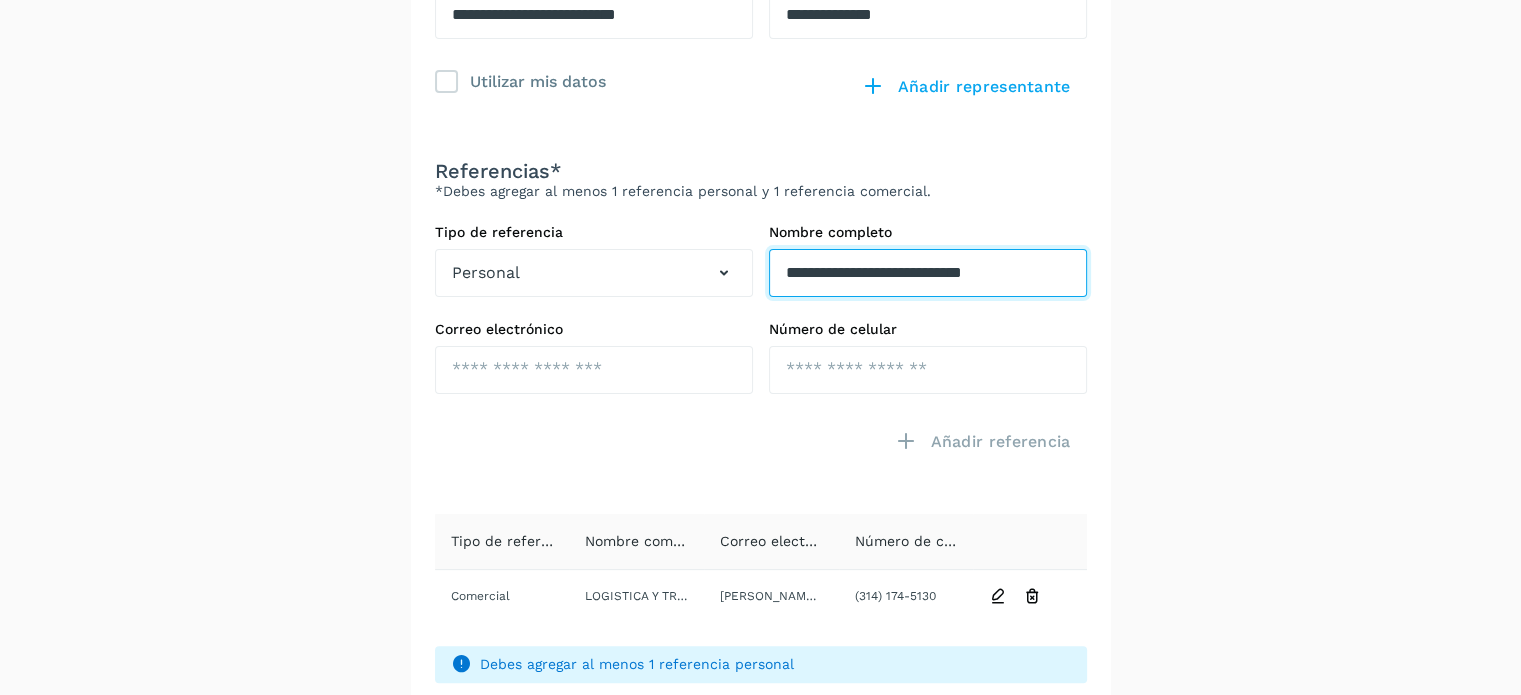 scroll, scrollTop: 0, scrollLeft: 1, axis: horizontal 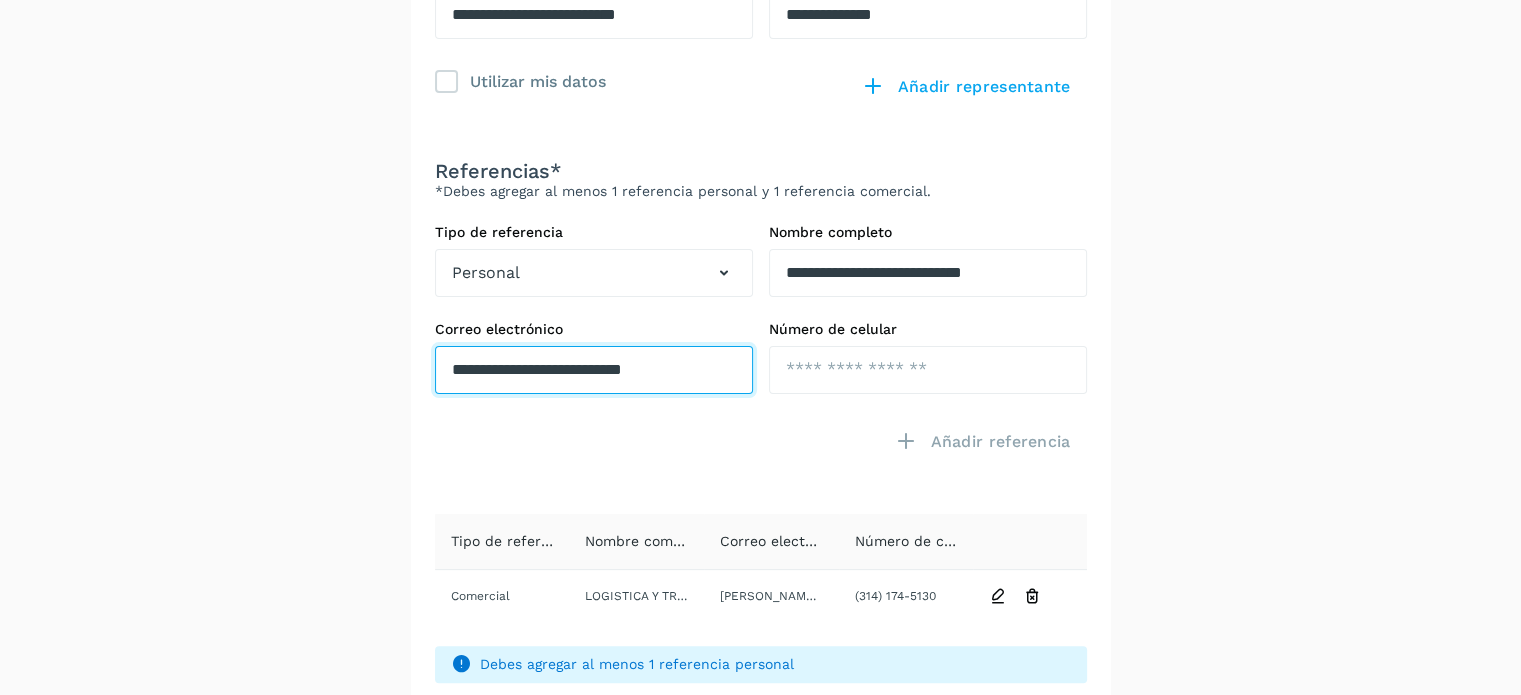type on "**********" 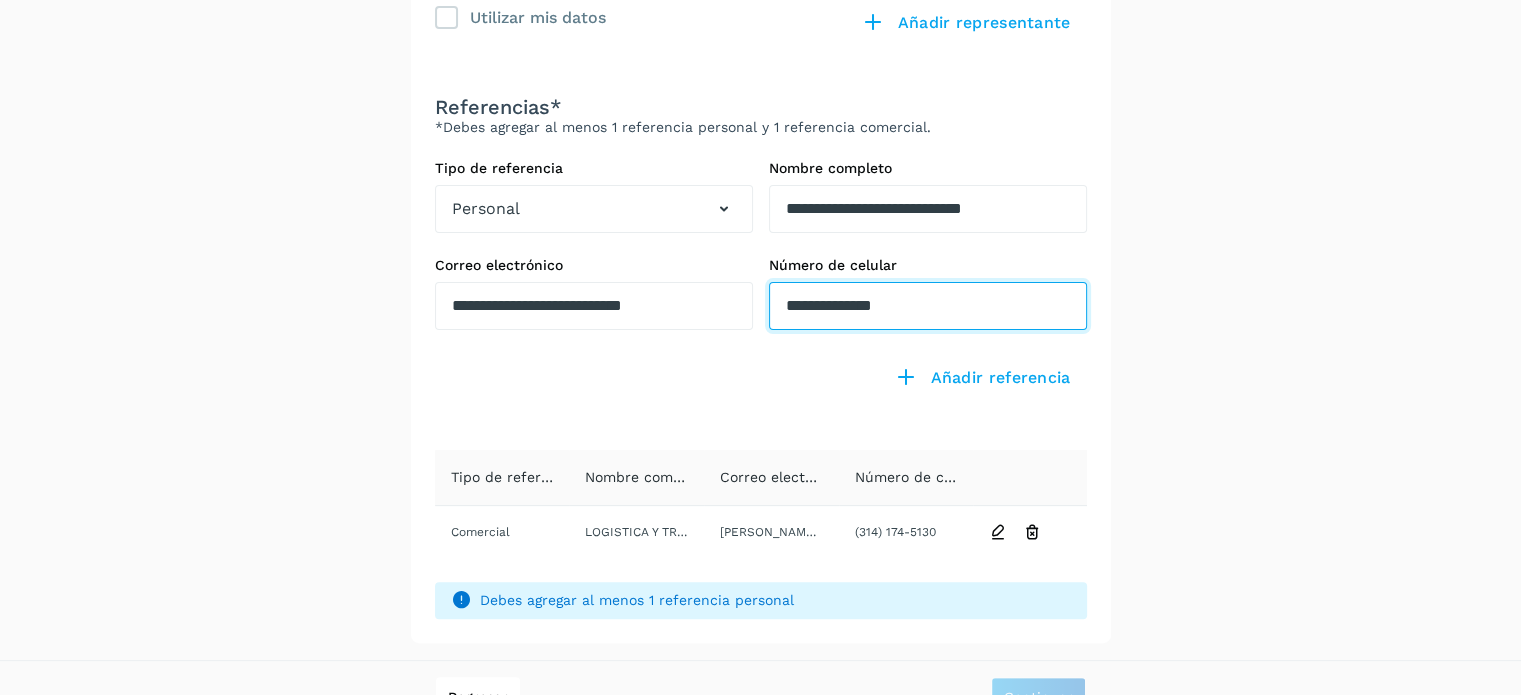 scroll, scrollTop: 524, scrollLeft: 0, axis: vertical 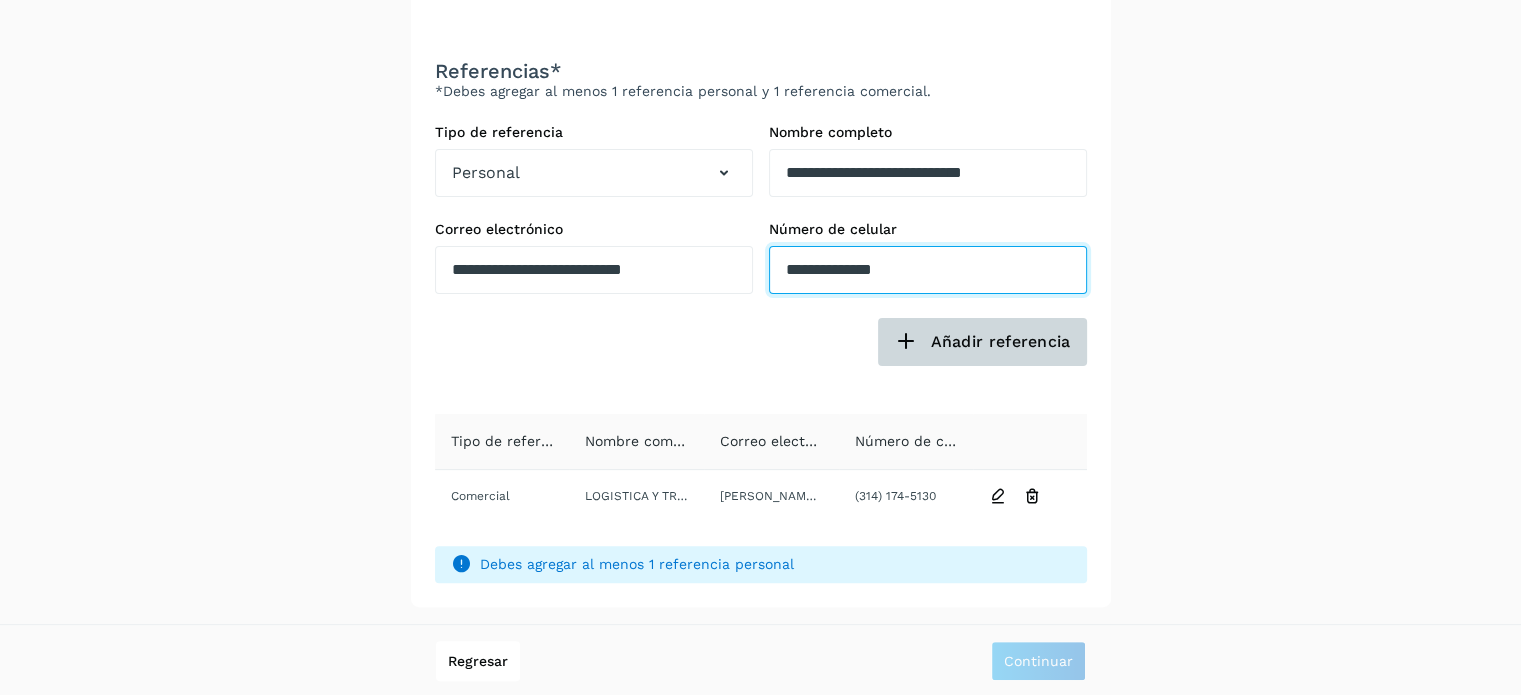 type on "**********" 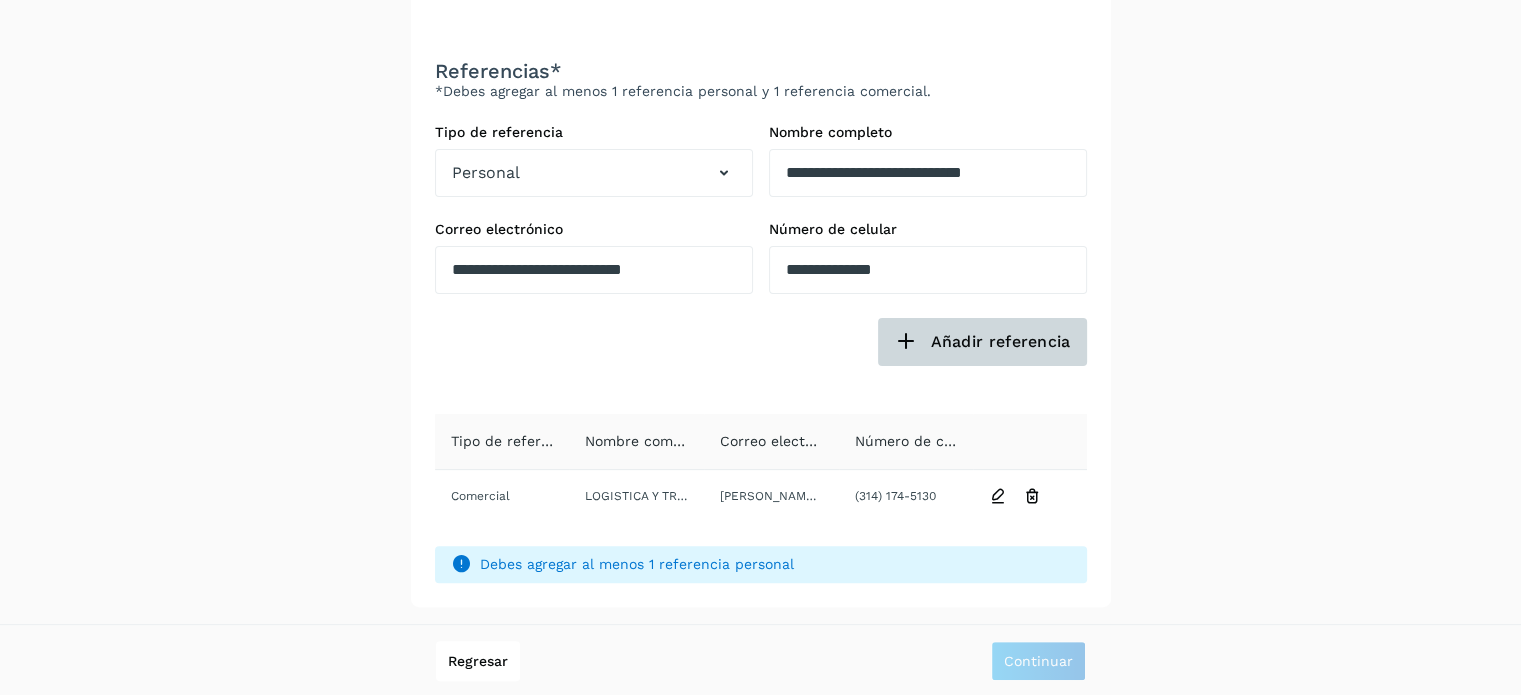 click on "Añadir referencia" 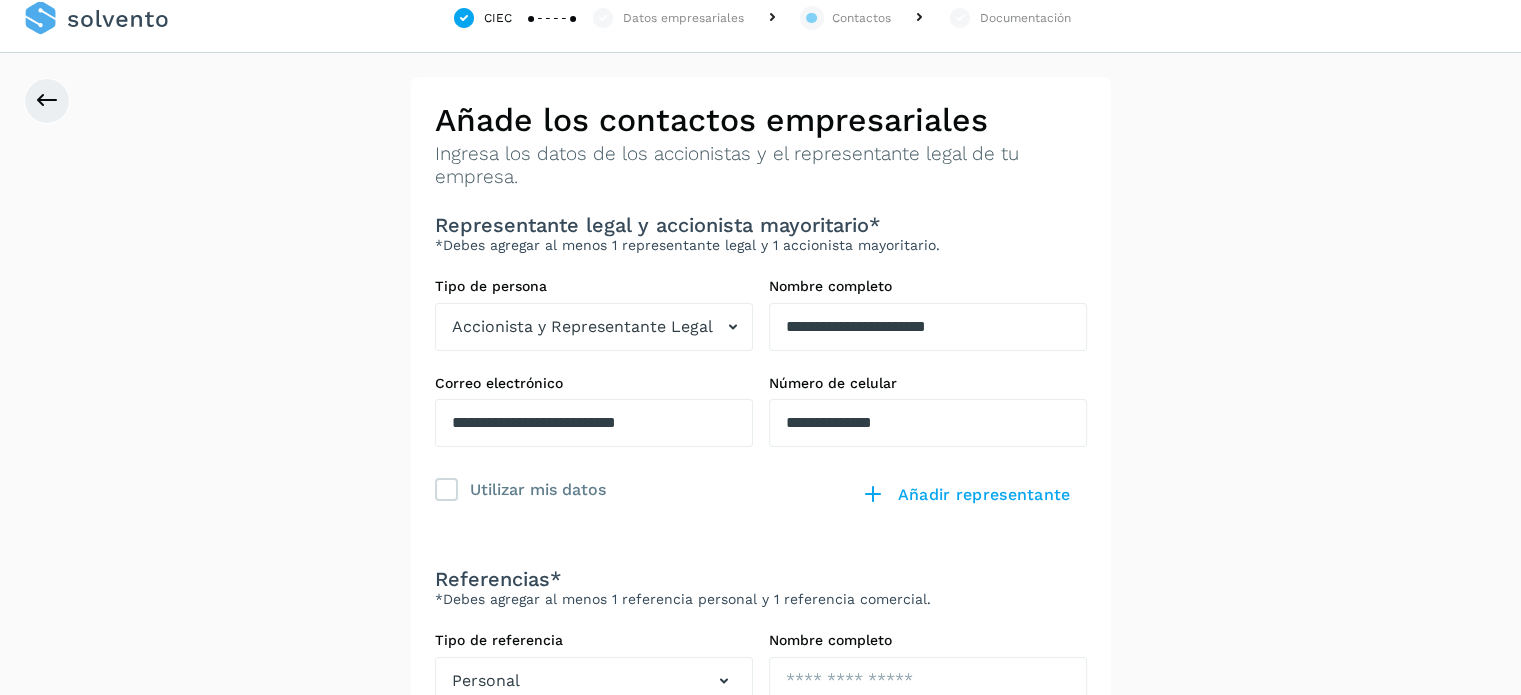 scroll, scrollTop: 15, scrollLeft: 0, axis: vertical 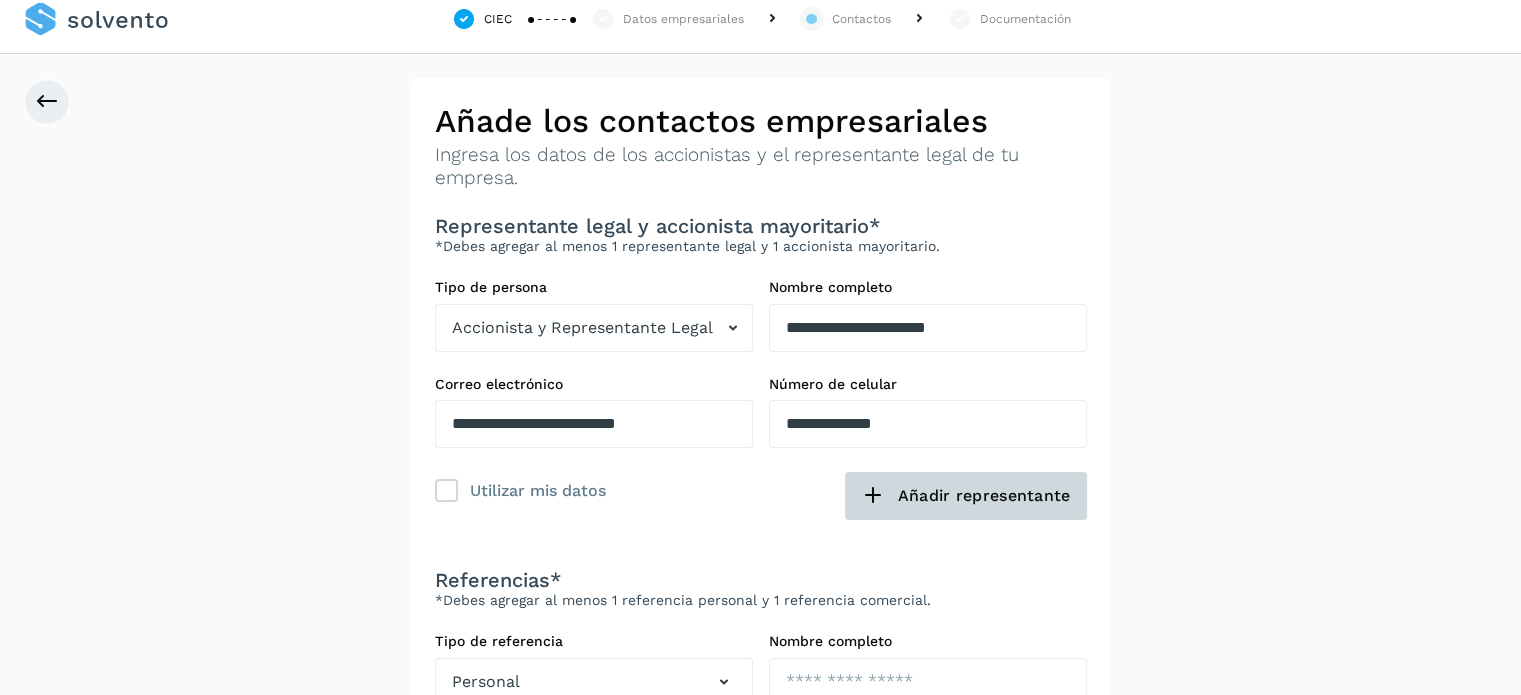 click on "Añadir representante" 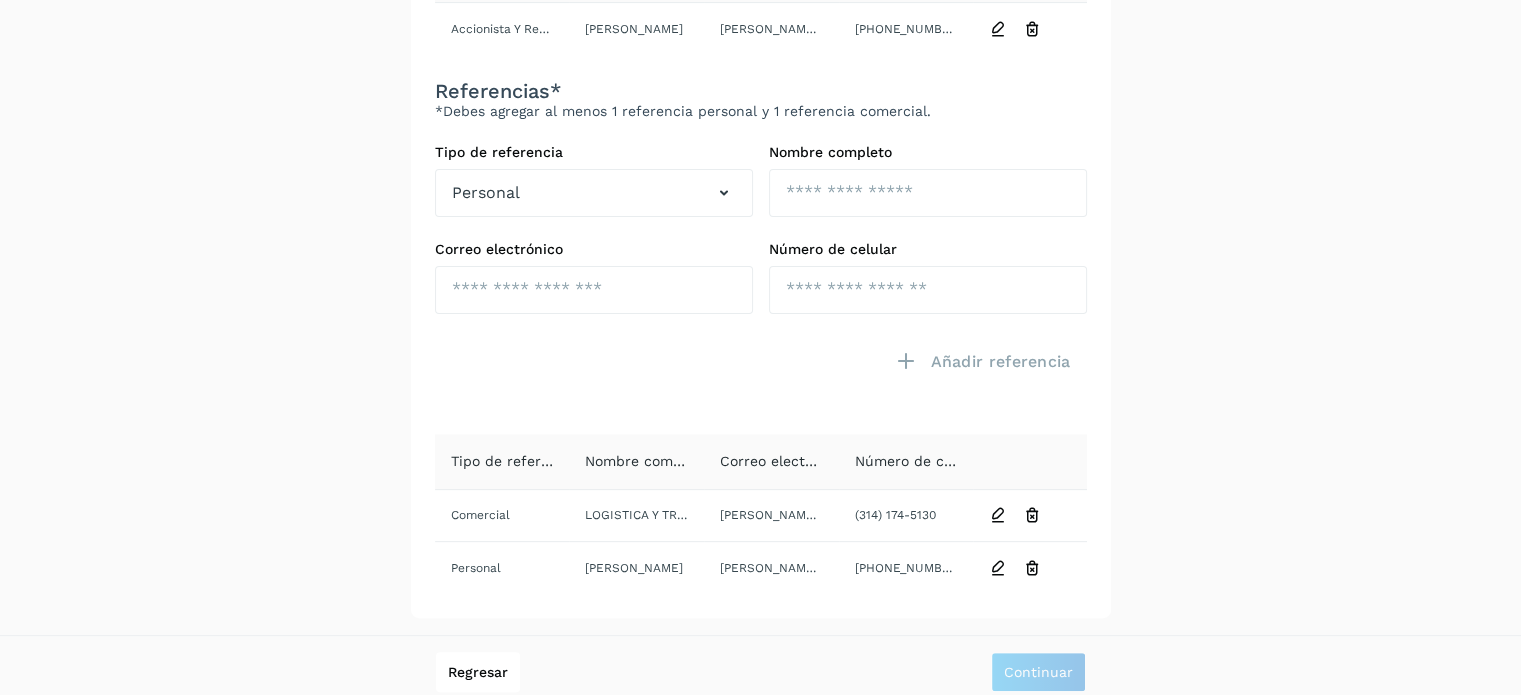 scroll, scrollTop: 647, scrollLeft: 0, axis: vertical 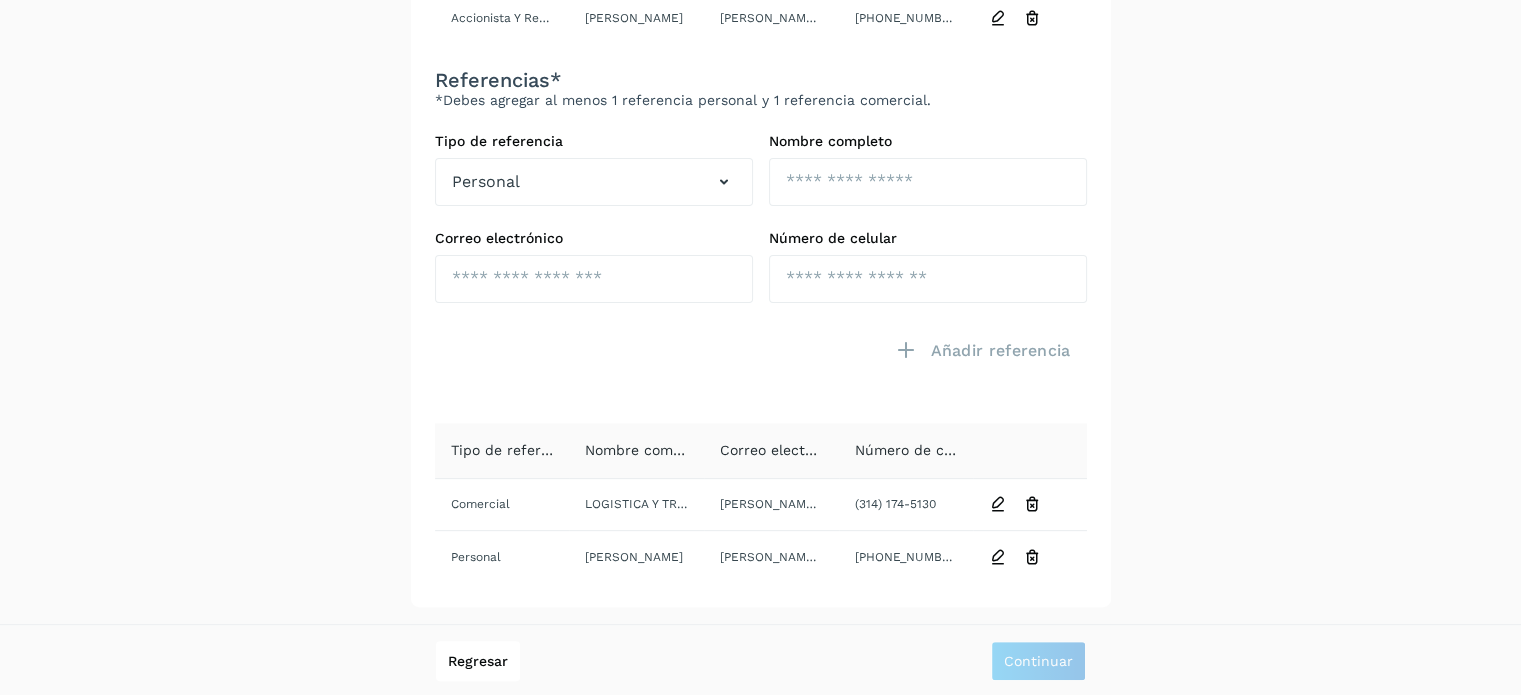 click on "**********" at bounding box center [760, 26] 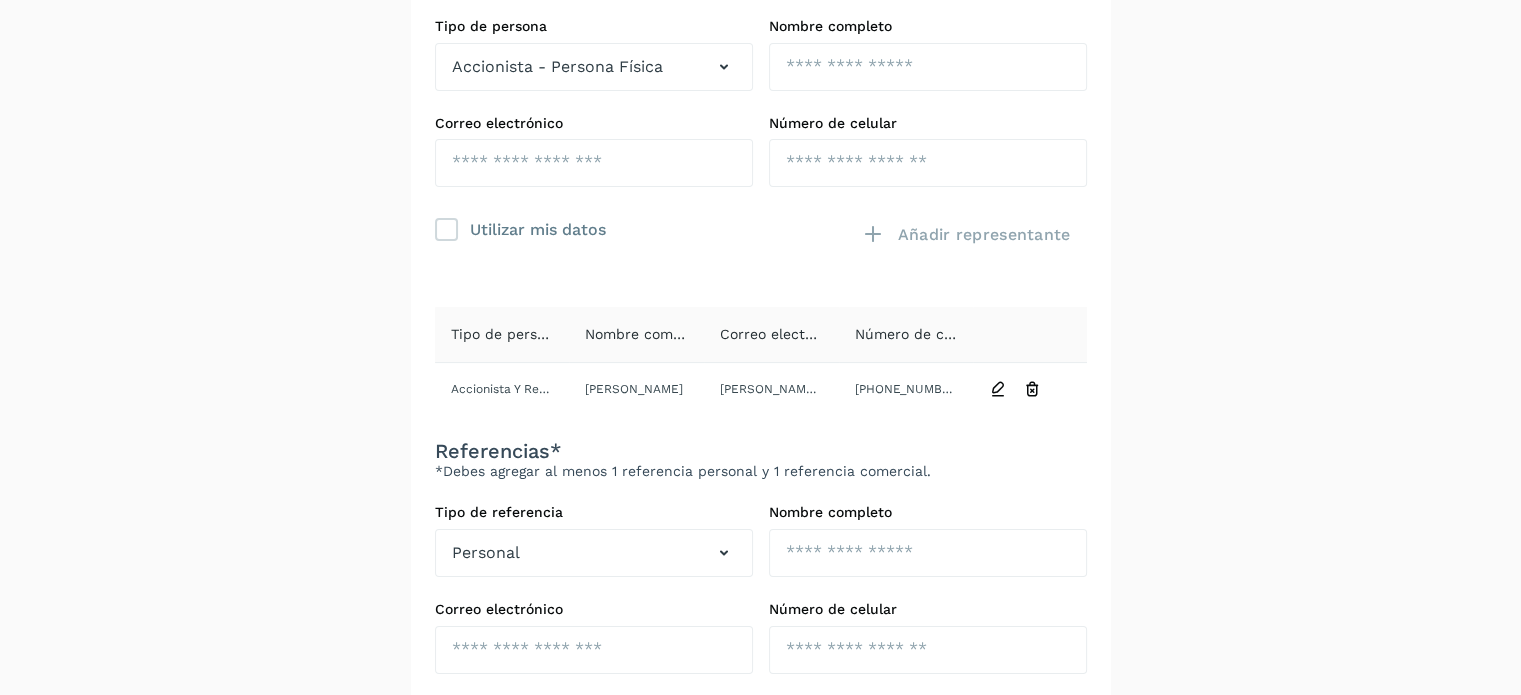 scroll, scrollTop: 247, scrollLeft: 0, axis: vertical 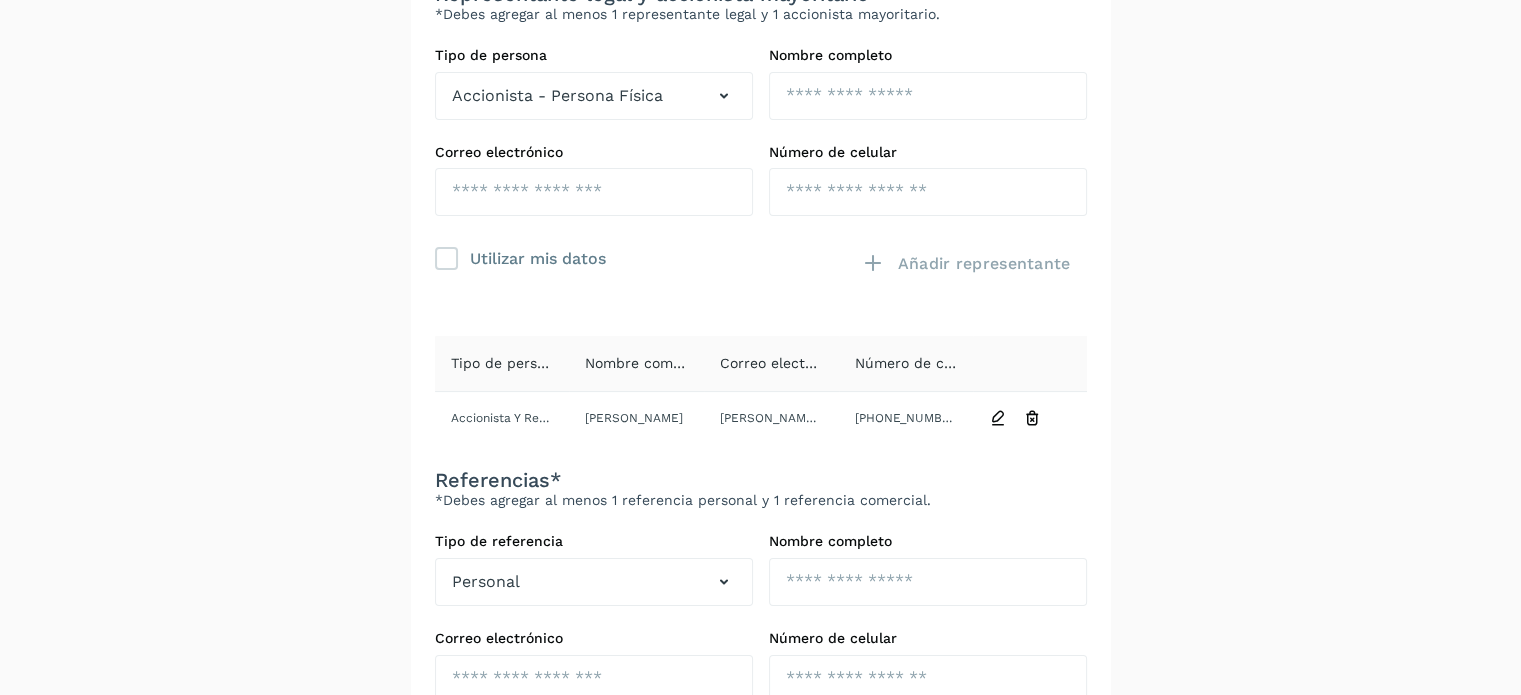click on "**********" at bounding box center (760, 426) 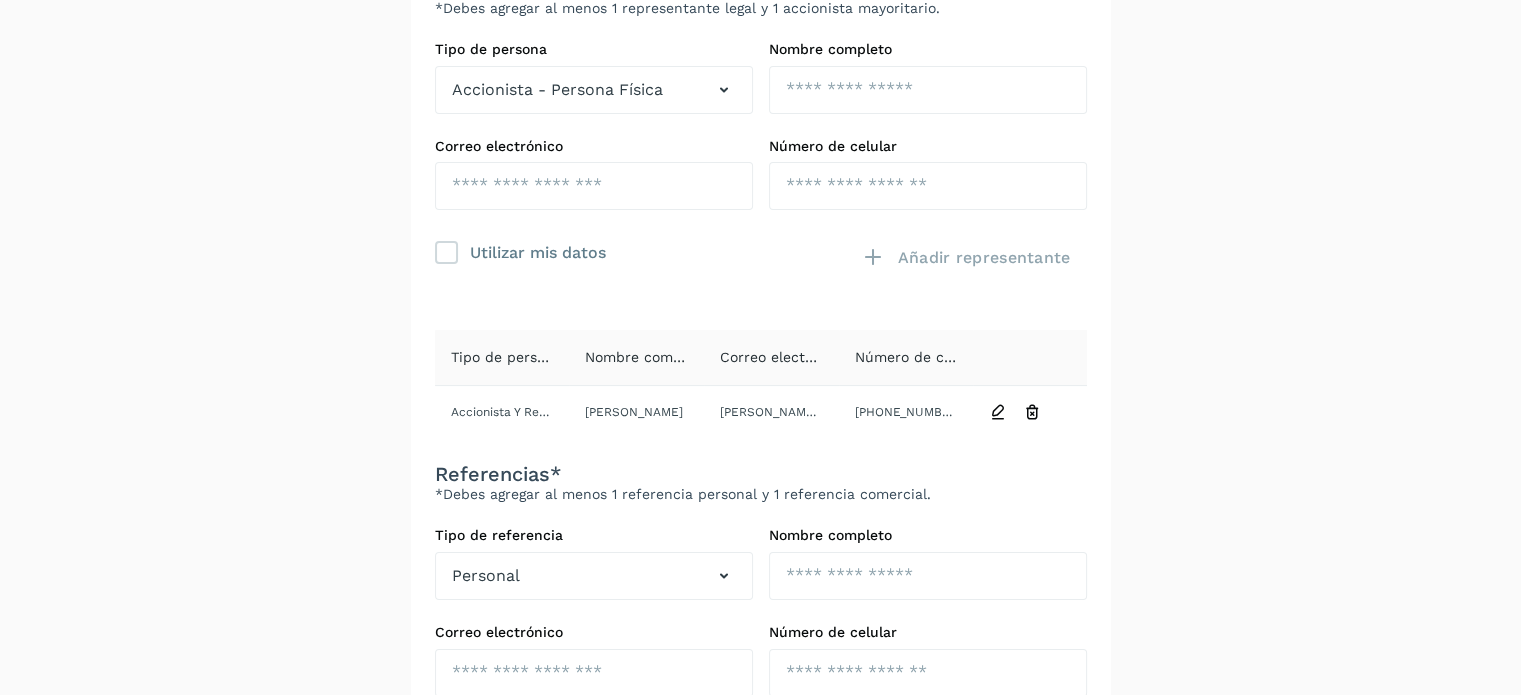 scroll, scrollTop: 547, scrollLeft: 0, axis: vertical 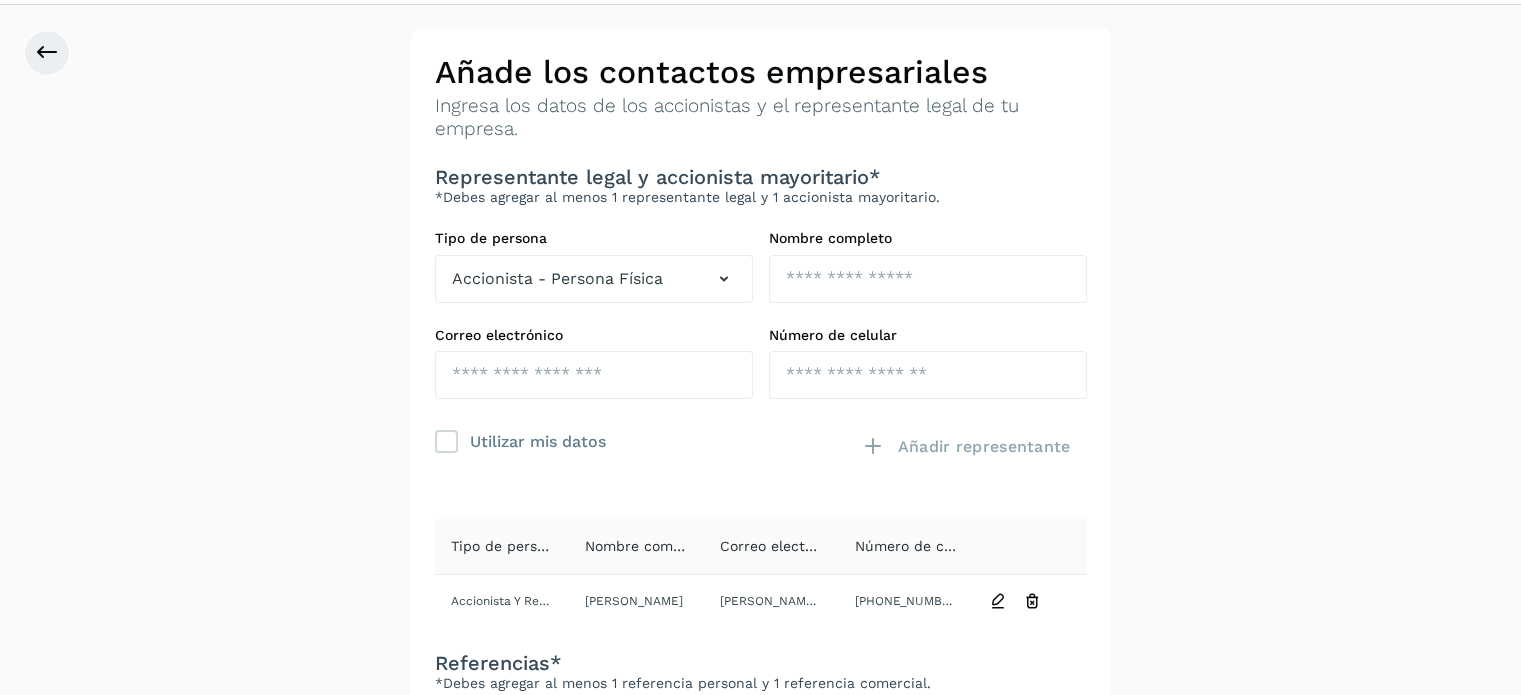 click on "**********" at bounding box center (760, 609) 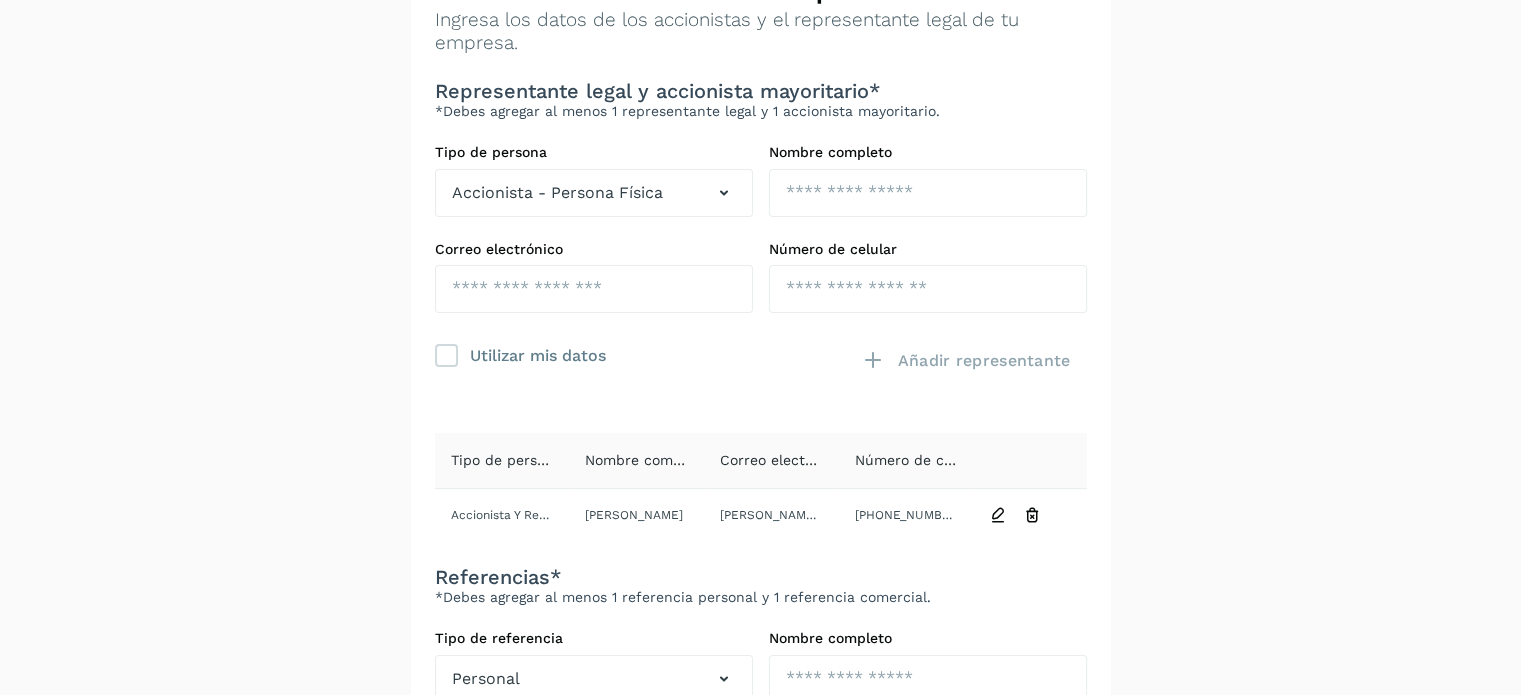 scroll, scrollTop: 147, scrollLeft: 0, axis: vertical 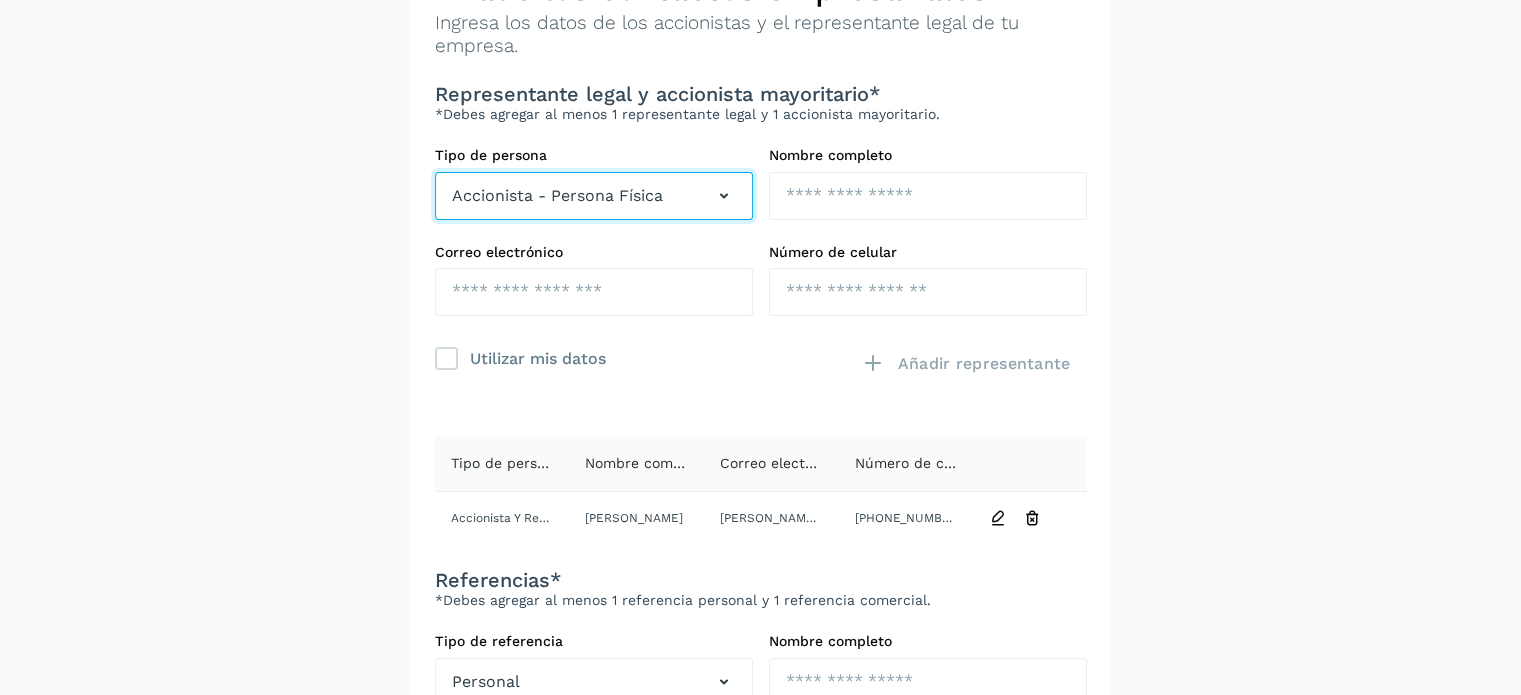 click at bounding box center (724, 196) 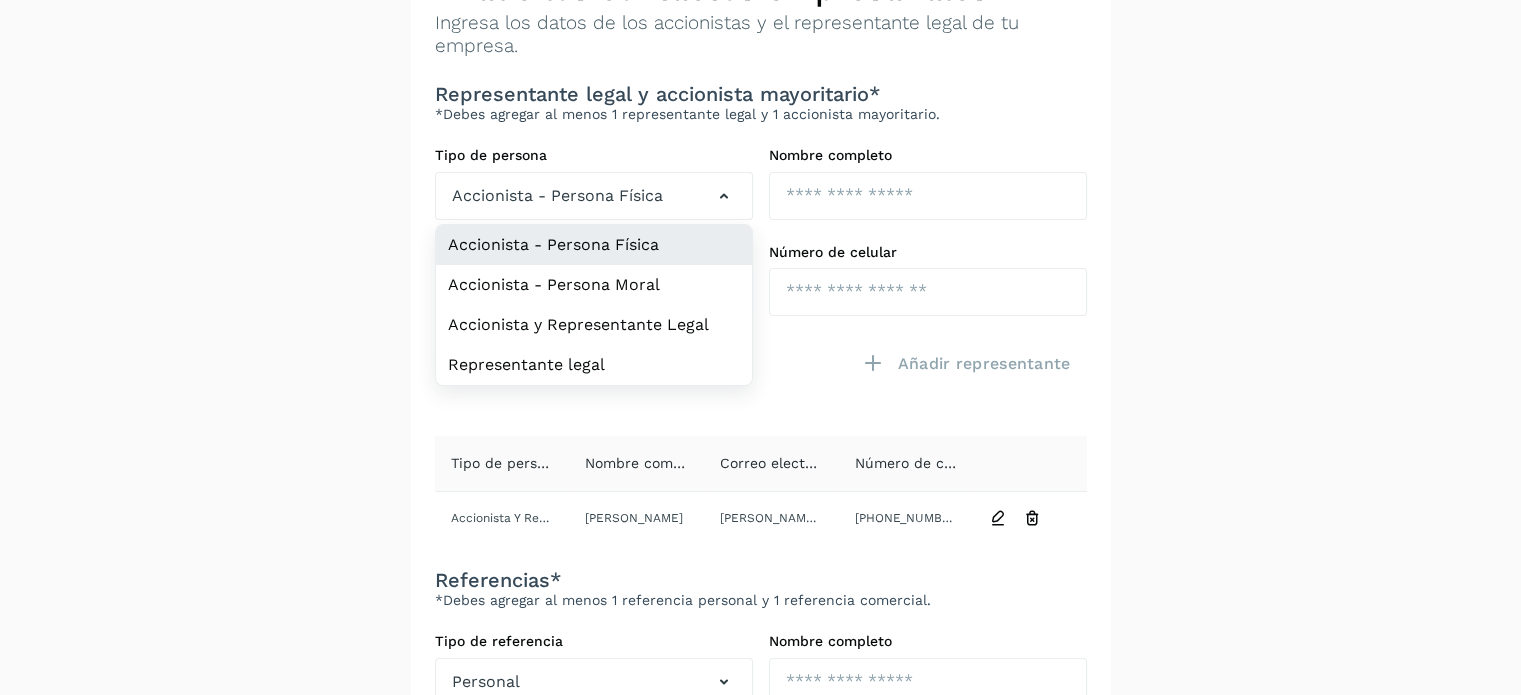 click on "**********" at bounding box center (760, 526) 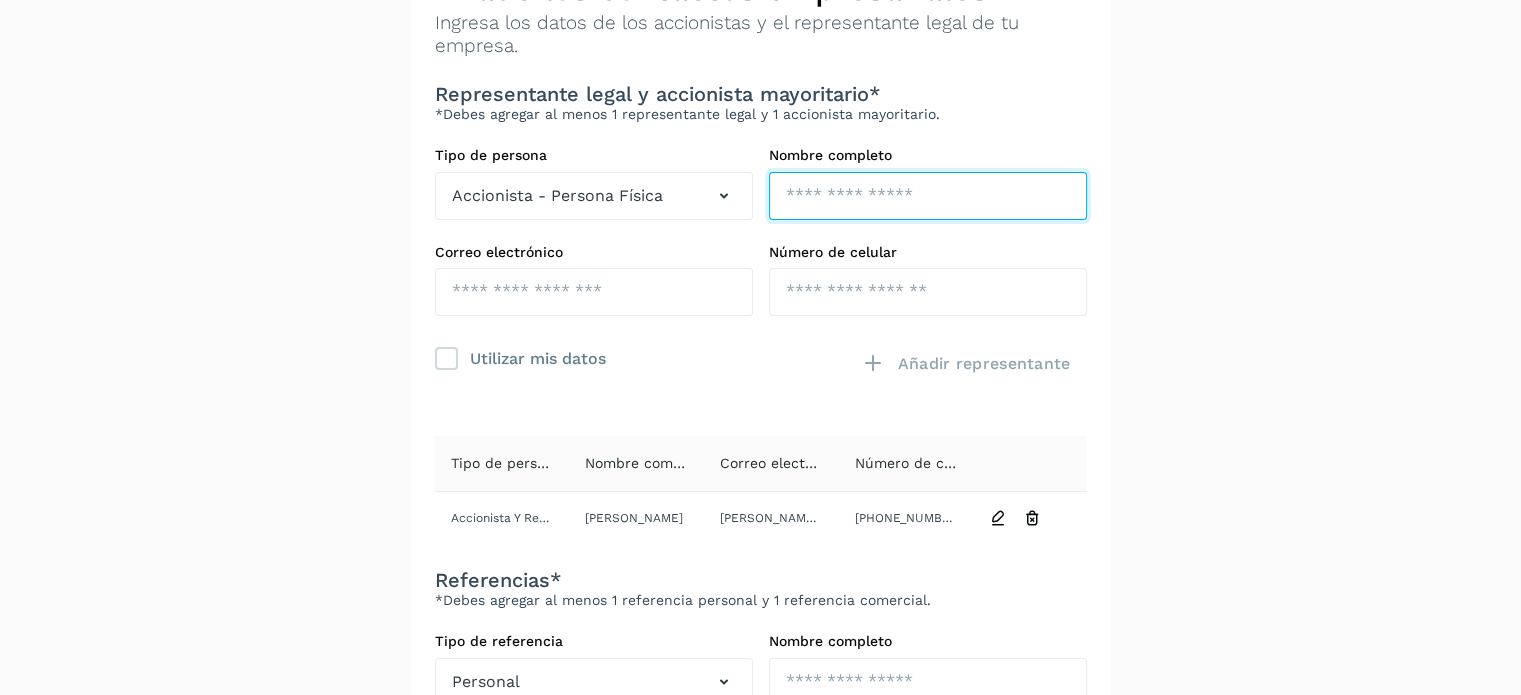 click at bounding box center [928, 196] 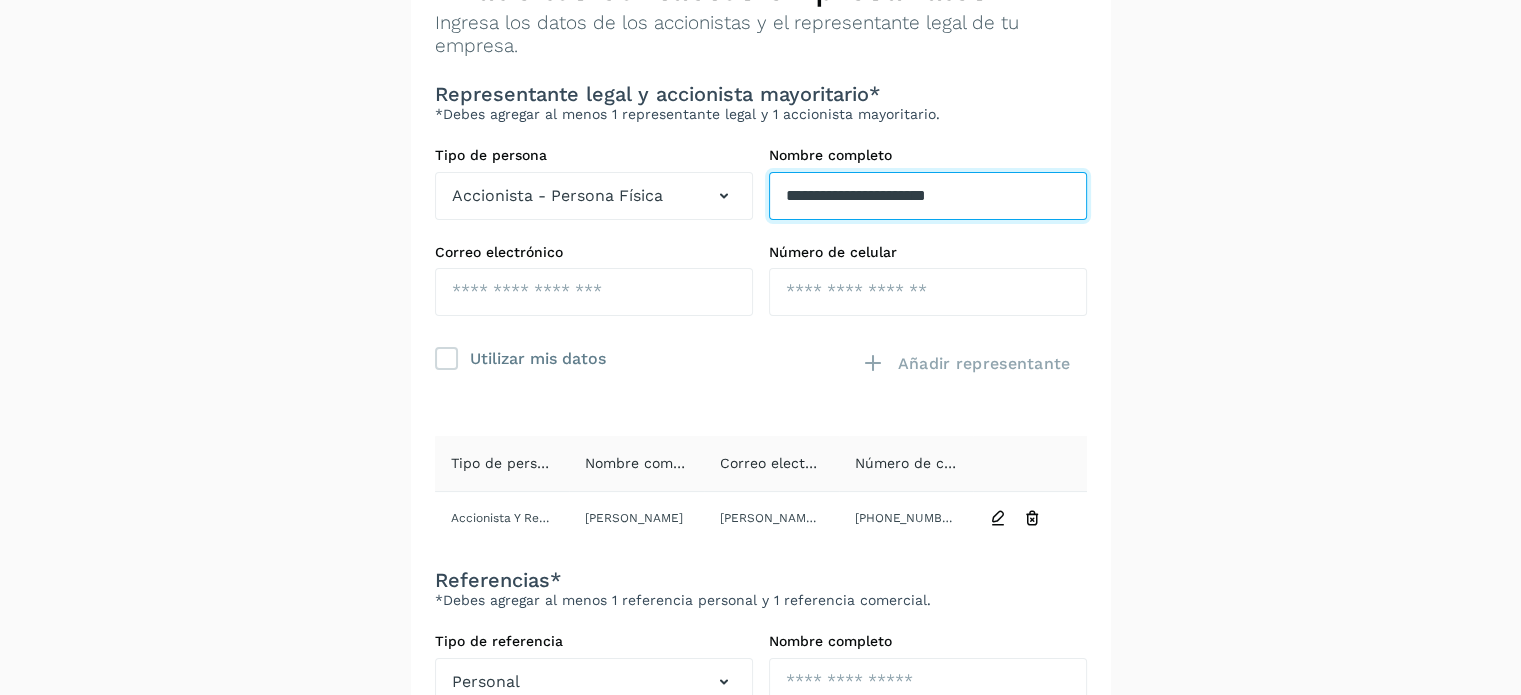 drag, startPoint x: 935, startPoint y: 174, endPoint x: 696, endPoint y: 125, distance: 243.97131 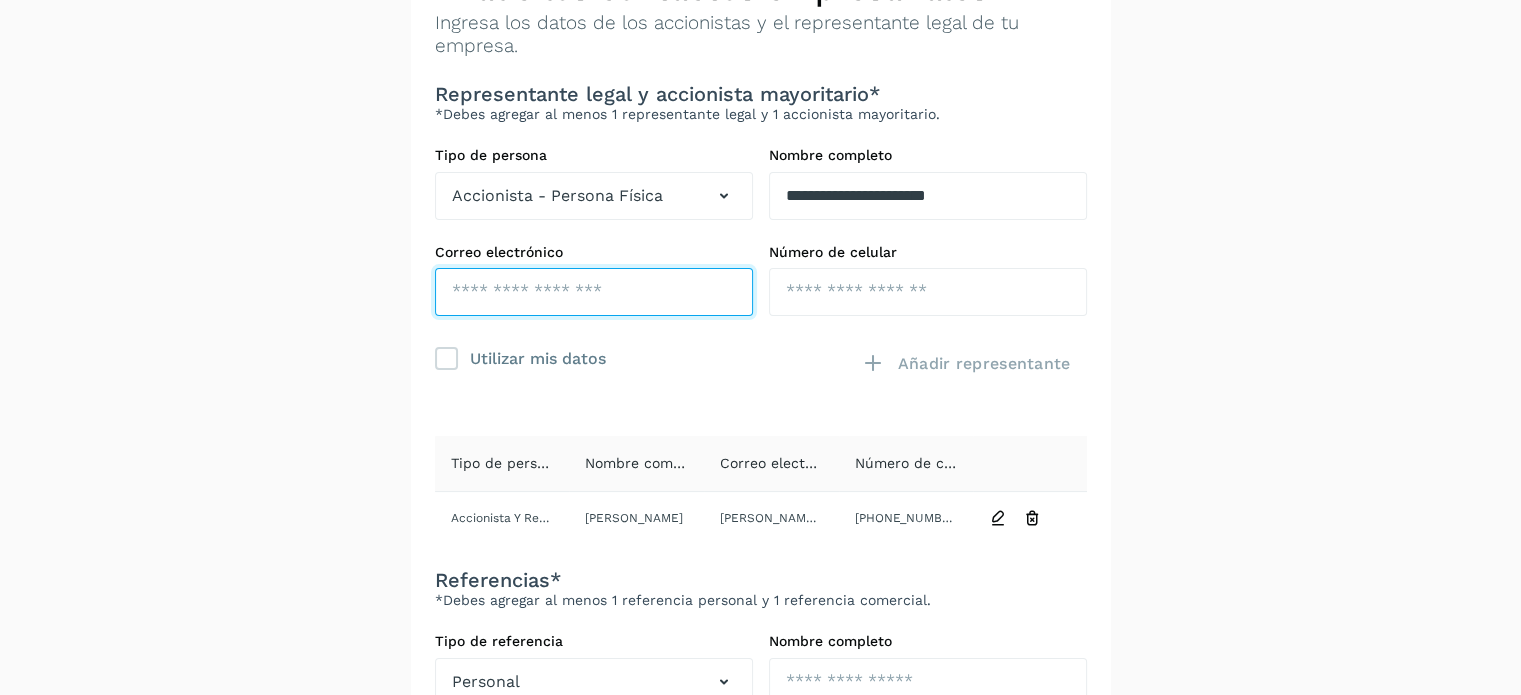 click at bounding box center (594, 292) 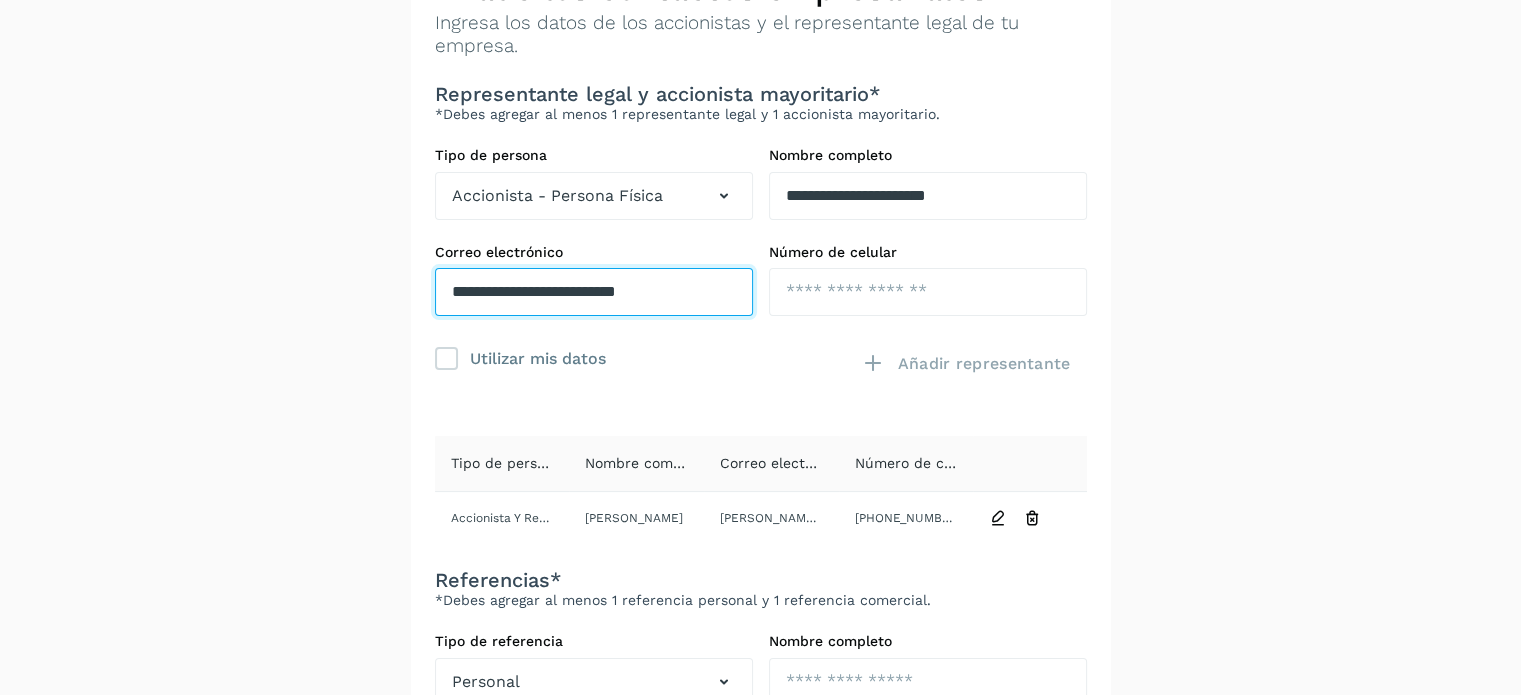 type on "**********" 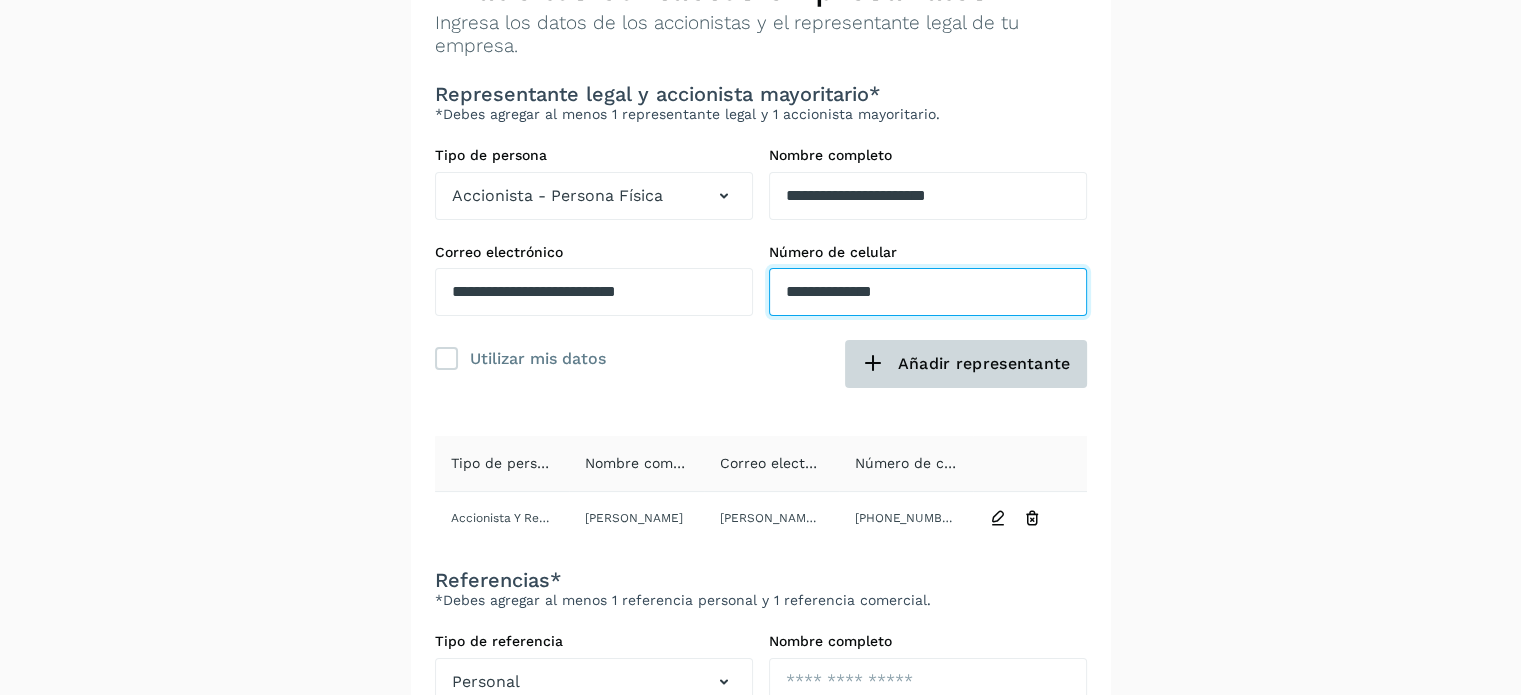 type on "**********" 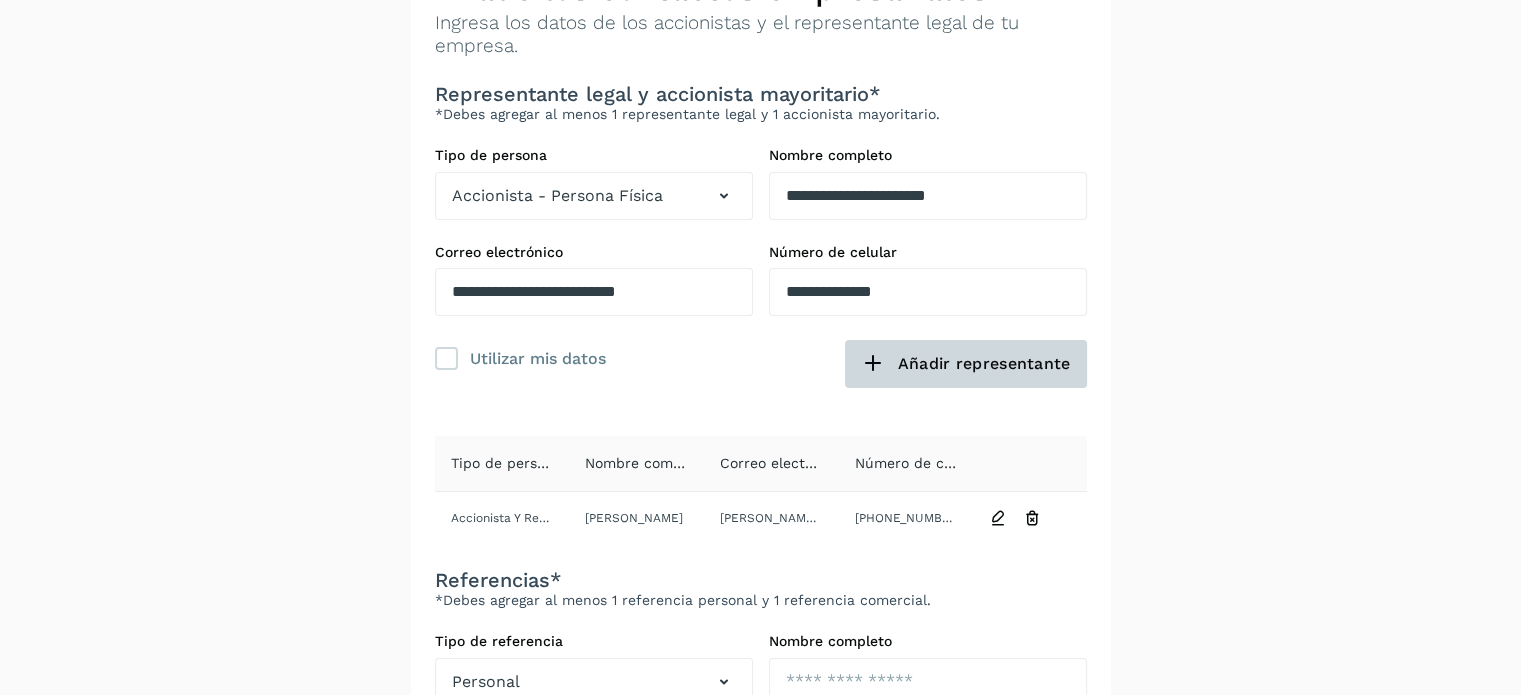 click on "Añadir representante" 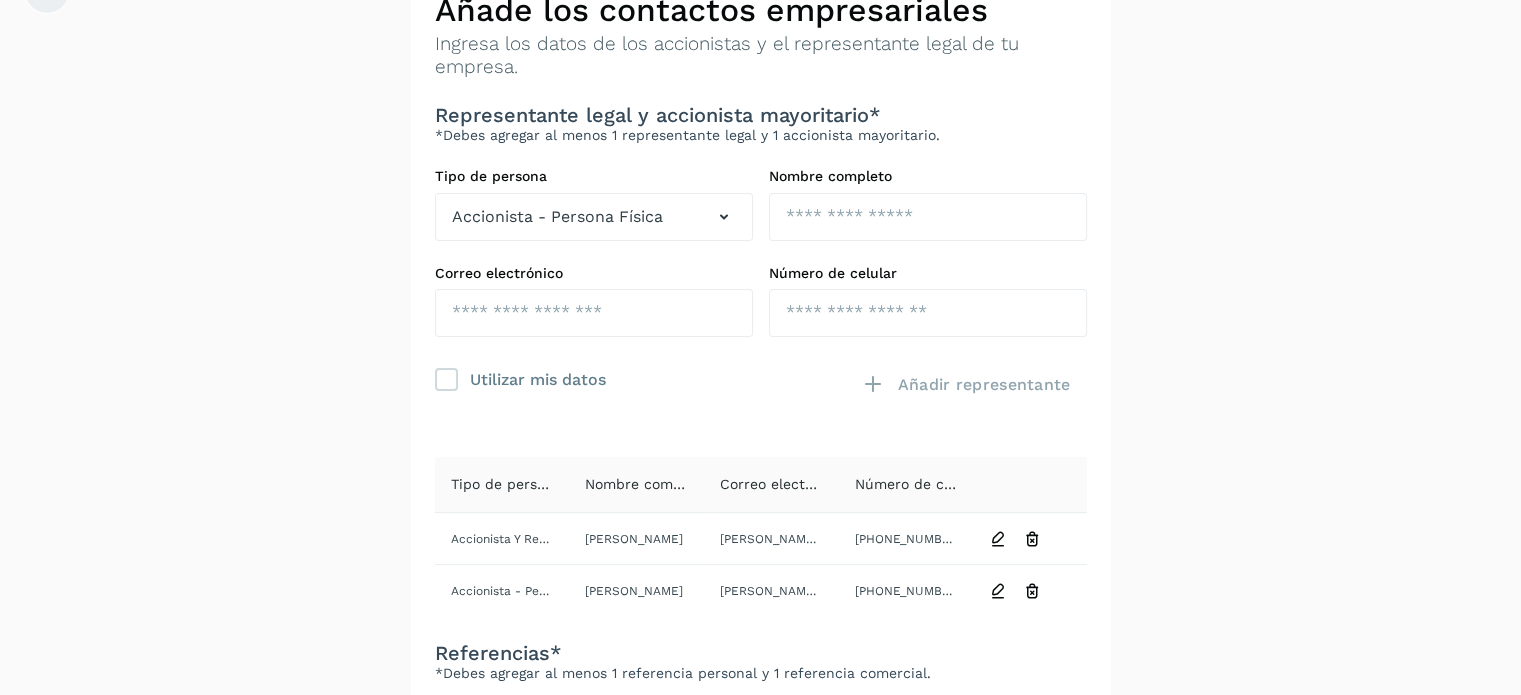 scroll, scrollTop: 147, scrollLeft: 0, axis: vertical 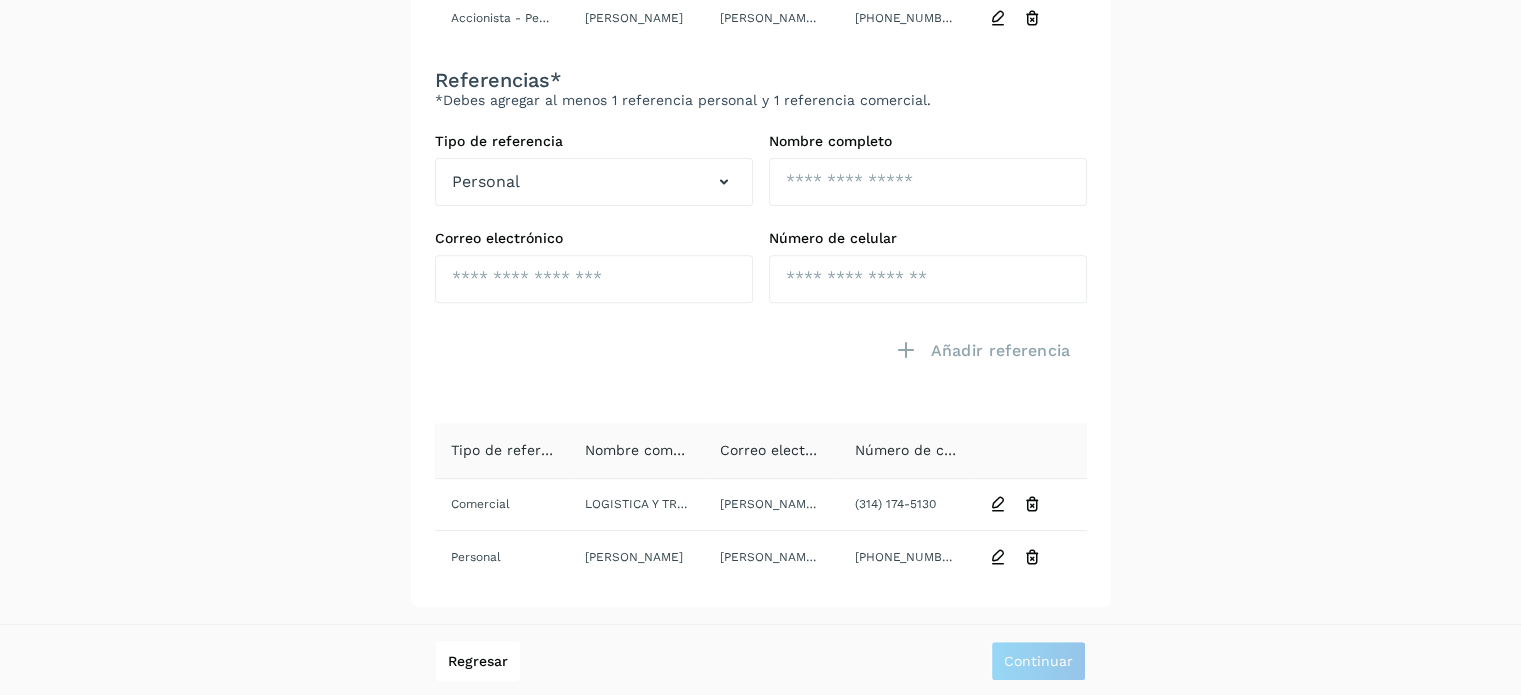 click on "**********" at bounding box center [760, 0] 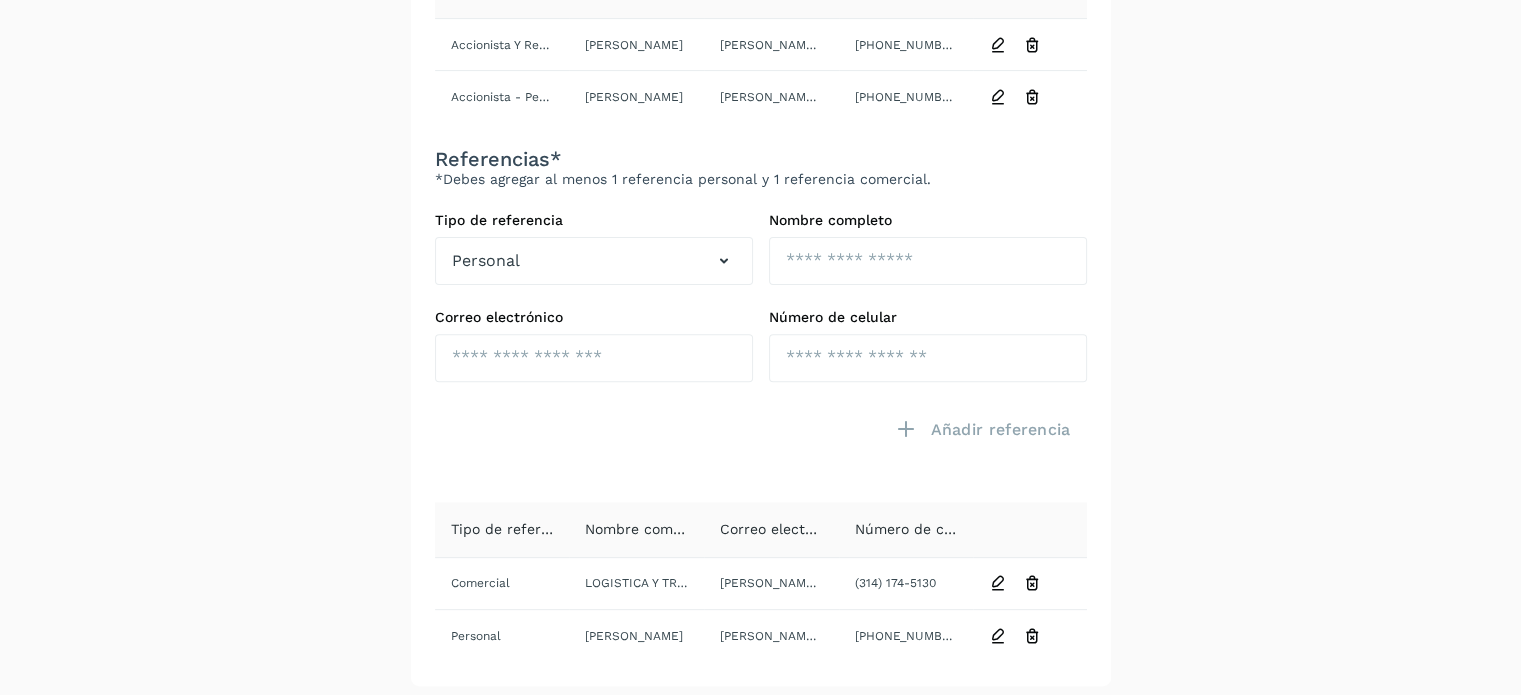 scroll, scrollTop: 699, scrollLeft: 0, axis: vertical 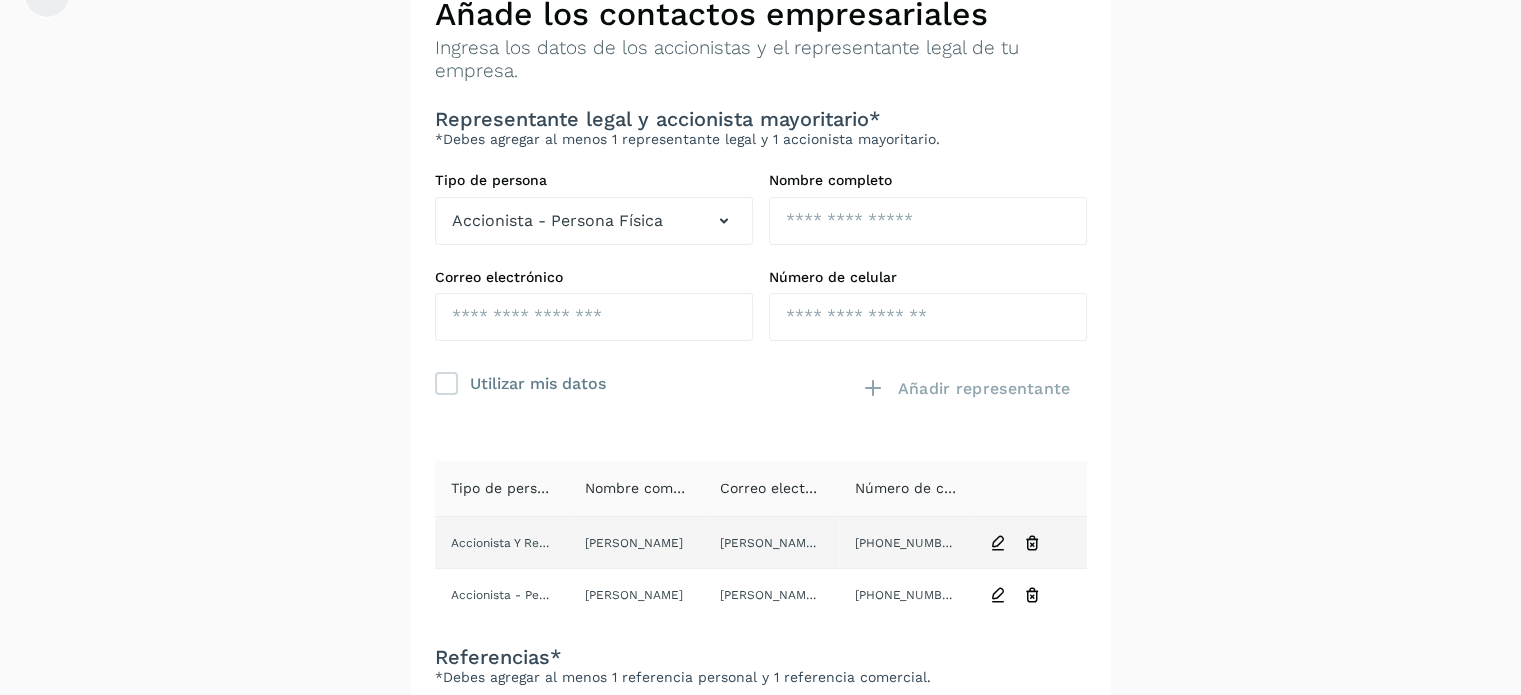 click at bounding box center (998, 543) 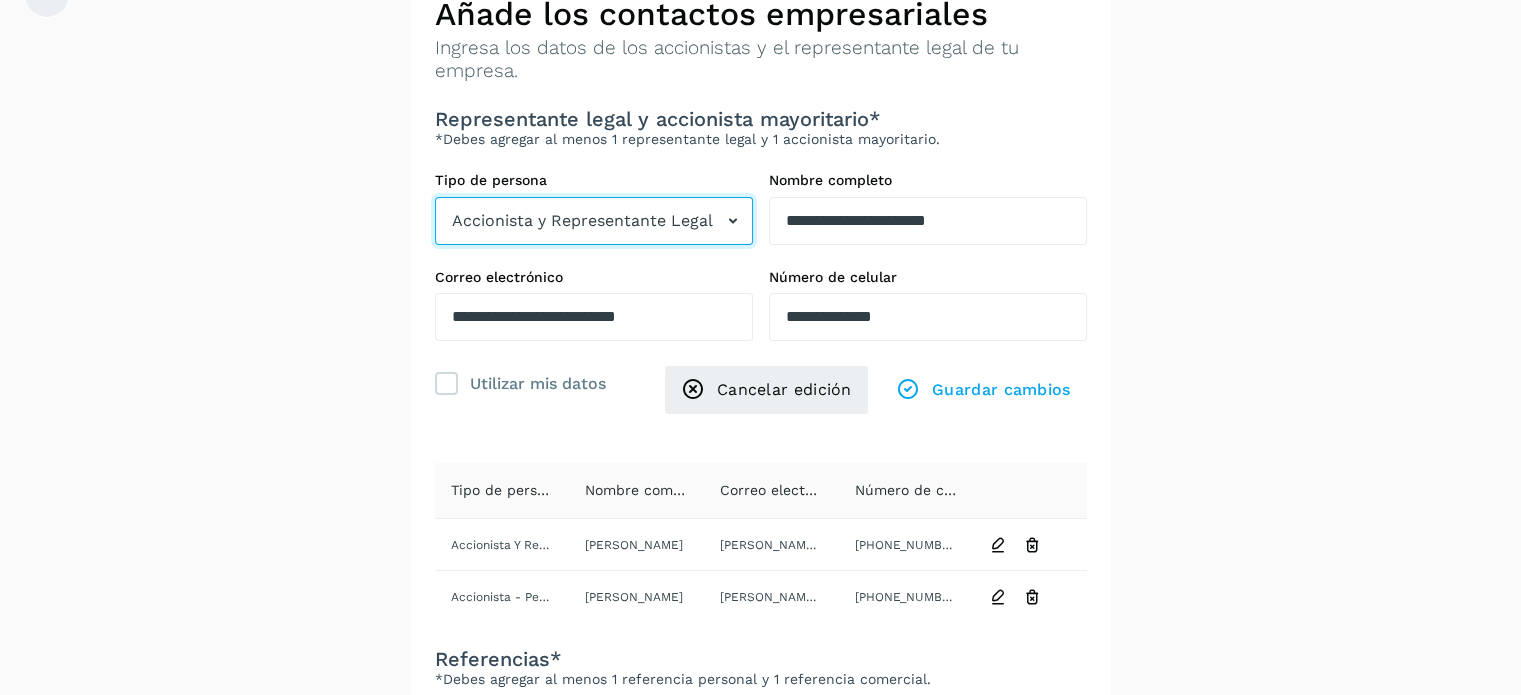 click at bounding box center (733, 221) 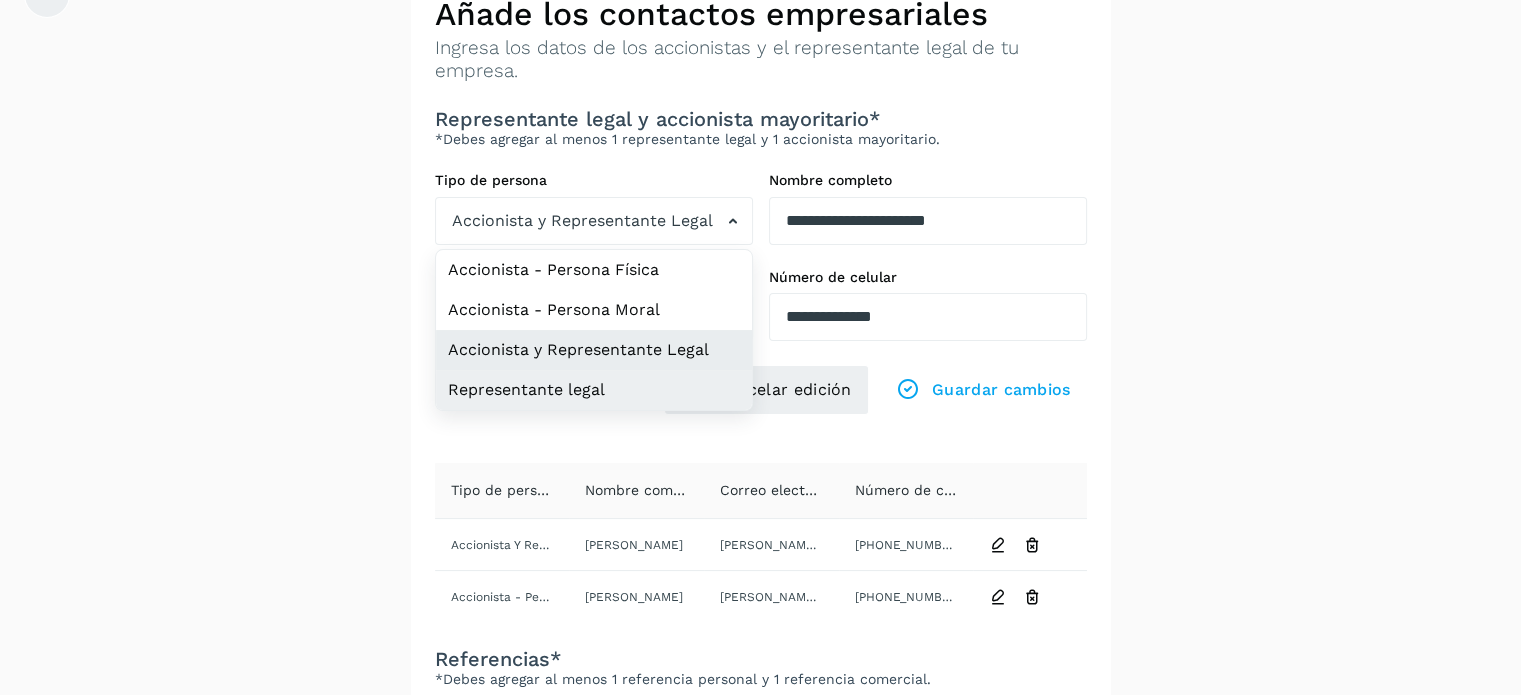 click on "Representante legal" 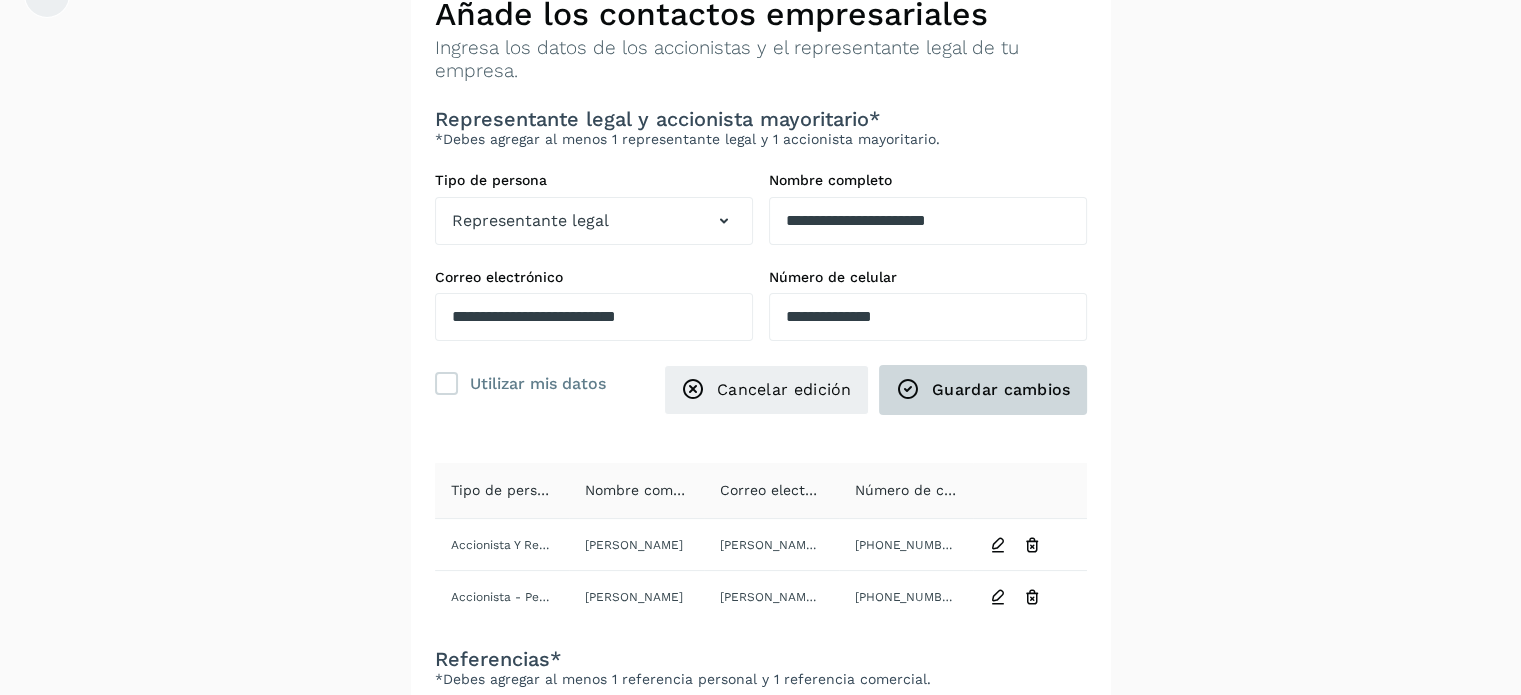 click on "Guardar cambios" at bounding box center (983, 390) 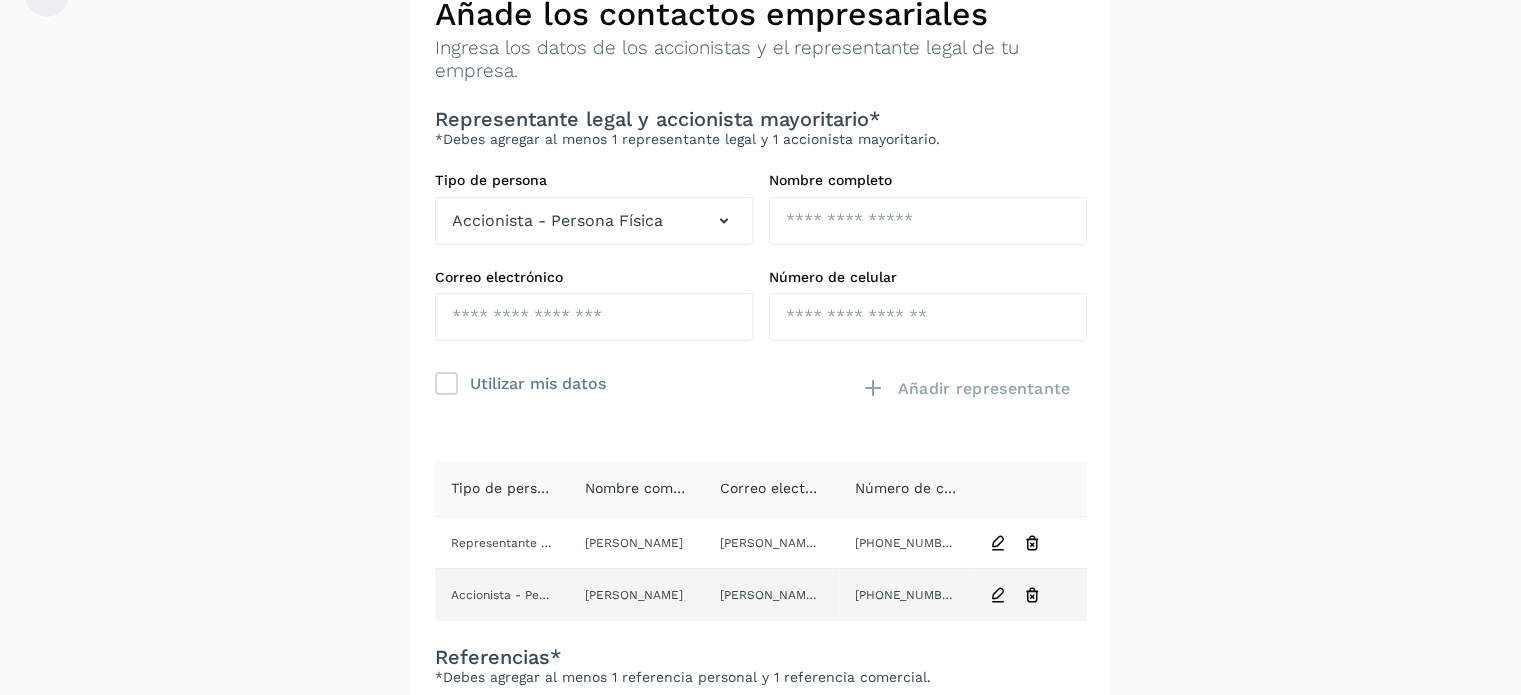 click at bounding box center [998, 595] 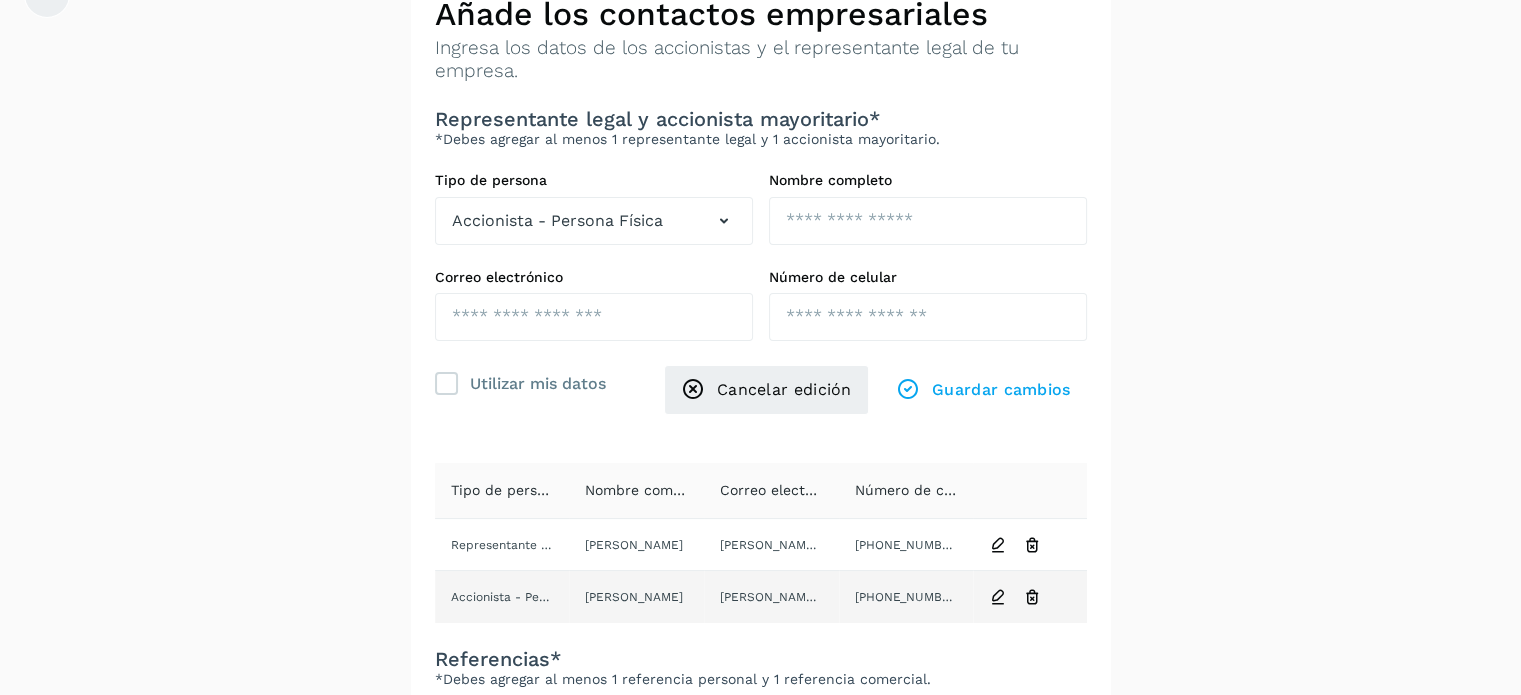 type on "**********" 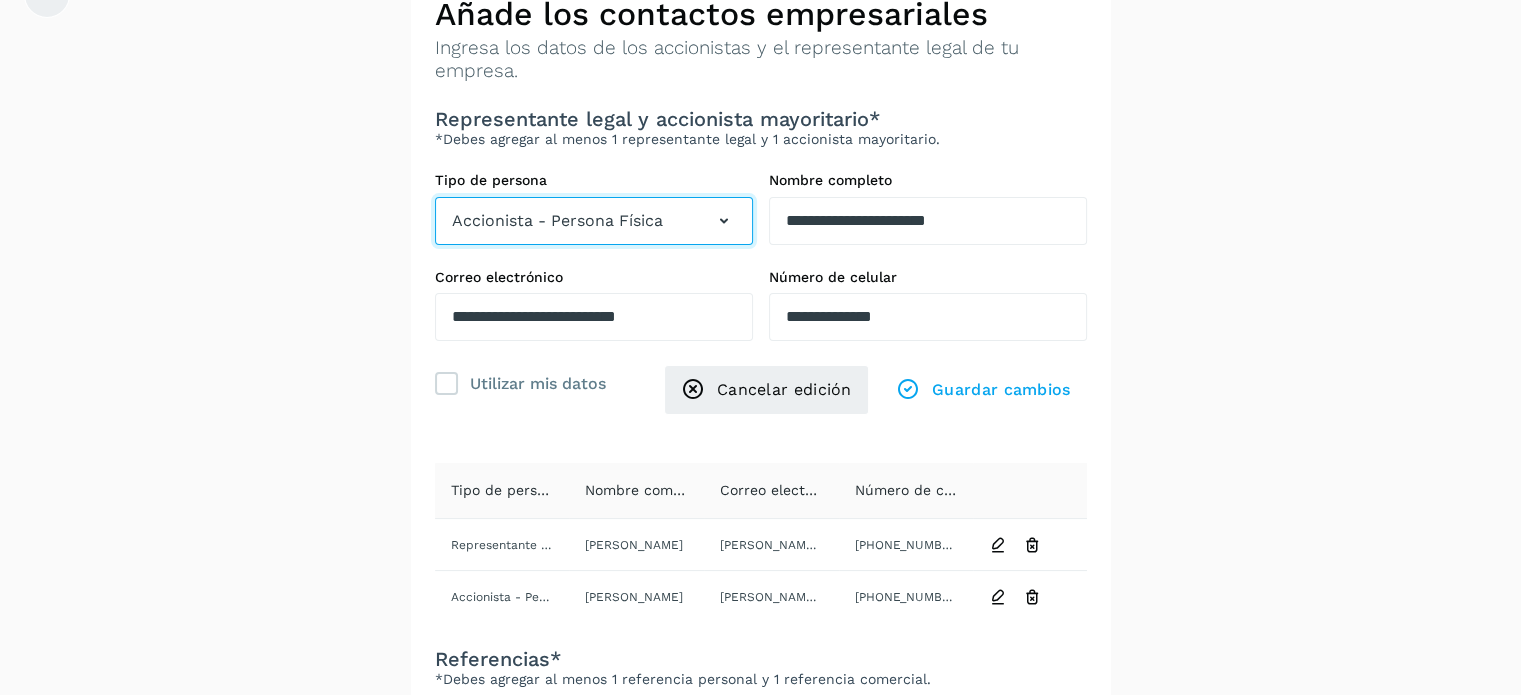 click on "Accionista - Persona Física" at bounding box center [594, 221] 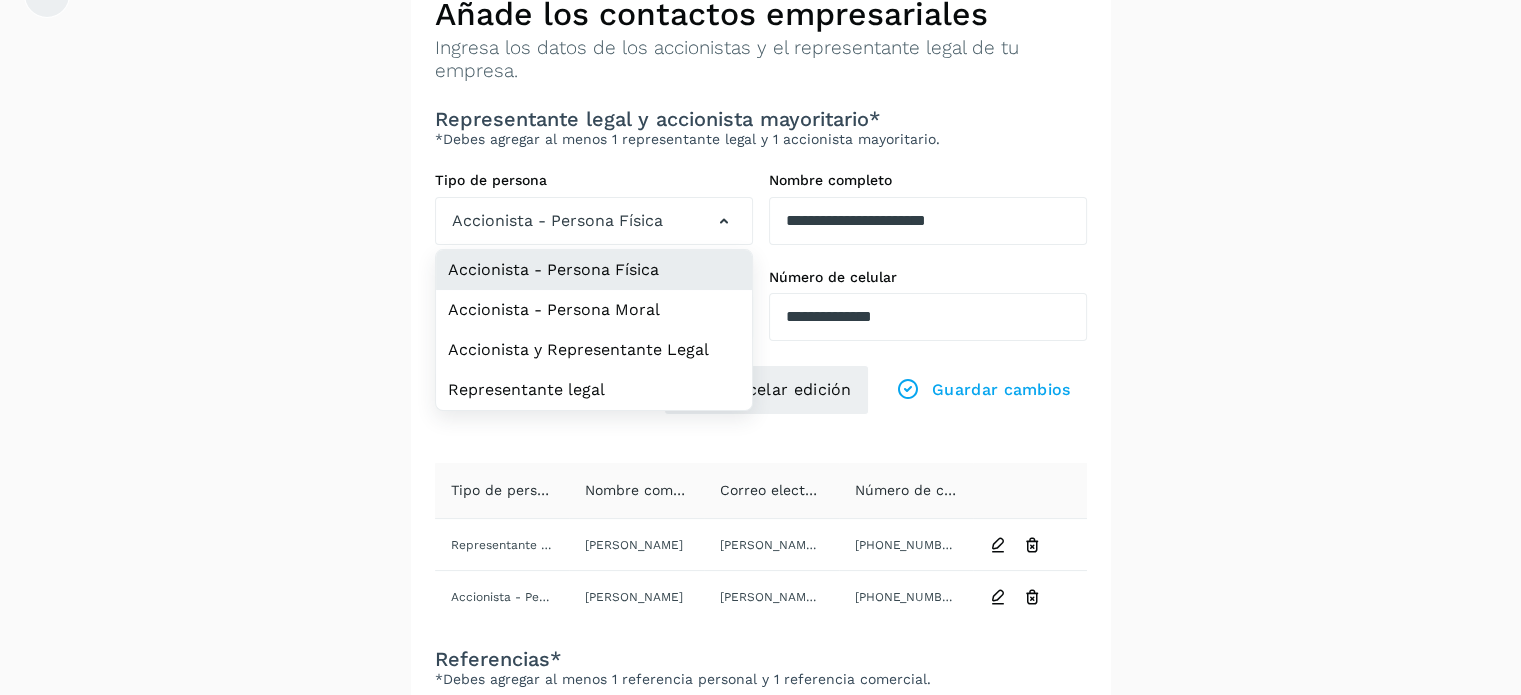 click on "Accionista - Persona Física" 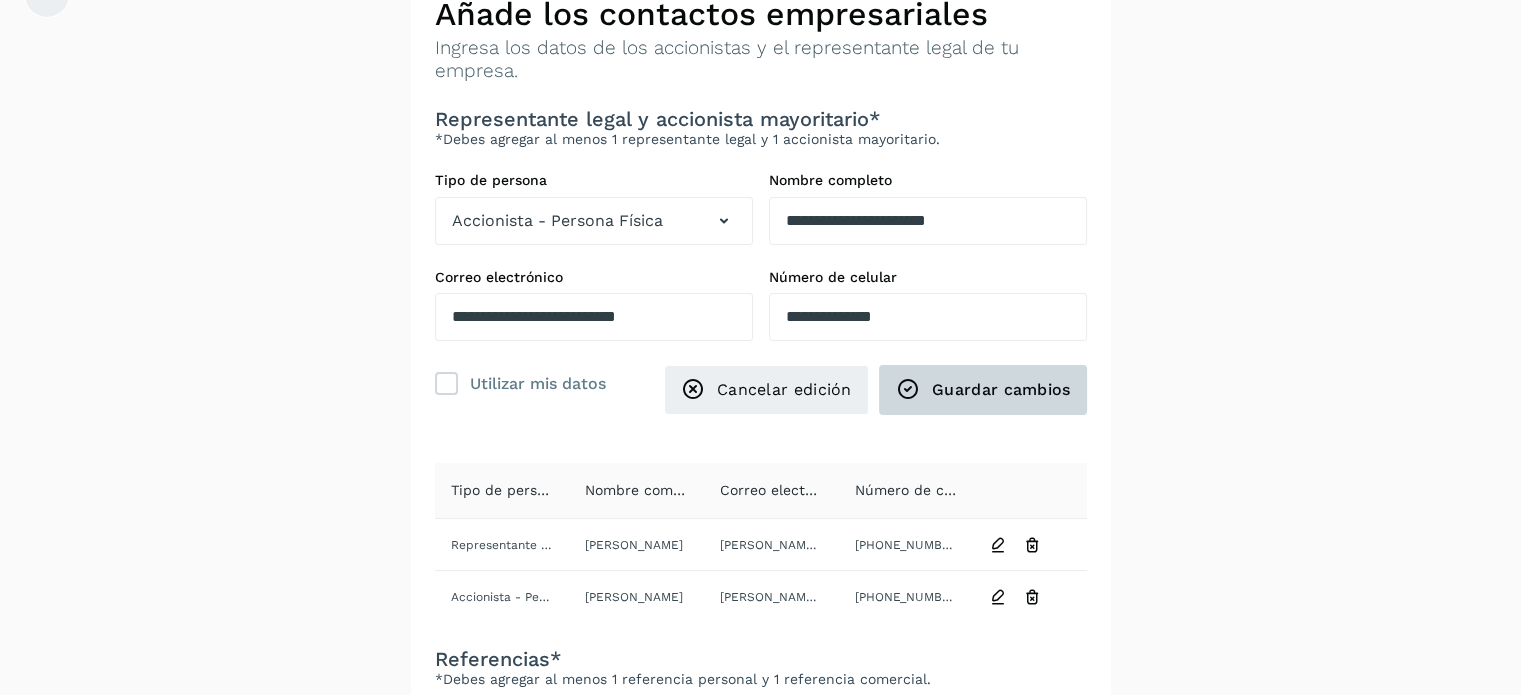 click on "Guardar cambios" 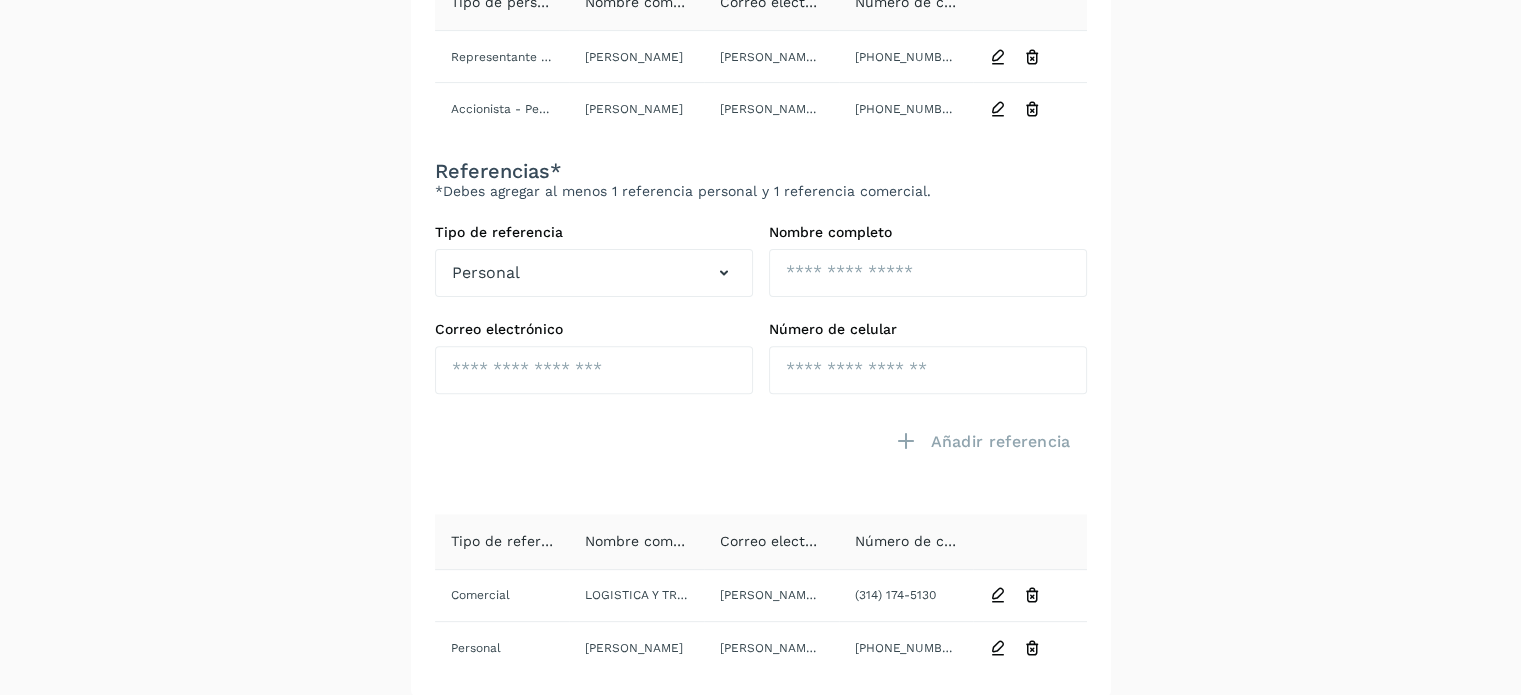 scroll, scrollTop: 599, scrollLeft: 0, axis: vertical 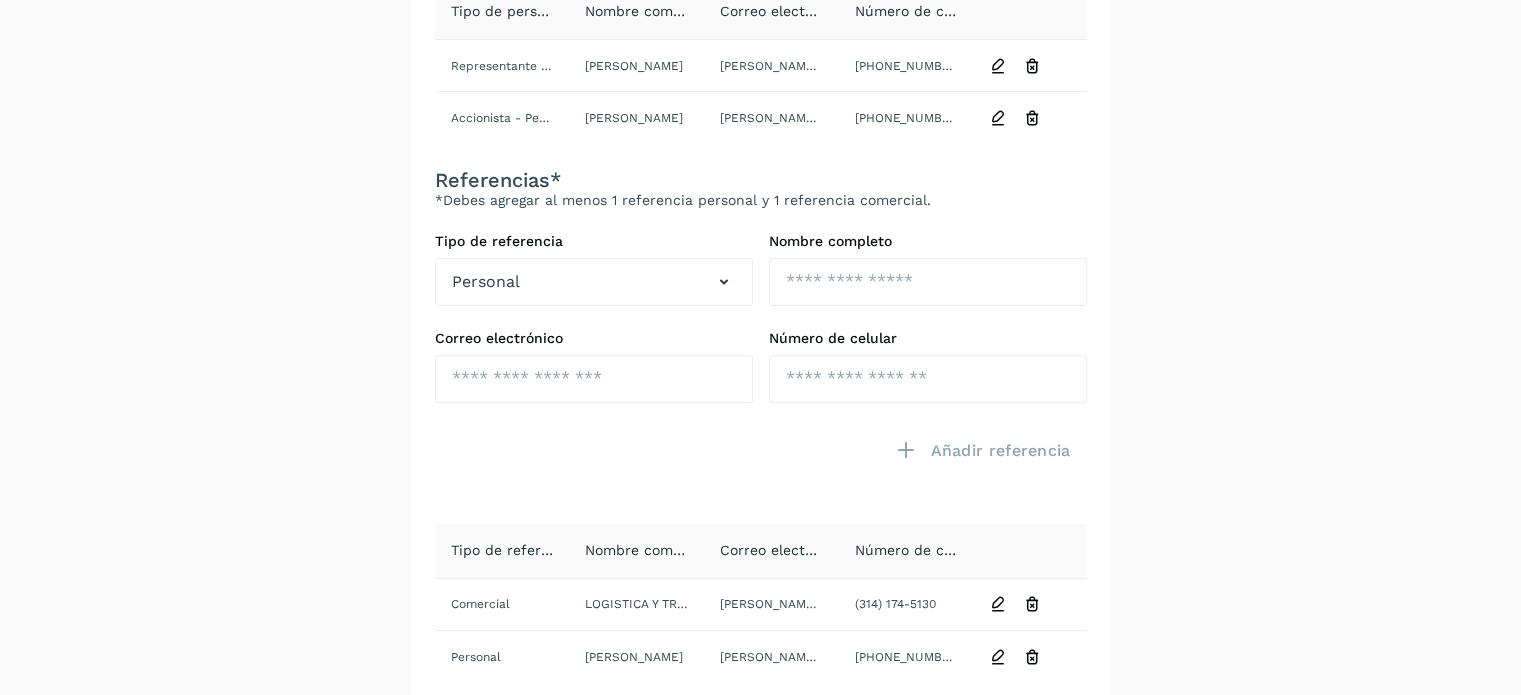 click on "**********" at bounding box center [760, 100] 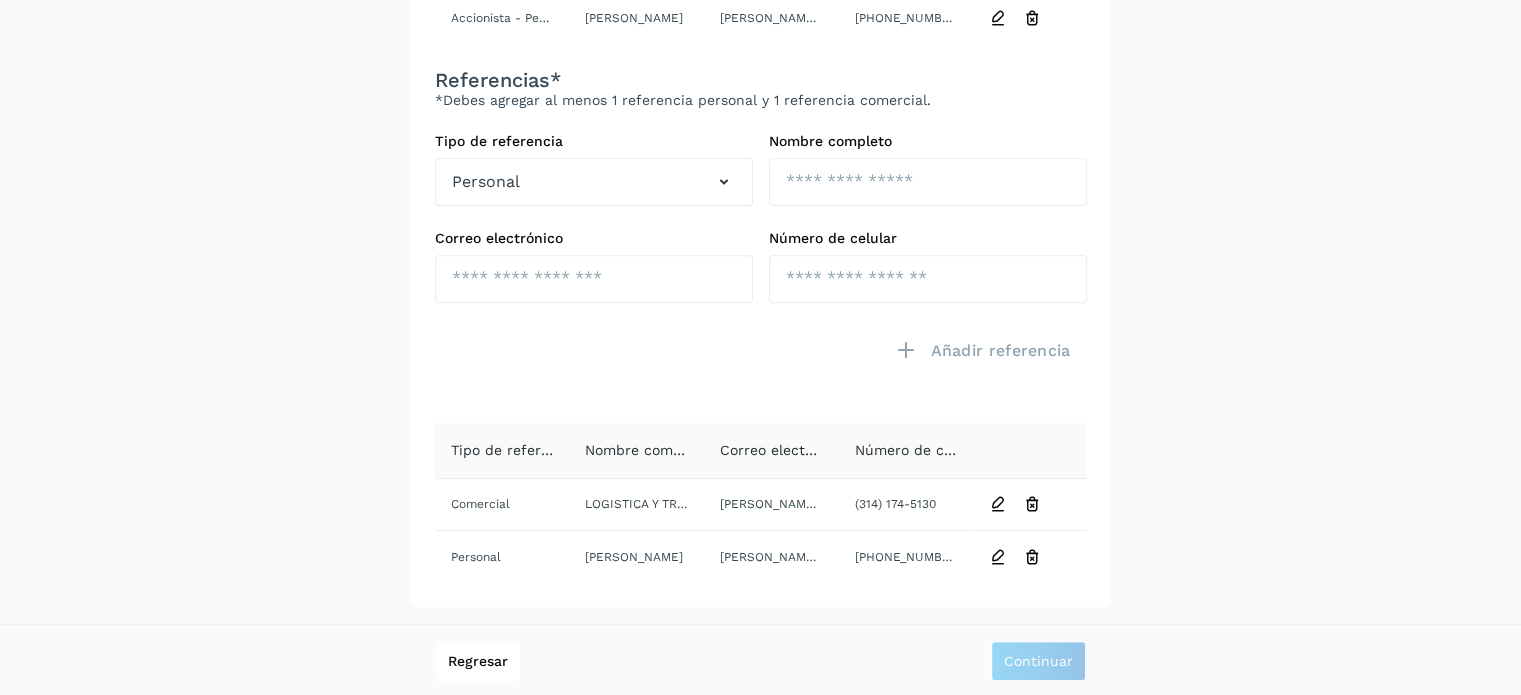 click on "**********" at bounding box center (760, 0) 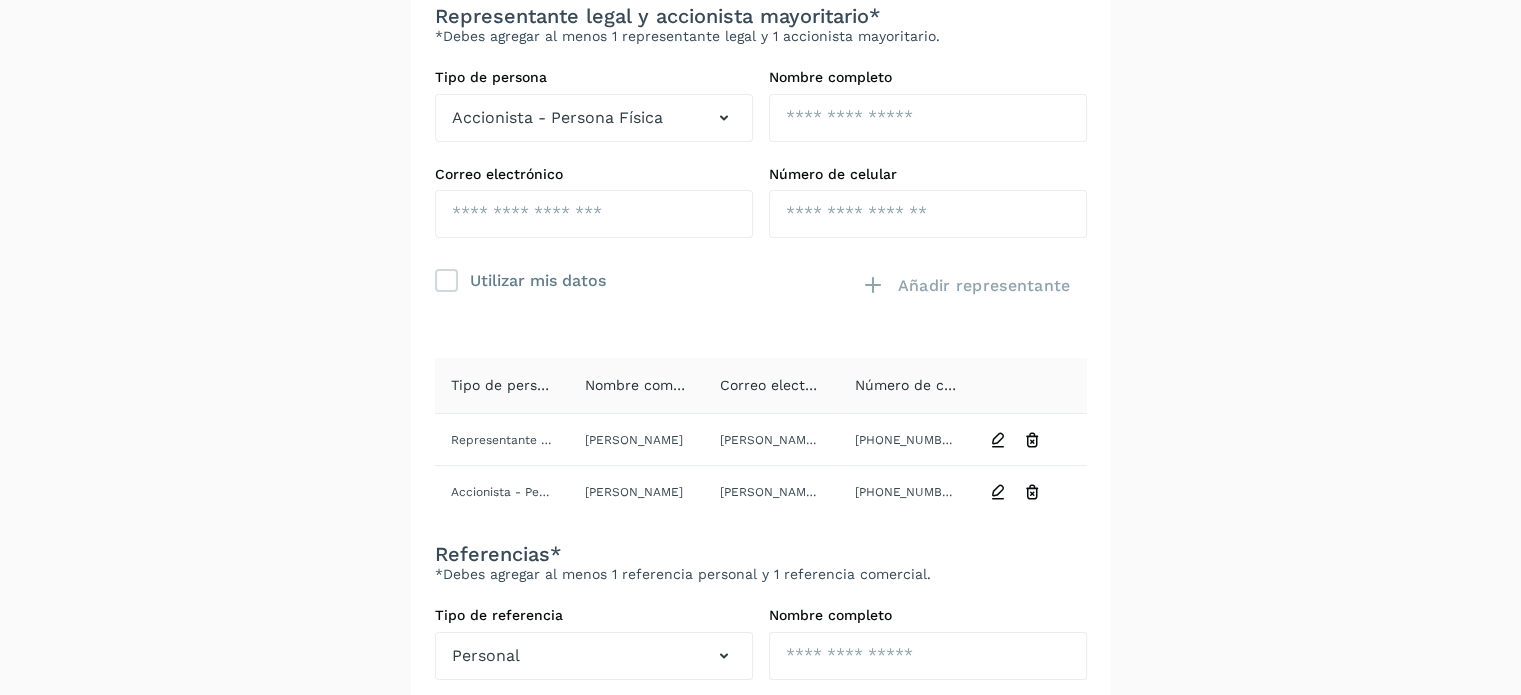 scroll, scrollTop: 224, scrollLeft: 0, axis: vertical 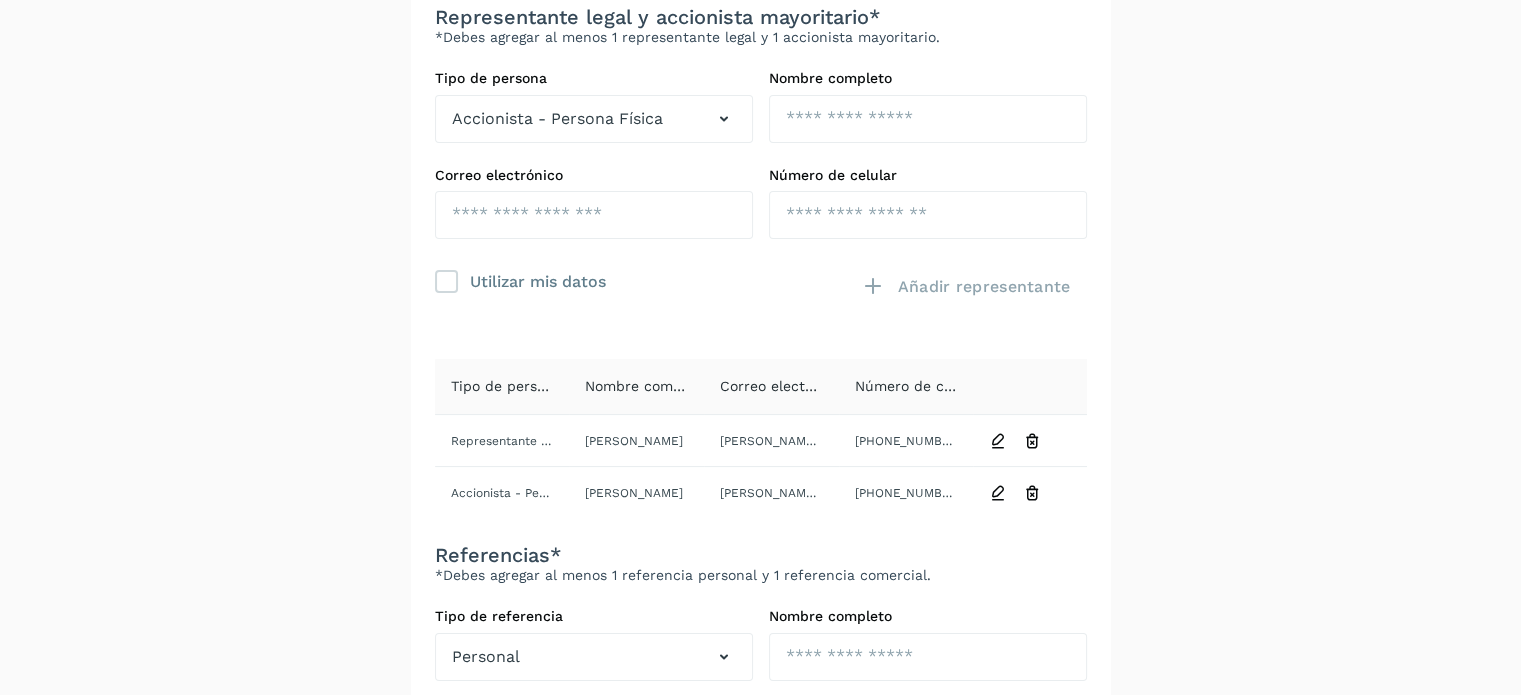 click on "**********" at bounding box center (760, 475) 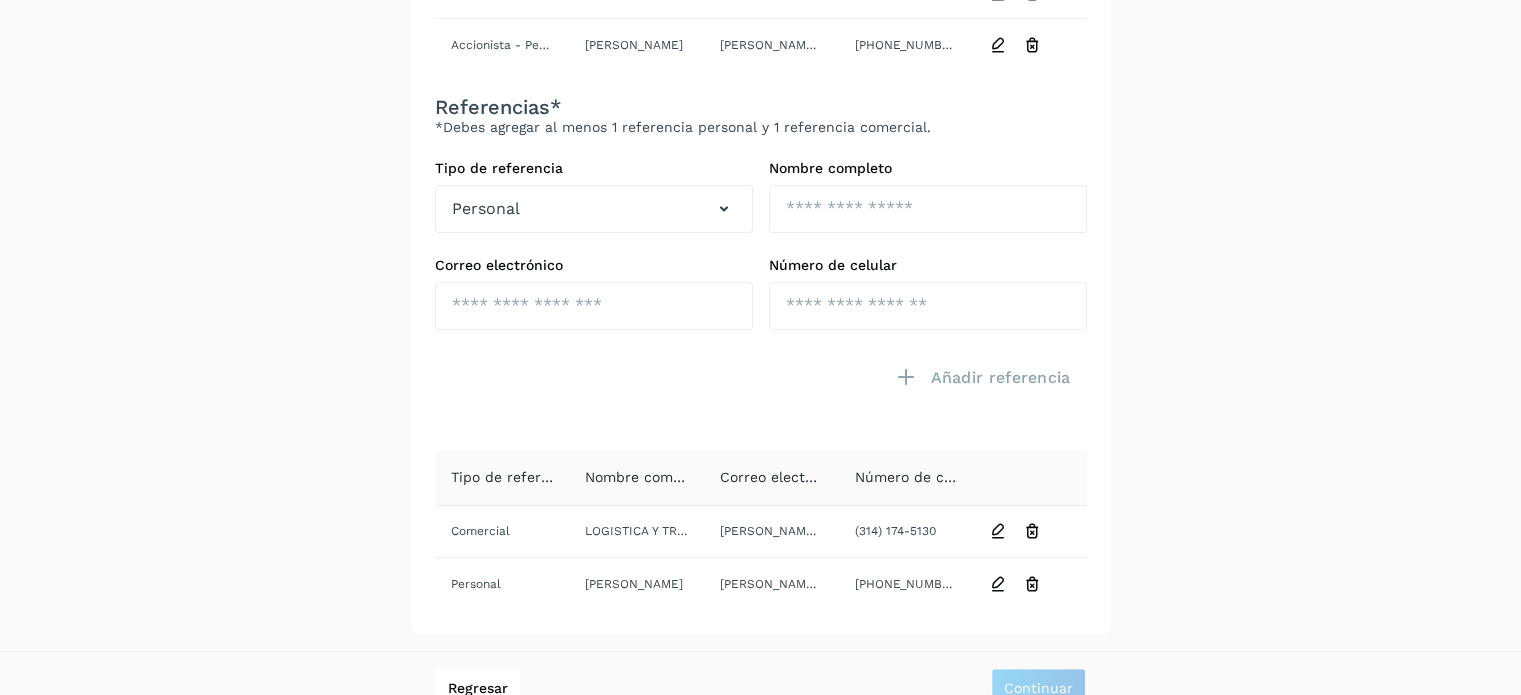 scroll, scrollTop: 699, scrollLeft: 0, axis: vertical 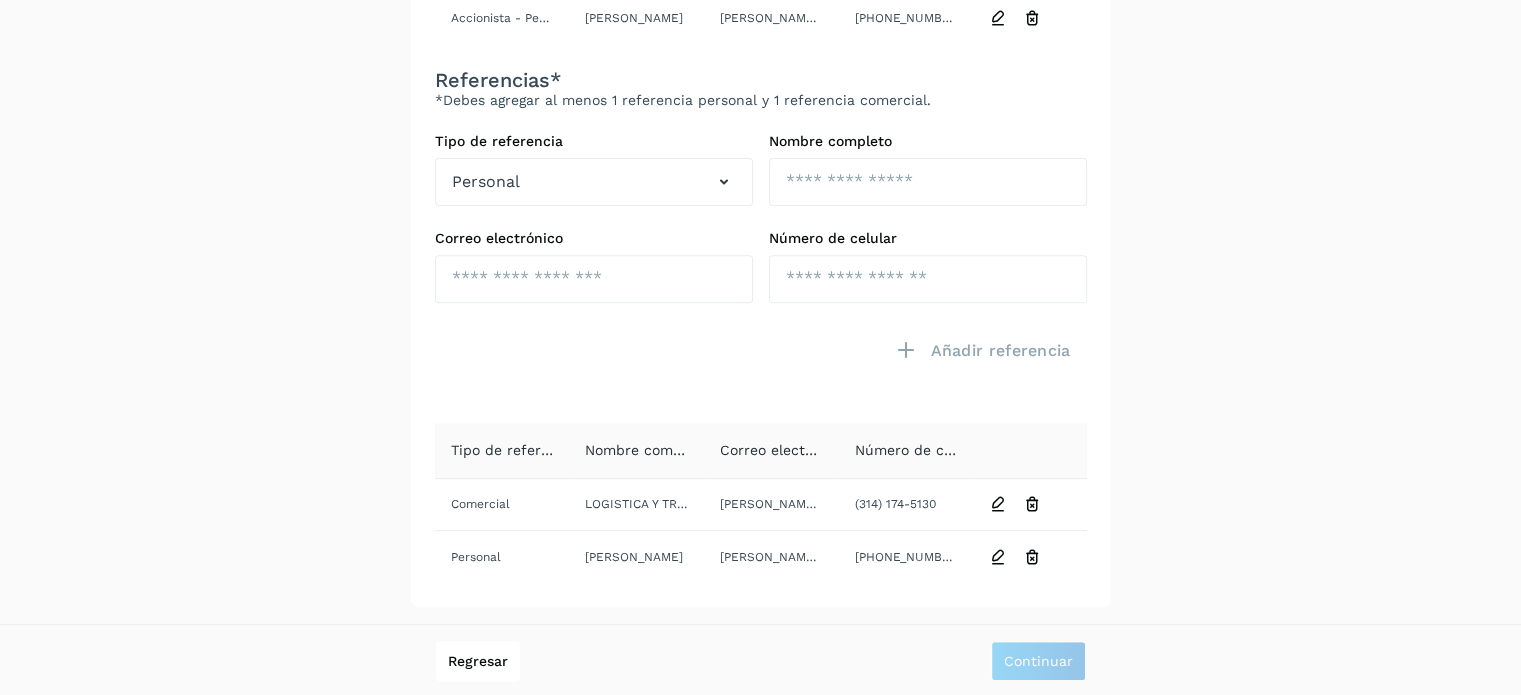 click on "**********" at bounding box center (760, 0) 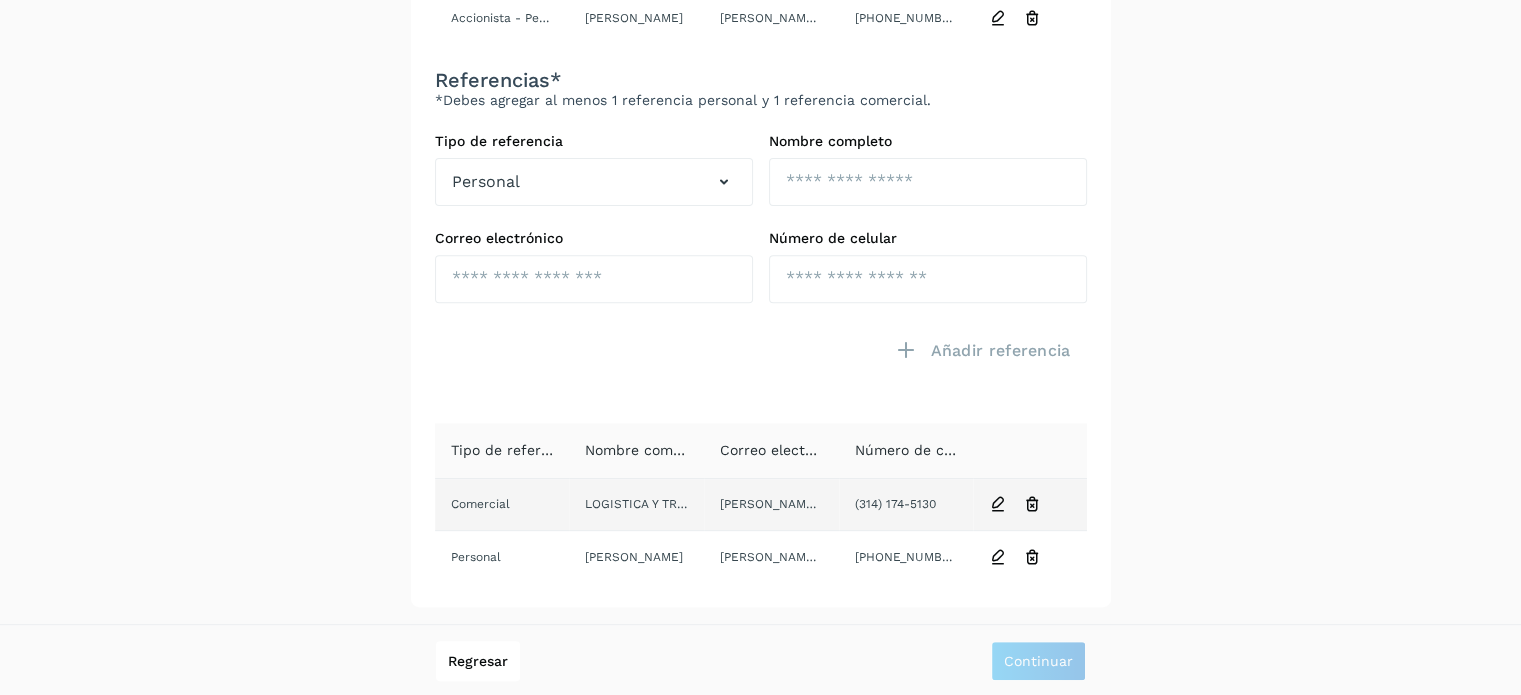 click at bounding box center (998, 504) 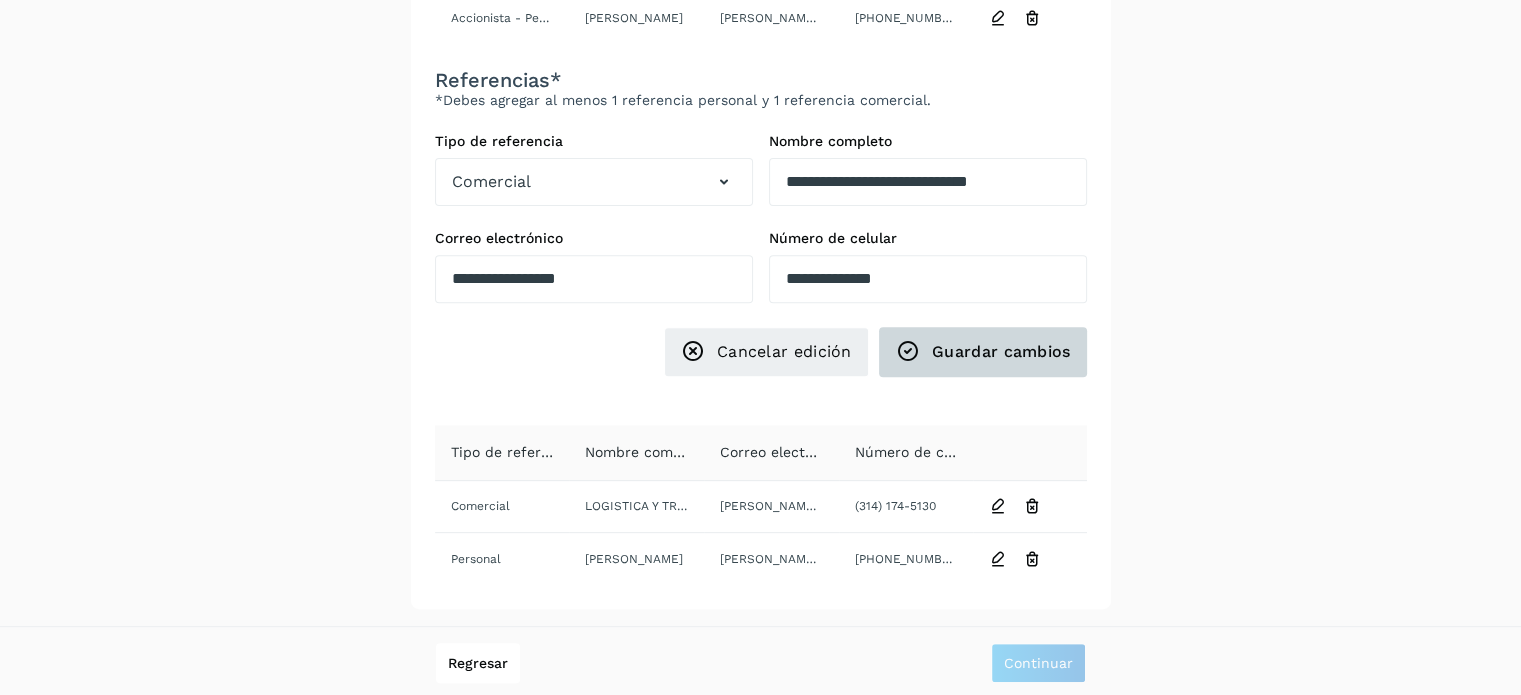 click on "Guardar cambios" 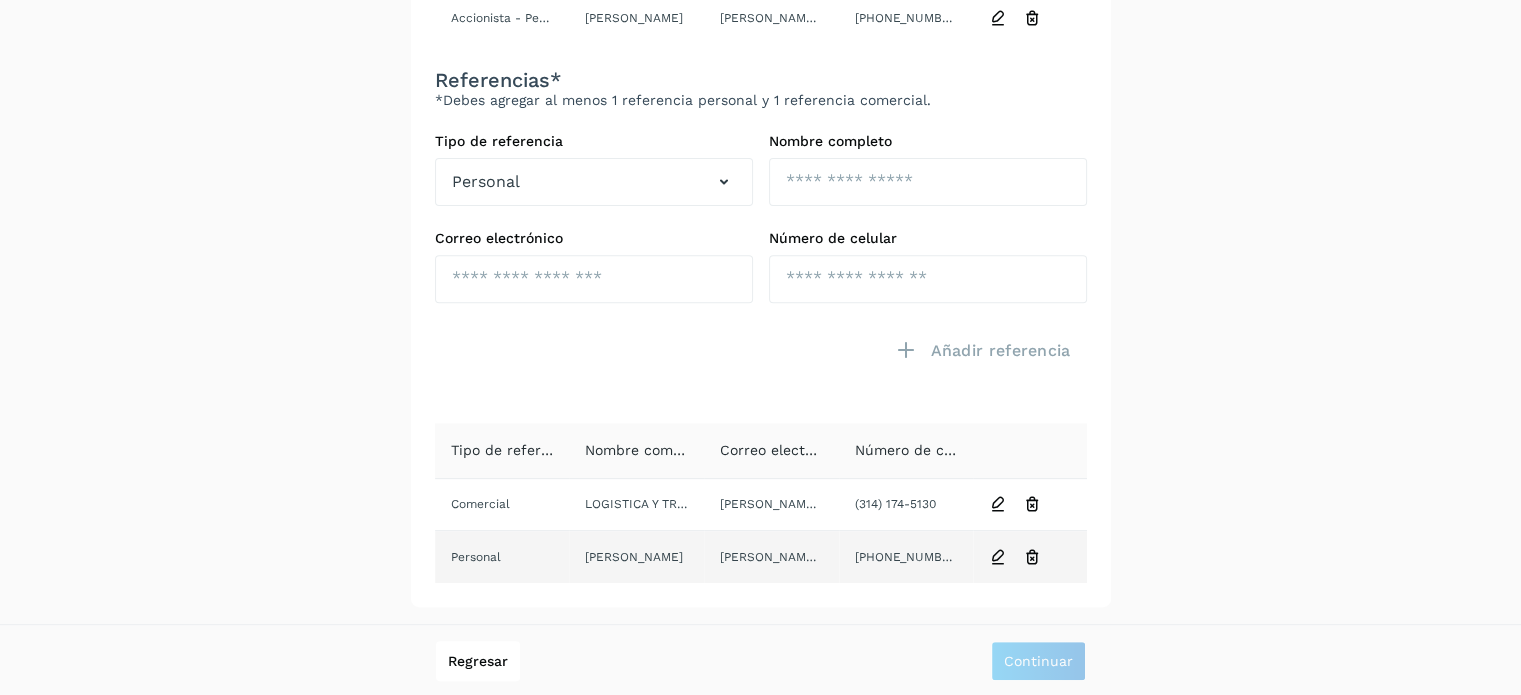click at bounding box center (998, 557) 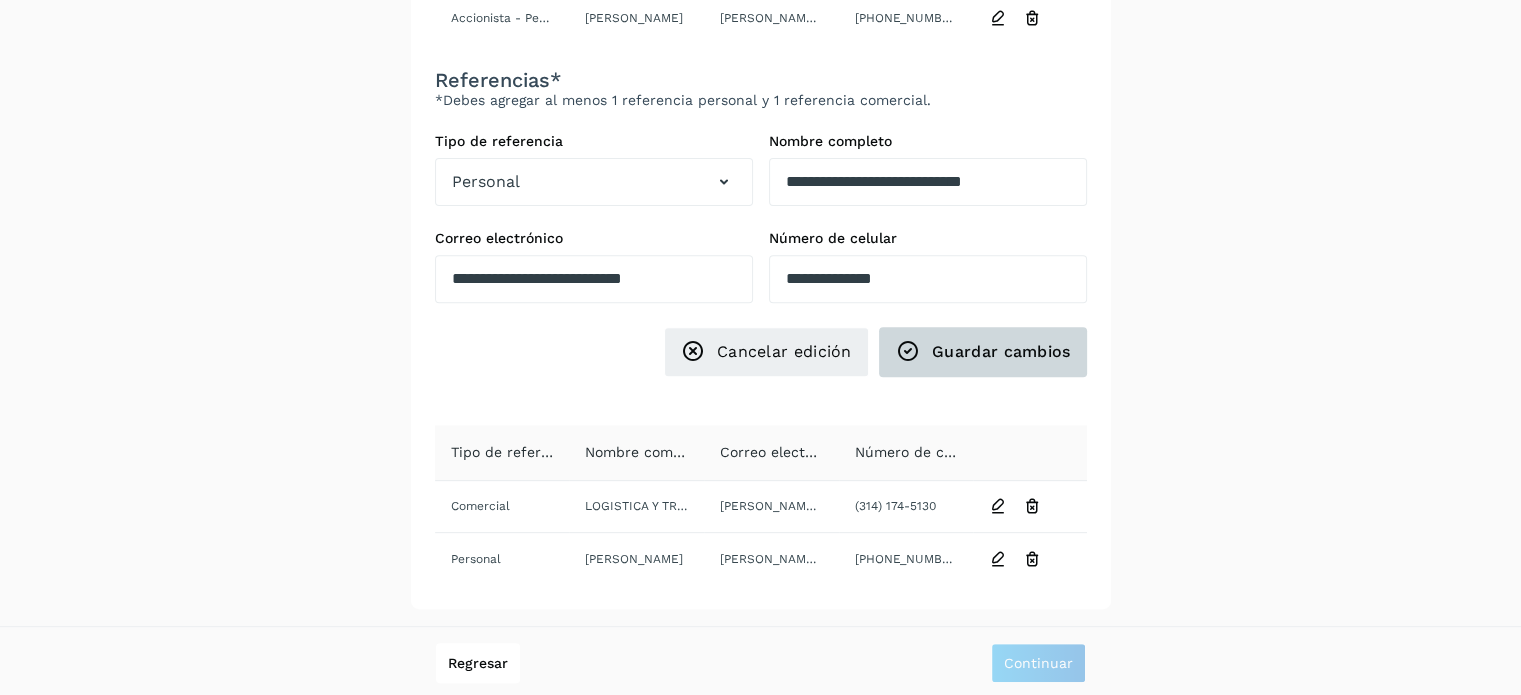 click on "Guardar cambios" 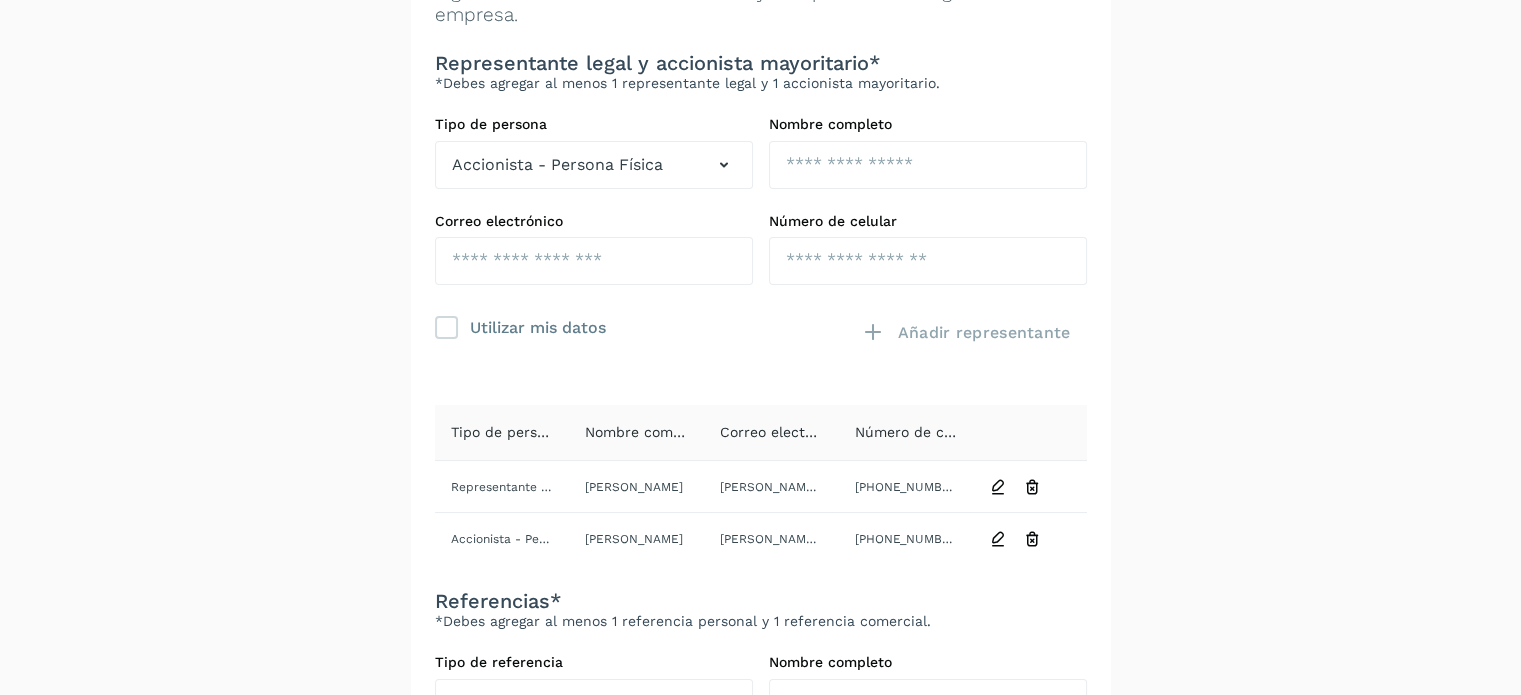 scroll, scrollTop: 212, scrollLeft: 0, axis: vertical 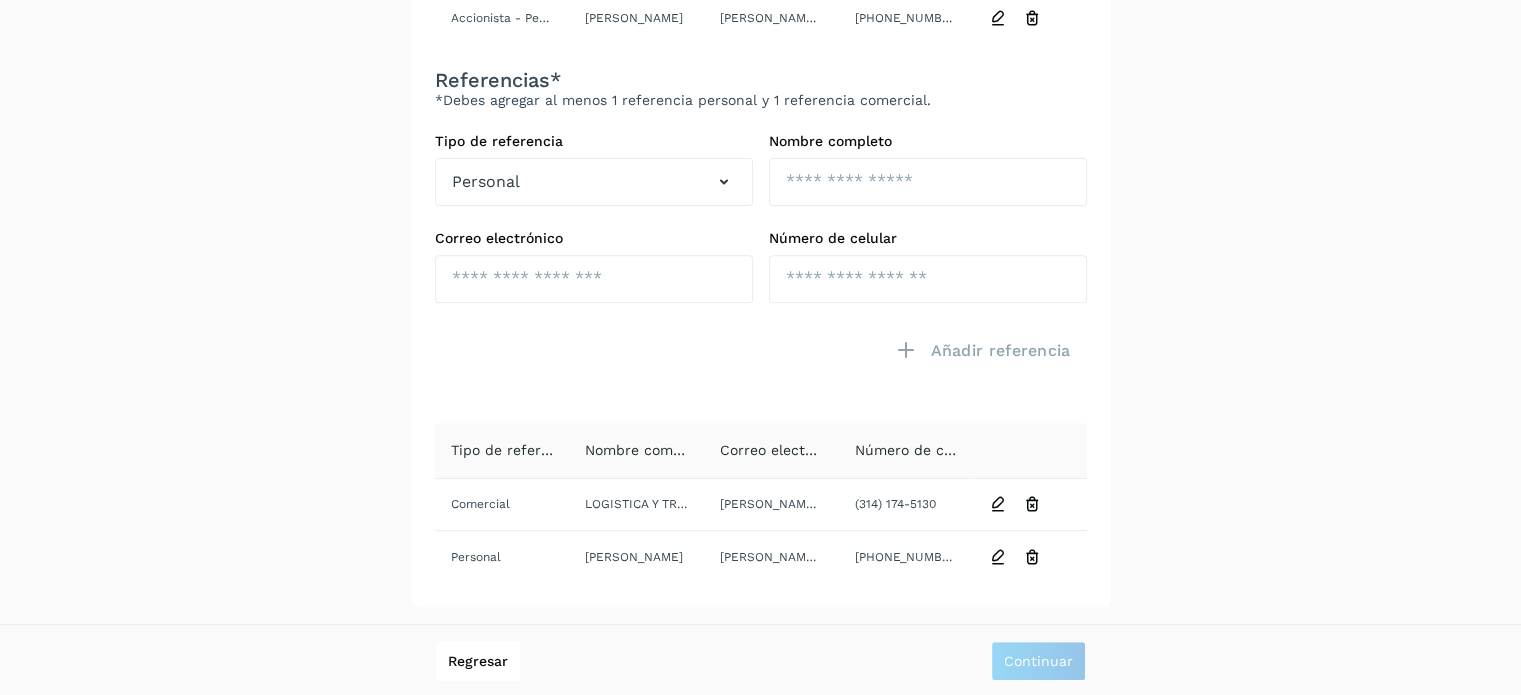 click on "**********" at bounding box center (760, 0) 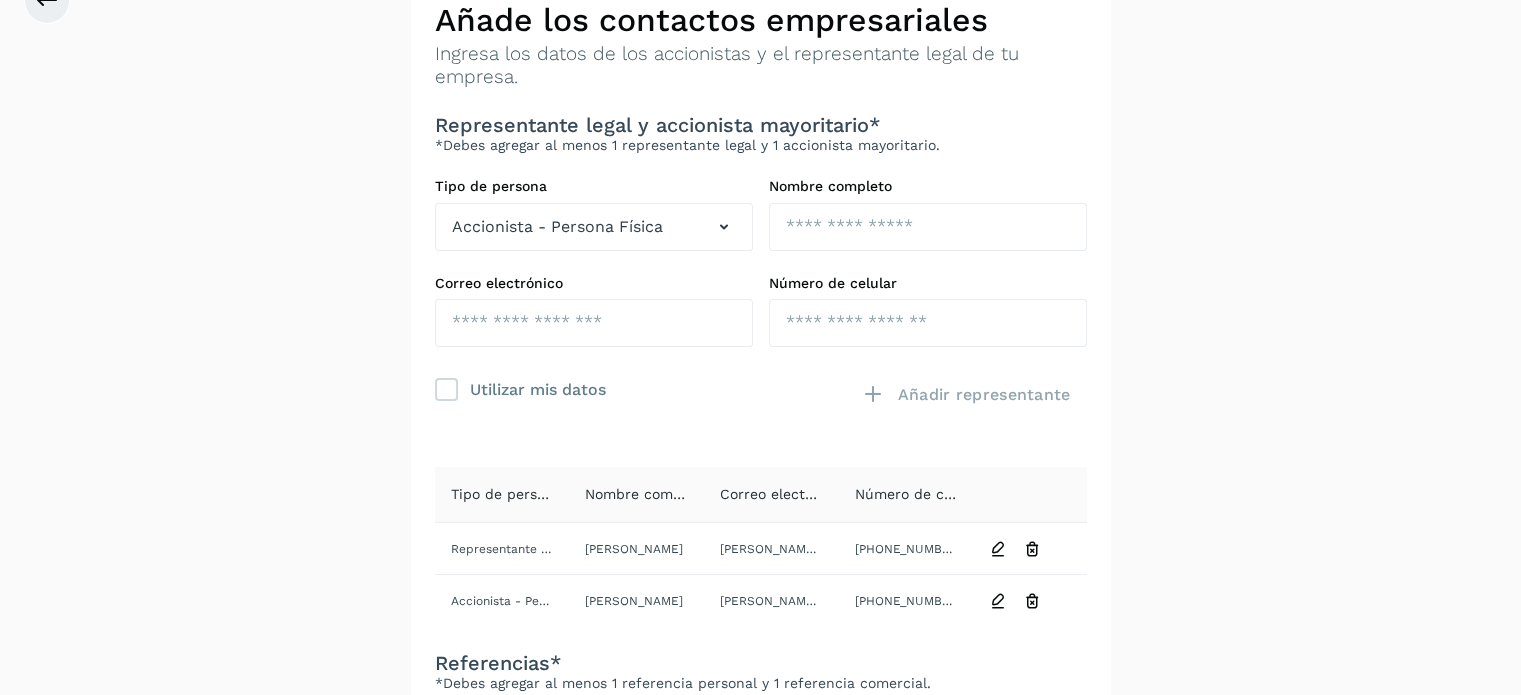 scroll, scrollTop: 0, scrollLeft: 0, axis: both 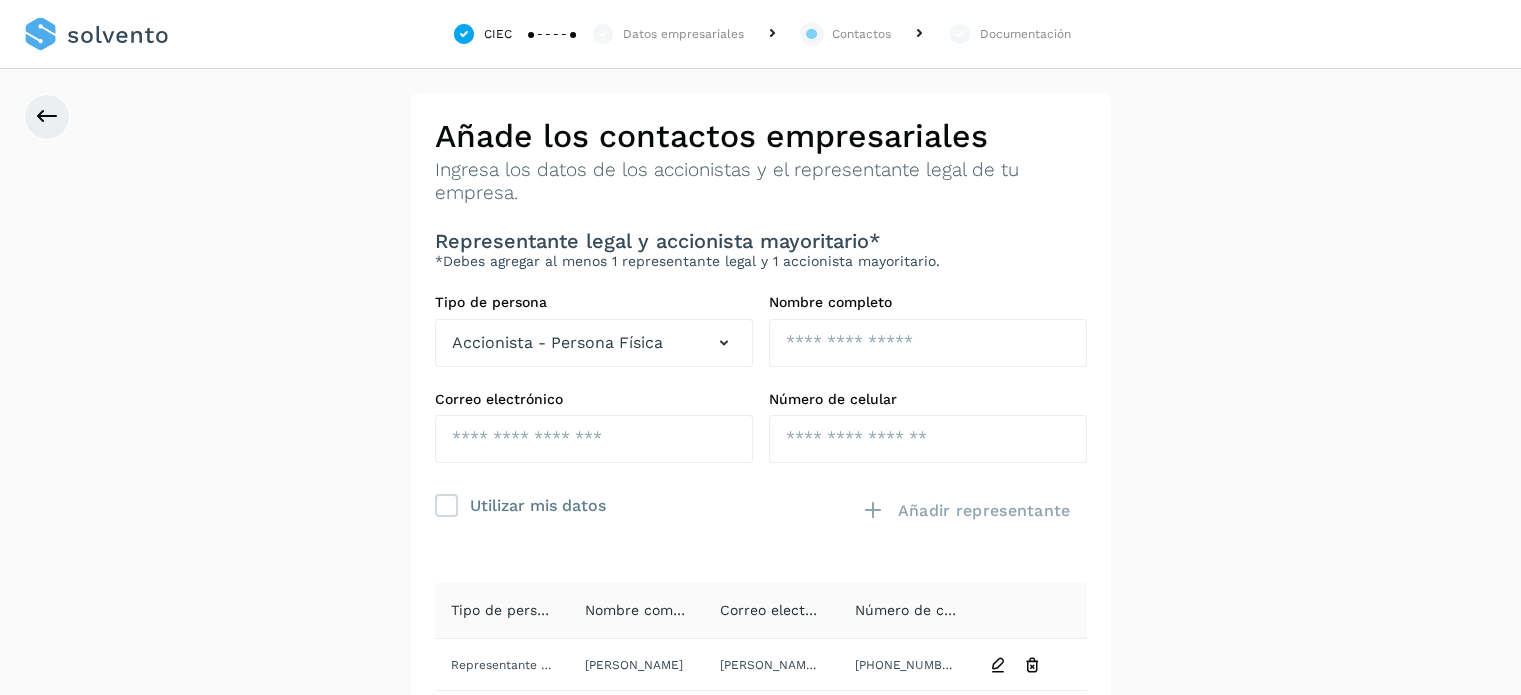 click on "**********" at bounding box center [760, 699] 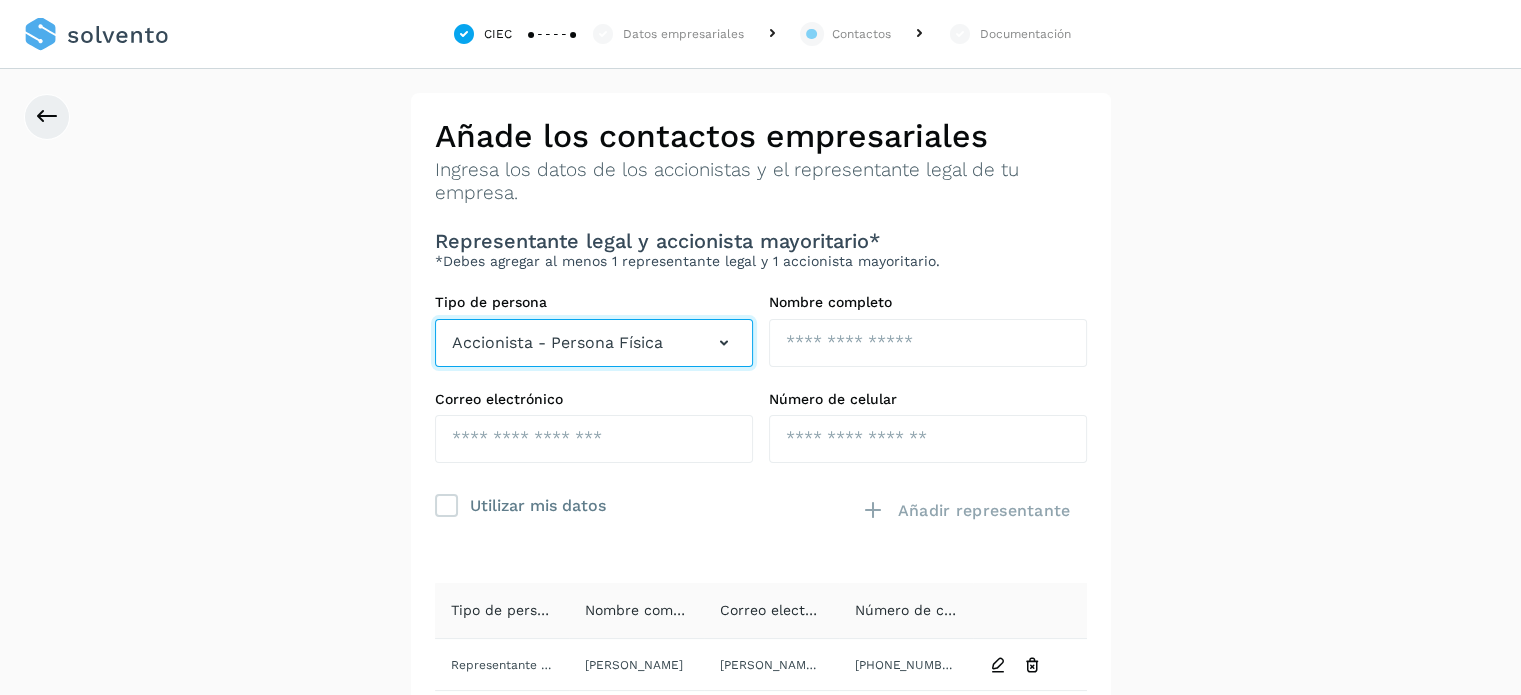 click at bounding box center [724, 343] 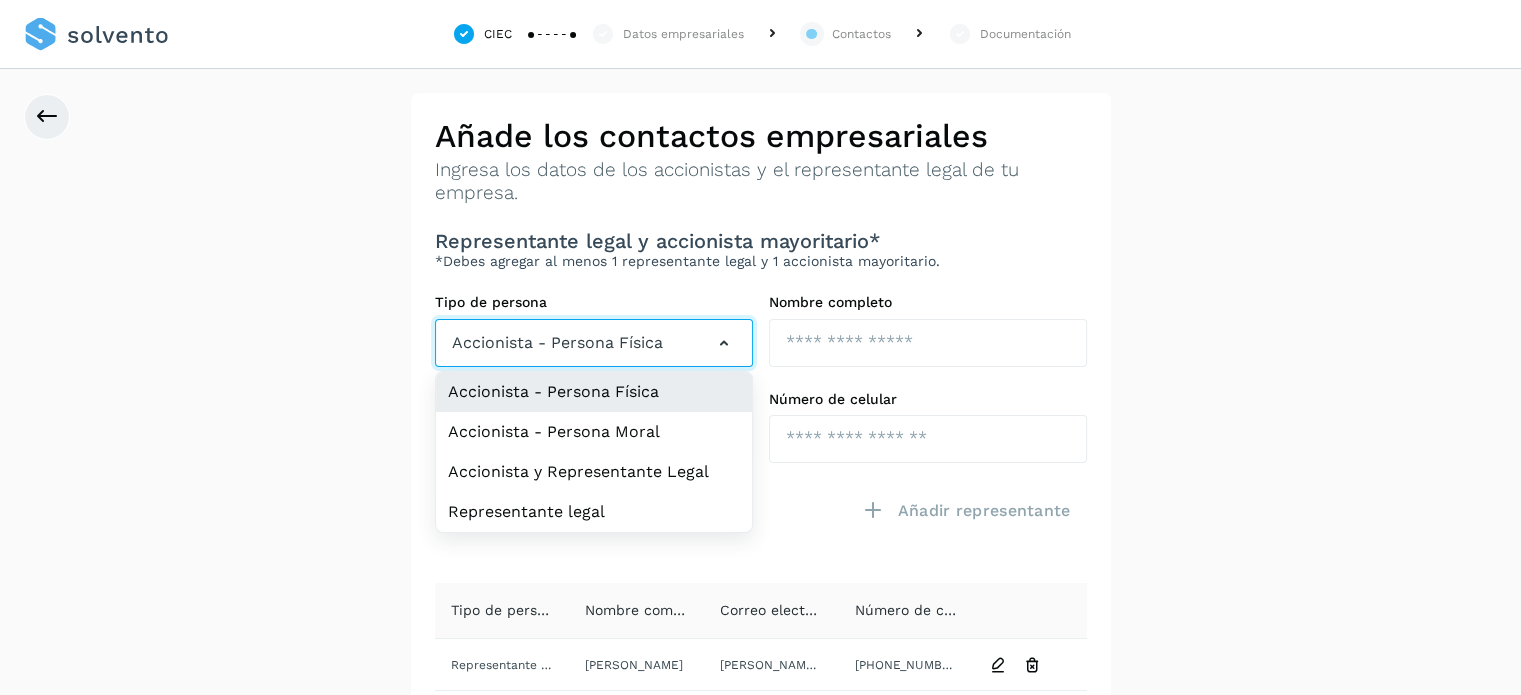 click at bounding box center (724, 343) 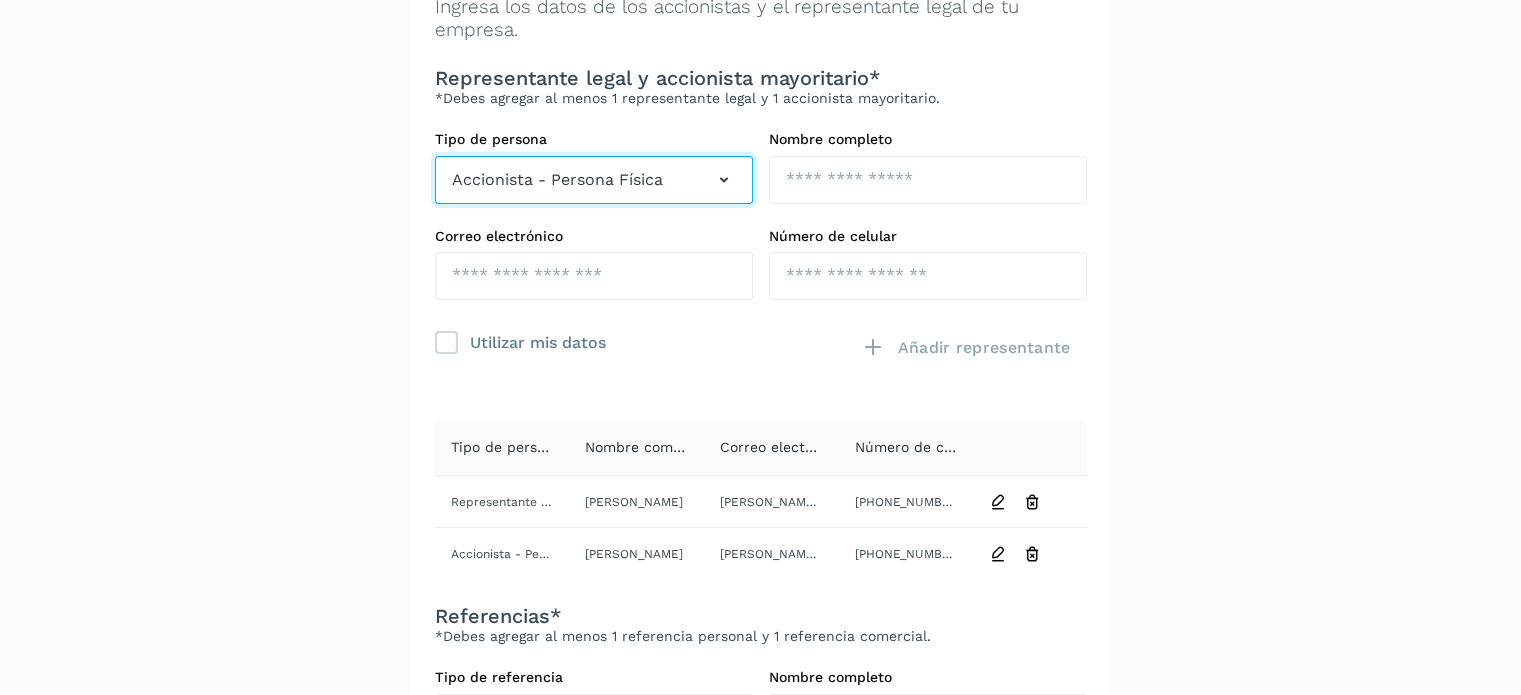 scroll, scrollTop: 200, scrollLeft: 0, axis: vertical 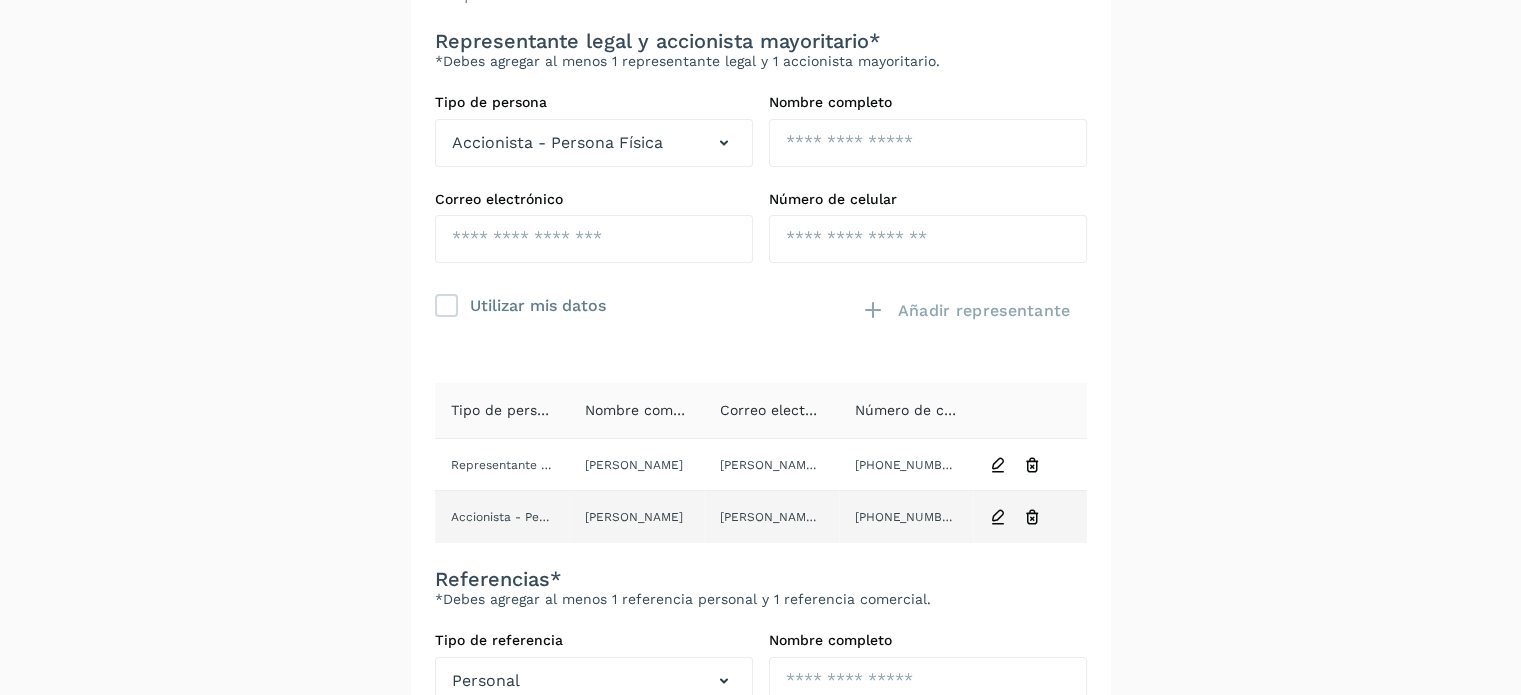 click at bounding box center [998, 517] 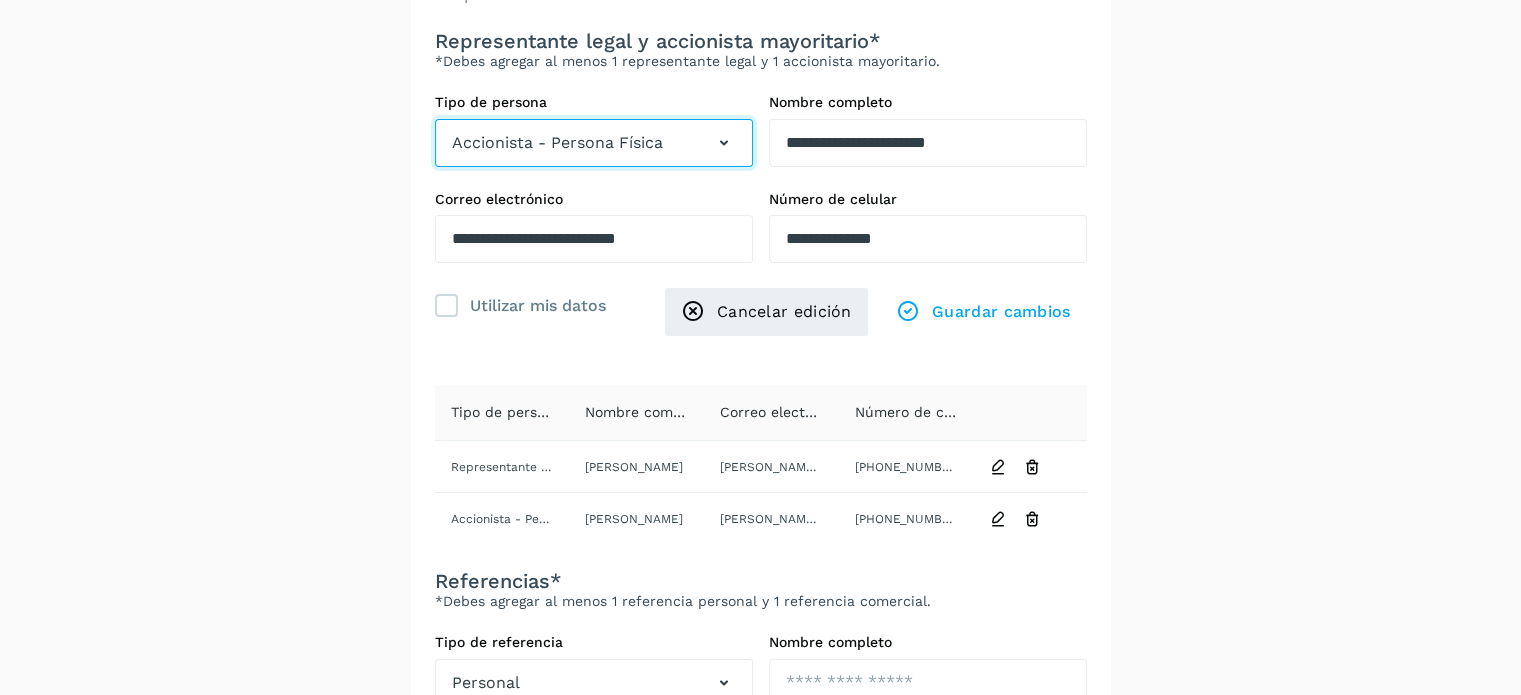 click at bounding box center (724, 143) 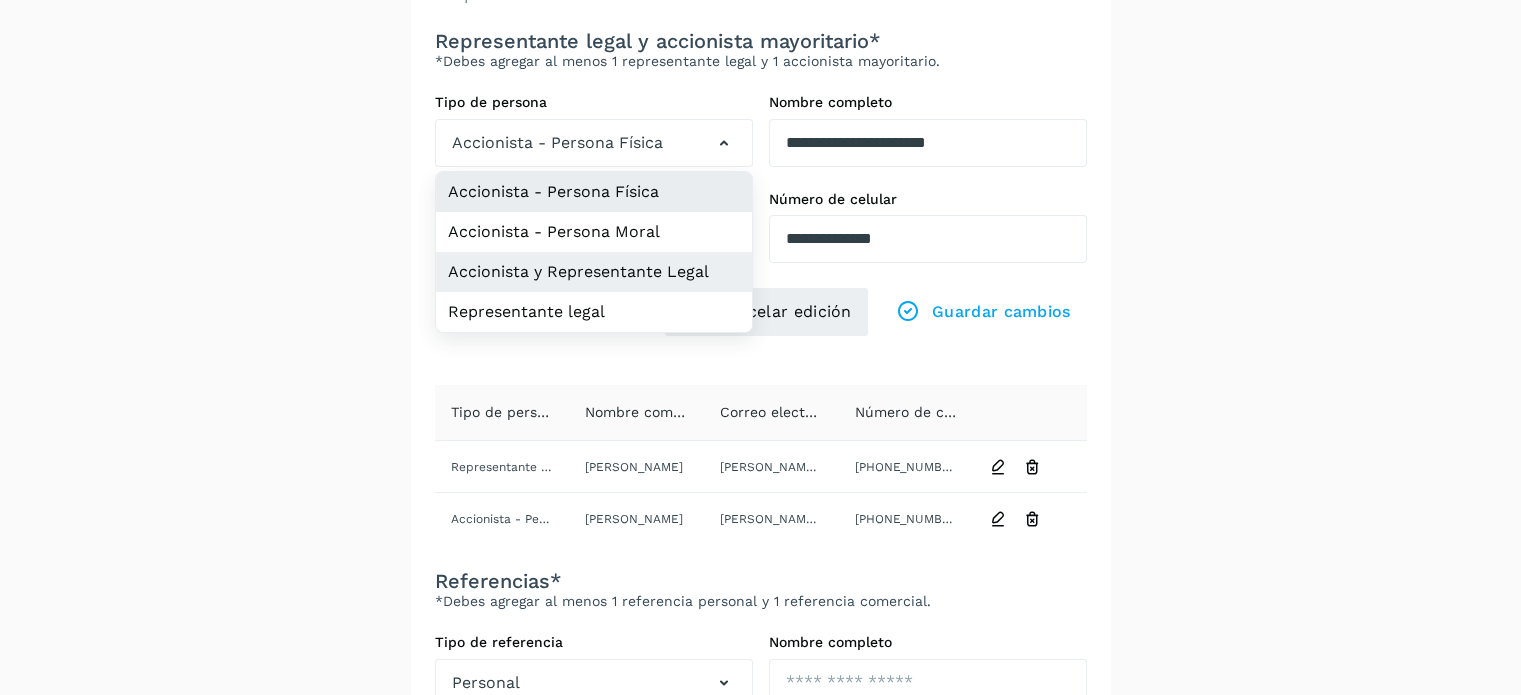 click on "Accionista y Representante Legal" 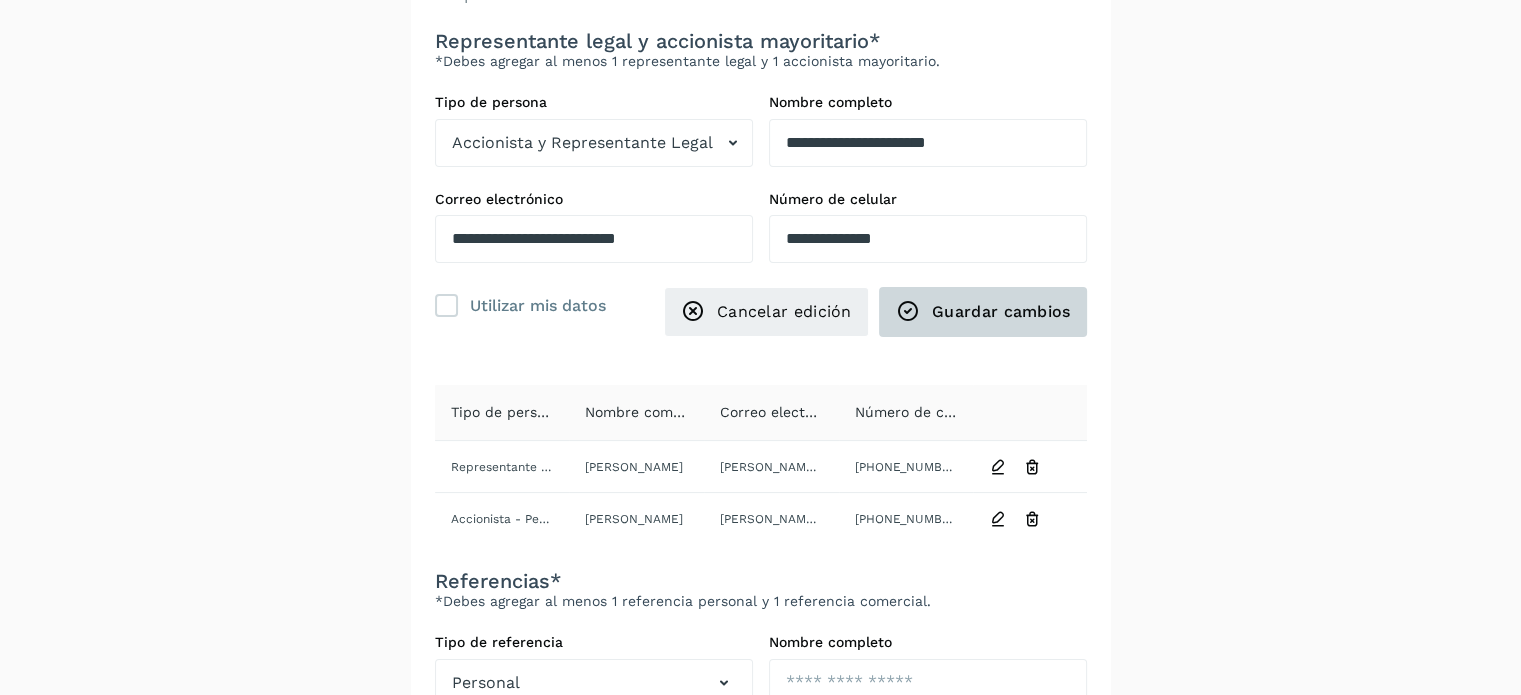 click on "Guardar cambios" 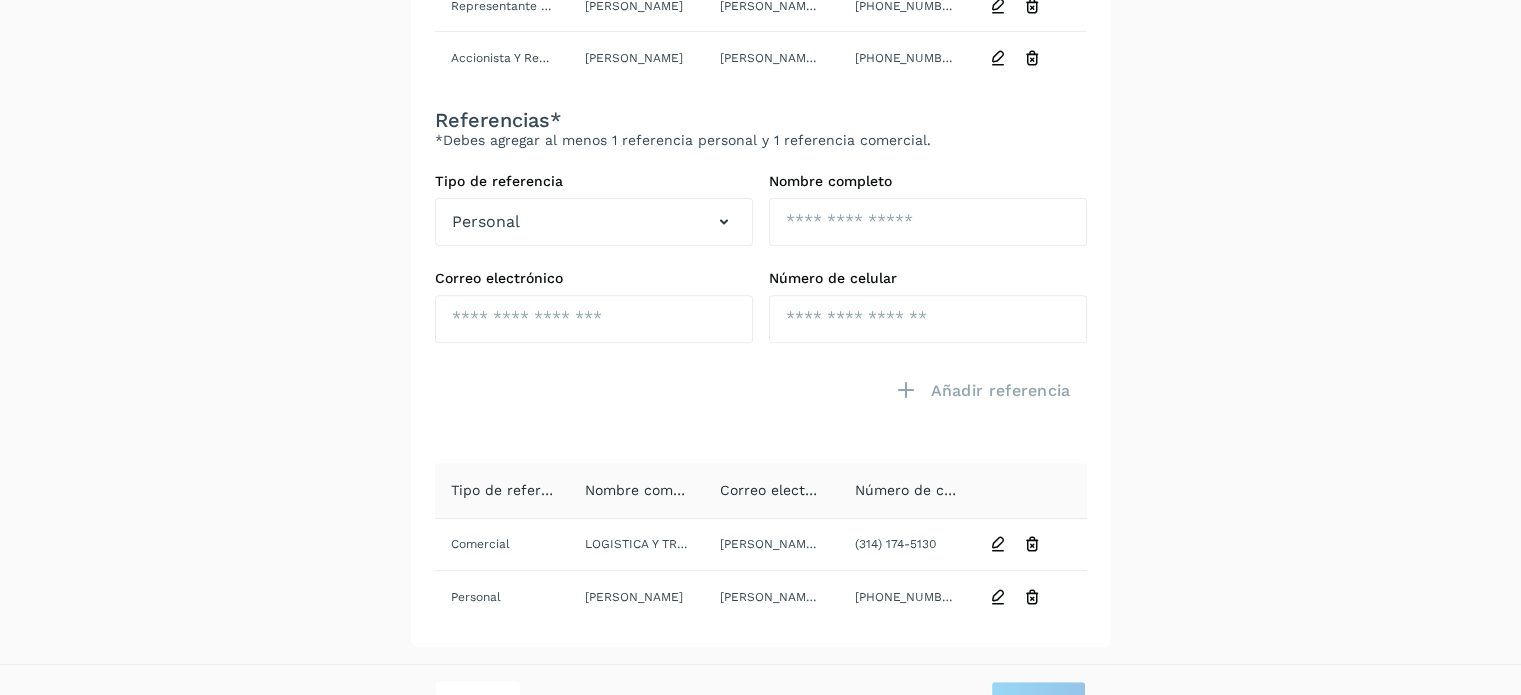 scroll, scrollTop: 699, scrollLeft: 0, axis: vertical 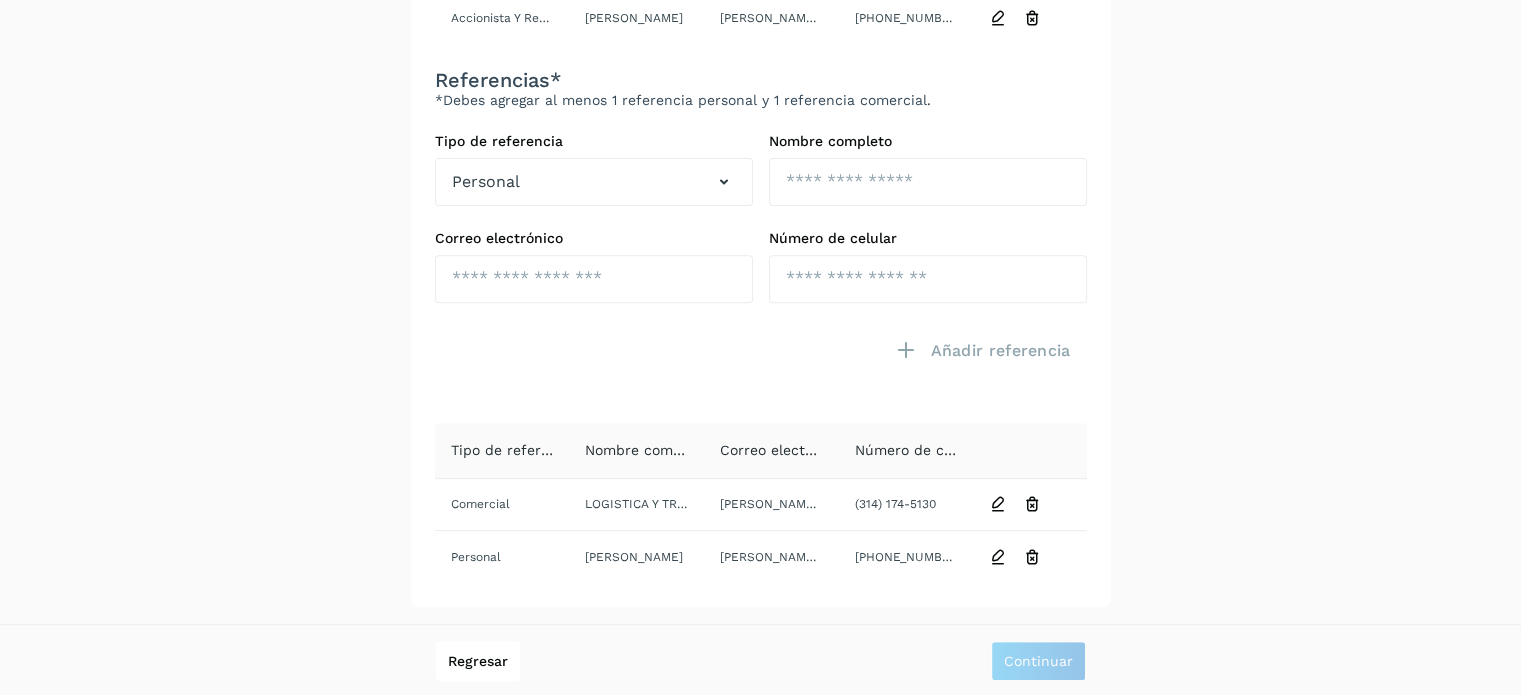 click on "**********" at bounding box center [760, 0] 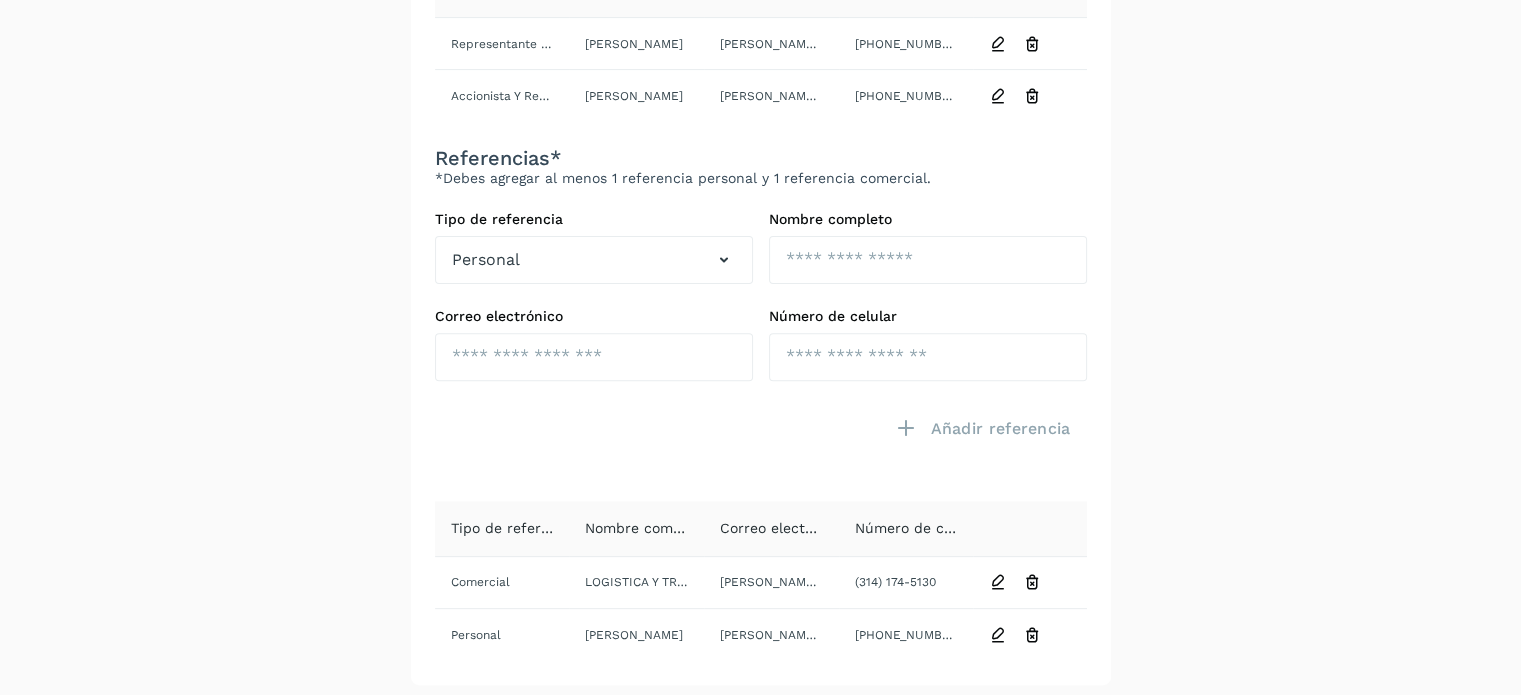 scroll, scrollTop: 599, scrollLeft: 0, axis: vertical 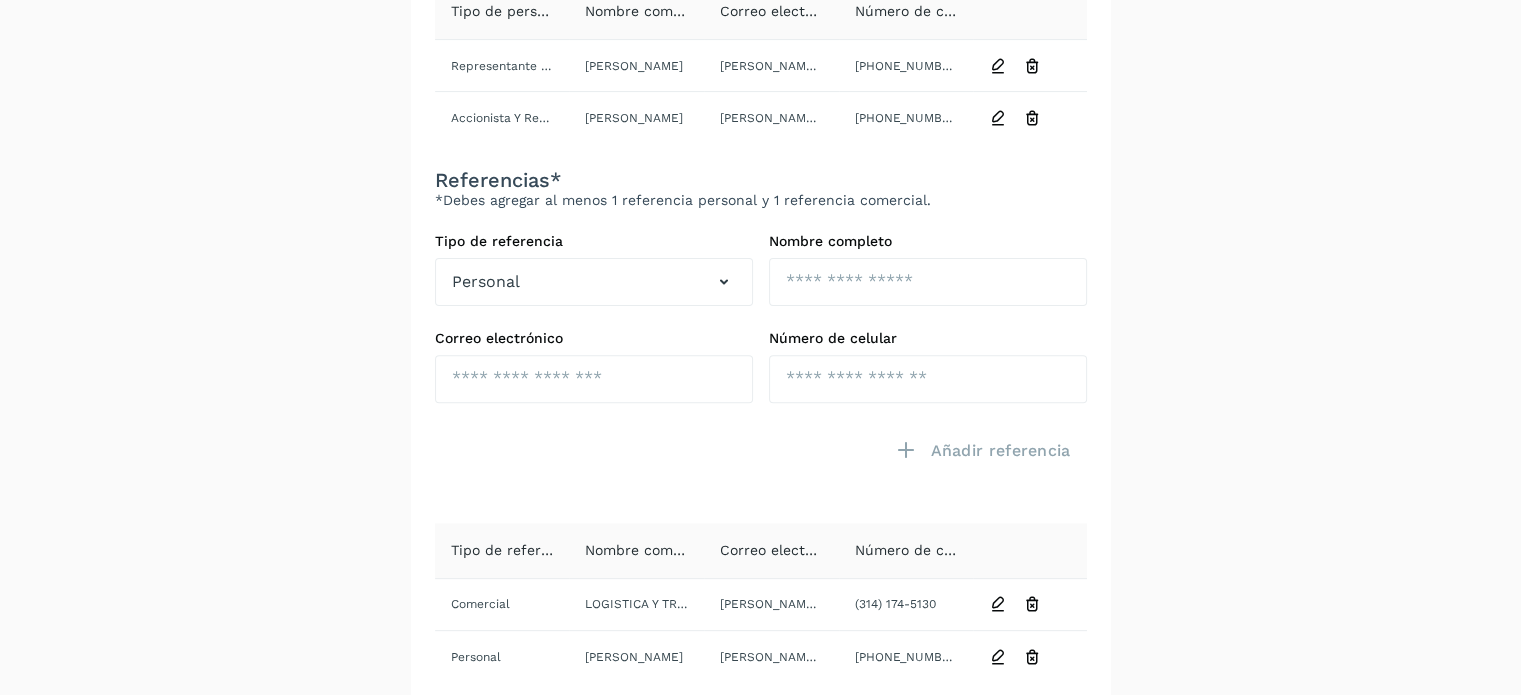 click on "**********" at bounding box center (760, 100) 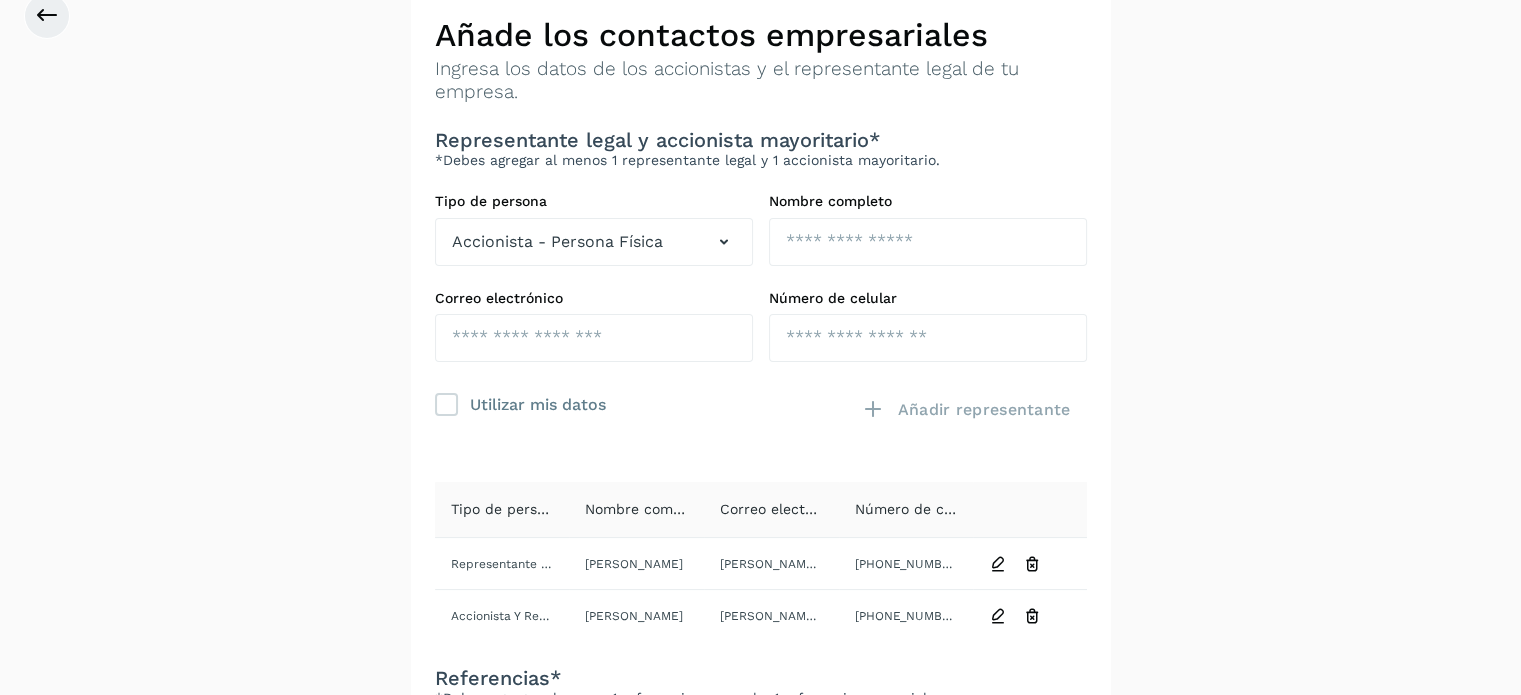 scroll, scrollTop: 99, scrollLeft: 0, axis: vertical 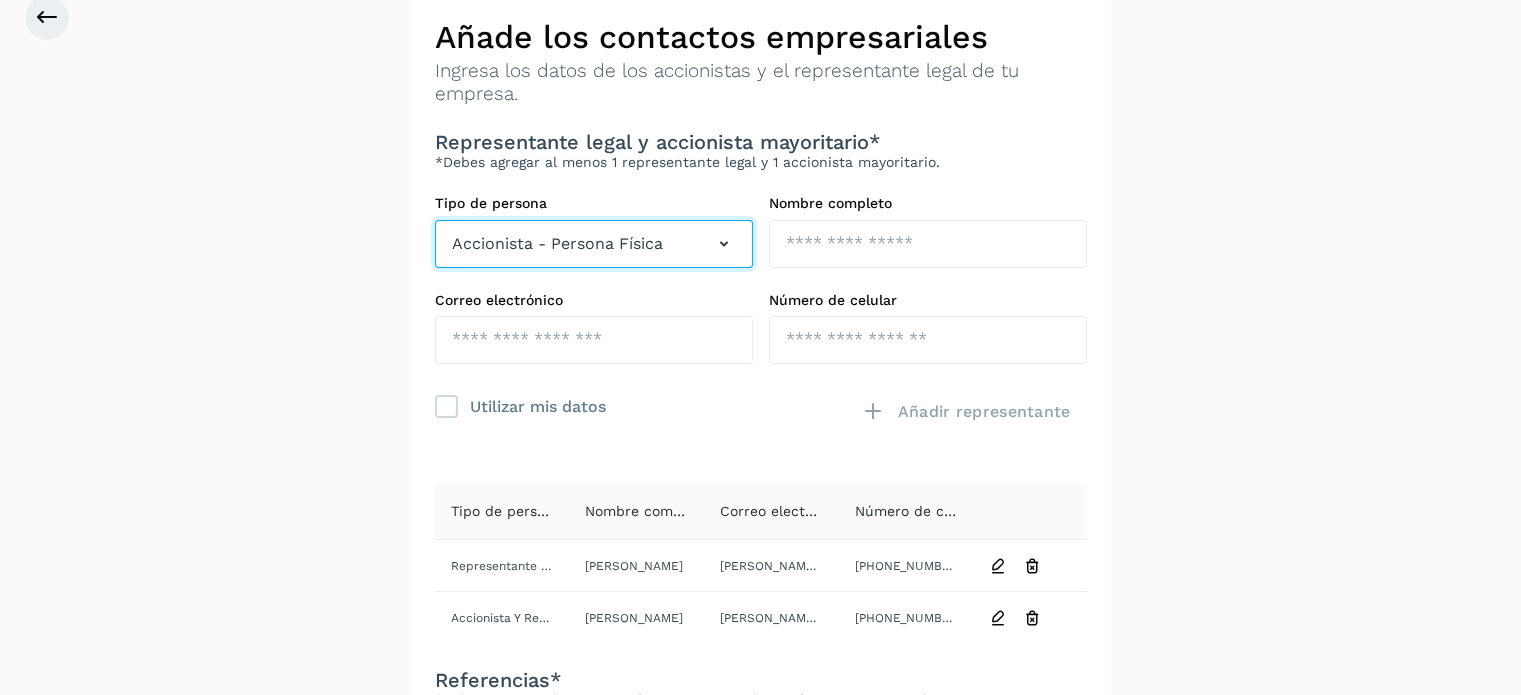 drag, startPoint x: 727, startPoint y: 236, endPoint x: 726, endPoint y: 247, distance: 11.045361 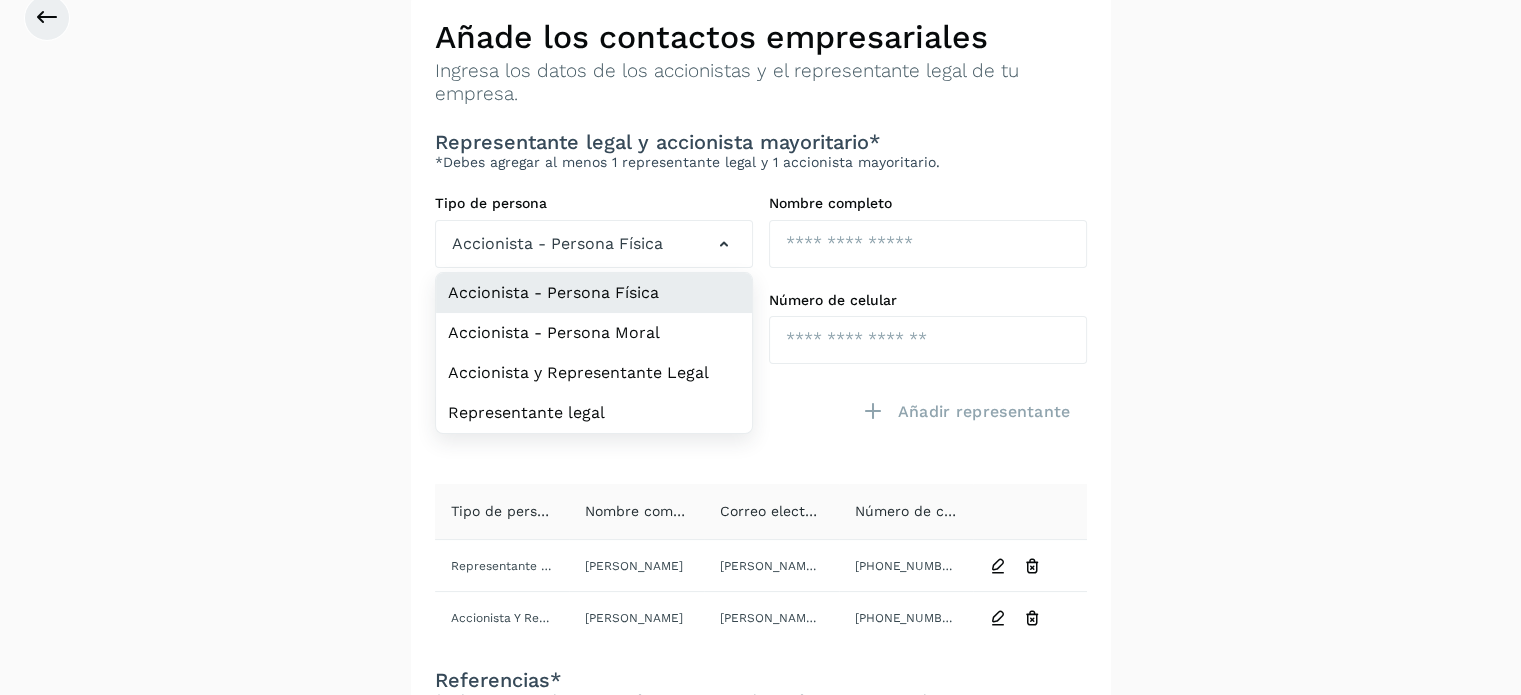 drag, startPoint x: 1461, startPoint y: 407, endPoint x: 1424, endPoint y: 395, distance: 38.8973 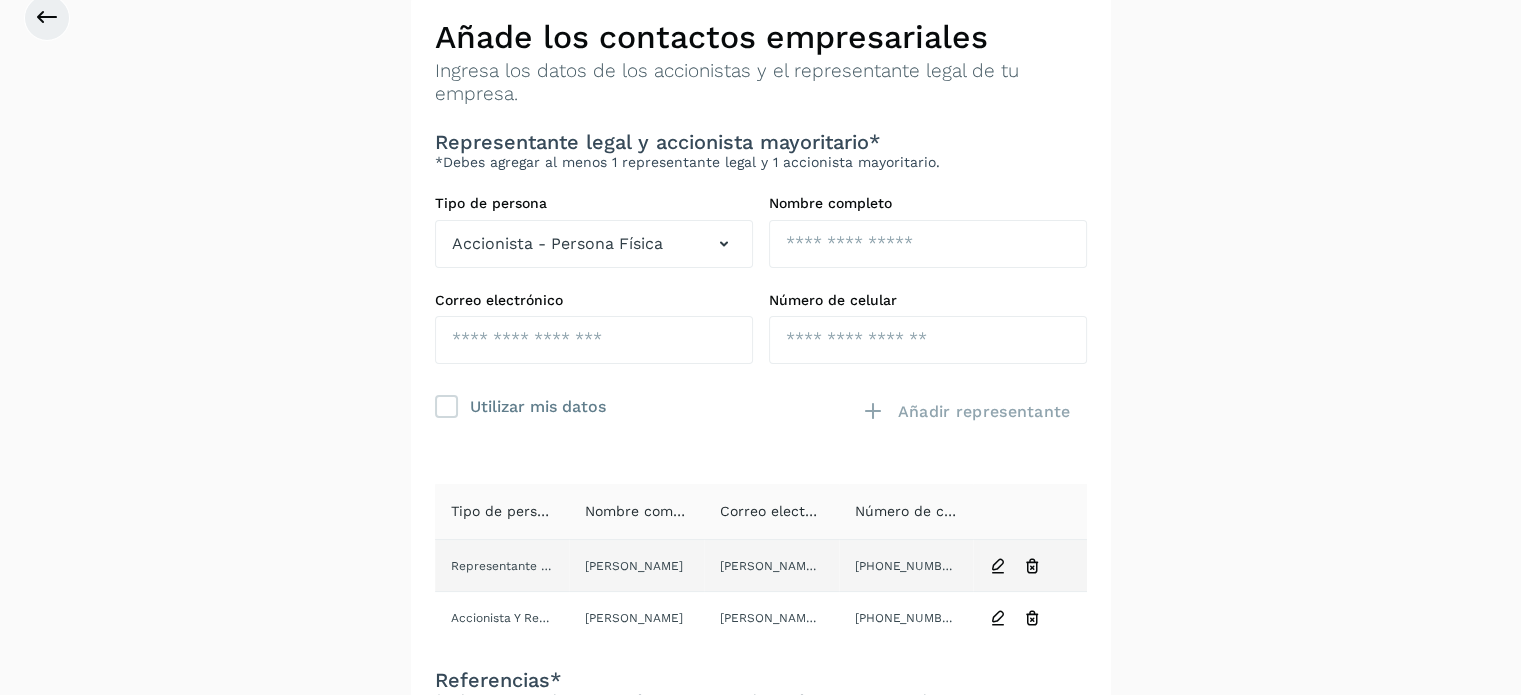 click at bounding box center [998, 566] 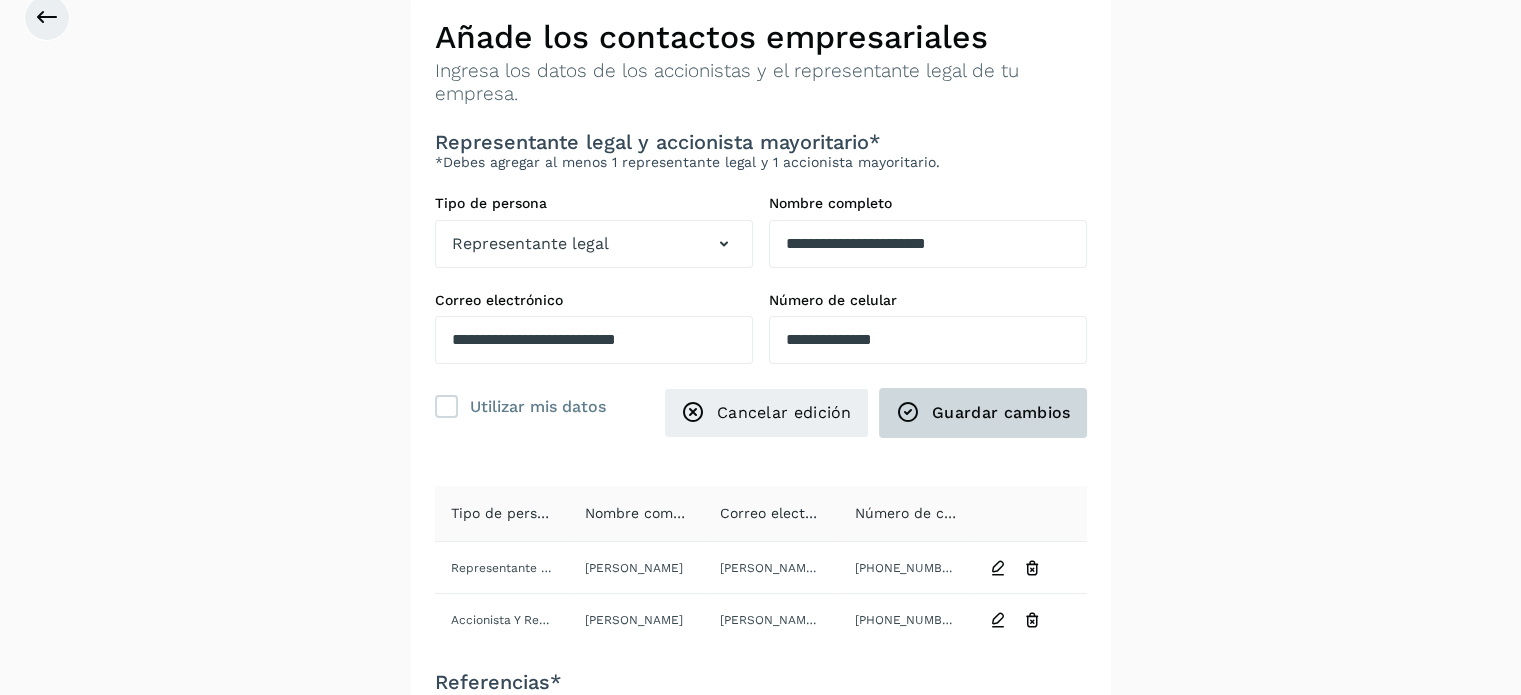 click on "Guardar cambios" 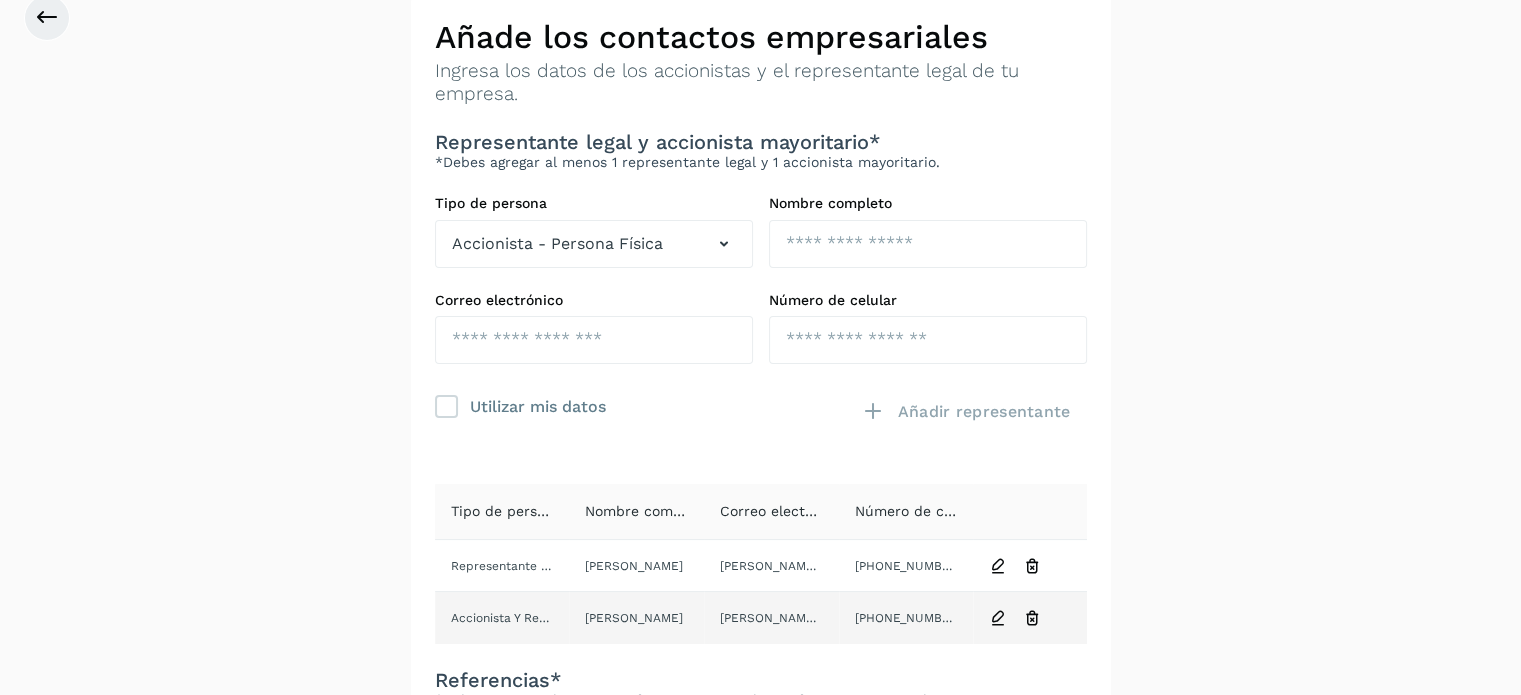 click at bounding box center (998, 618) 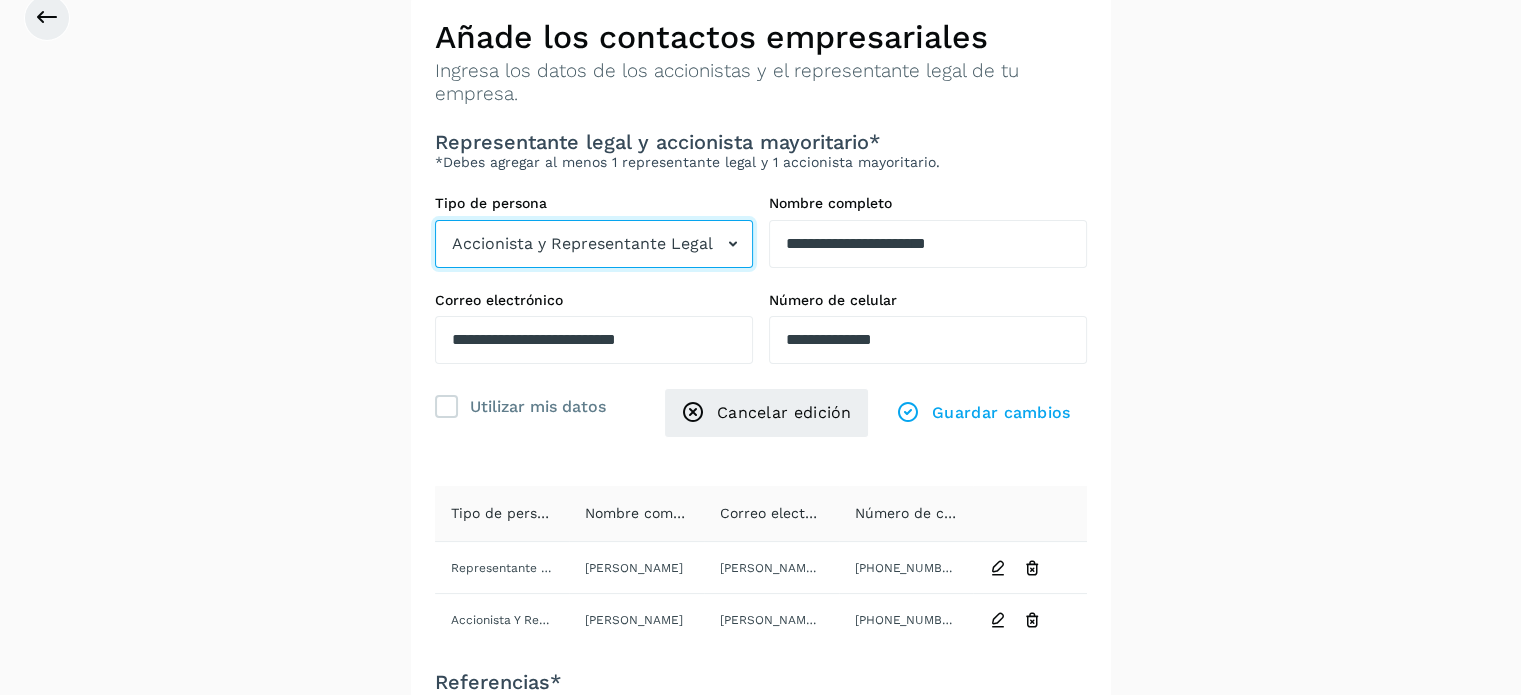 click at bounding box center [733, 244] 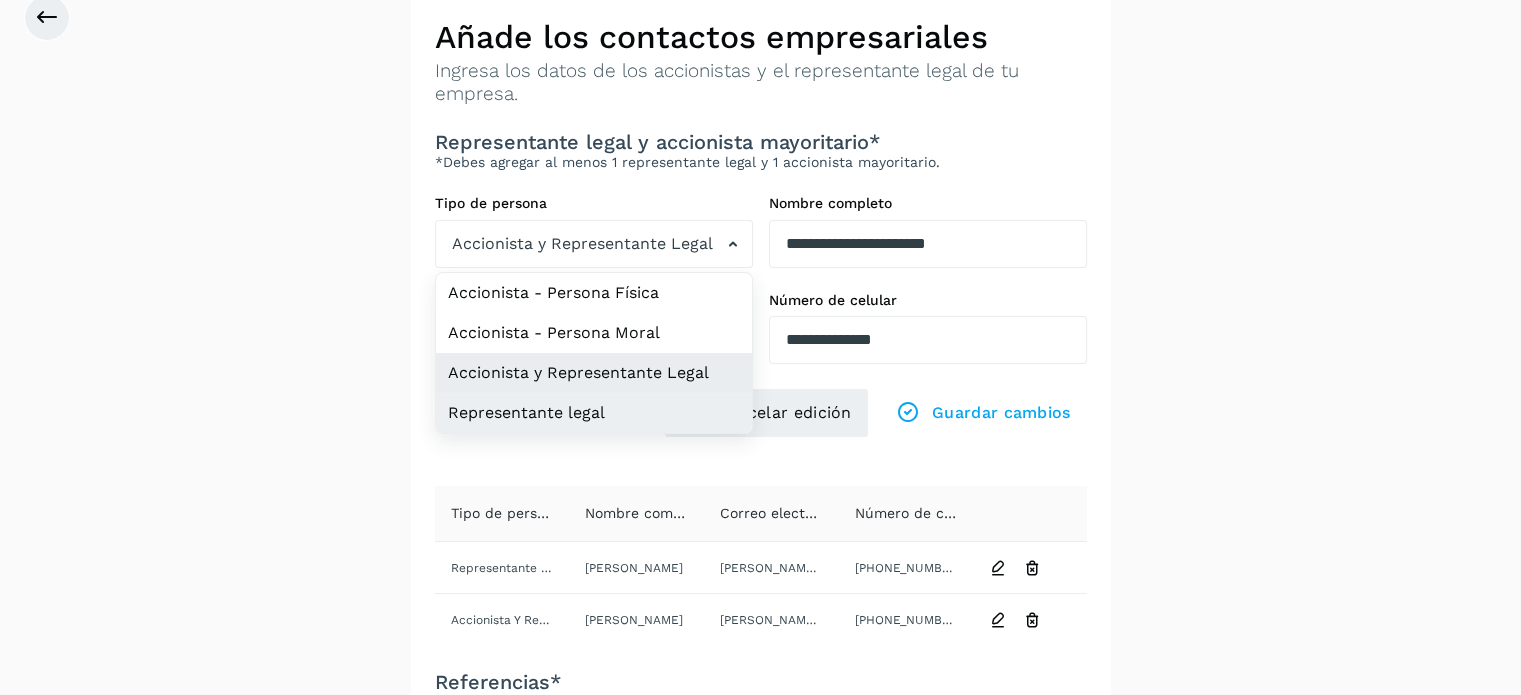 click on "Representante legal" 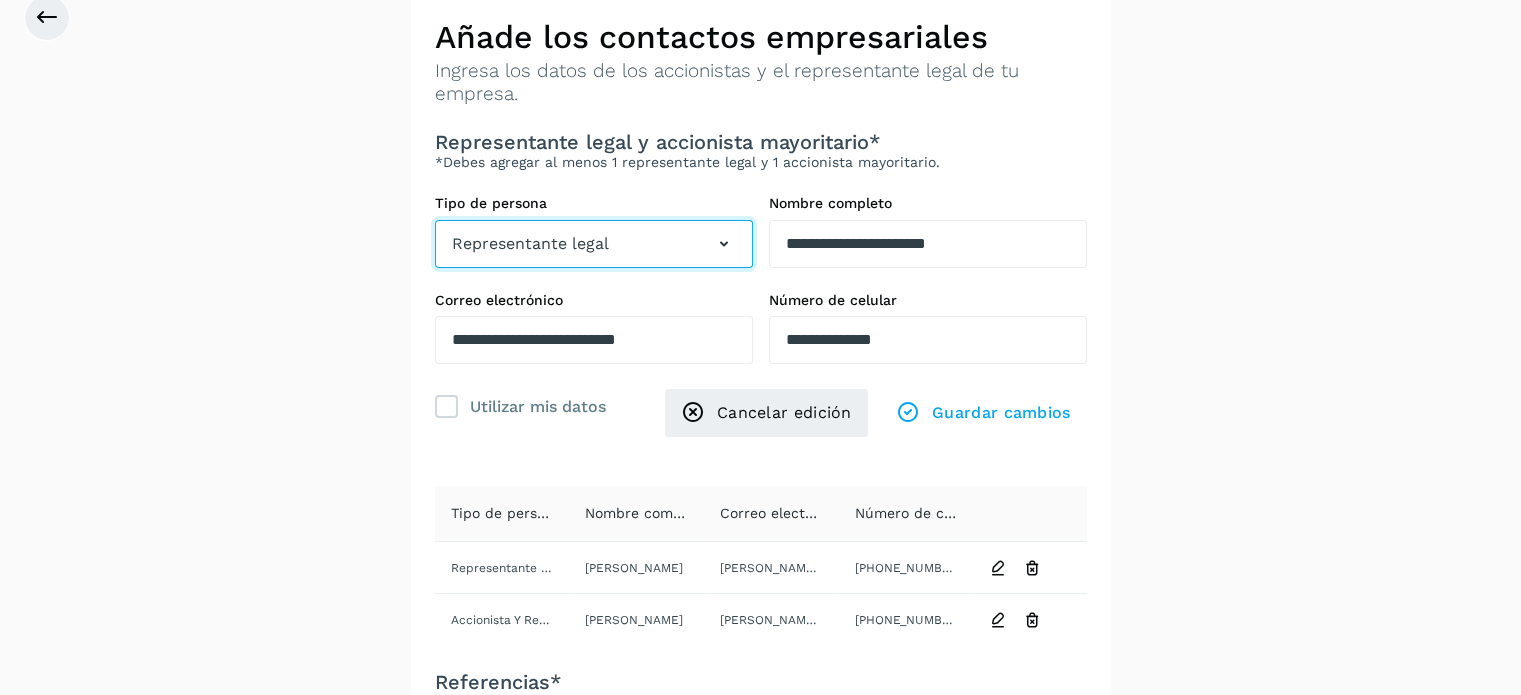 click at bounding box center [724, 244] 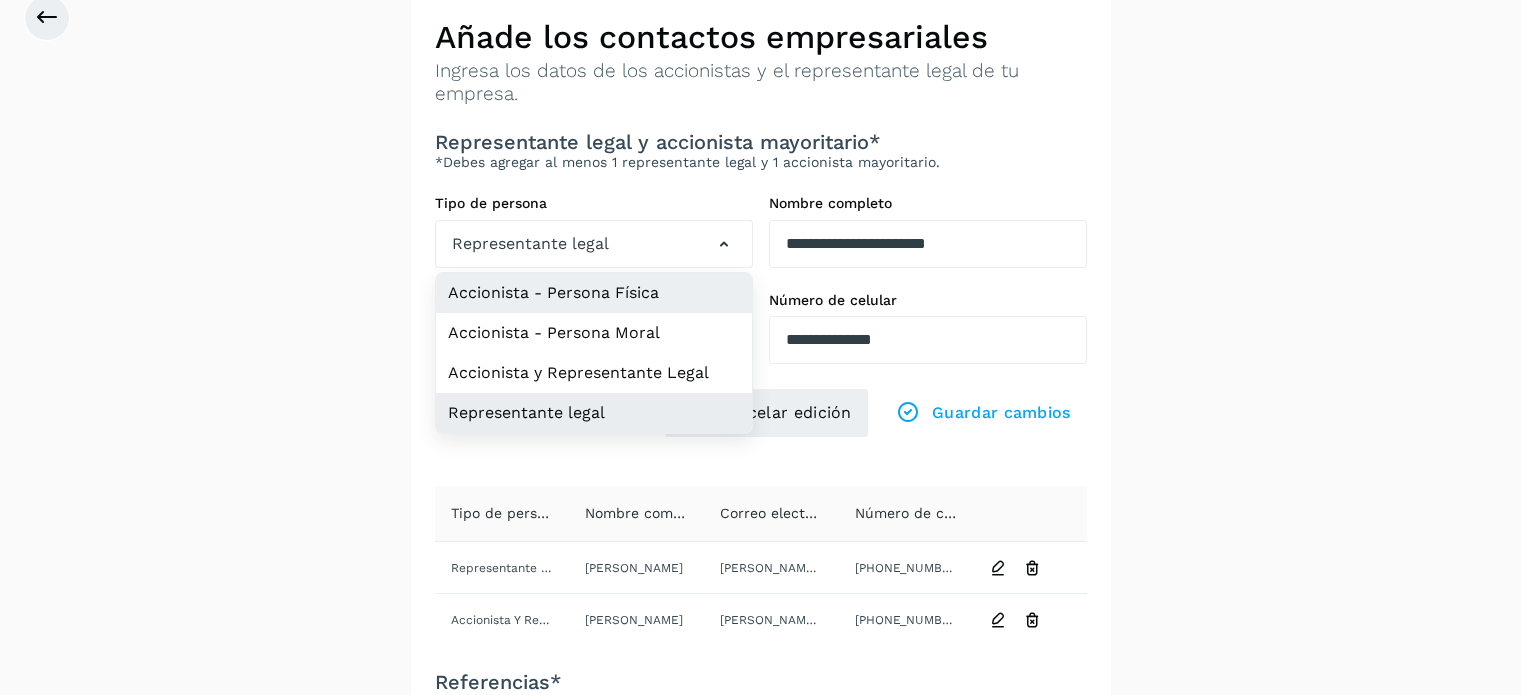 click on "Accionista - Persona Física" 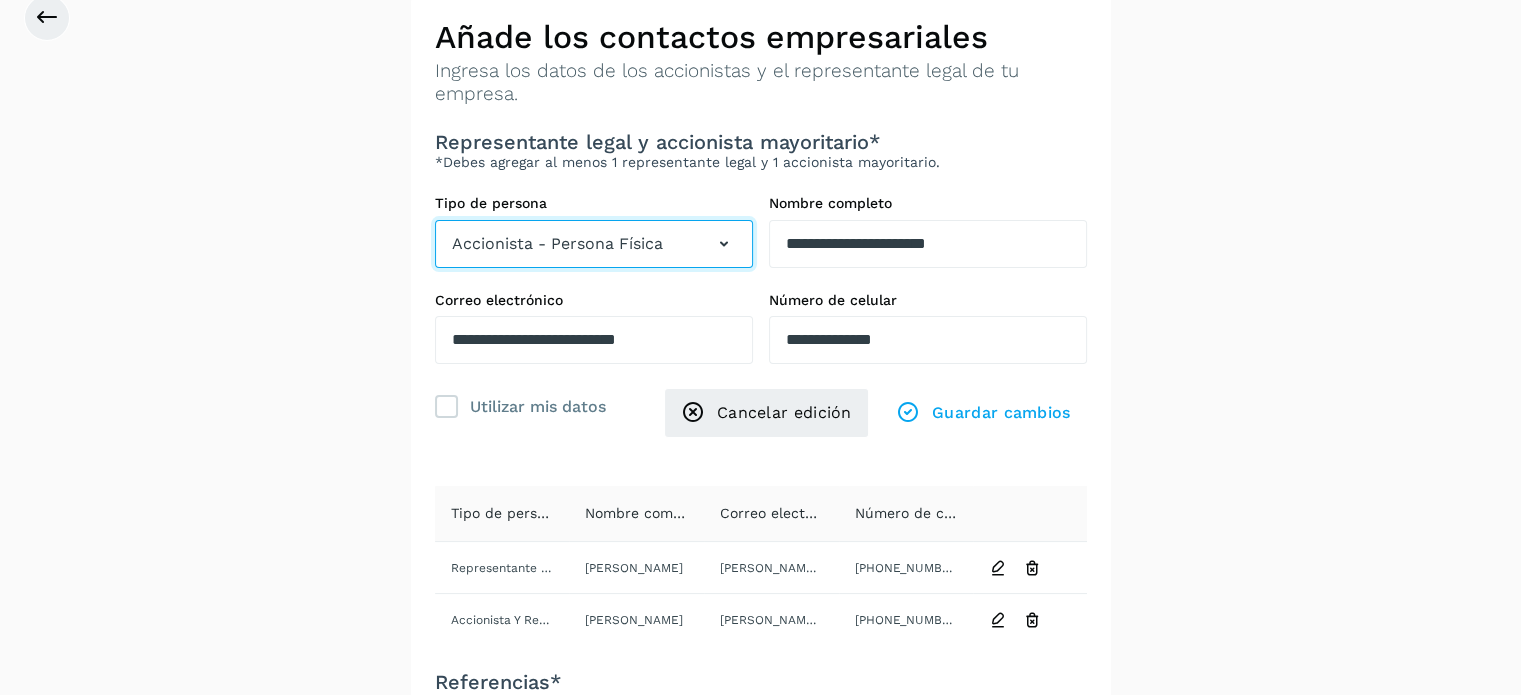 click at bounding box center (724, 244) 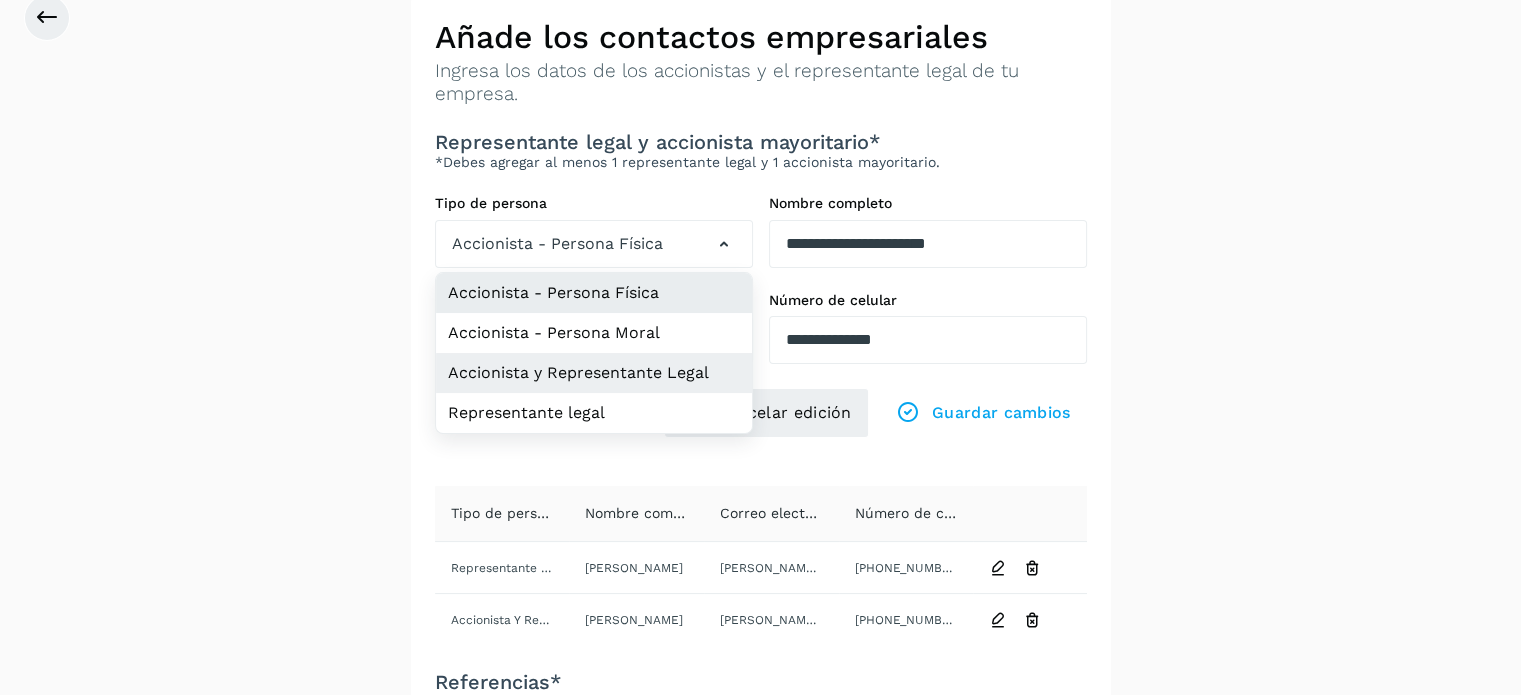 click on "Accionista y Representante Legal" 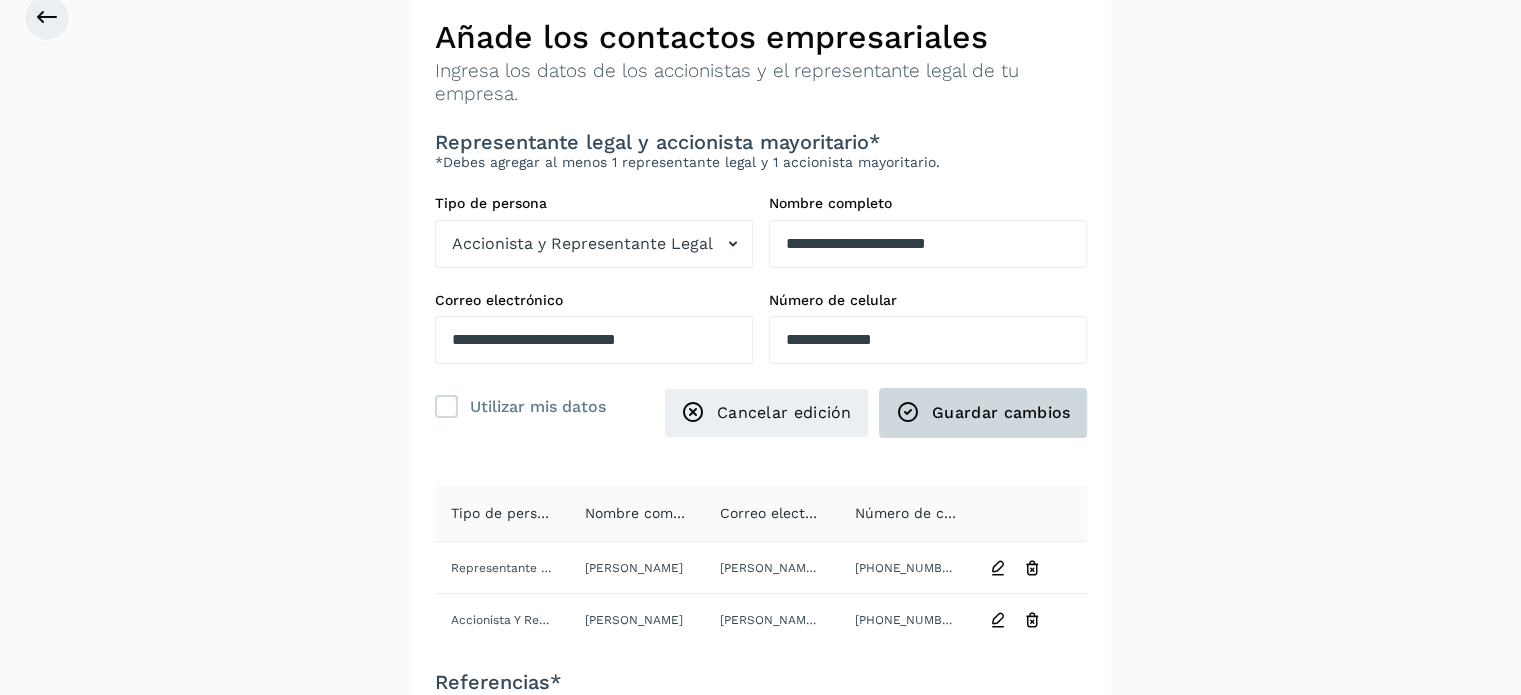 click on "Guardar cambios" 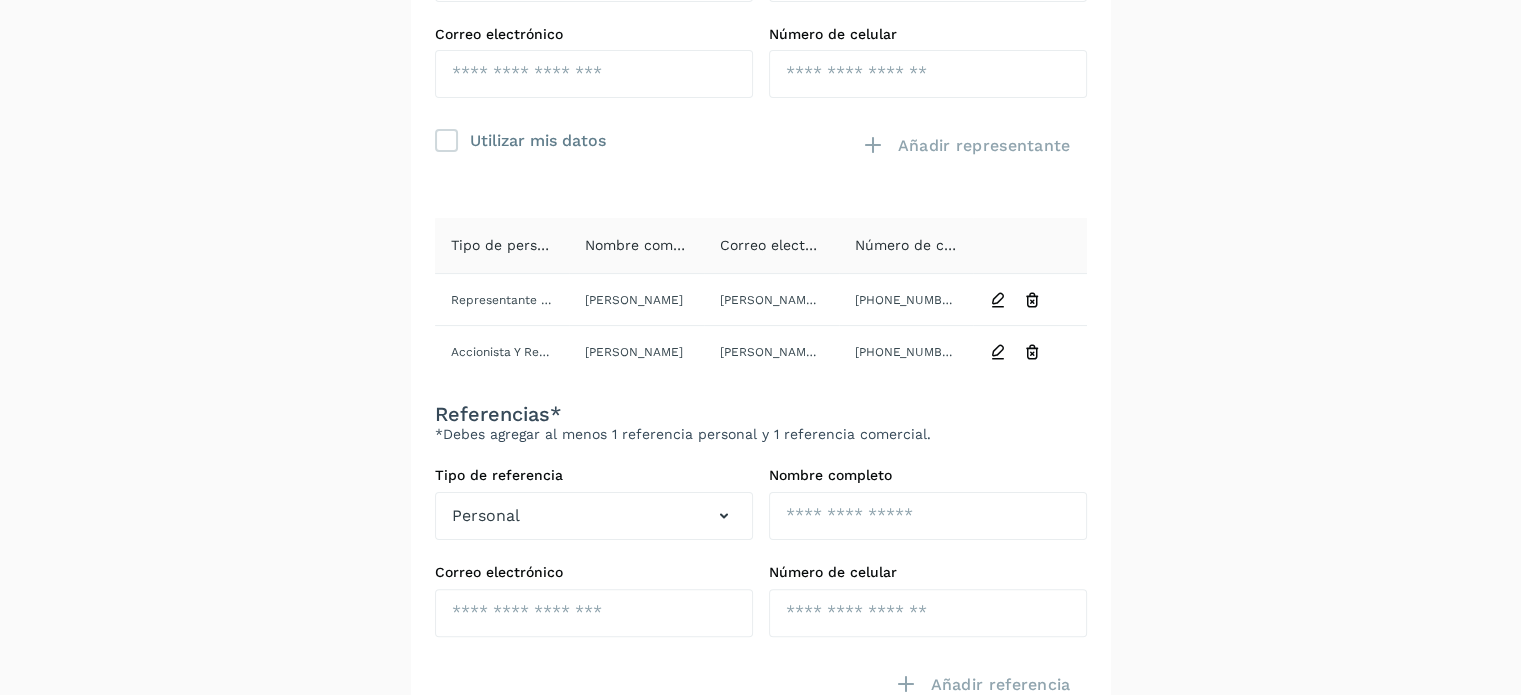scroll, scrollTop: 399, scrollLeft: 0, axis: vertical 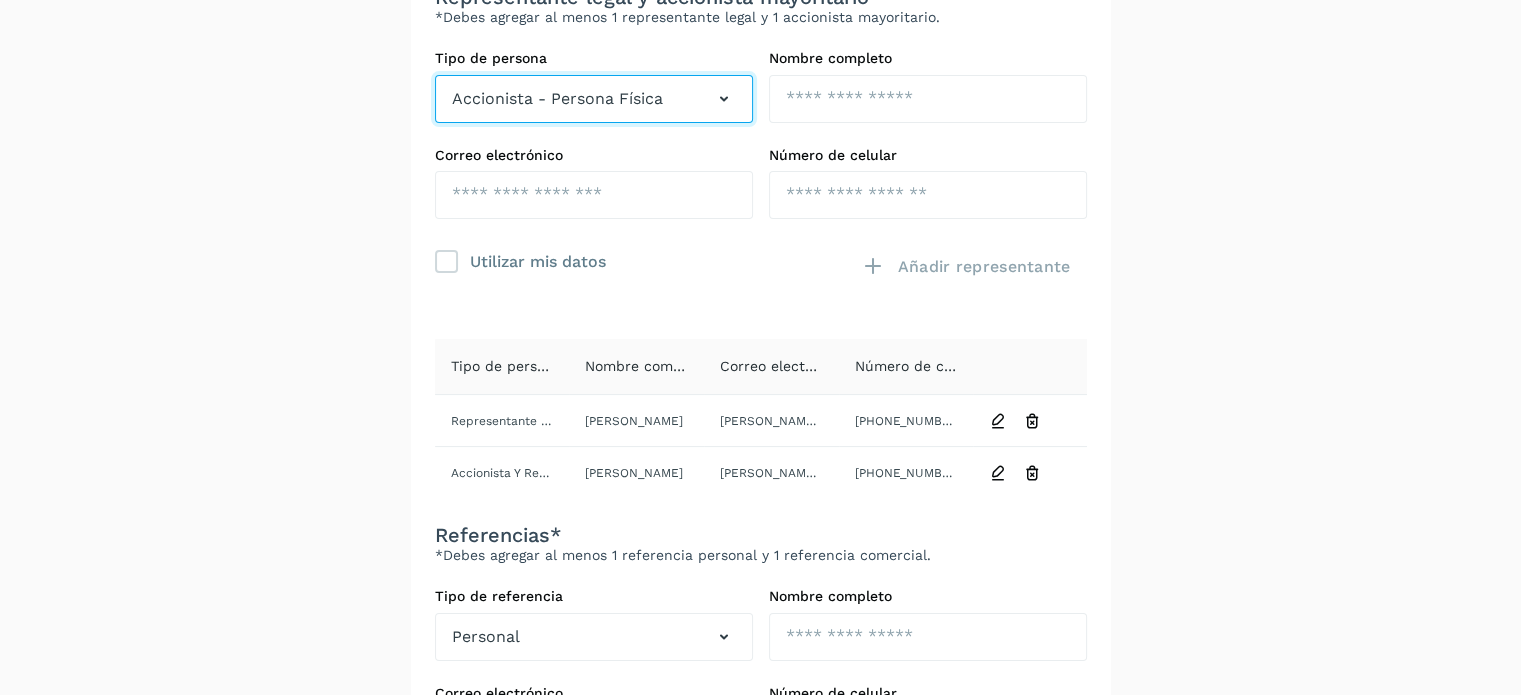 click at bounding box center (724, 99) 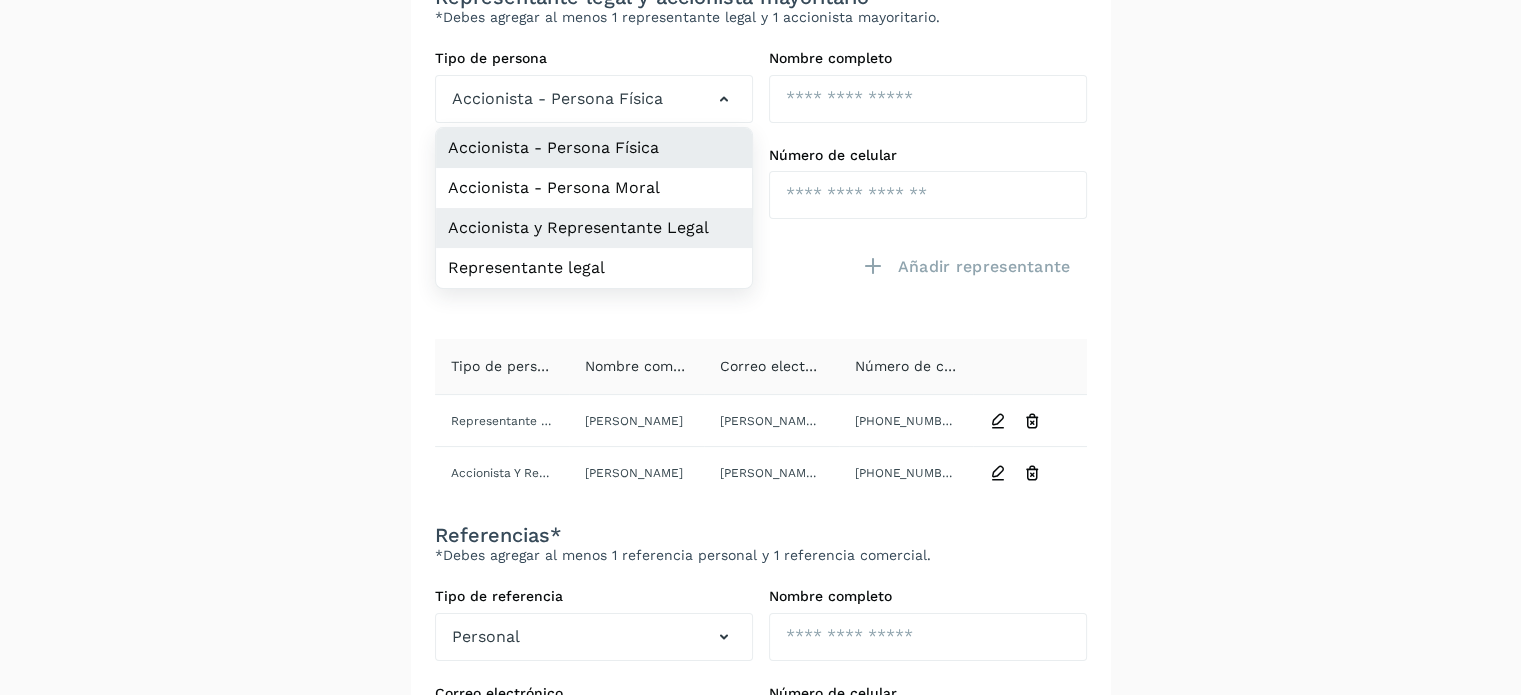 click on "Accionista y Representante Legal" 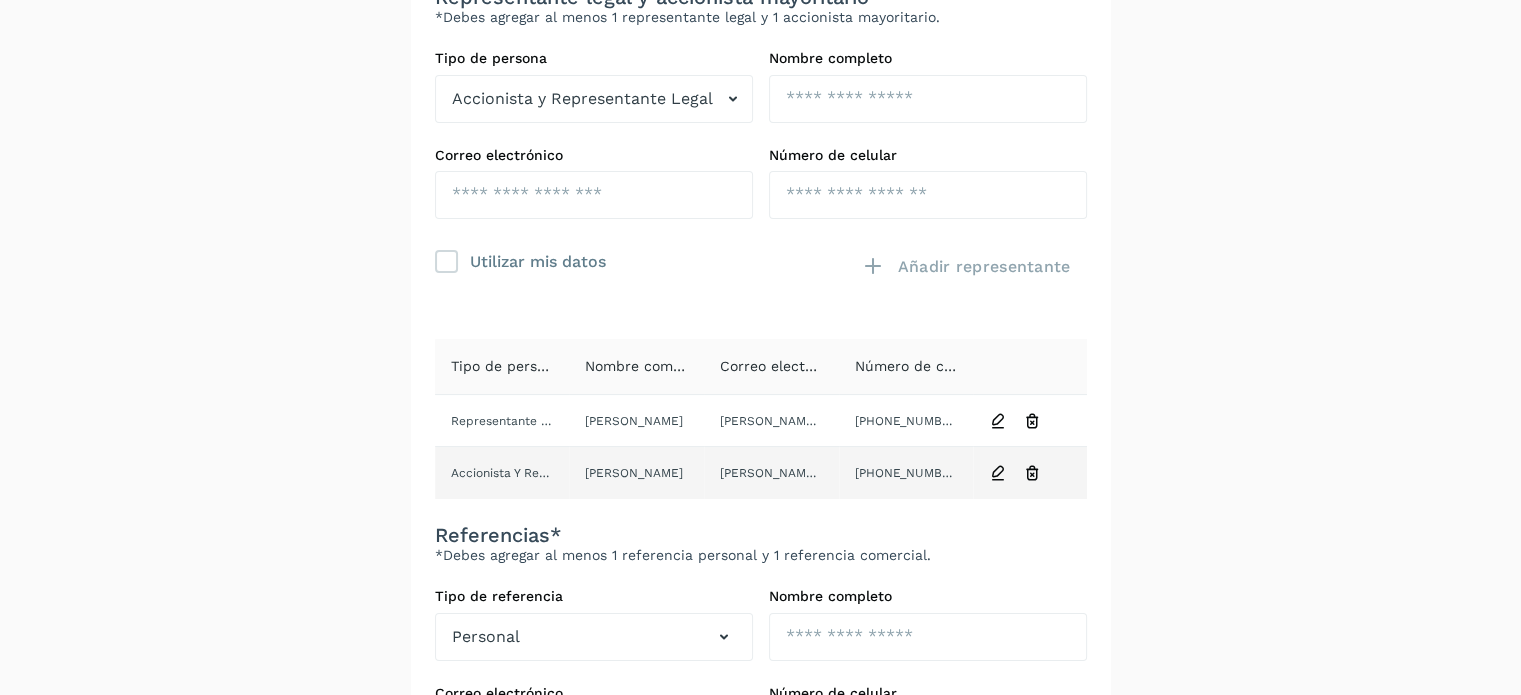 click at bounding box center [998, 473] 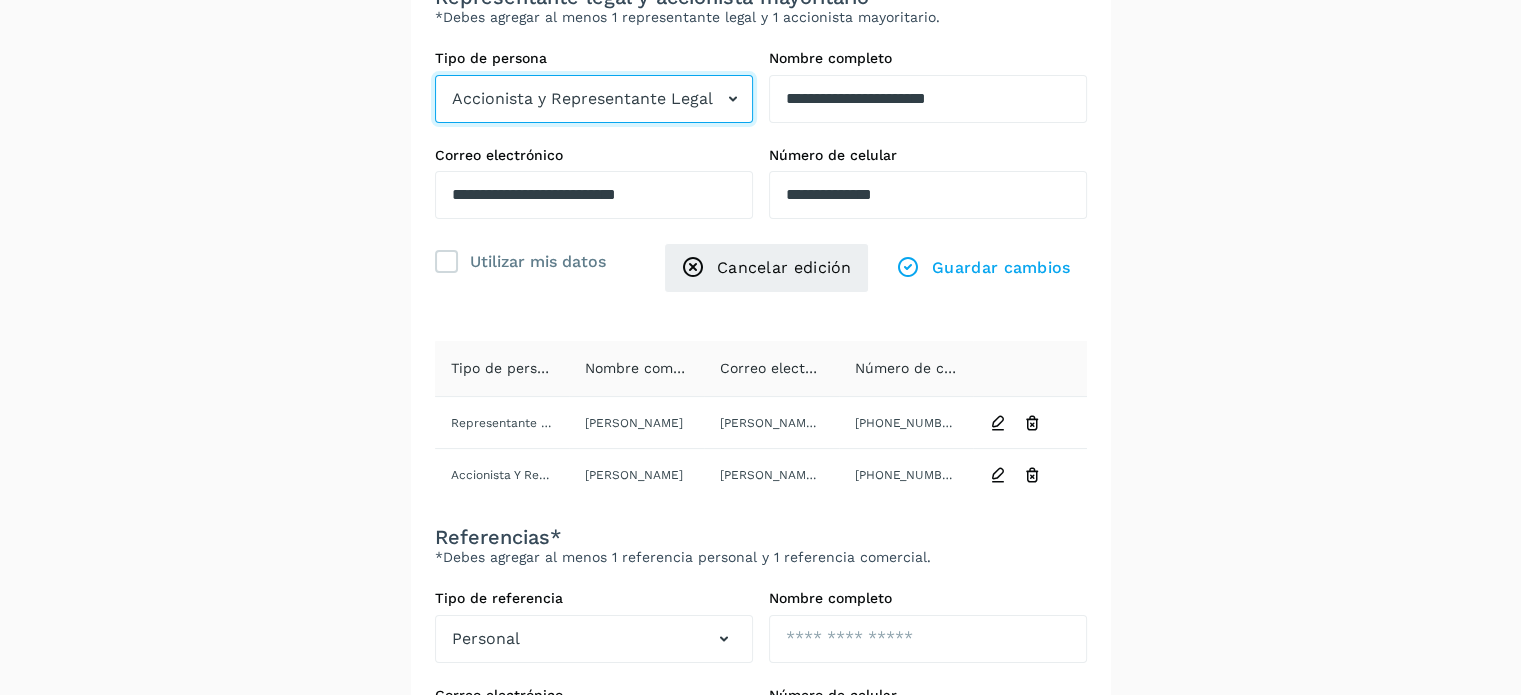 click on "Accionista y Representante Legal" at bounding box center [582, 99] 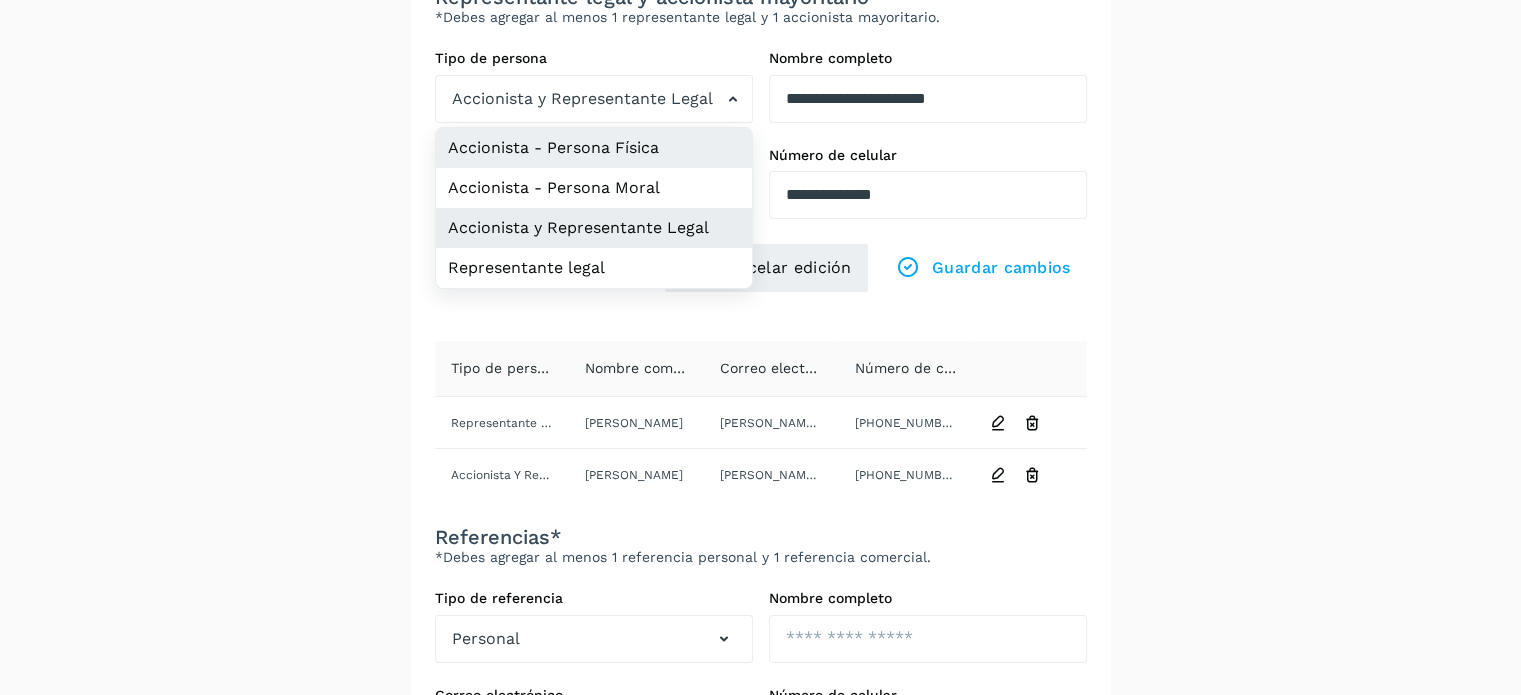 click on "Accionista - Persona Física" 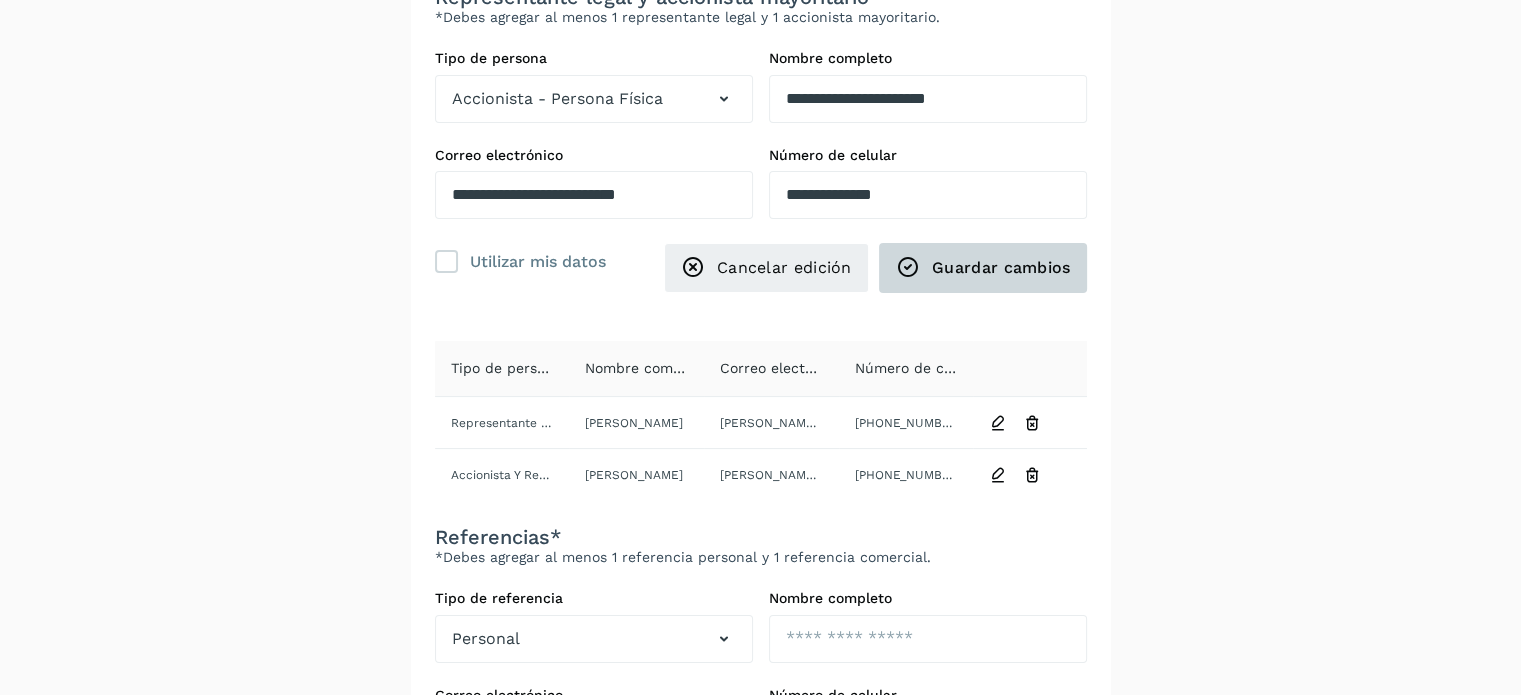 click on "Guardar cambios" 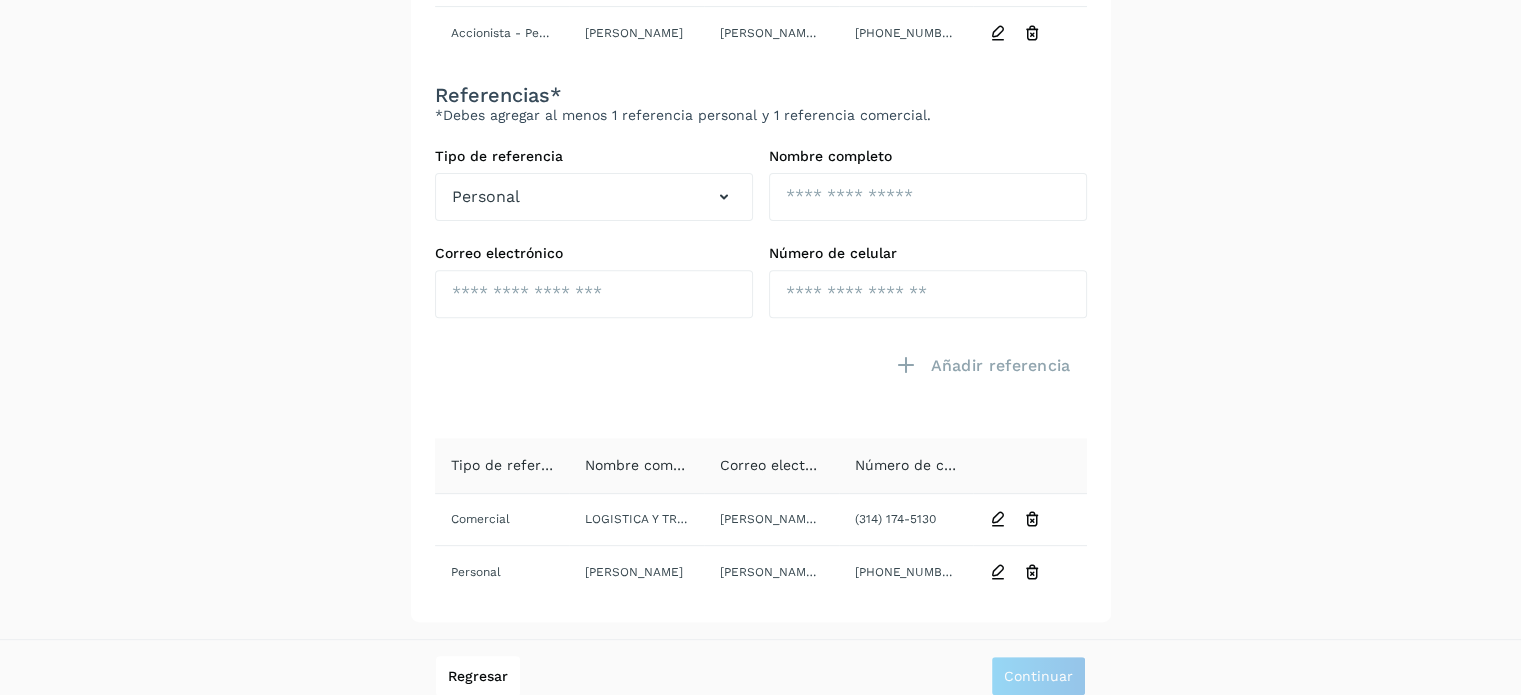 scroll, scrollTop: 699, scrollLeft: 0, axis: vertical 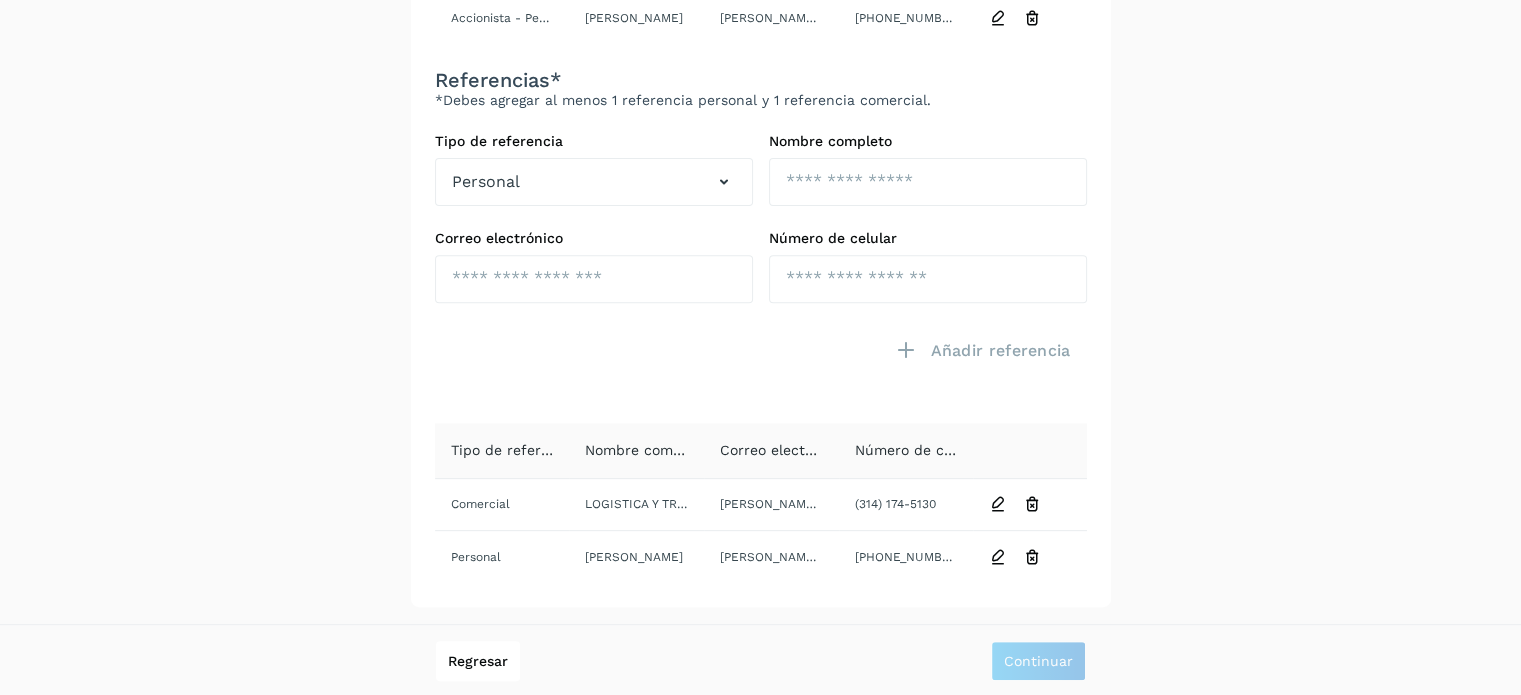 click on "**********" at bounding box center [760, 0] 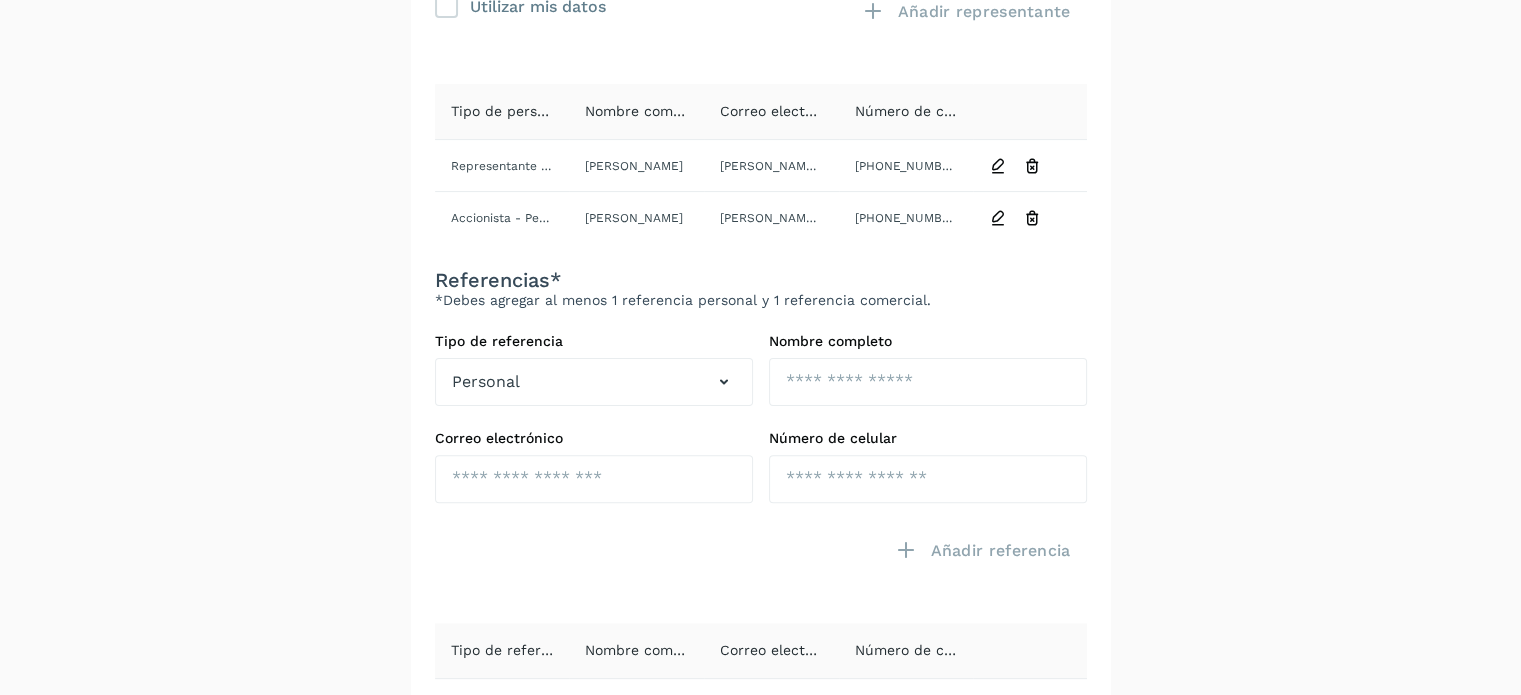 scroll, scrollTop: 299, scrollLeft: 0, axis: vertical 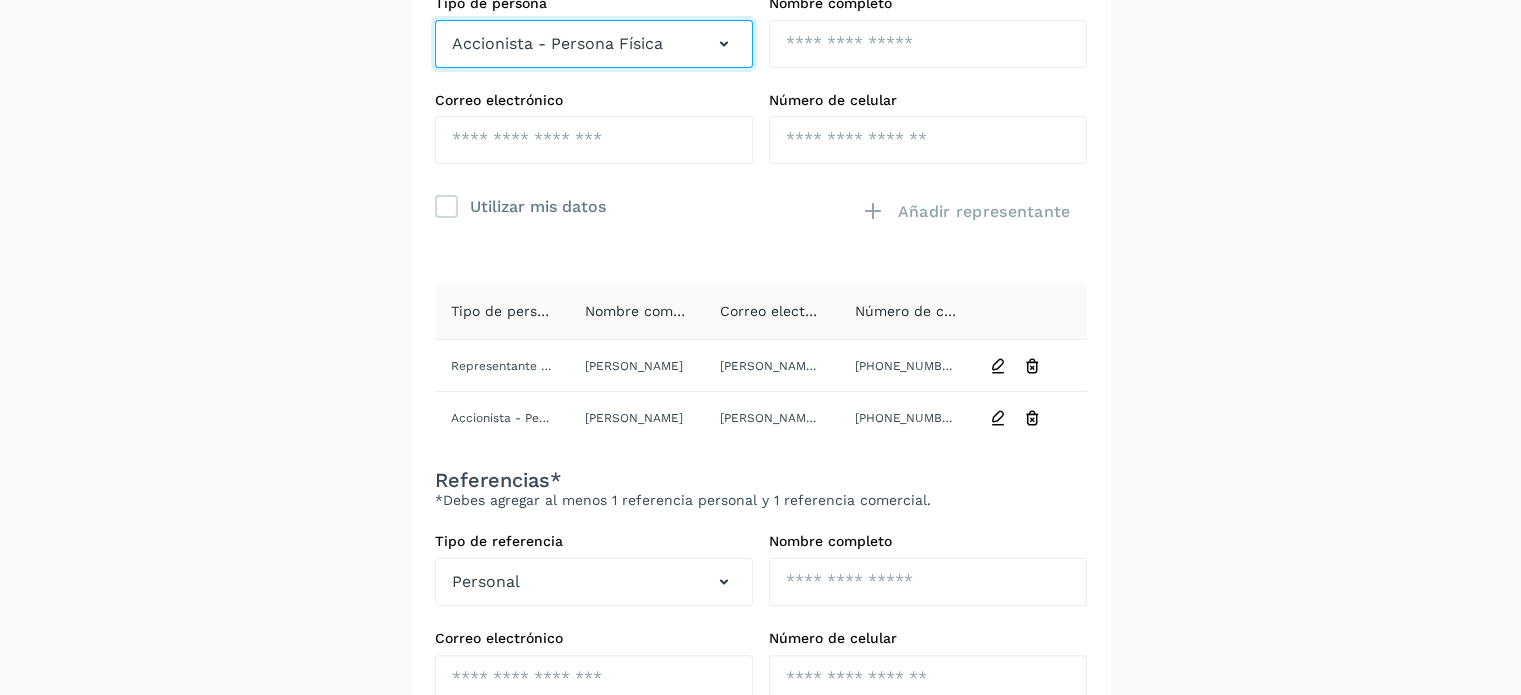 click at bounding box center (724, 44) 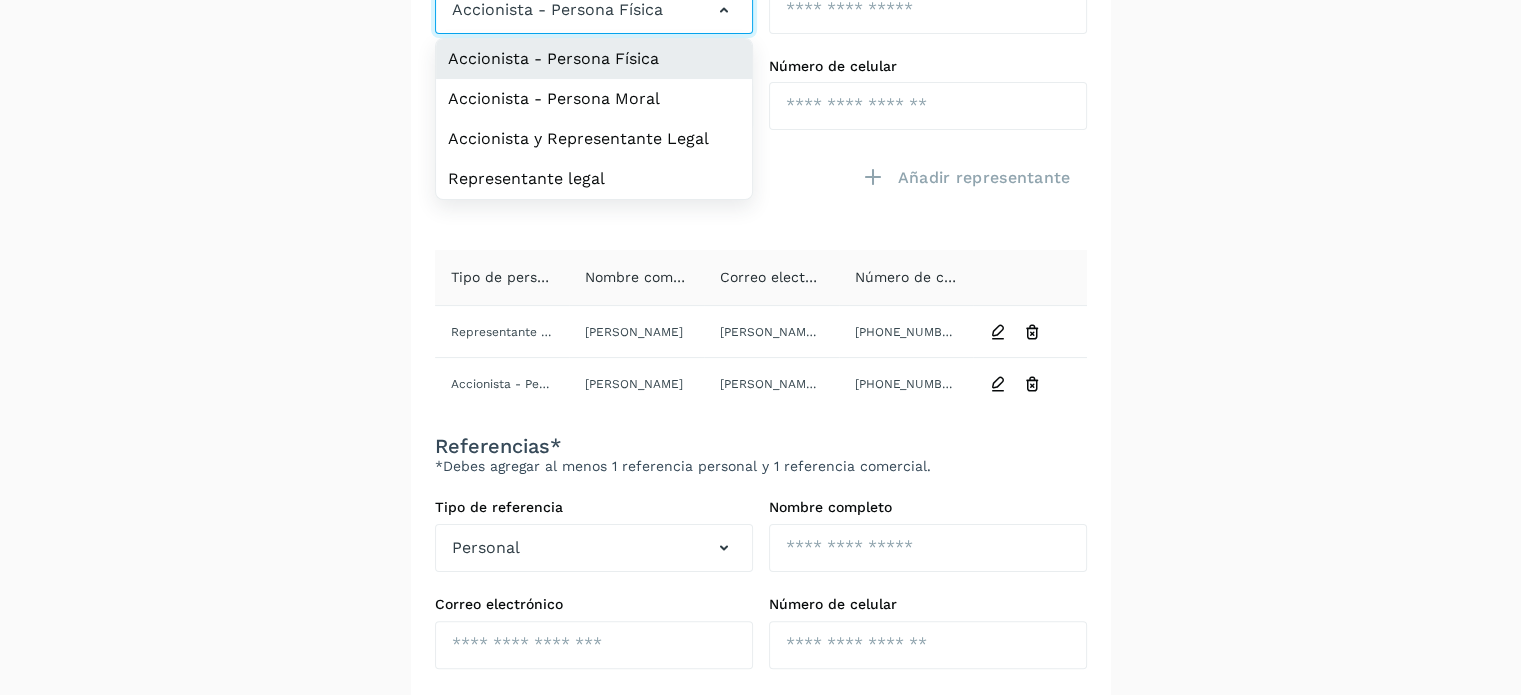 scroll, scrollTop: 299, scrollLeft: 0, axis: vertical 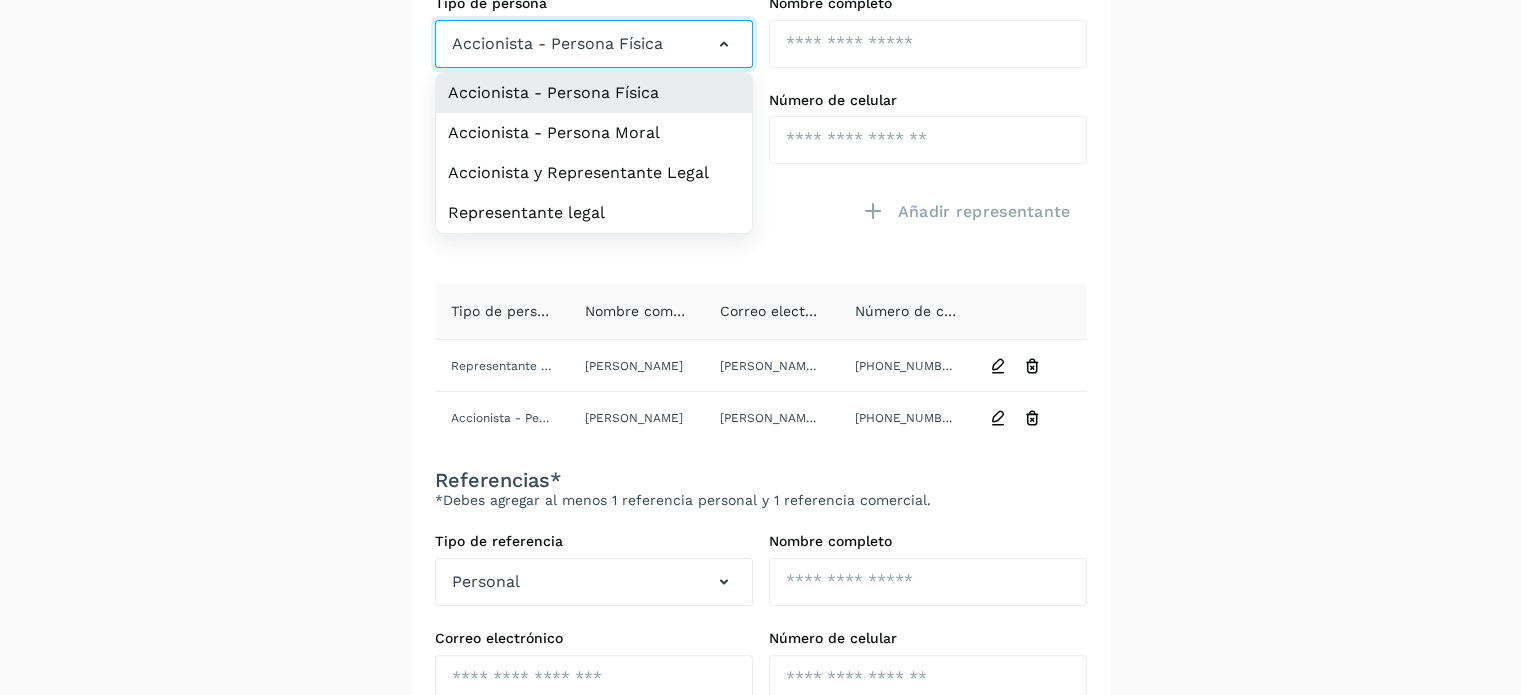 type 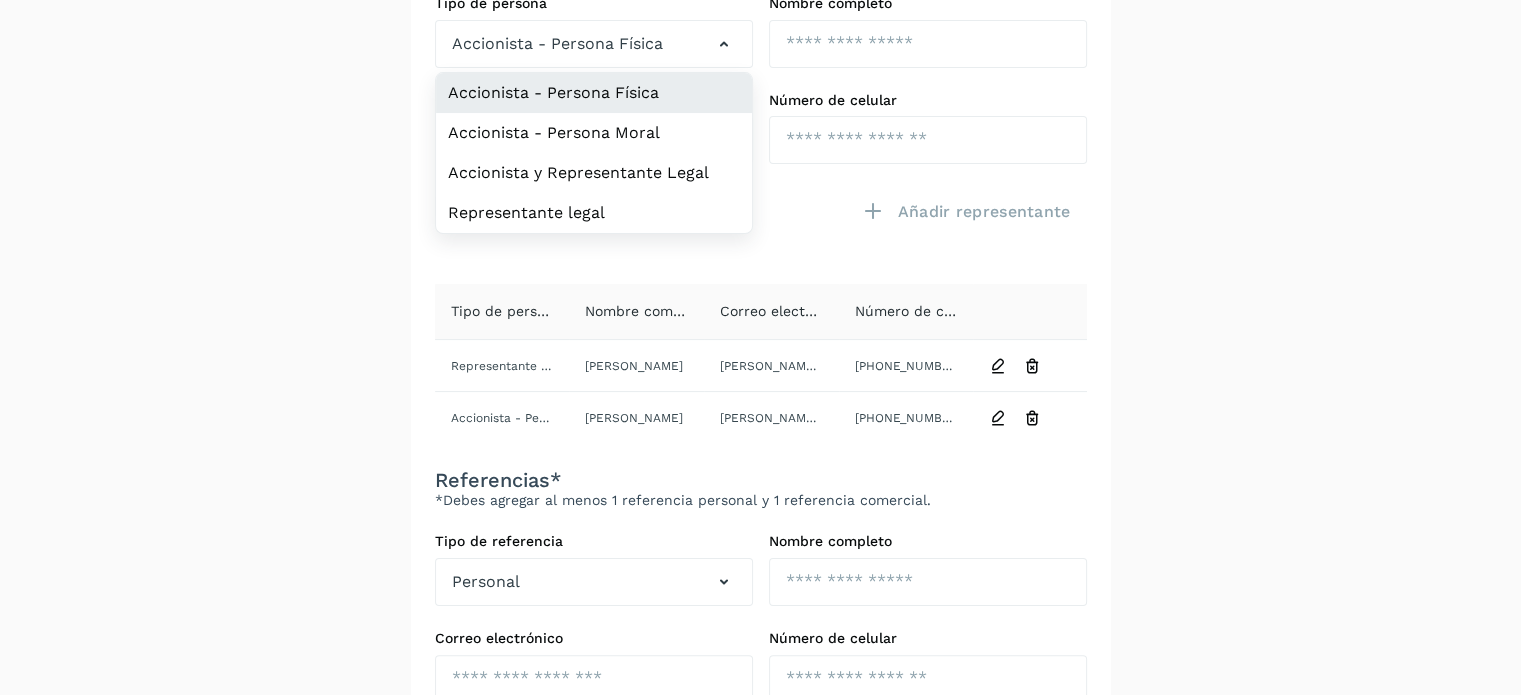 click on "Accionista - Persona Física" 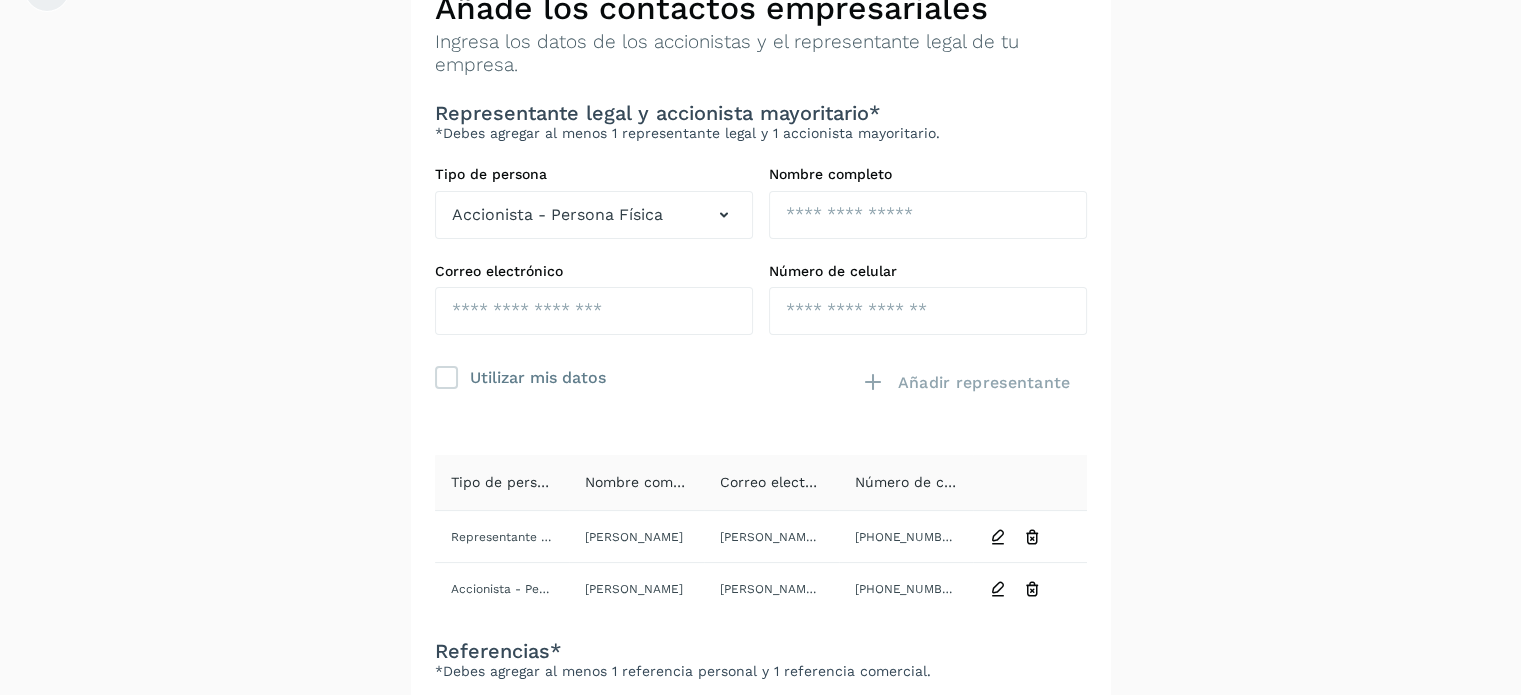 scroll, scrollTop: 99, scrollLeft: 0, axis: vertical 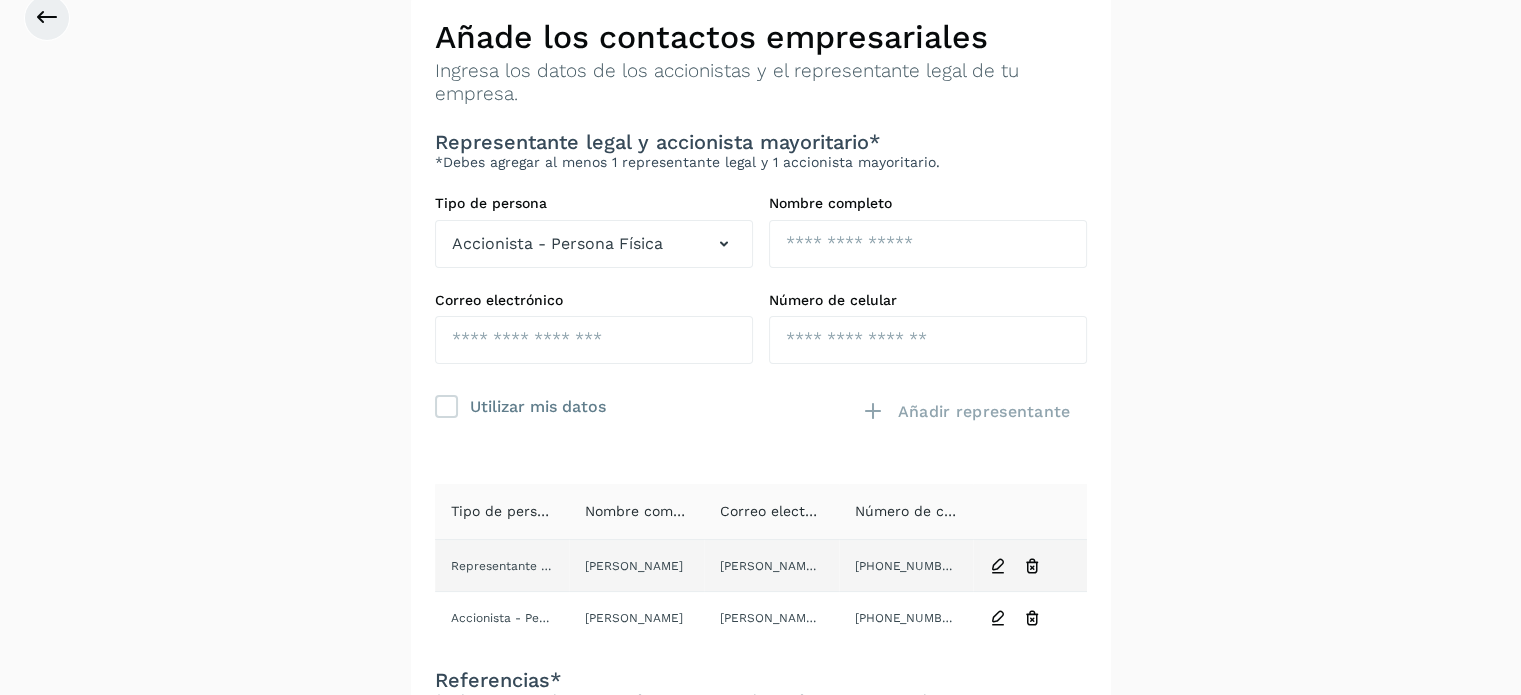 click at bounding box center [998, 566] 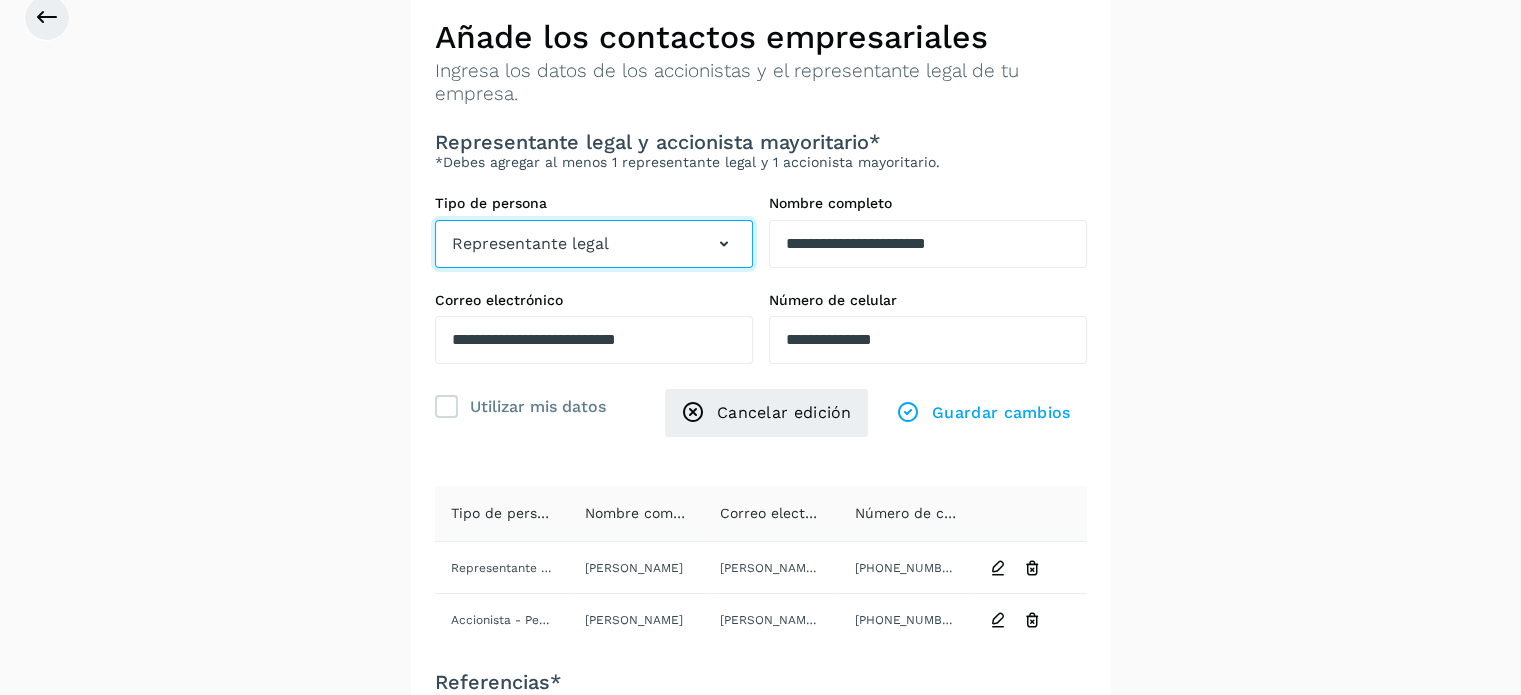 click on "Representante legal" at bounding box center [594, 244] 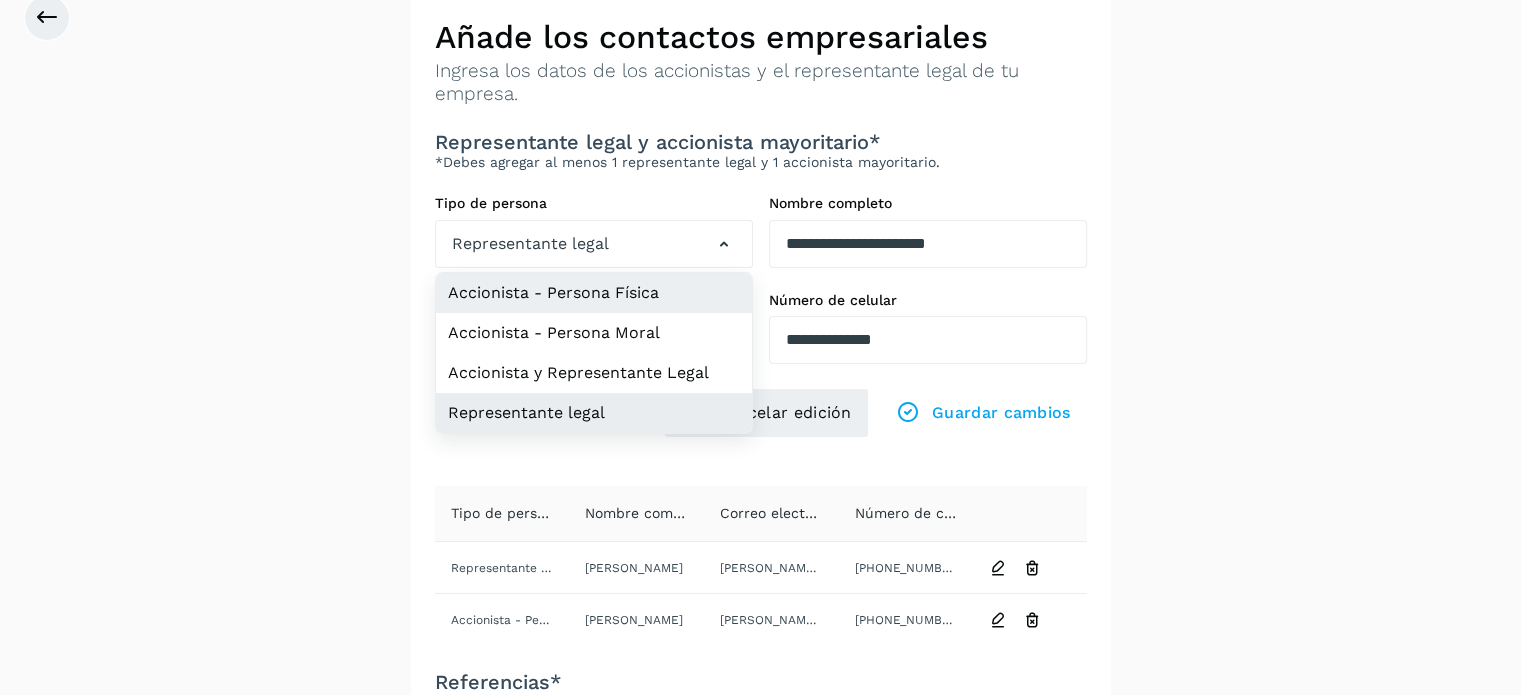 click on "Accionista - Persona Física" 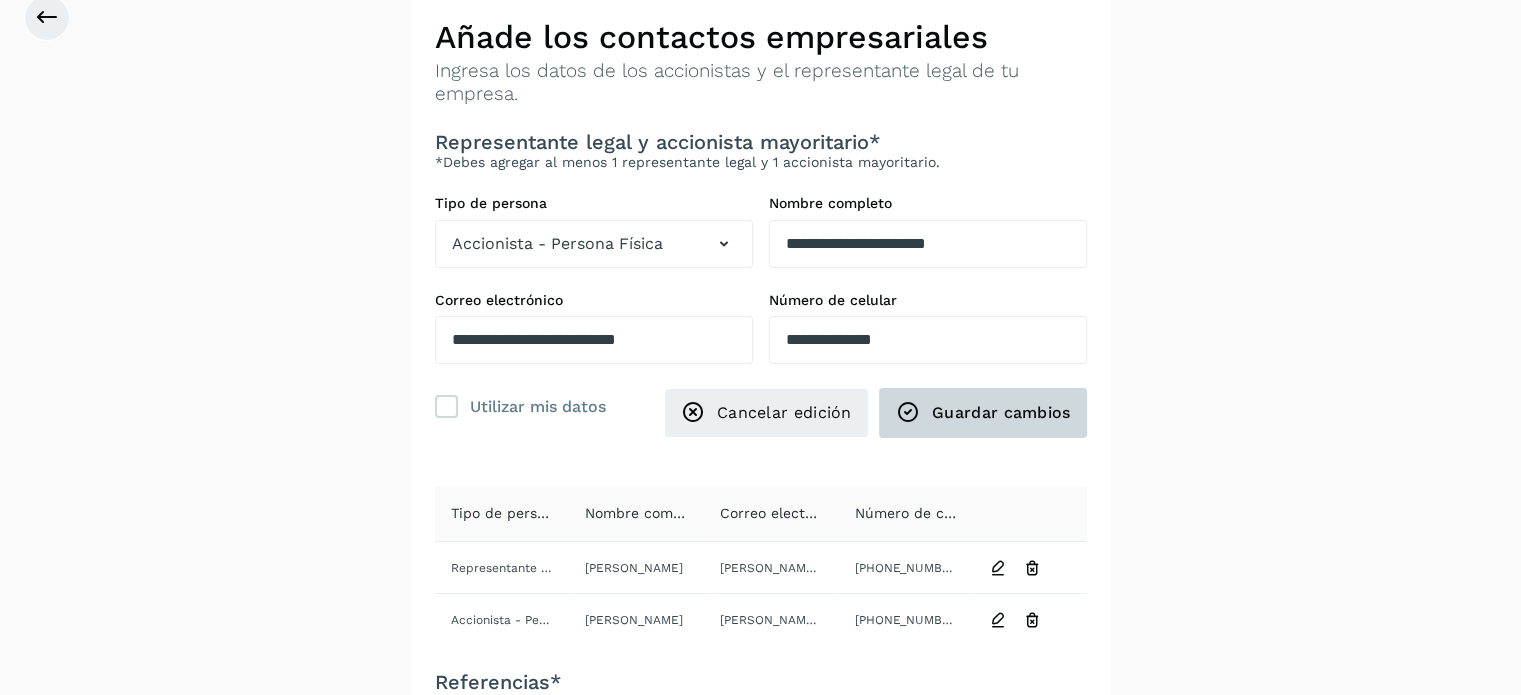 click on "Guardar cambios" 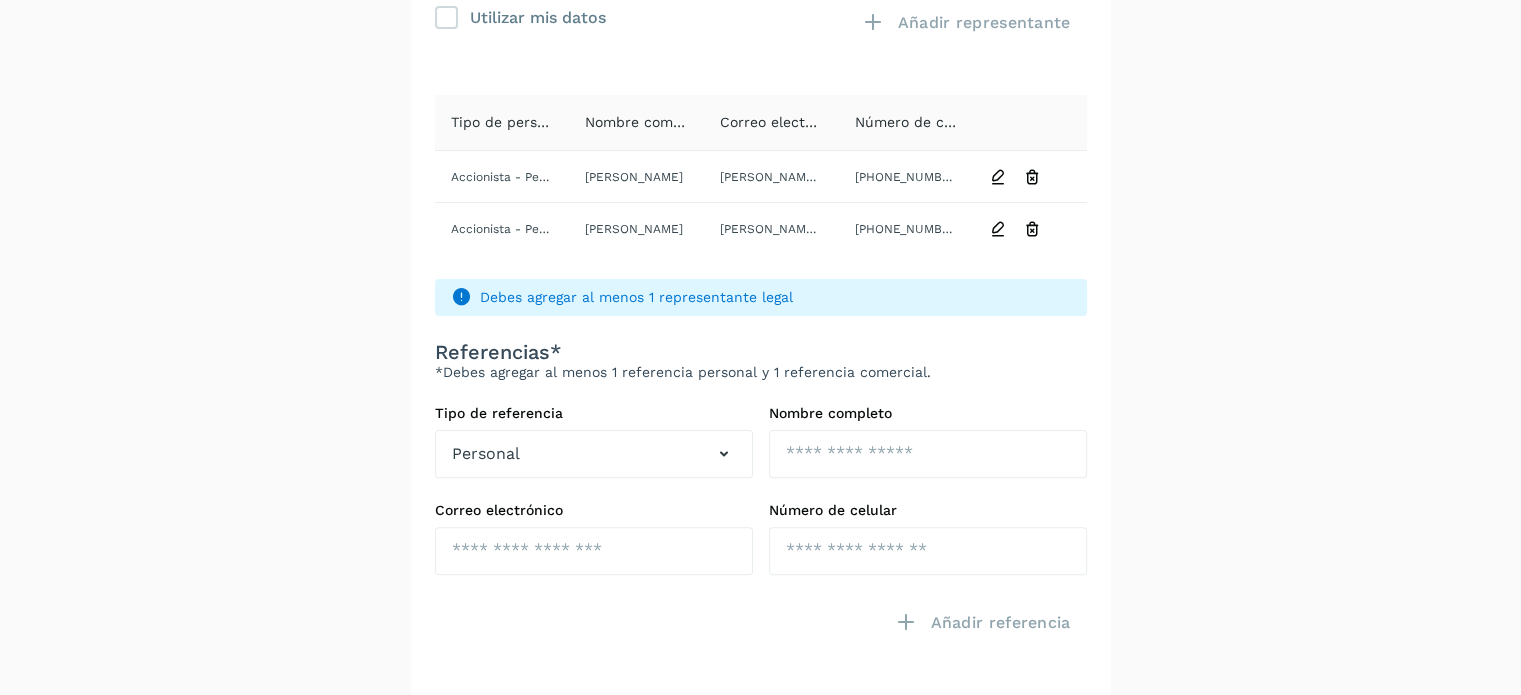 scroll, scrollTop: 460, scrollLeft: 0, axis: vertical 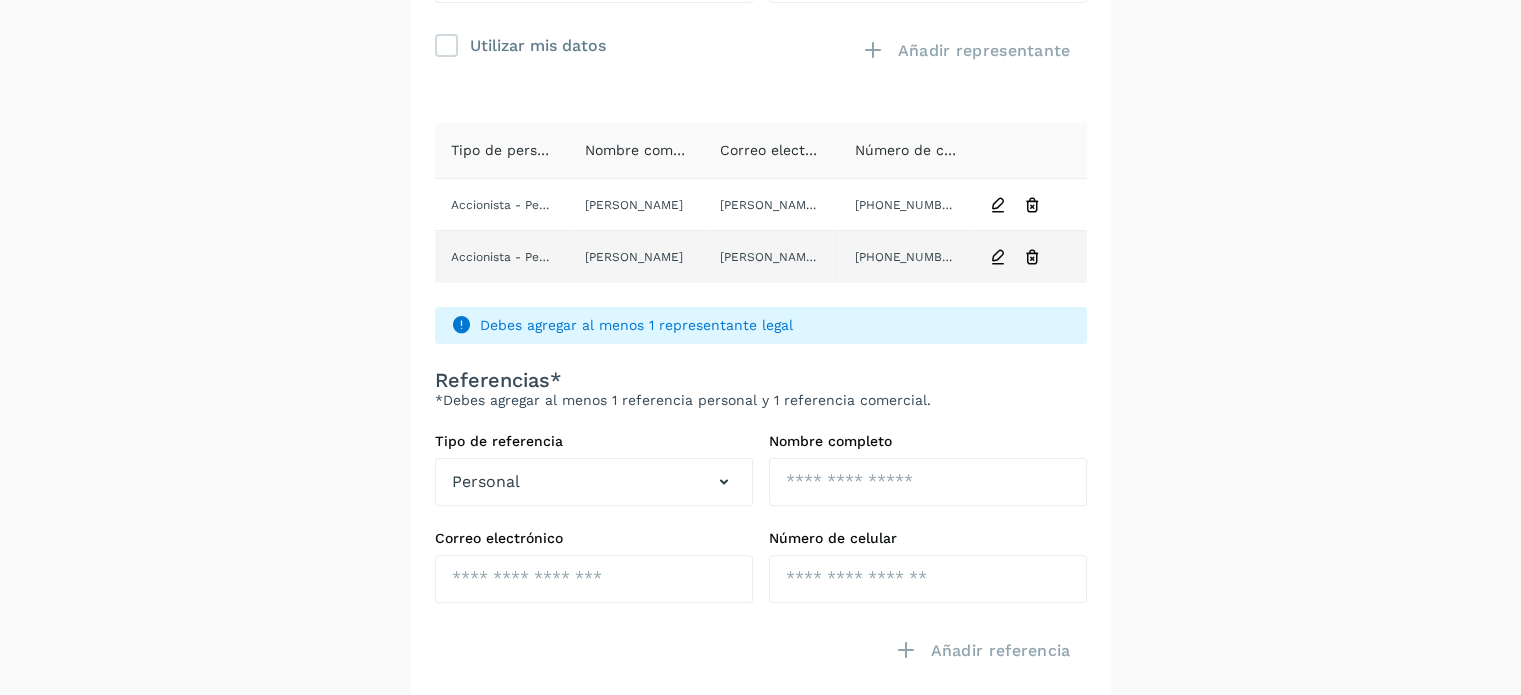 click 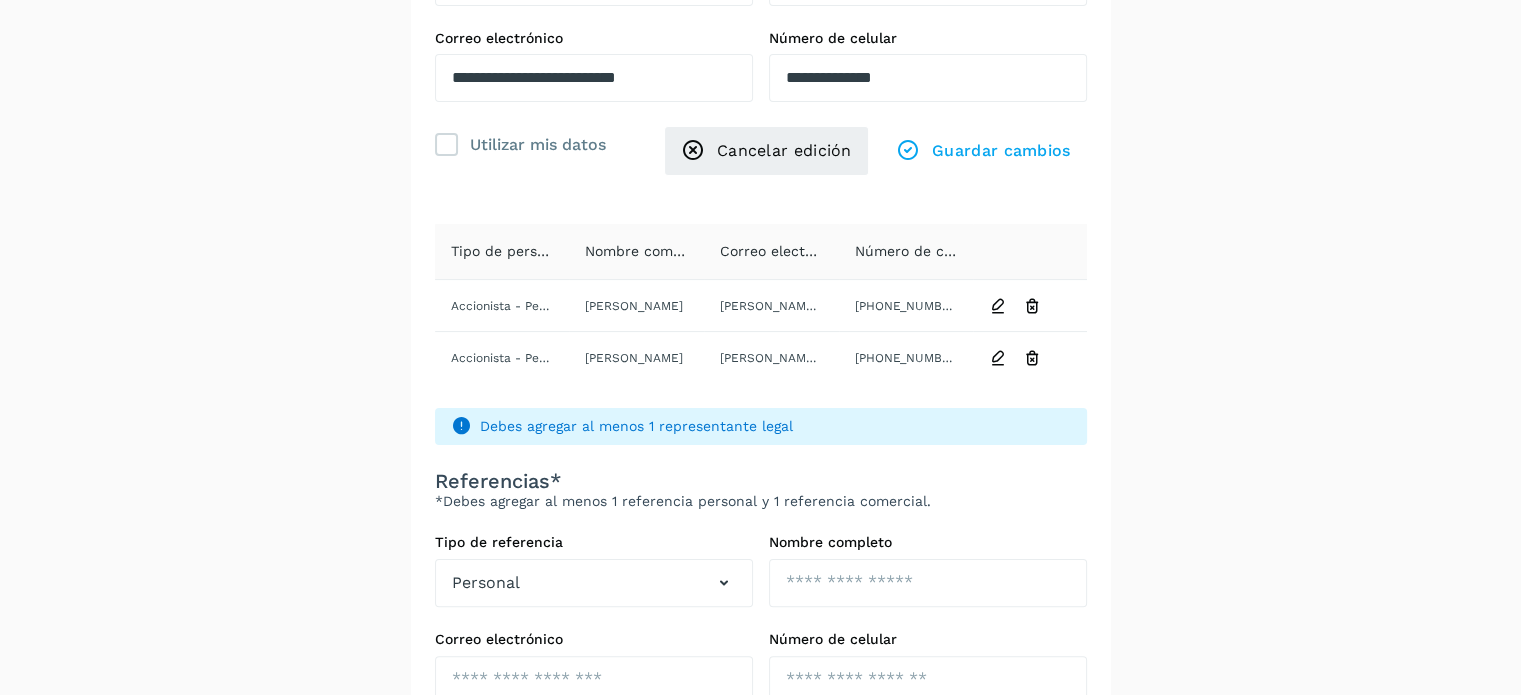 scroll, scrollTop: 360, scrollLeft: 0, axis: vertical 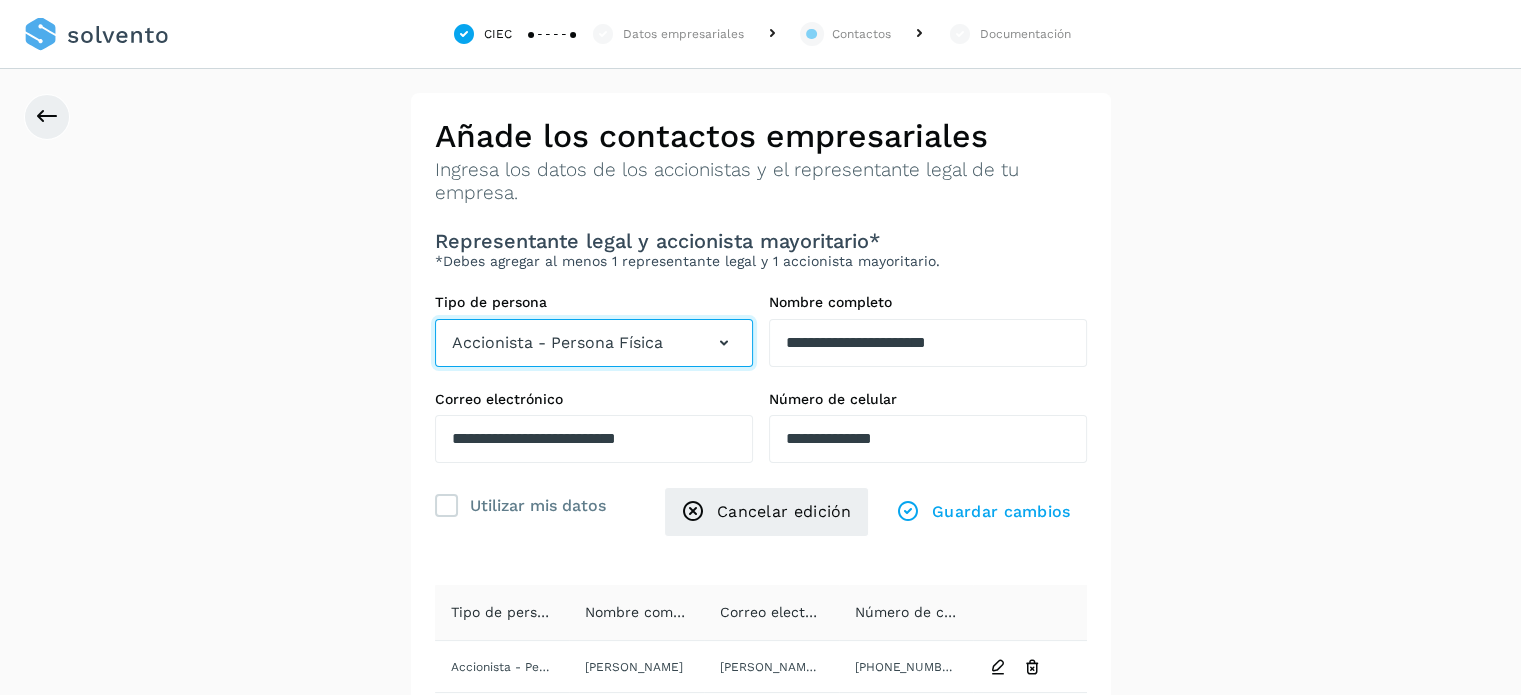click on "Accionista - Persona Física" at bounding box center (594, 343) 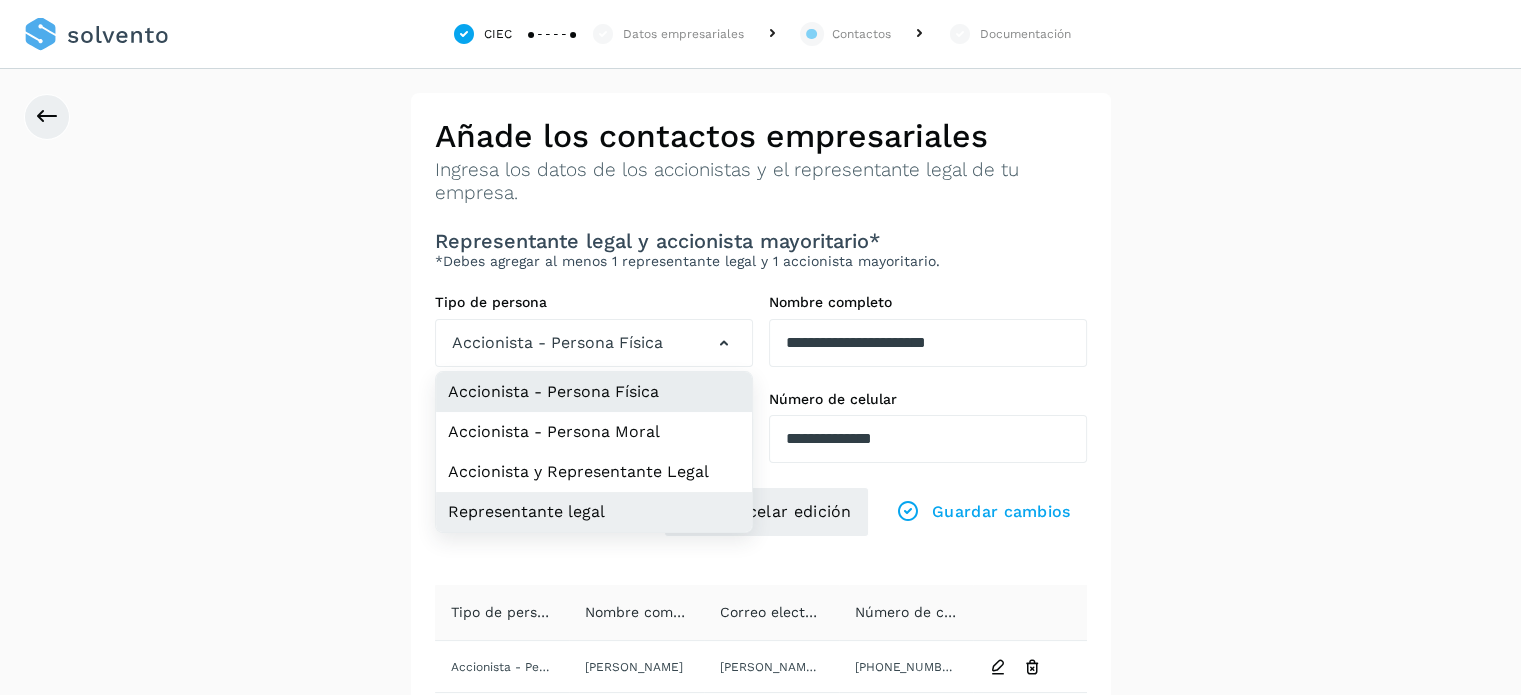 click on "Representante legal" 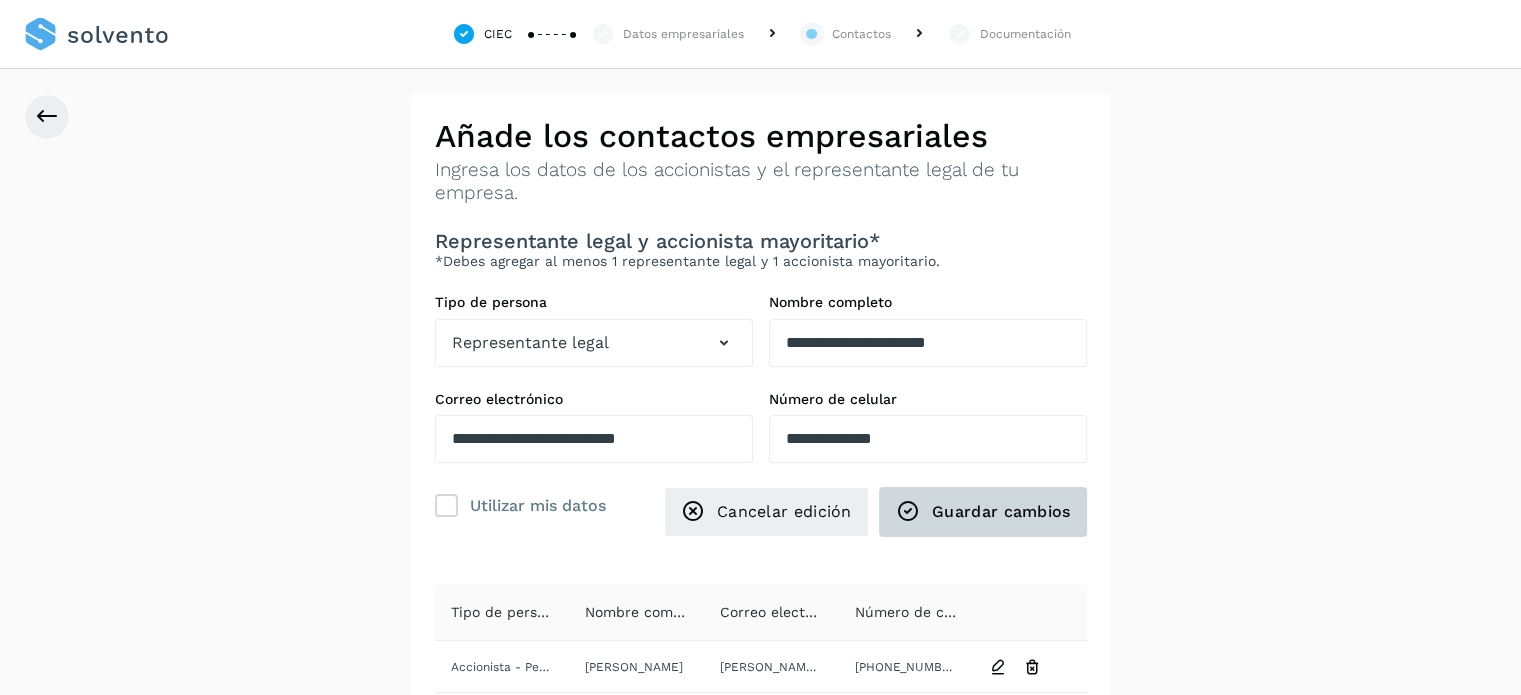 click on "Guardar cambios" 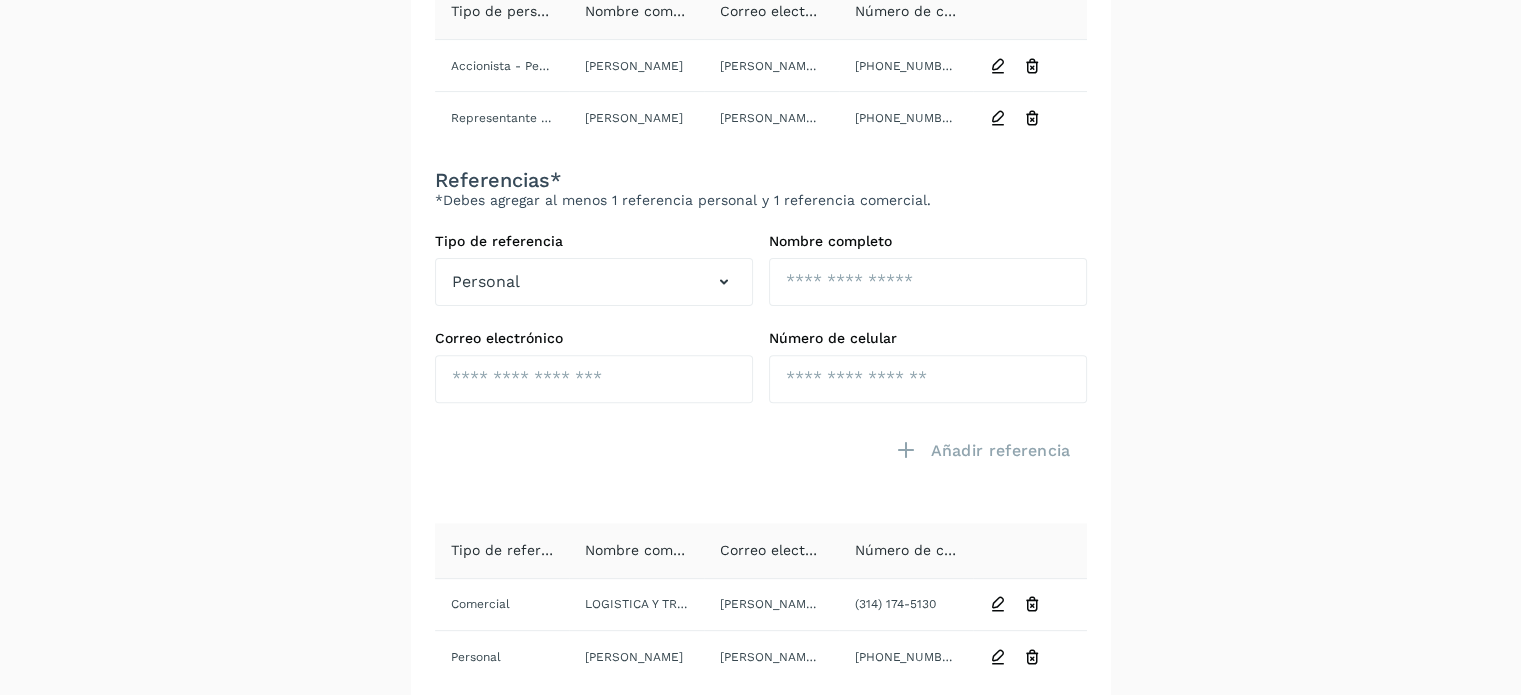 click on "**********" at bounding box center [760, 100] 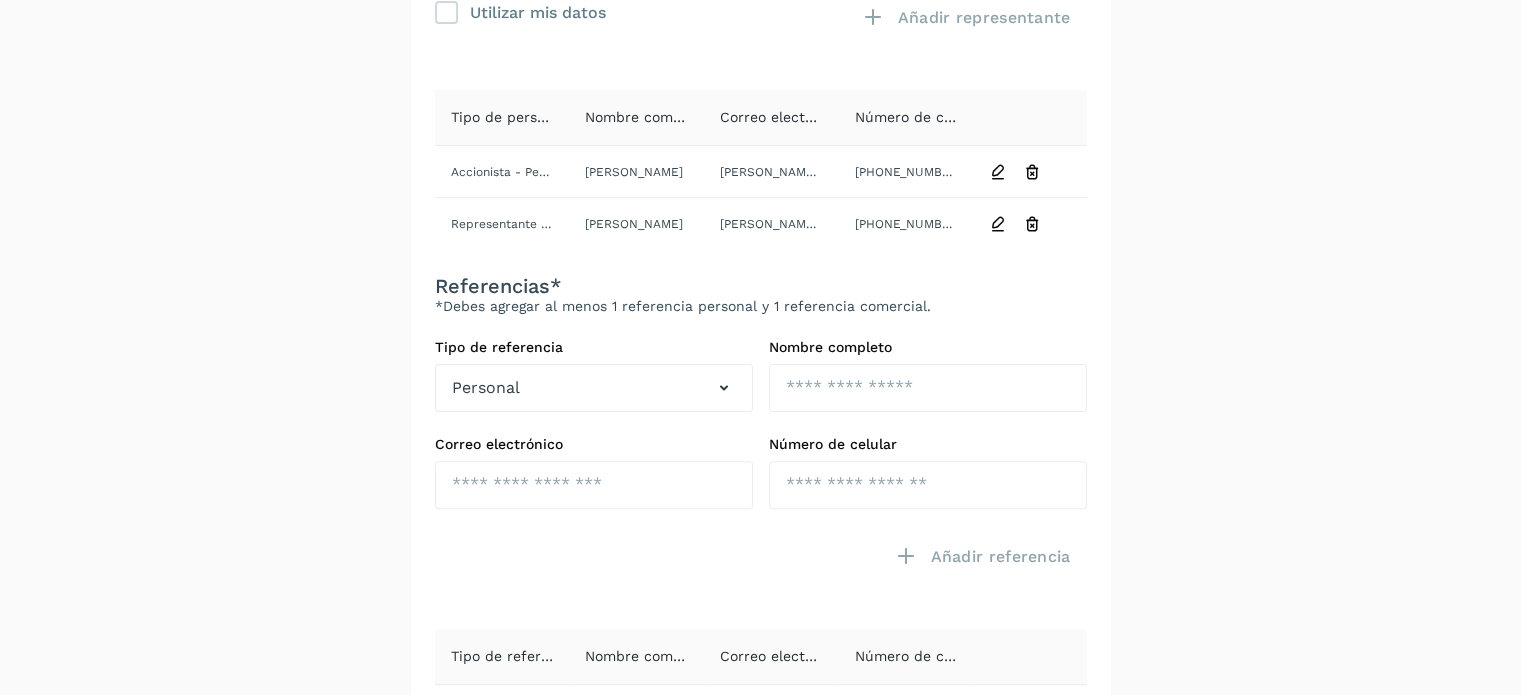 scroll, scrollTop: 499, scrollLeft: 0, axis: vertical 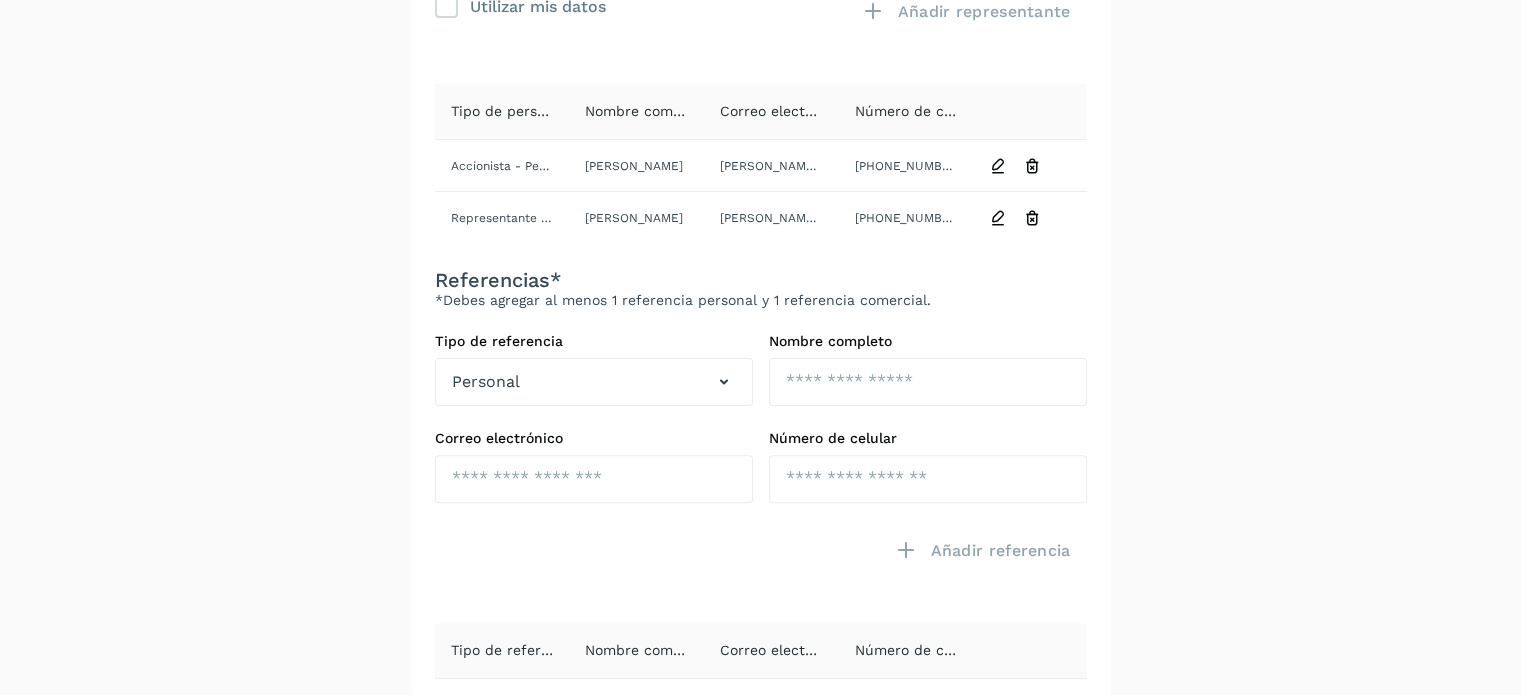 click on "**********" at bounding box center (760, 200) 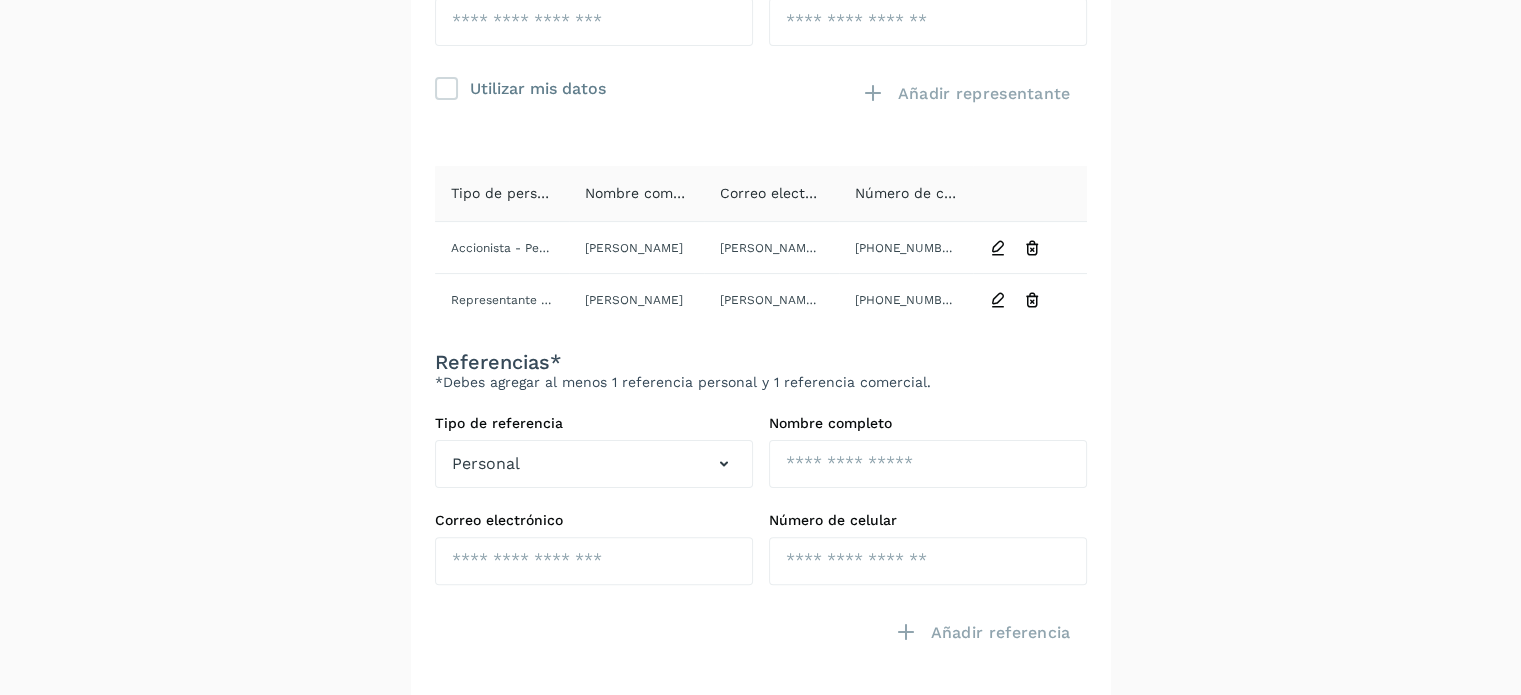 scroll, scrollTop: 299, scrollLeft: 0, axis: vertical 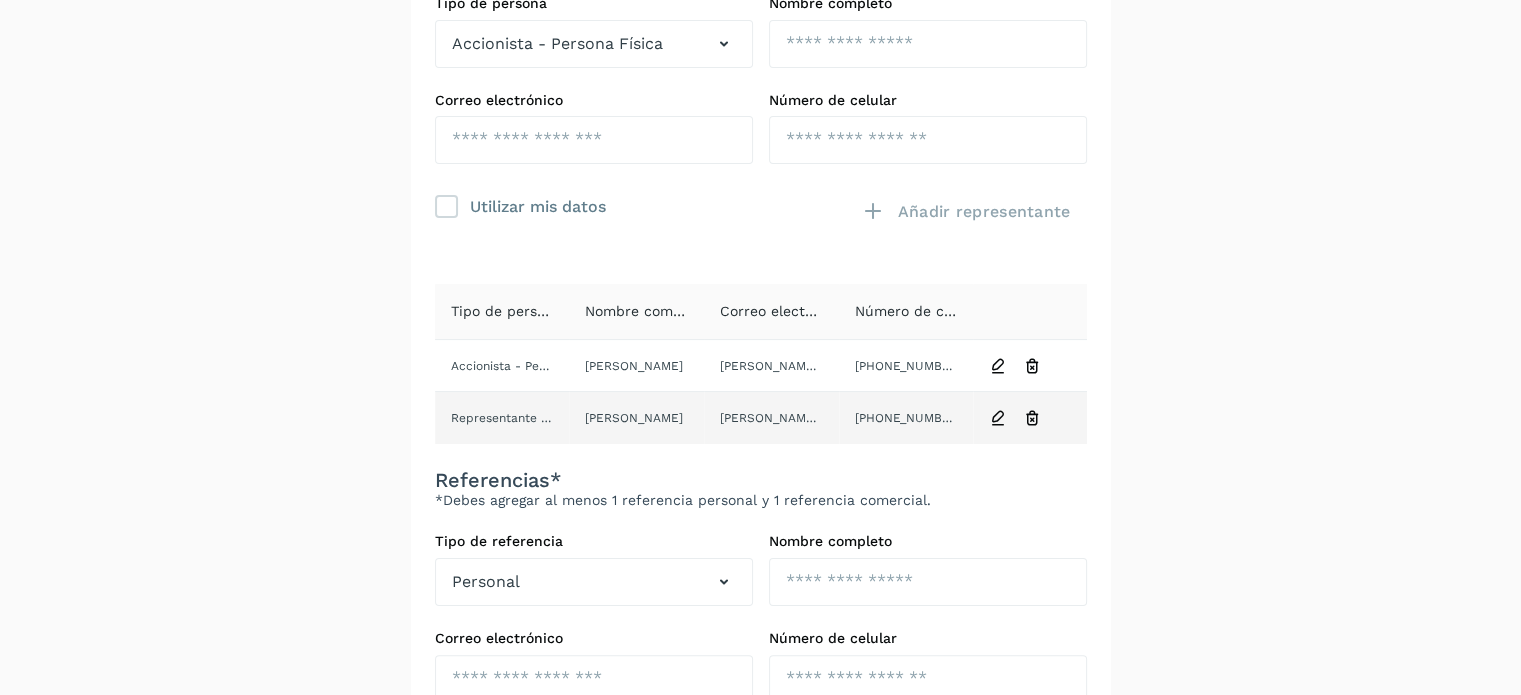 click 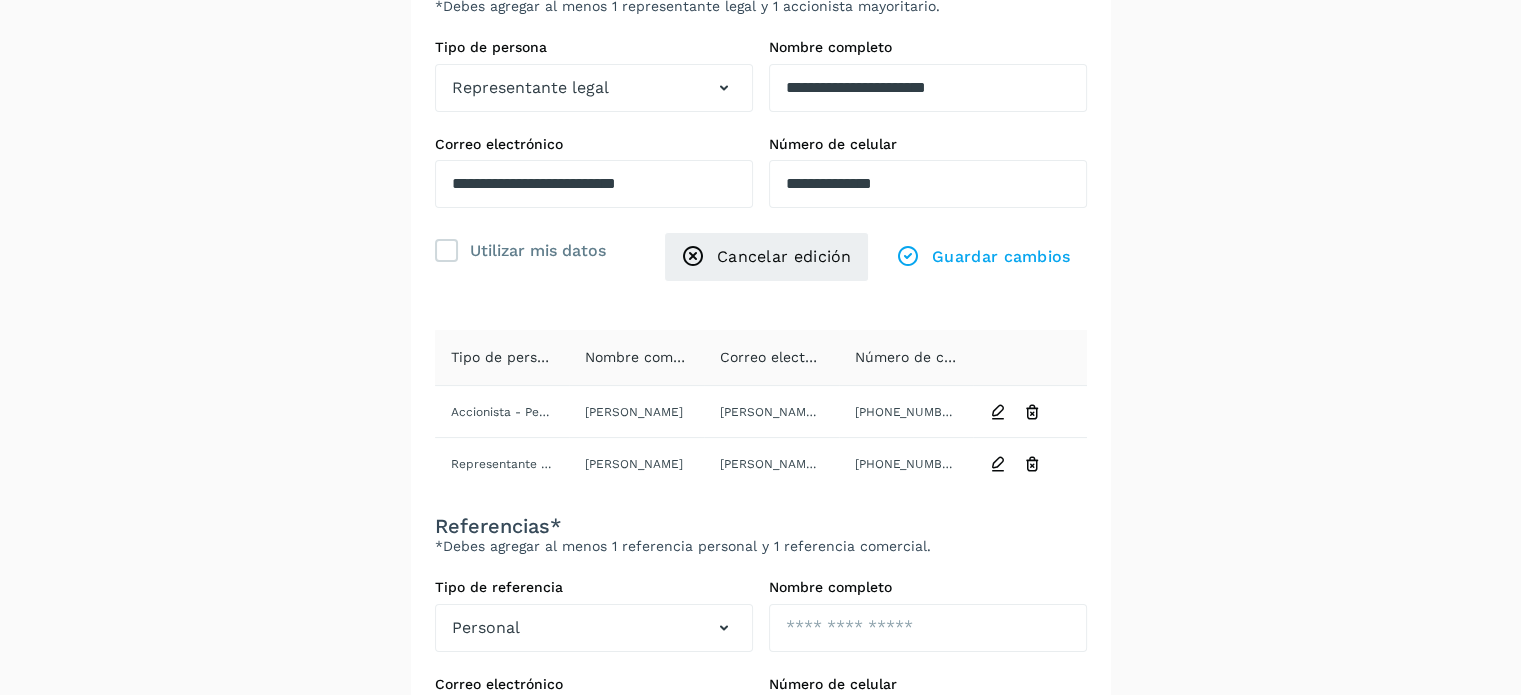 scroll, scrollTop: 279, scrollLeft: 0, axis: vertical 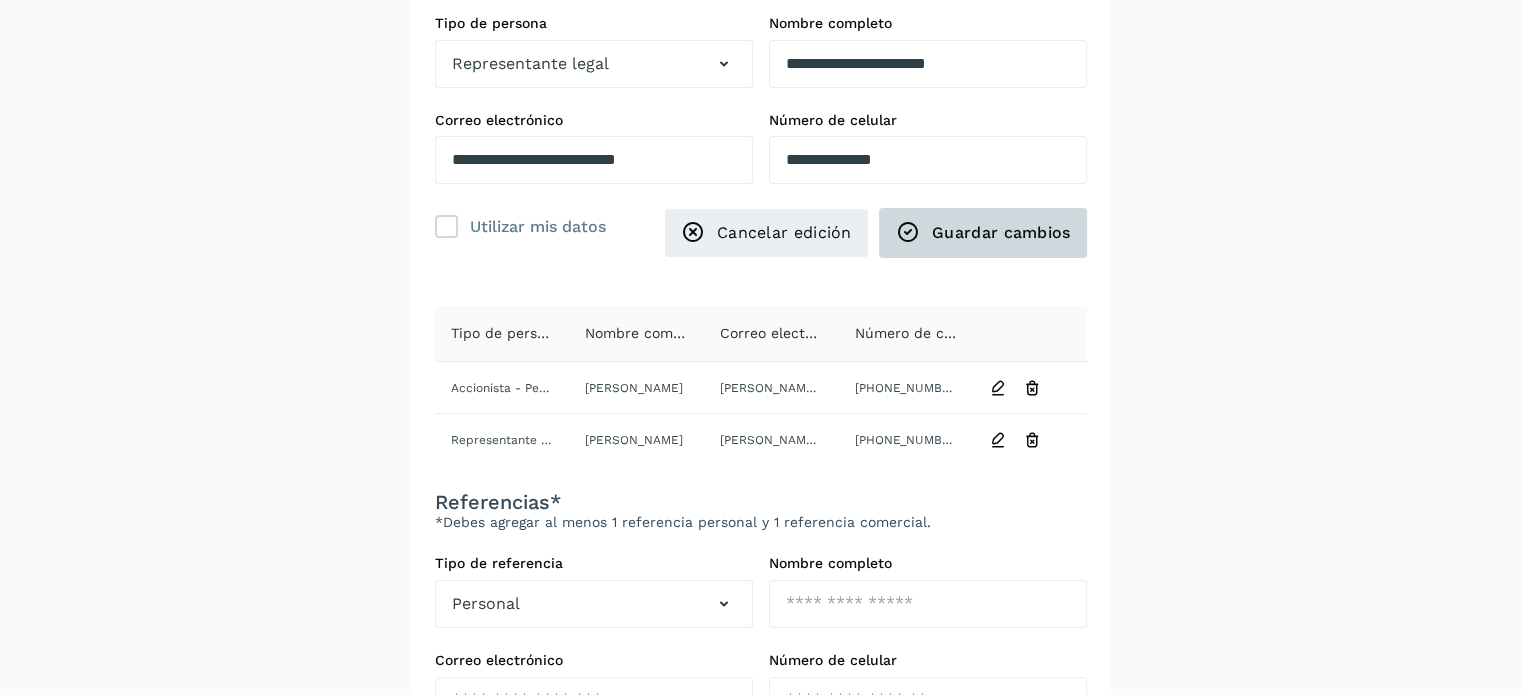 click on "Guardar cambios" 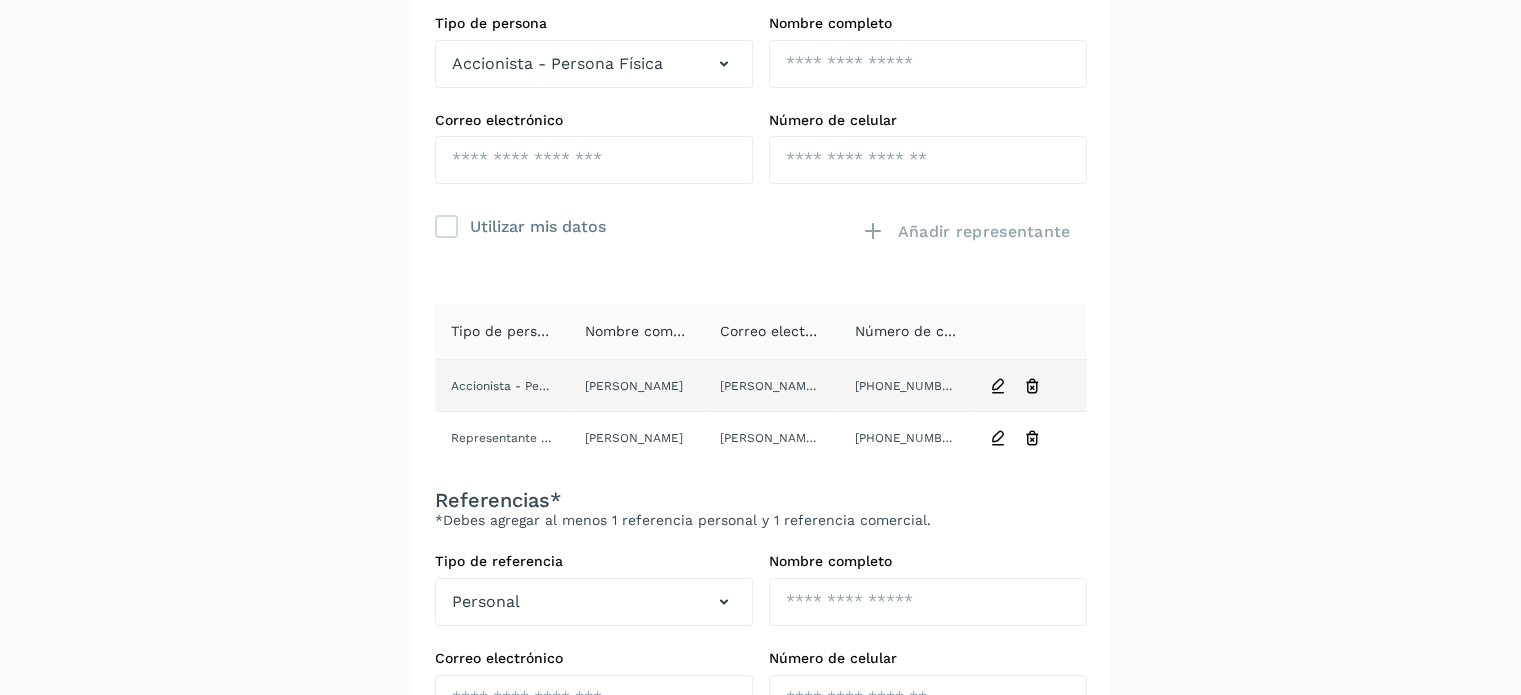 click at bounding box center [998, 386] 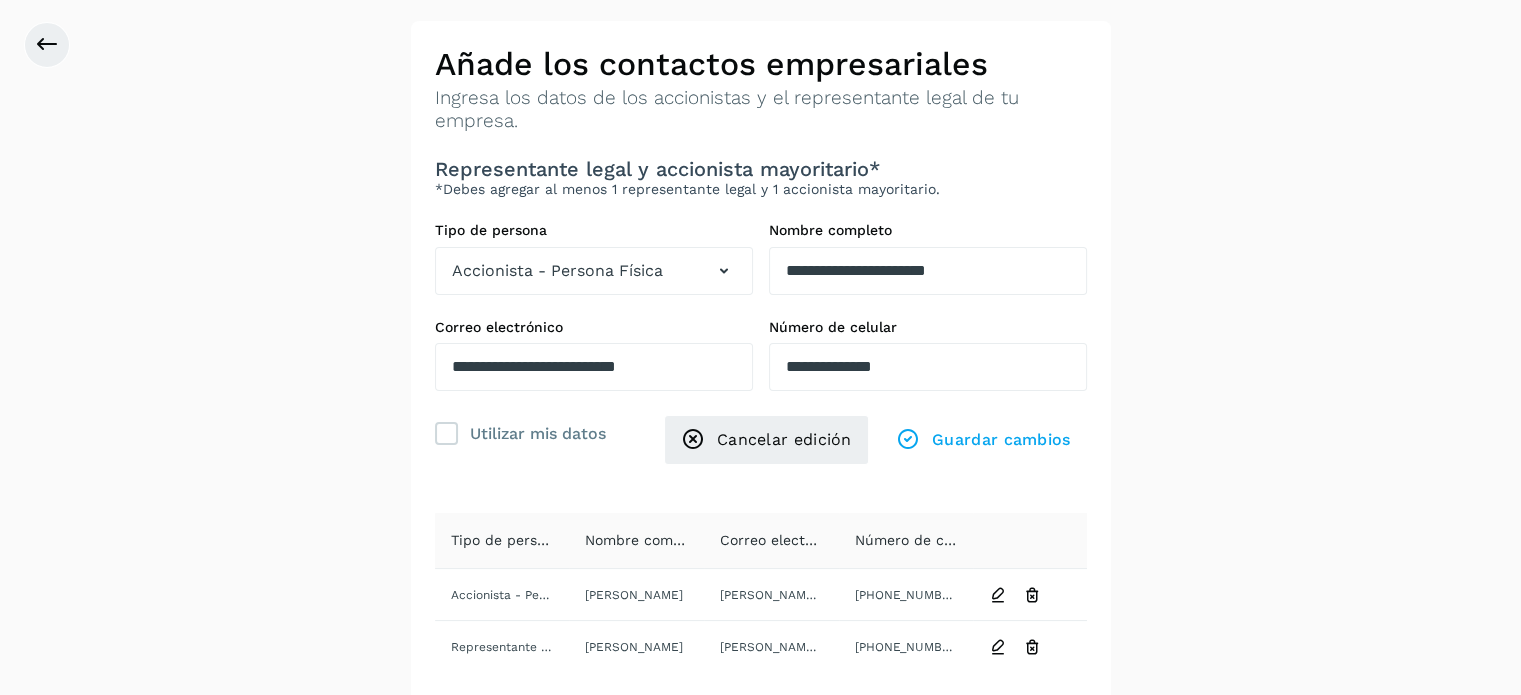scroll, scrollTop: 0, scrollLeft: 0, axis: both 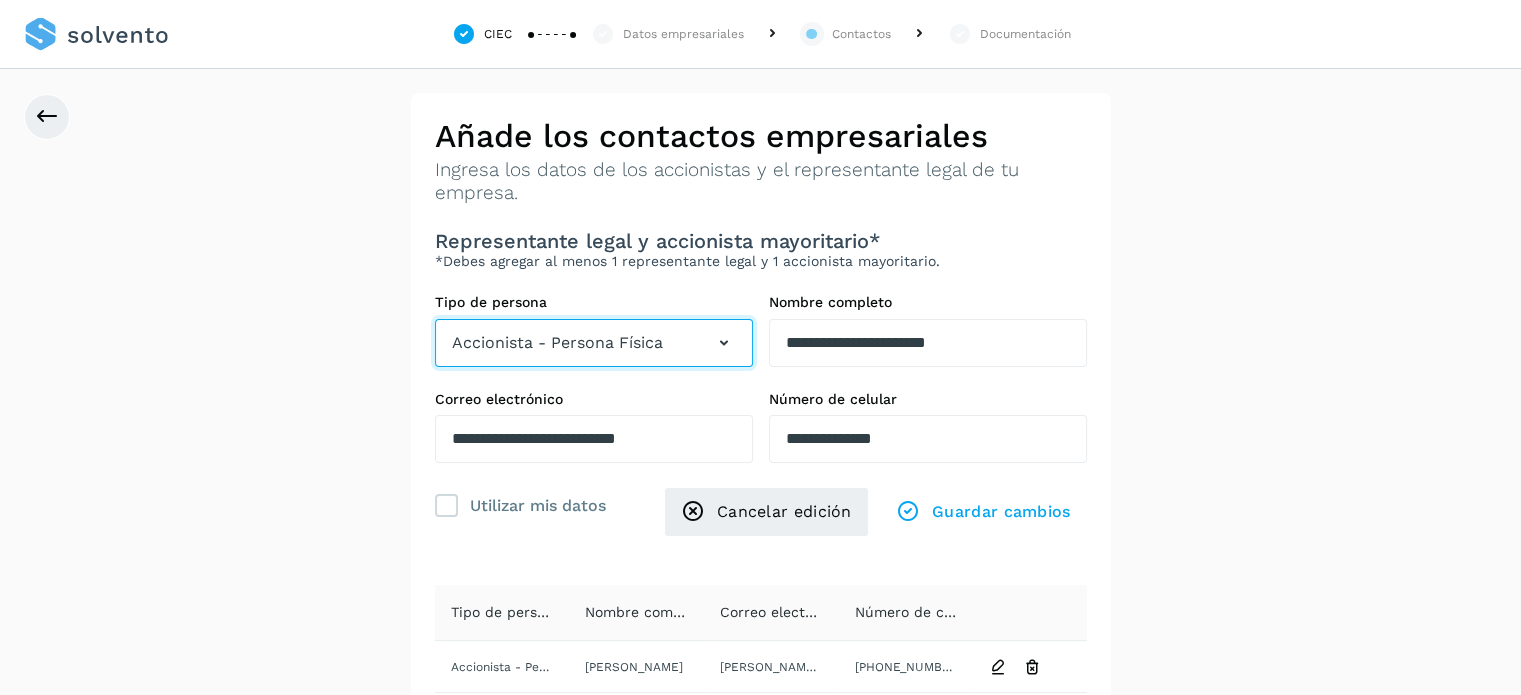 click at bounding box center (724, 343) 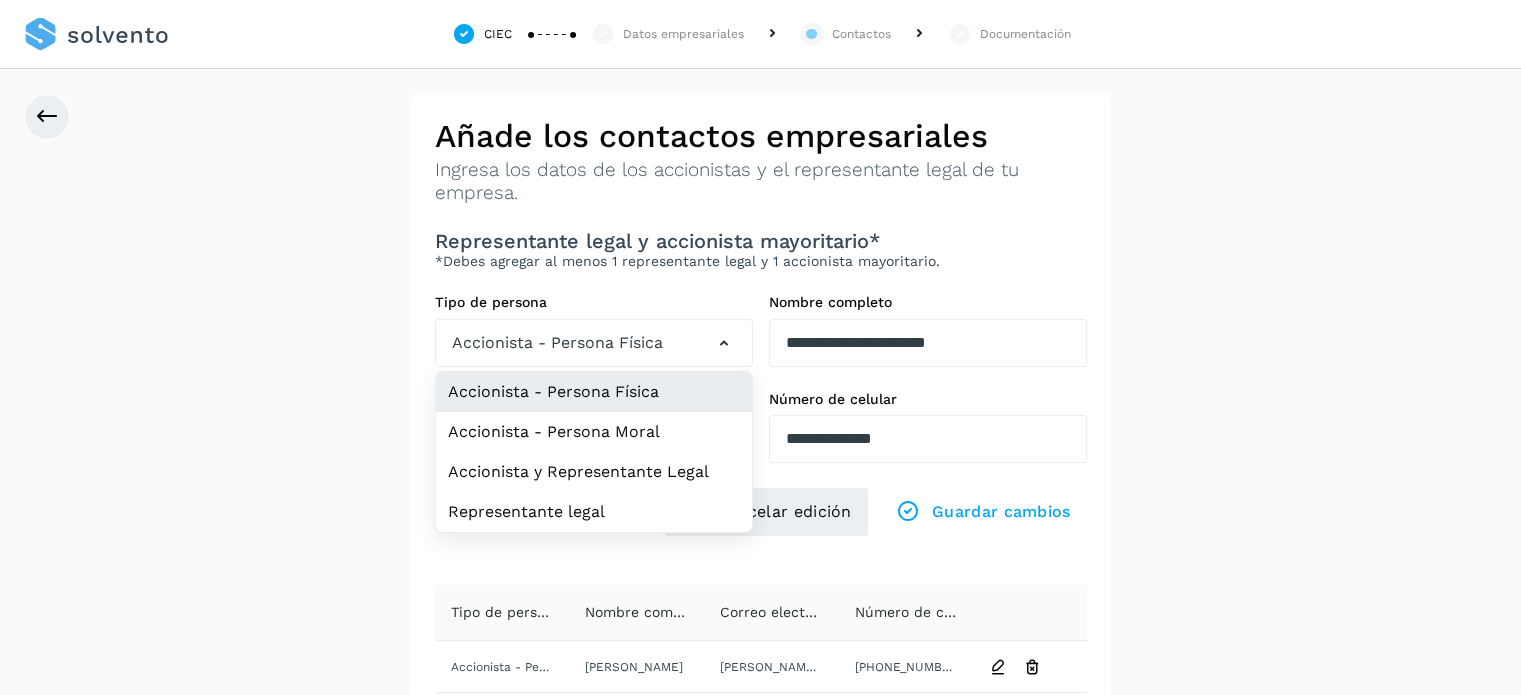 click on "Accionista - Persona Física" 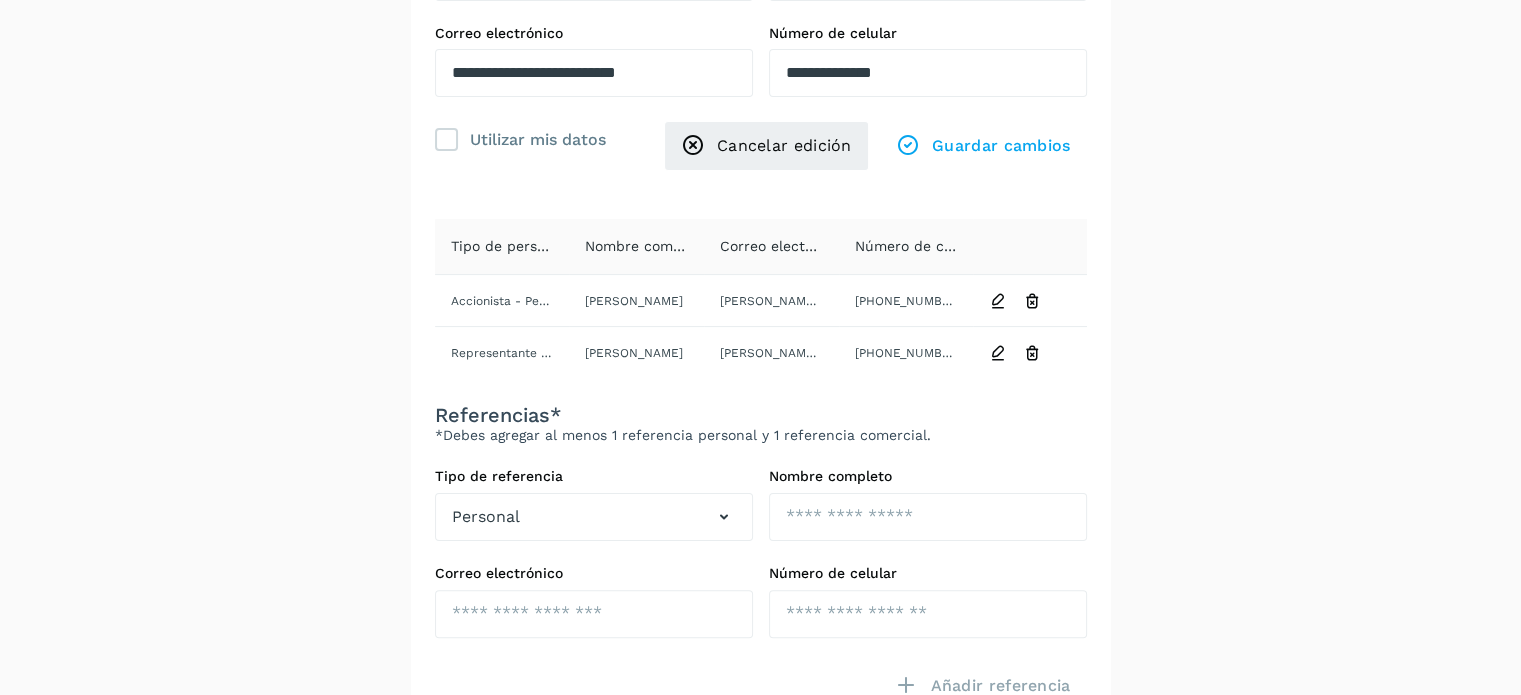 scroll, scrollTop: 400, scrollLeft: 0, axis: vertical 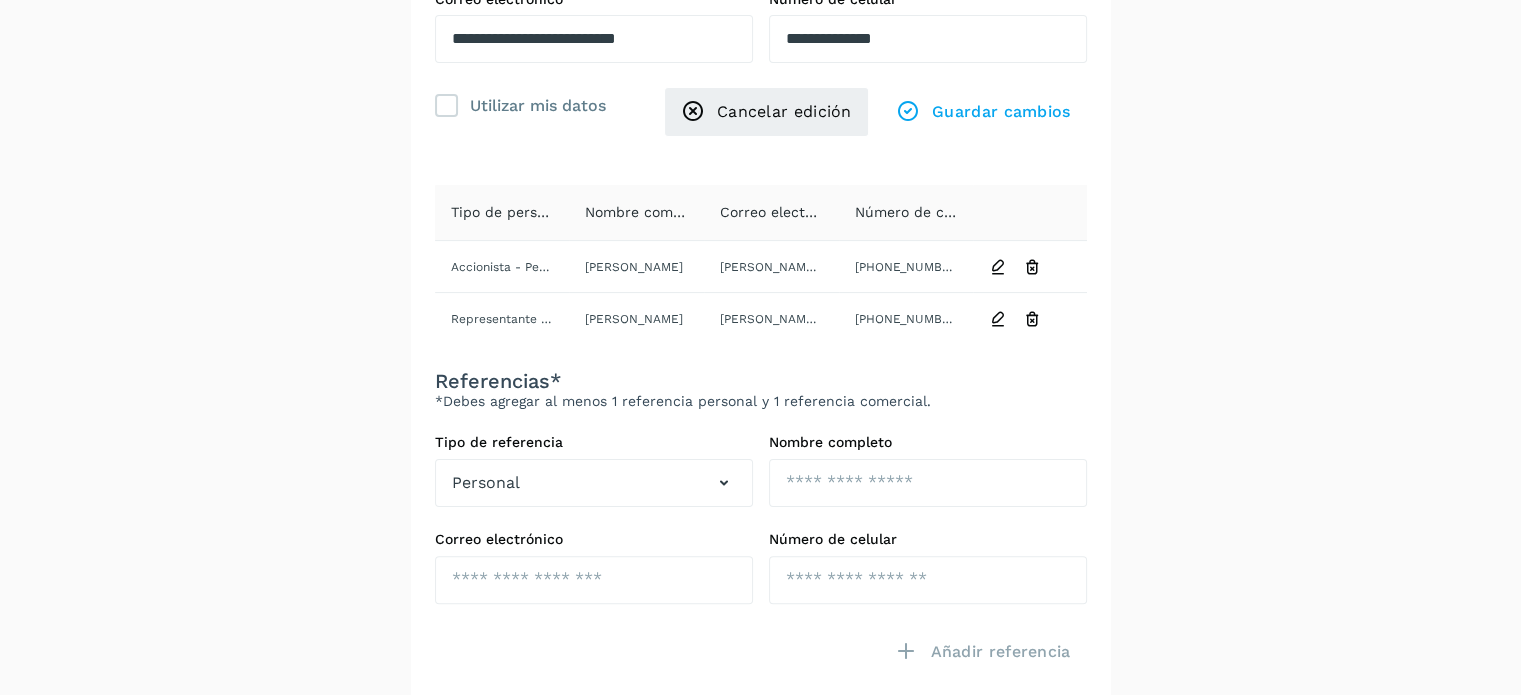 click on "**********" at bounding box center [761, 28] 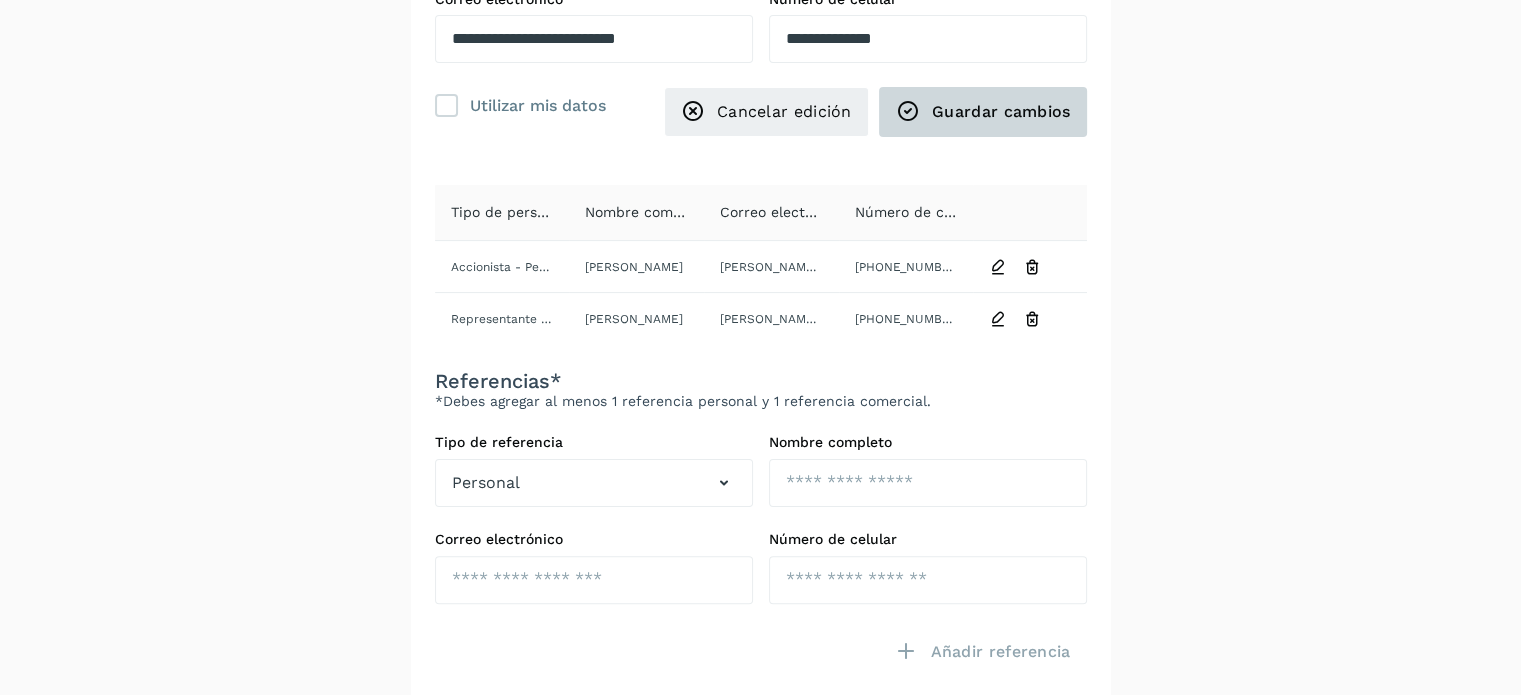 click on "Guardar cambios" at bounding box center (983, 112) 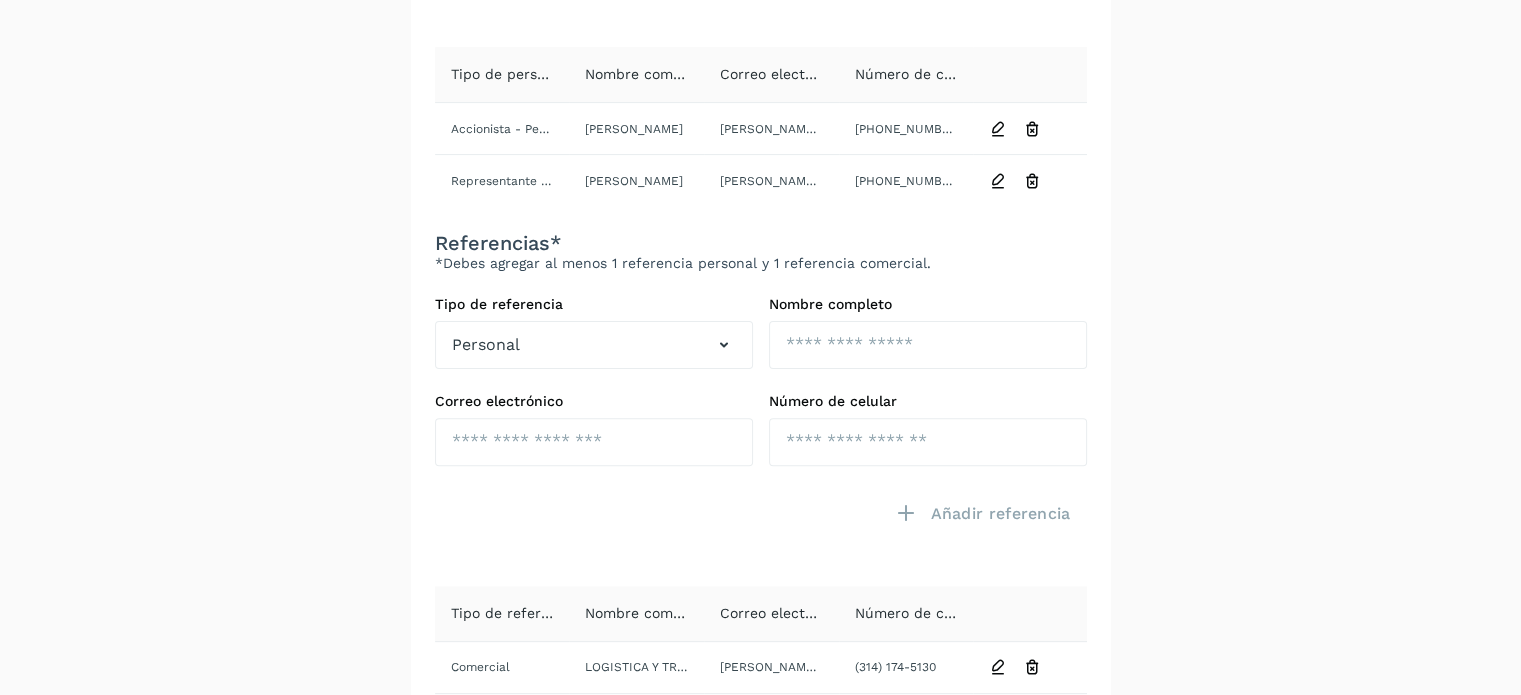 scroll, scrollTop: 699, scrollLeft: 0, axis: vertical 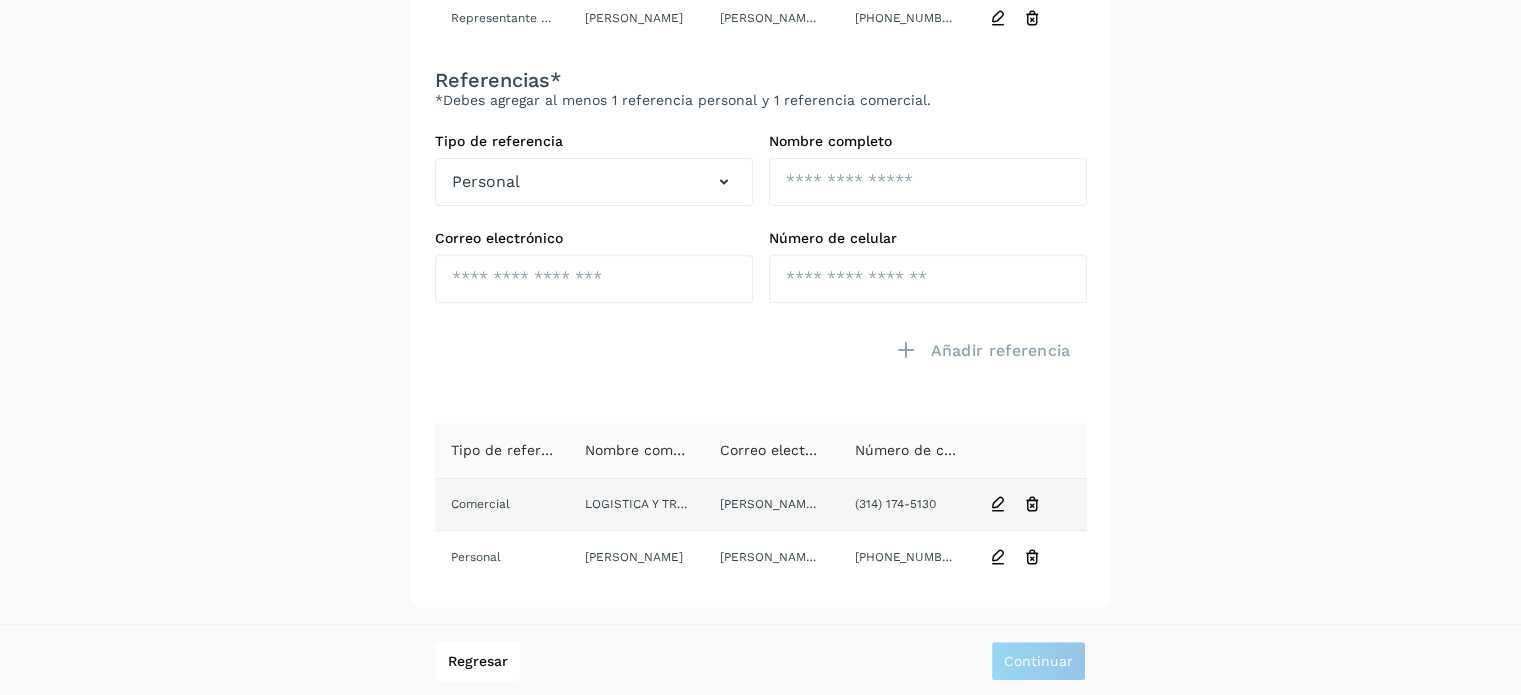 click at bounding box center (998, 504) 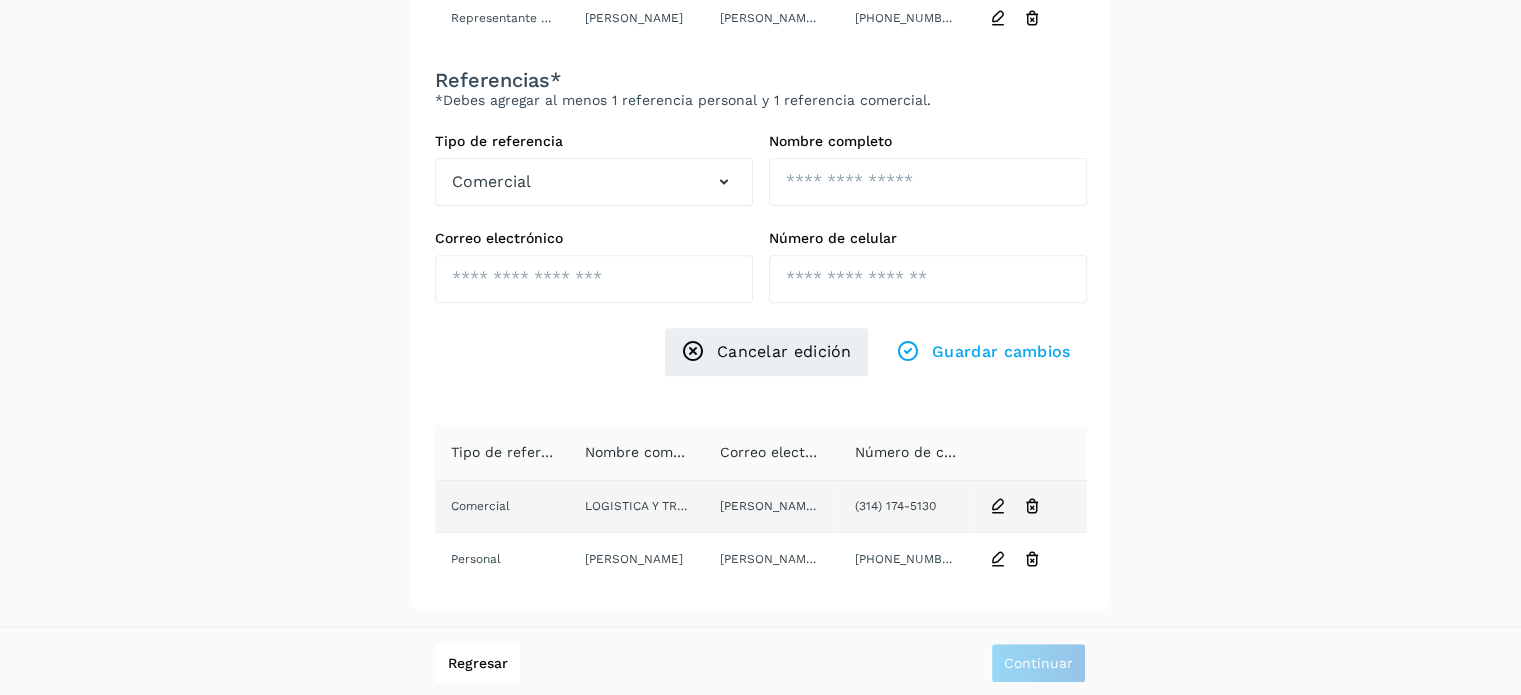 type on "**********" 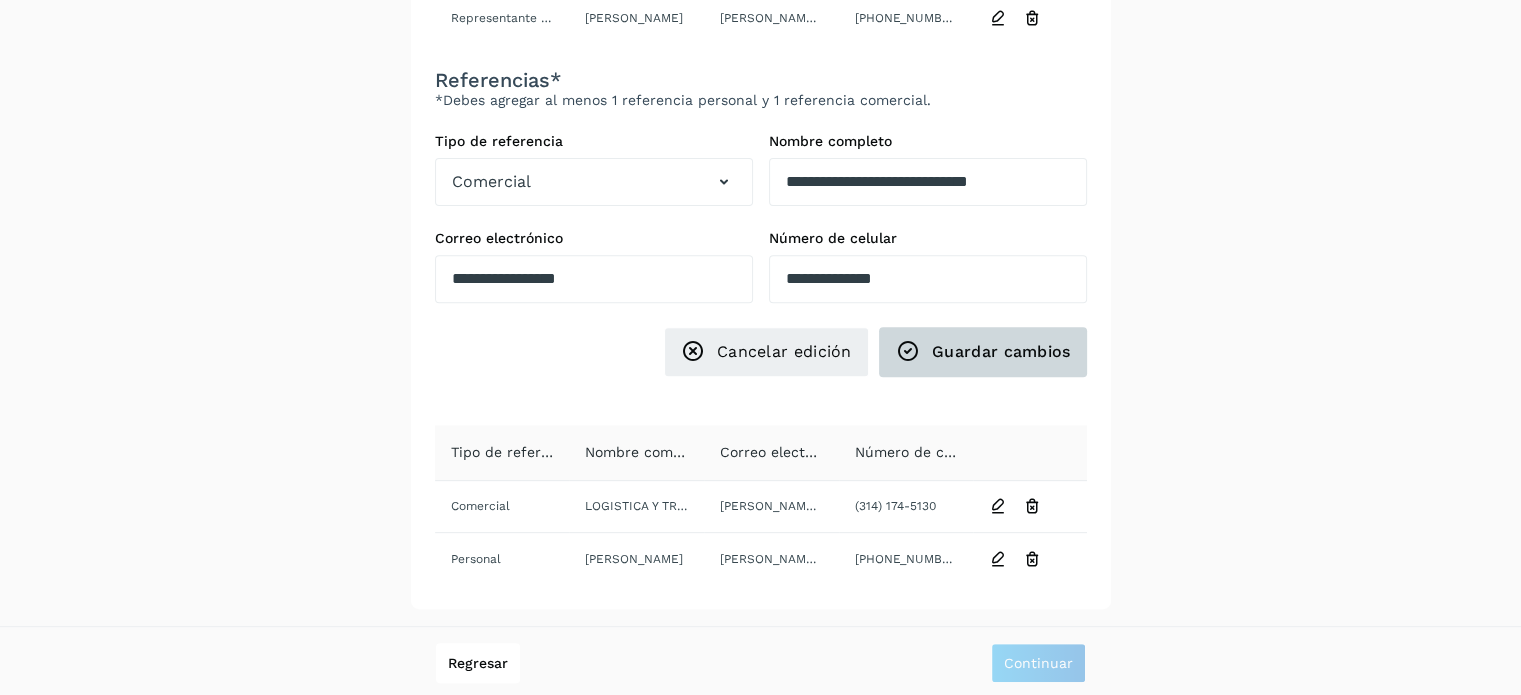 click on "Guardar cambios" 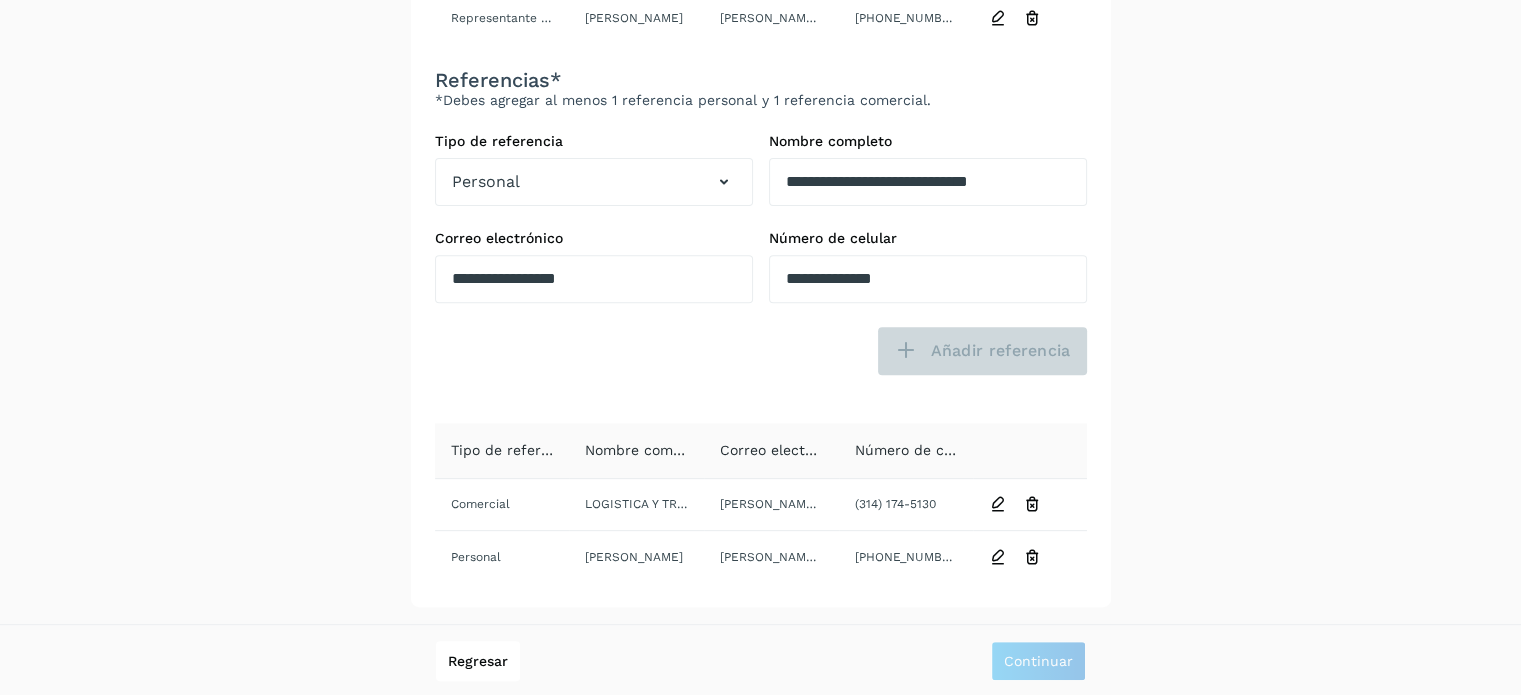 type 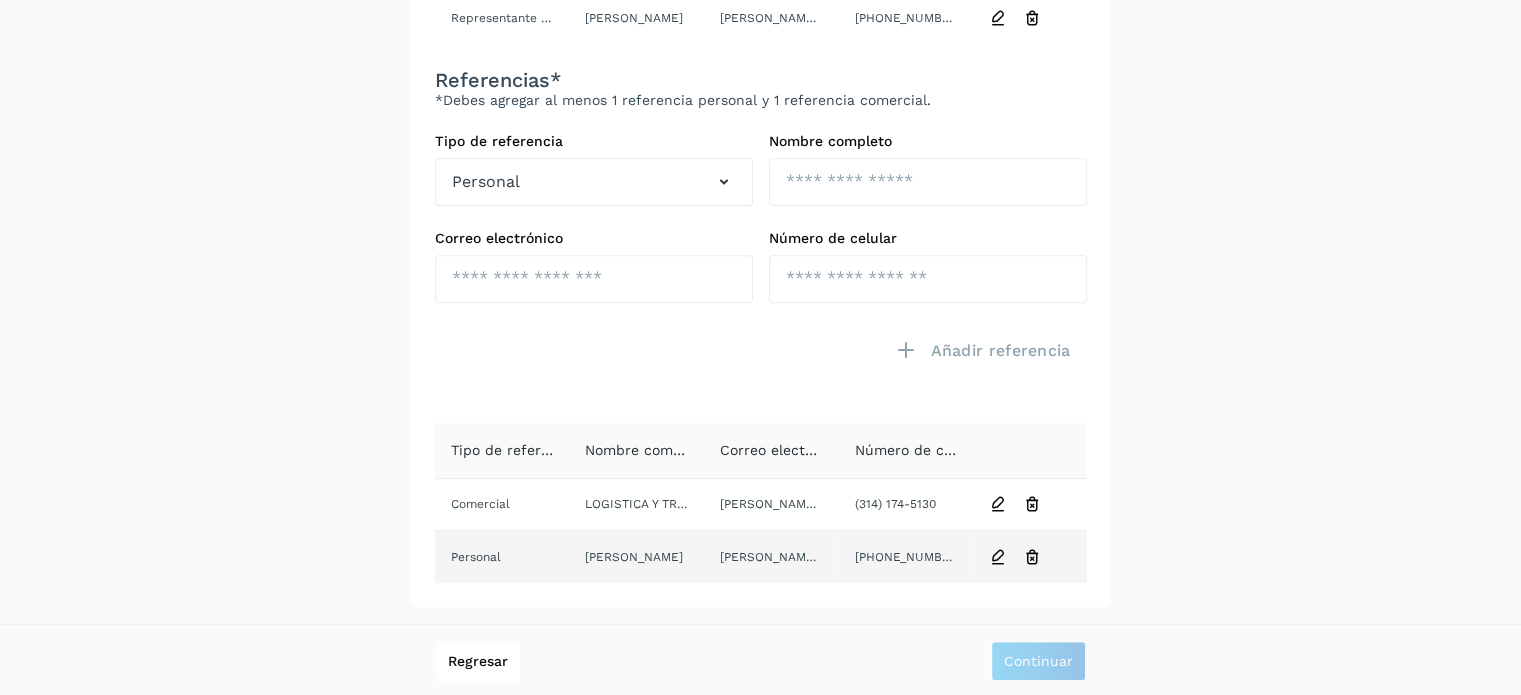 click 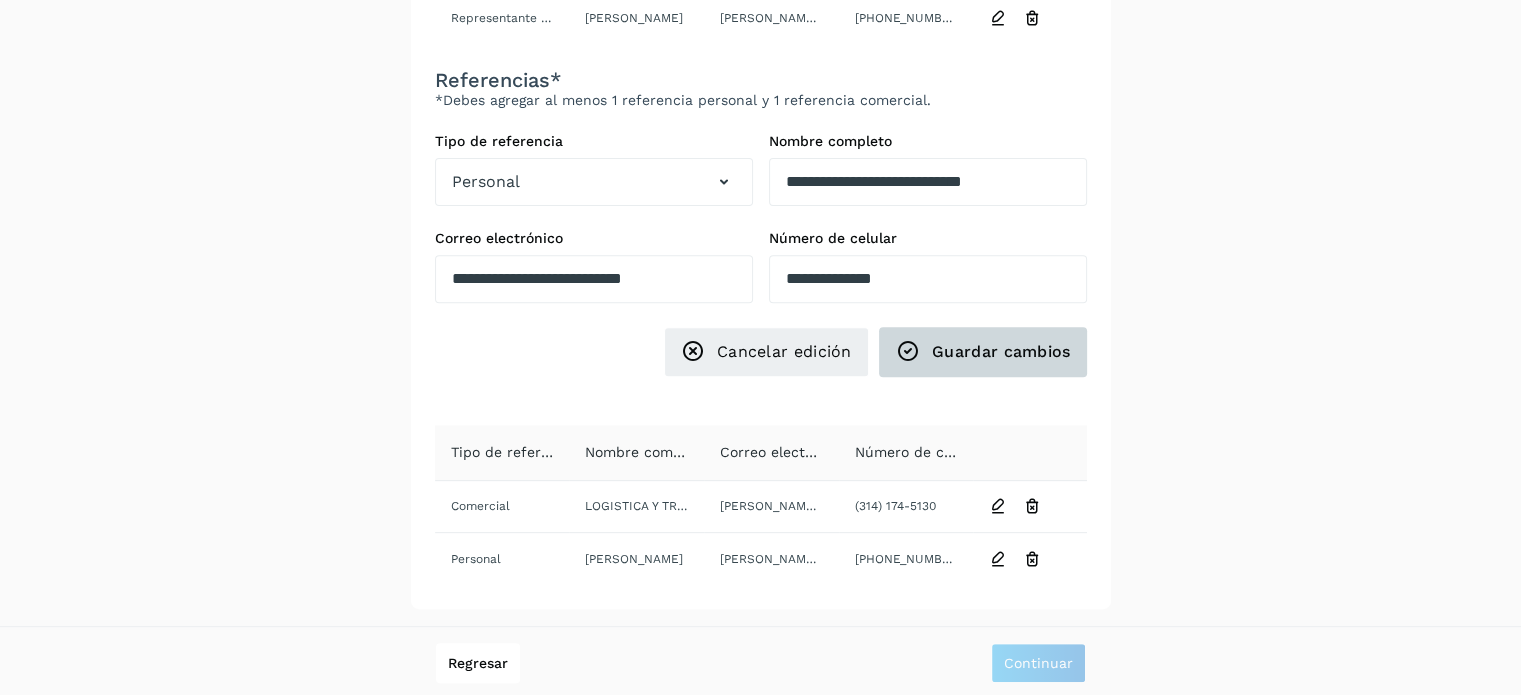 click on "Guardar cambios" at bounding box center (983, 352) 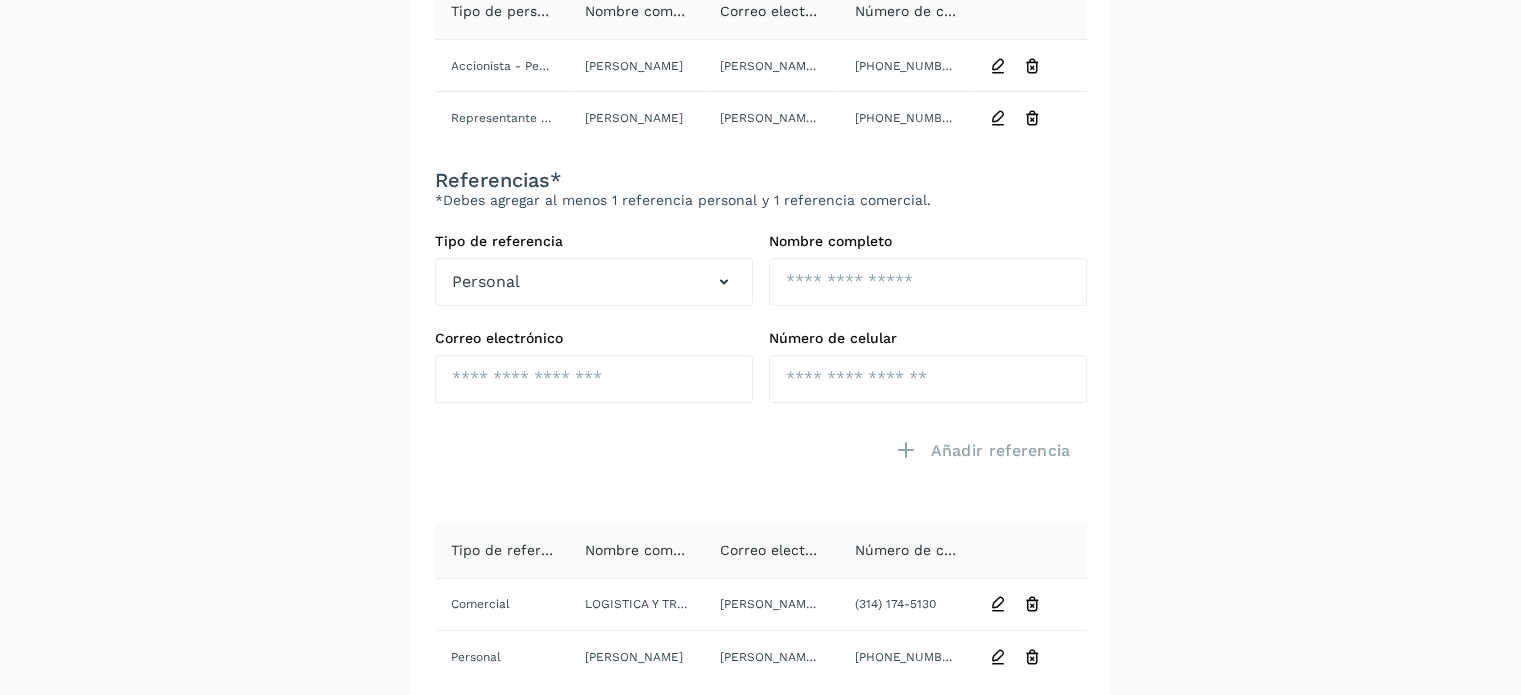 click on "**********" at bounding box center (760, 100) 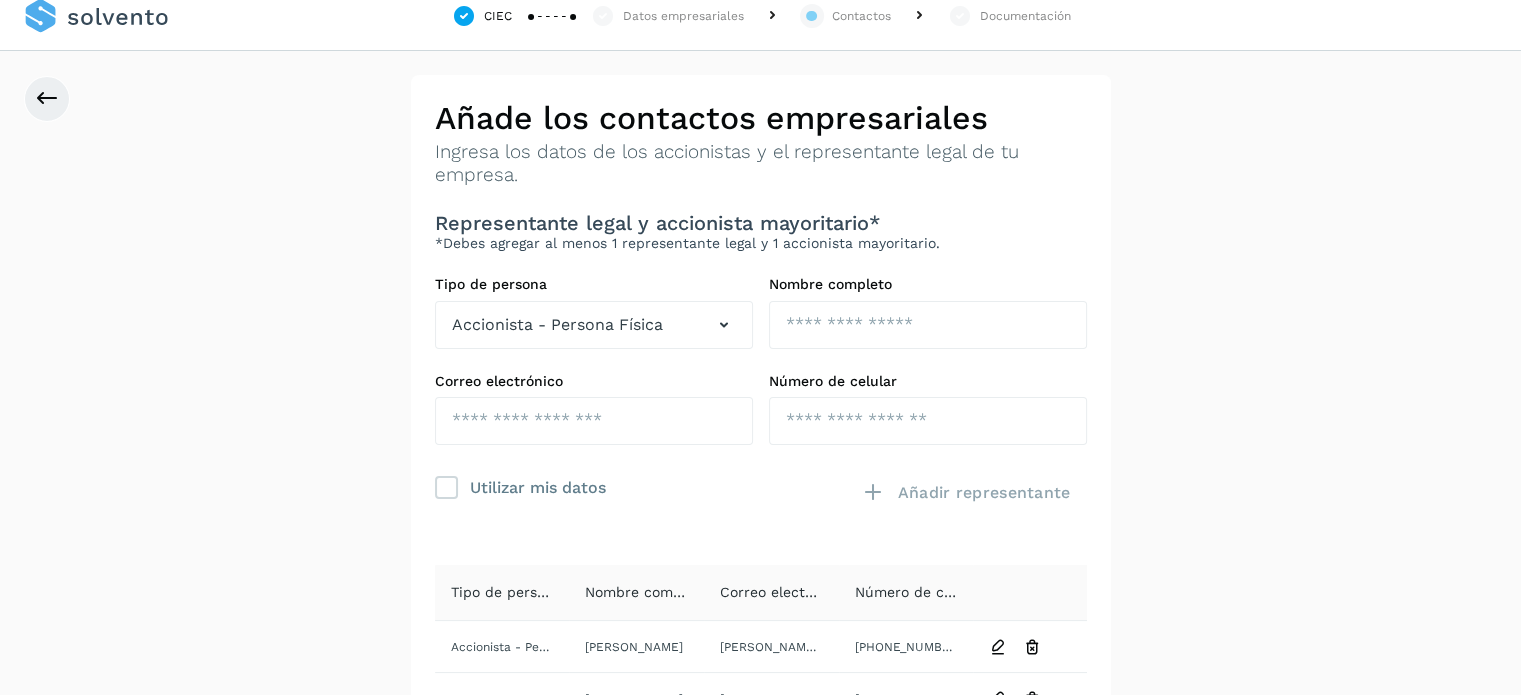 scroll, scrollTop: 0, scrollLeft: 0, axis: both 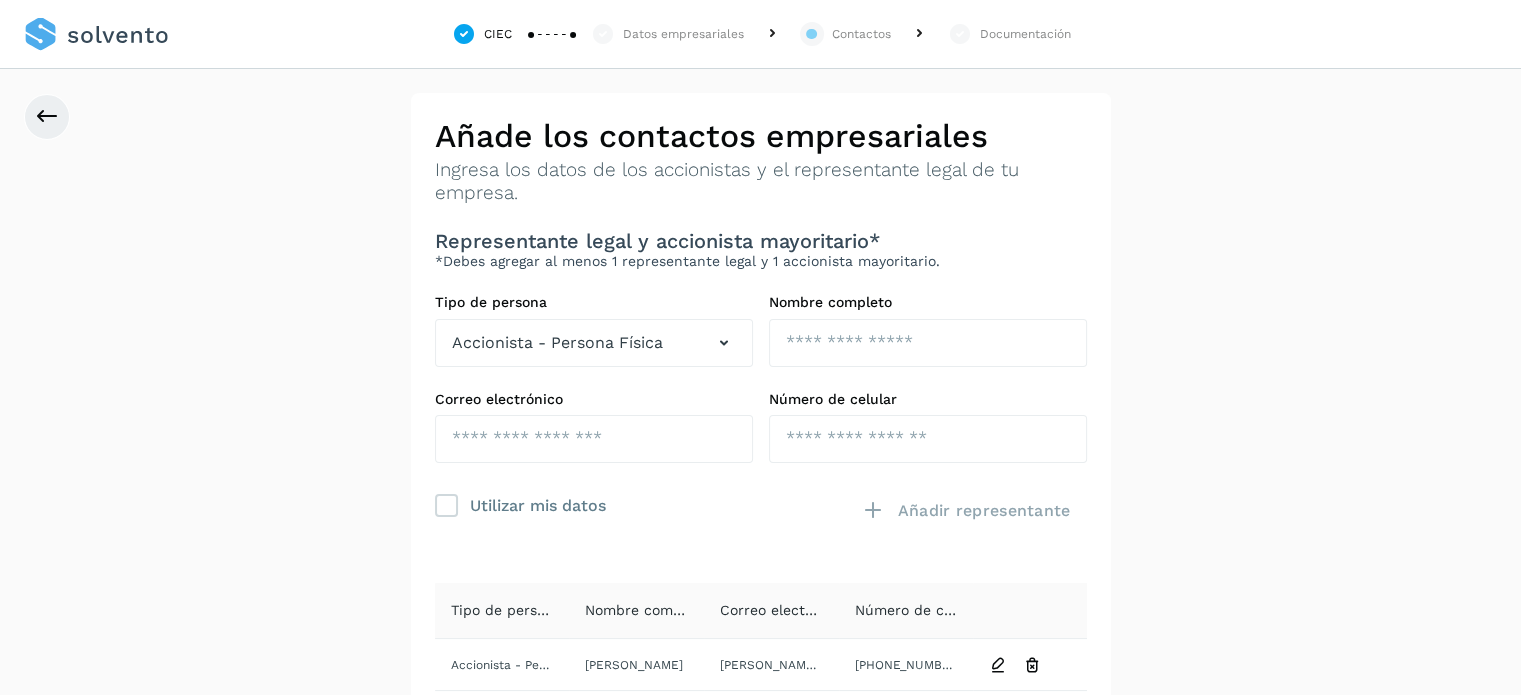 click on "**********" at bounding box center [760, 699] 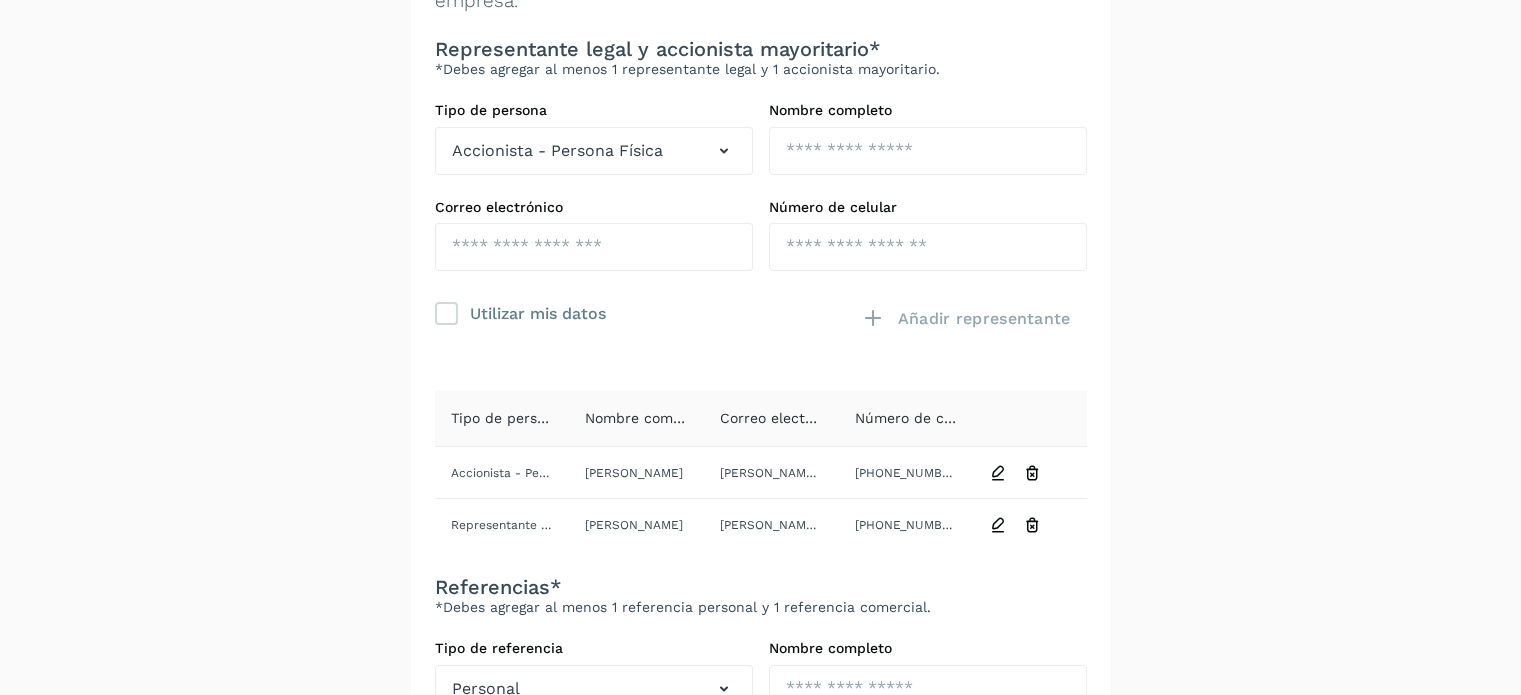 scroll, scrollTop: 200, scrollLeft: 0, axis: vertical 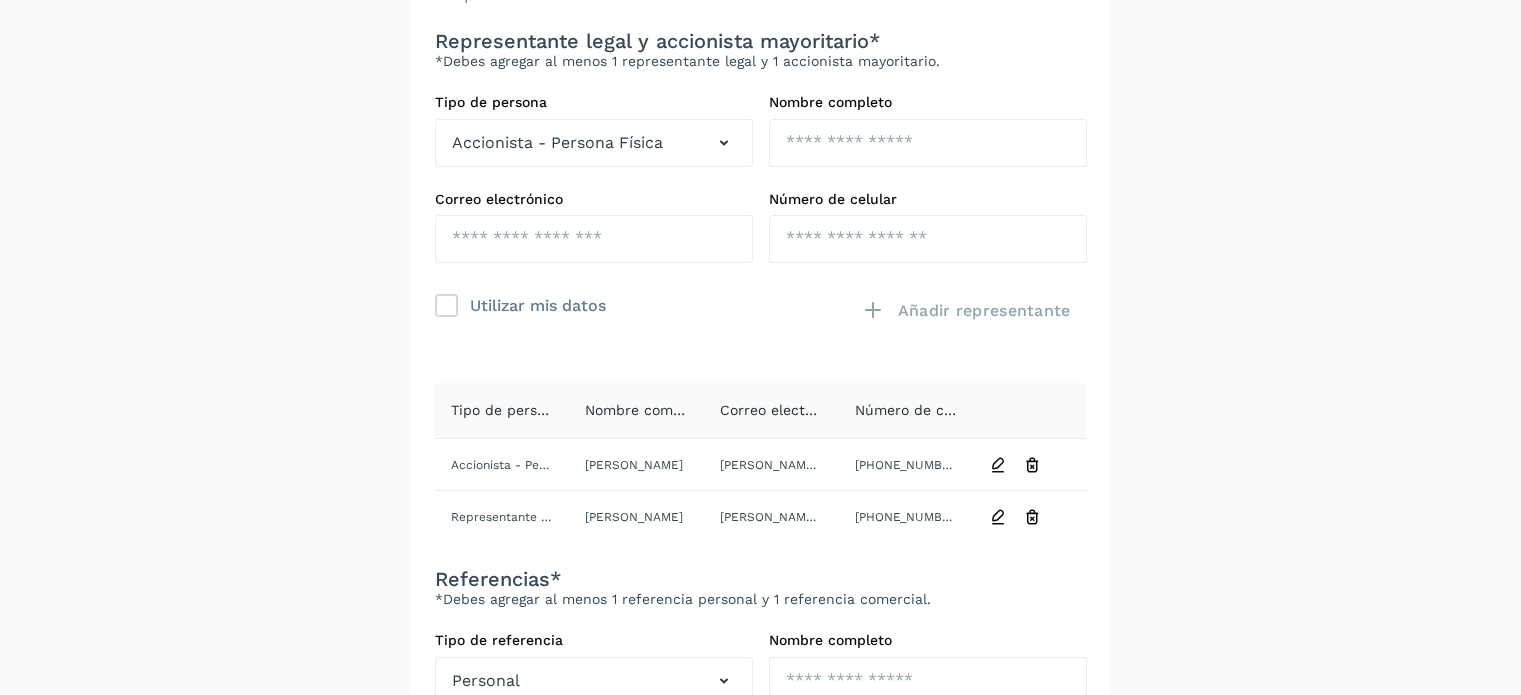 click on "**********" at bounding box center [760, 499] 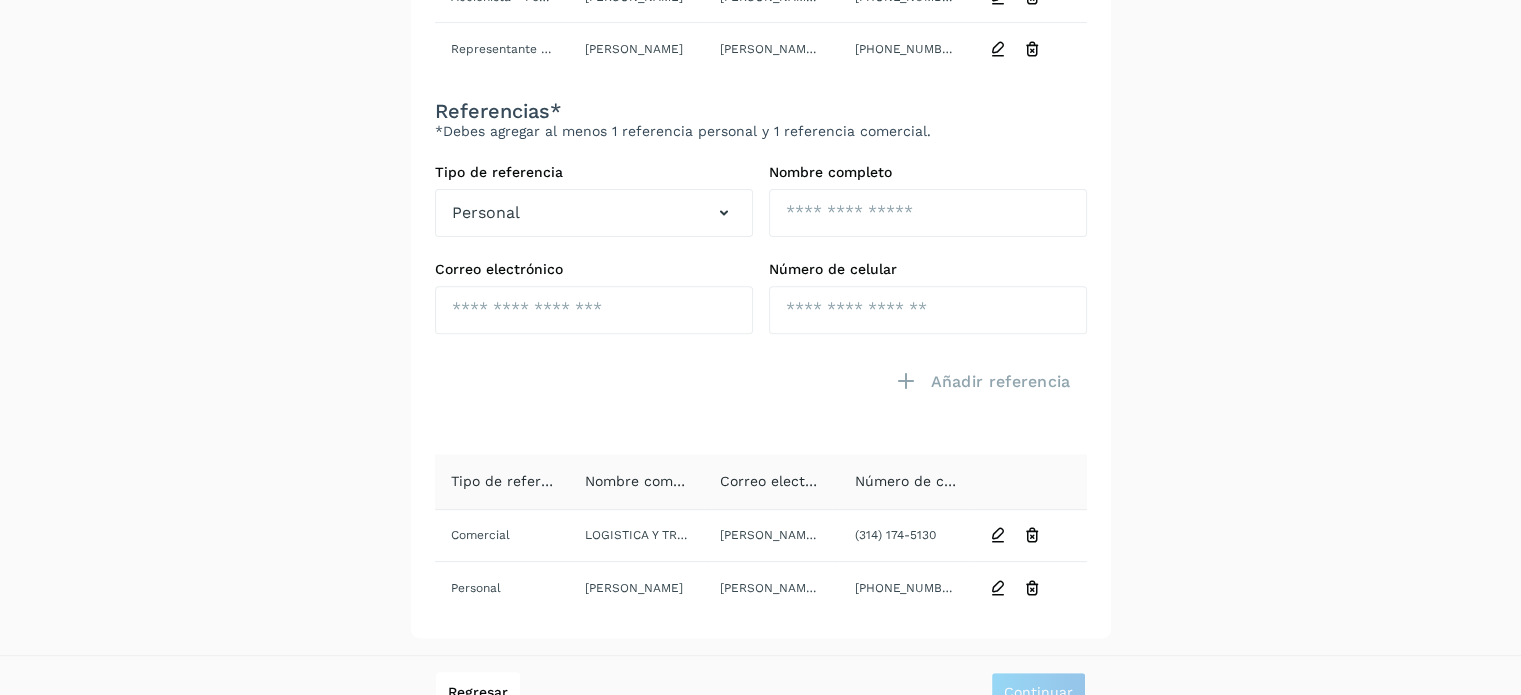 scroll, scrollTop: 699, scrollLeft: 0, axis: vertical 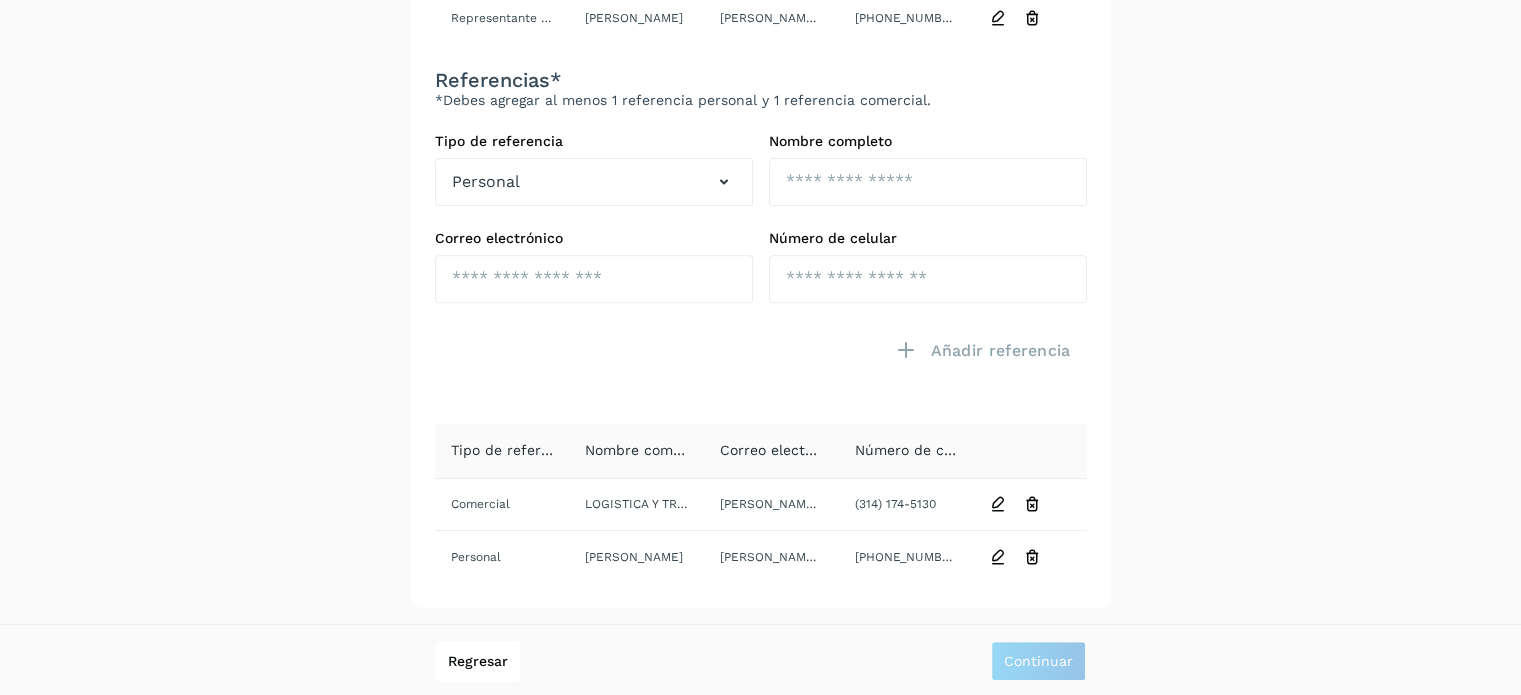 drag, startPoint x: 1368, startPoint y: 469, endPoint x: 1356, endPoint y: 552, distance: 83.86298 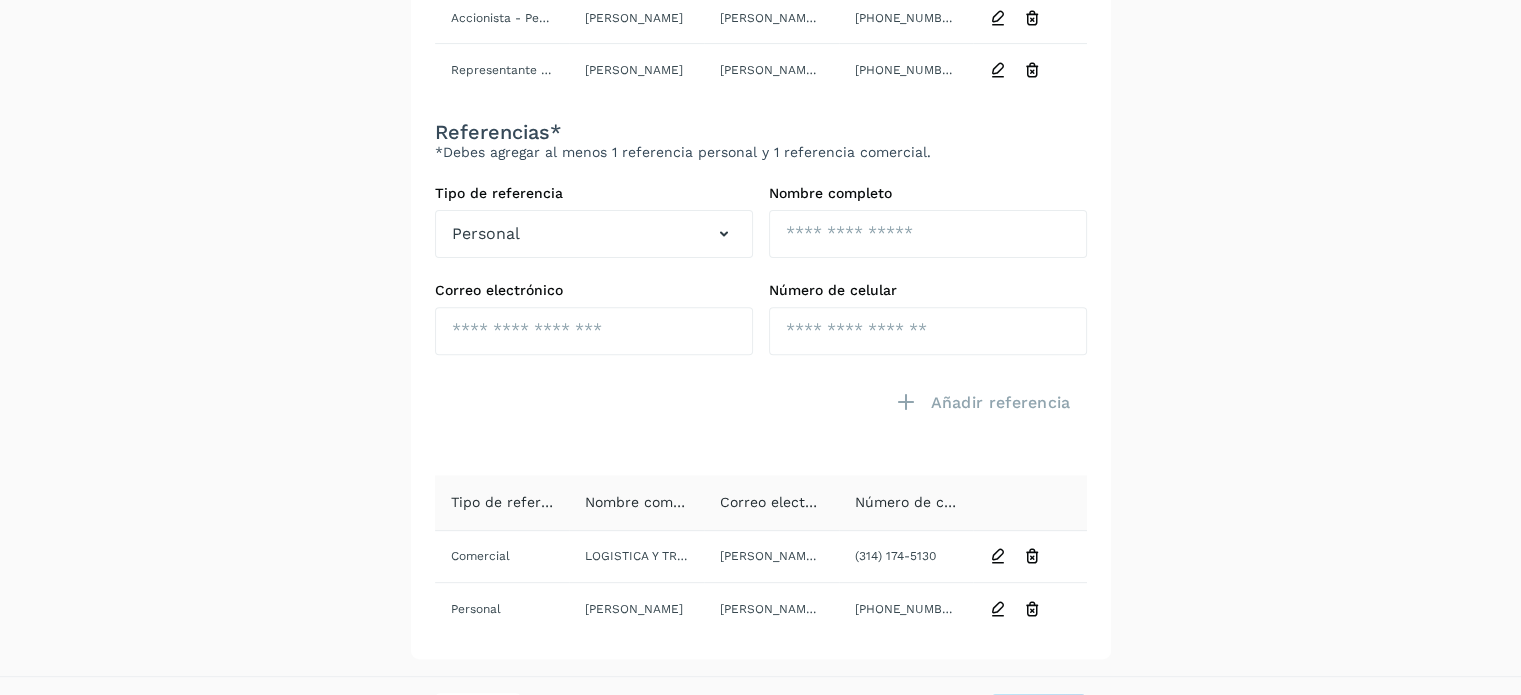 scroll, scrollTop: 699, scrollLeft: 0, axis: vertical 